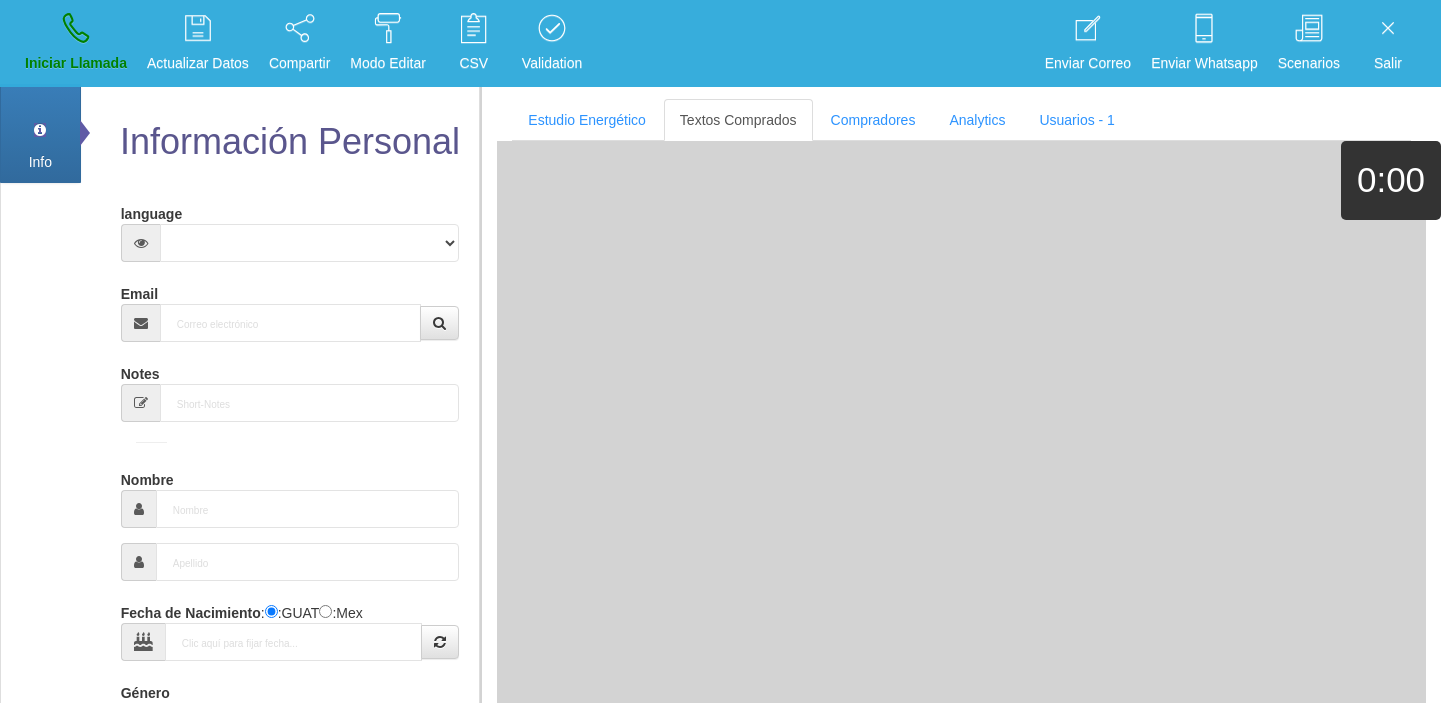 select 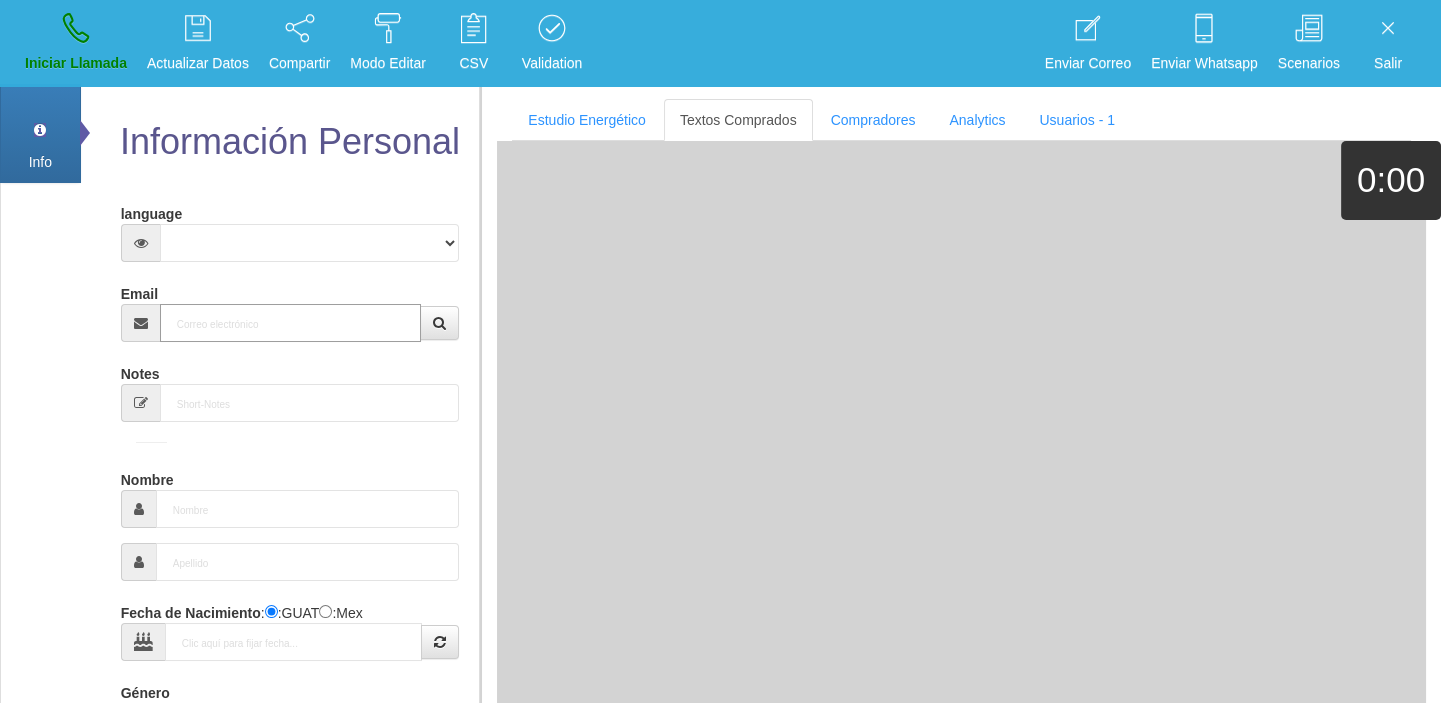click on "Email" at bounding box center [291, 323] 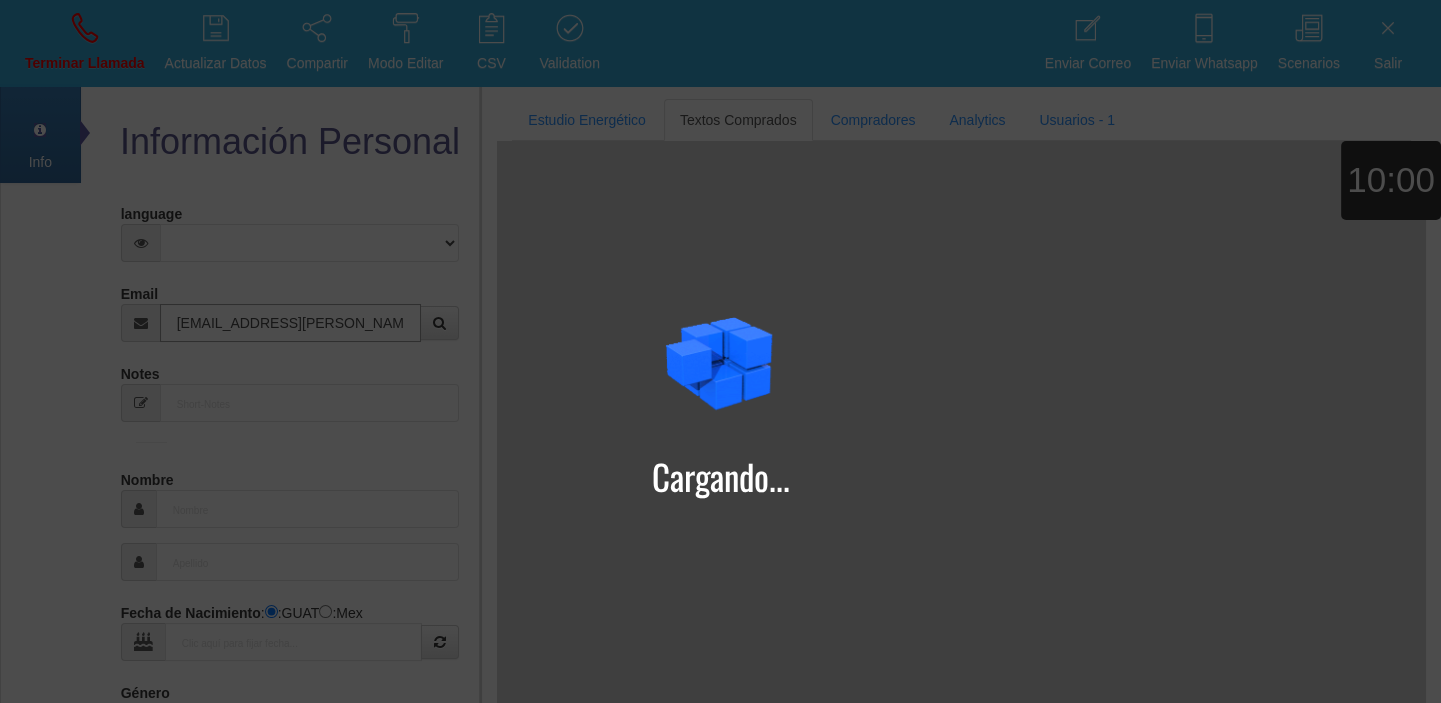 type on "[EMAIL_ADDRESS][PERSON_NAME][DOMAIN_NAME]" 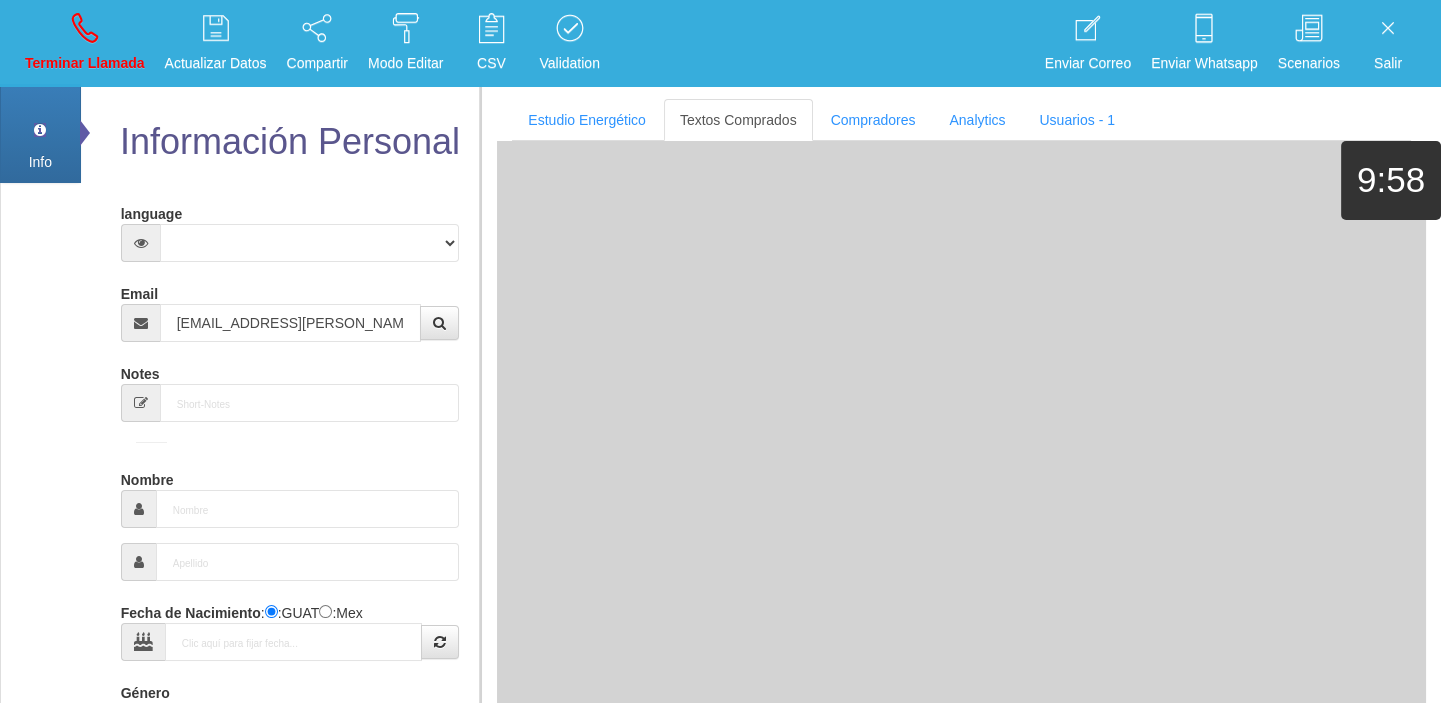 type on "19 Ene 1970" 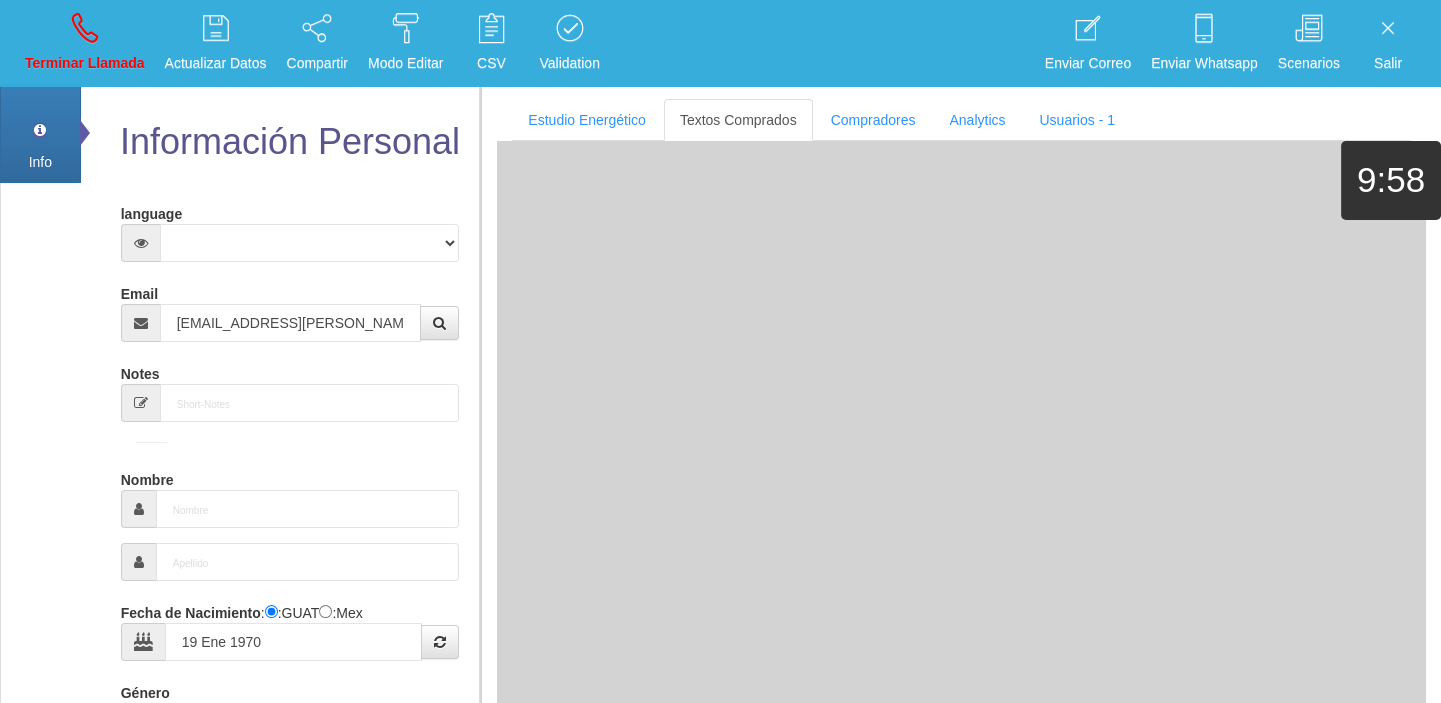 select on "4" 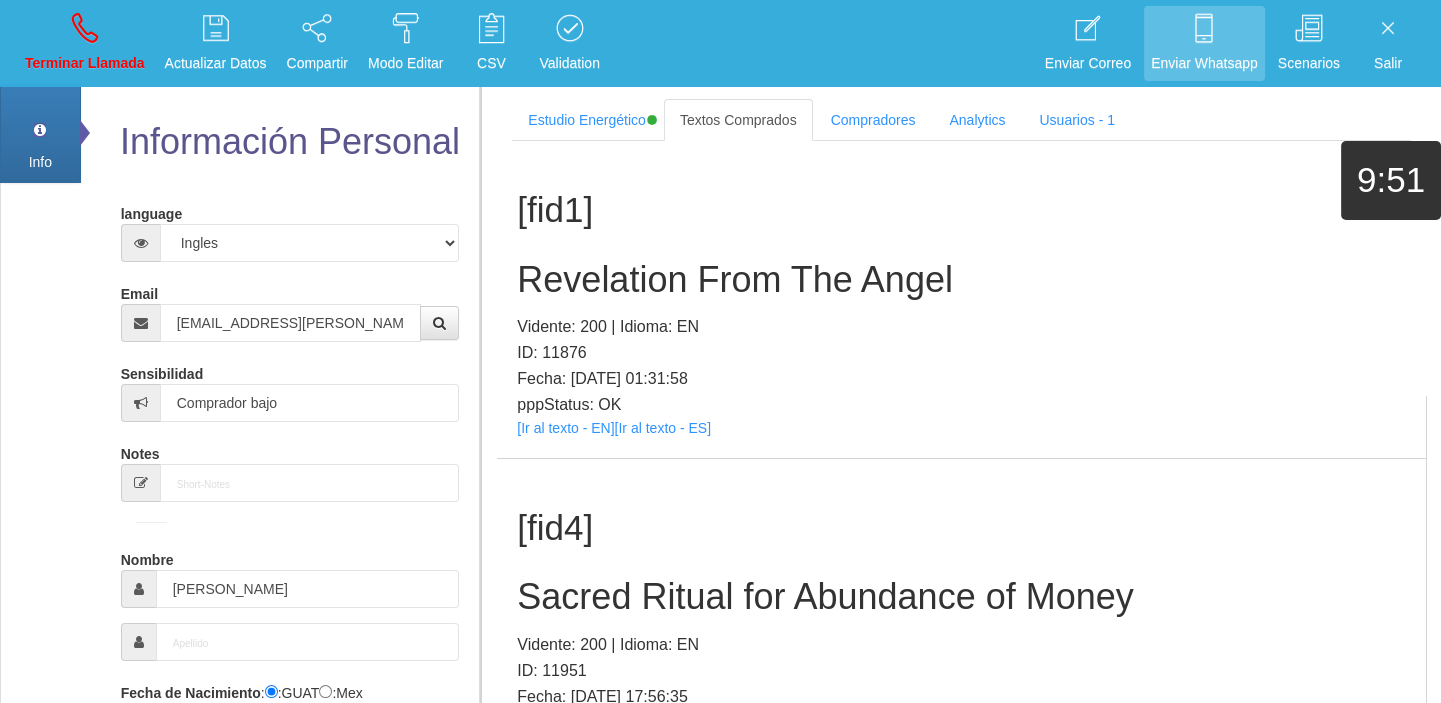 scroll, scrollTop: 382, scrollLeft: 0, axis: vertical 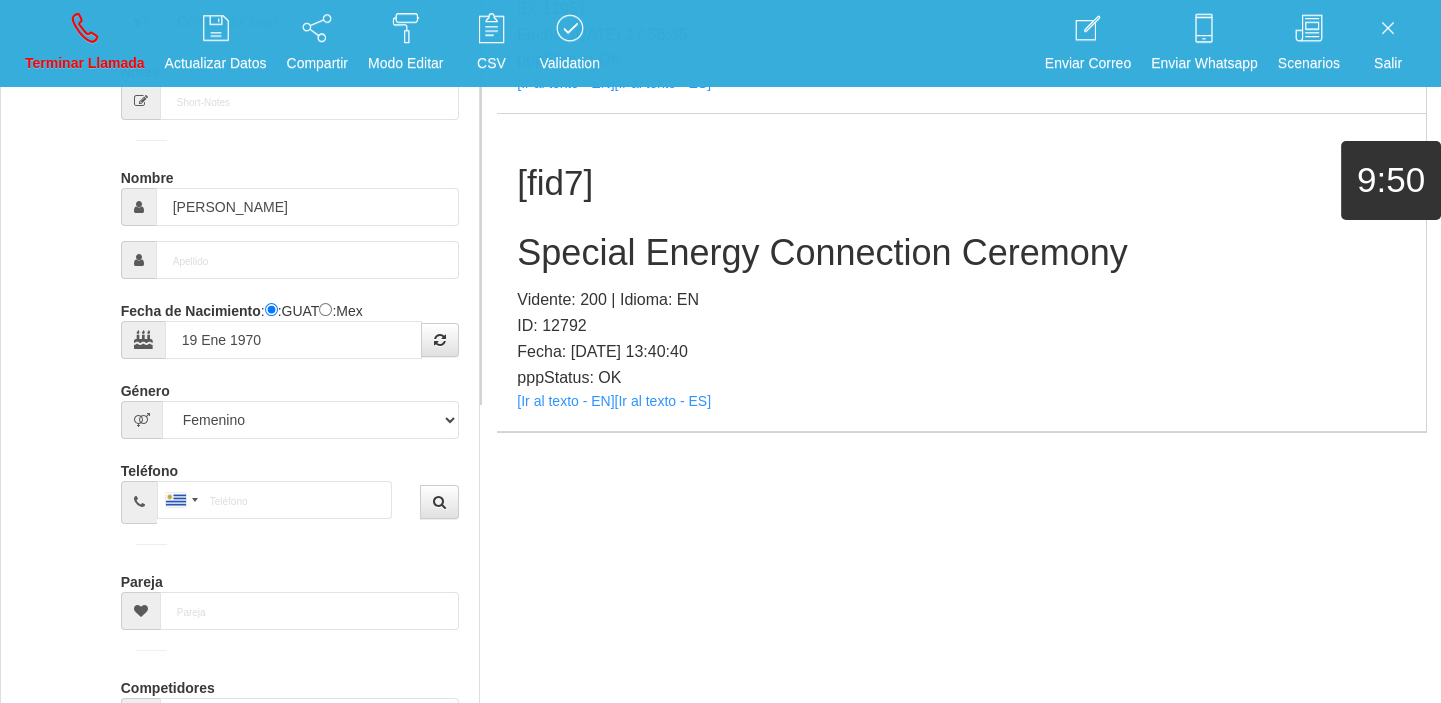 click on "pppStatus: OK" at bounding box center [961, 378] 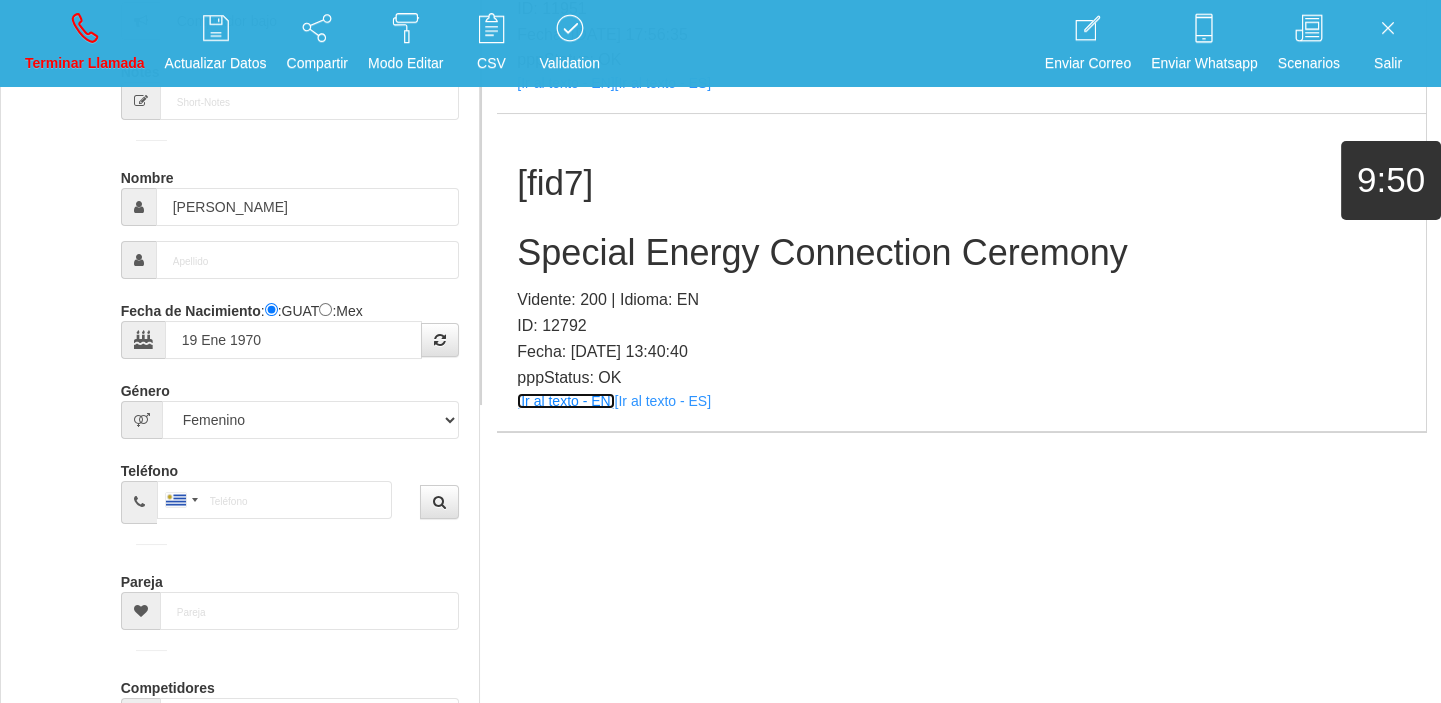 click on "[Ir al texto - EN]" at bounding box center [565, 401] 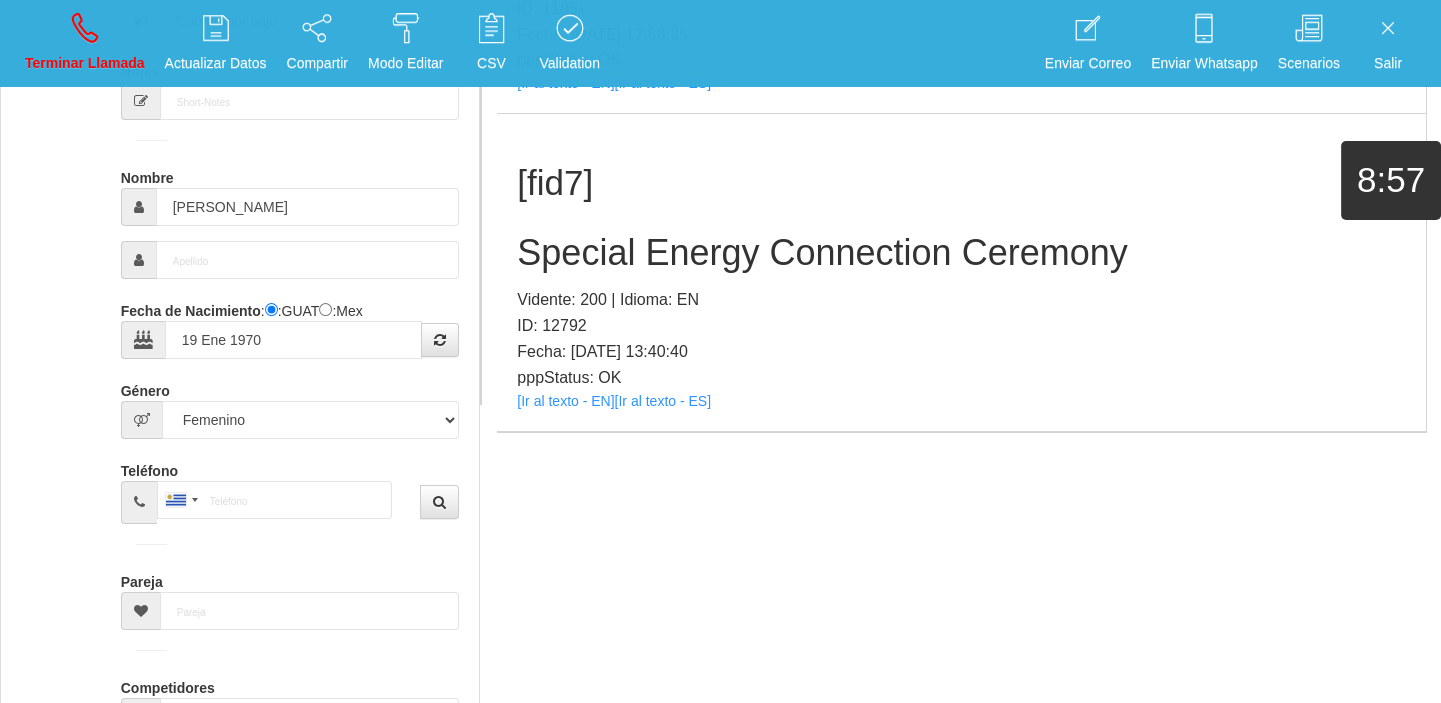 click on "Special Energy Connection Ceremony" at bounding box center [961, 253] 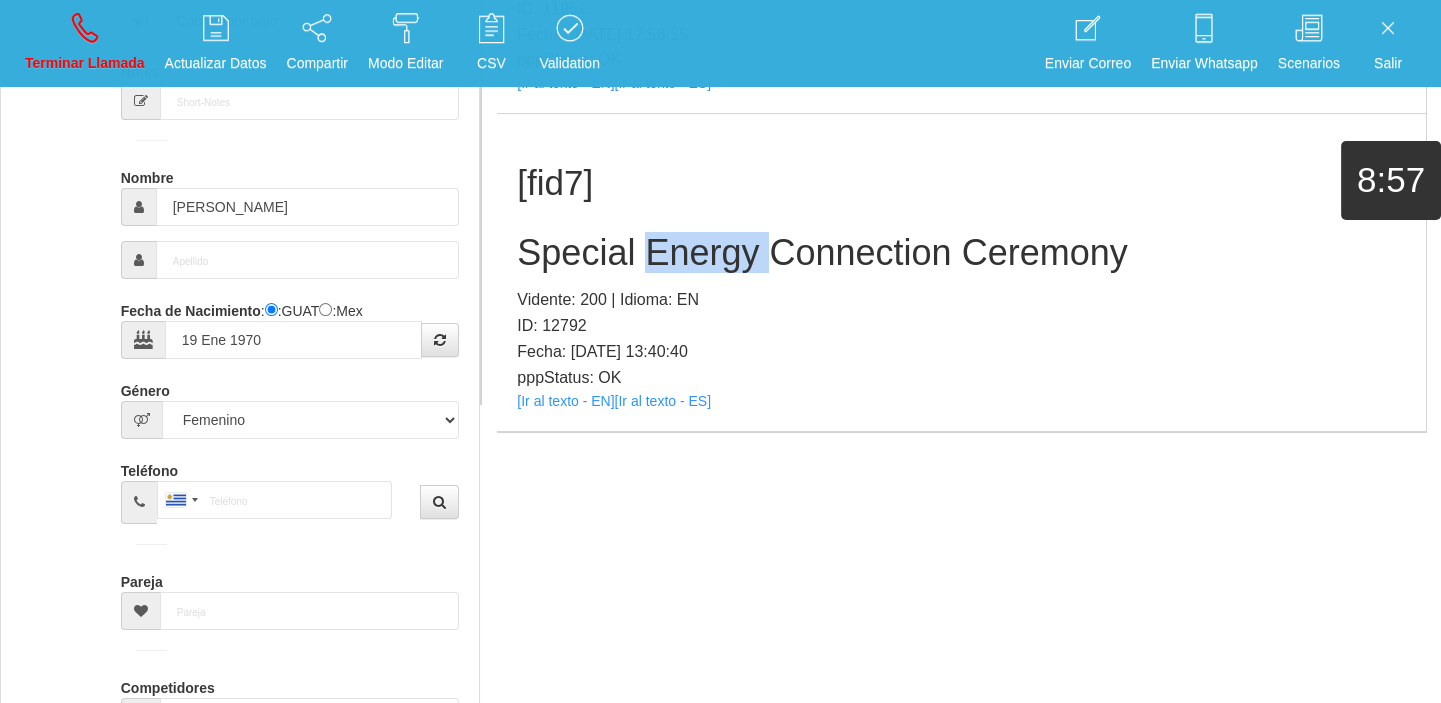 click on "Special Energy Connection Ceremony" at bounding box center [961, 253] 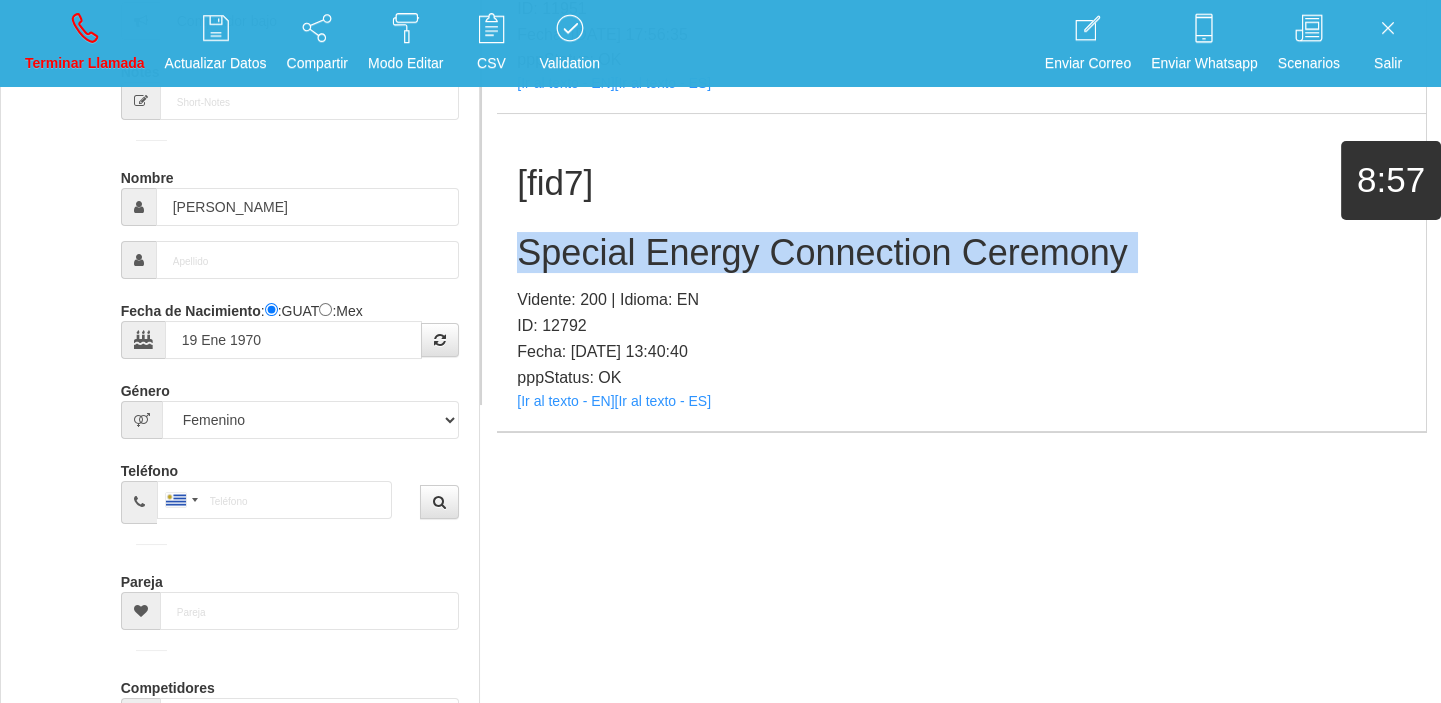 click on "Special Energy Connection Ceremony" at bounding box center [961, 253] 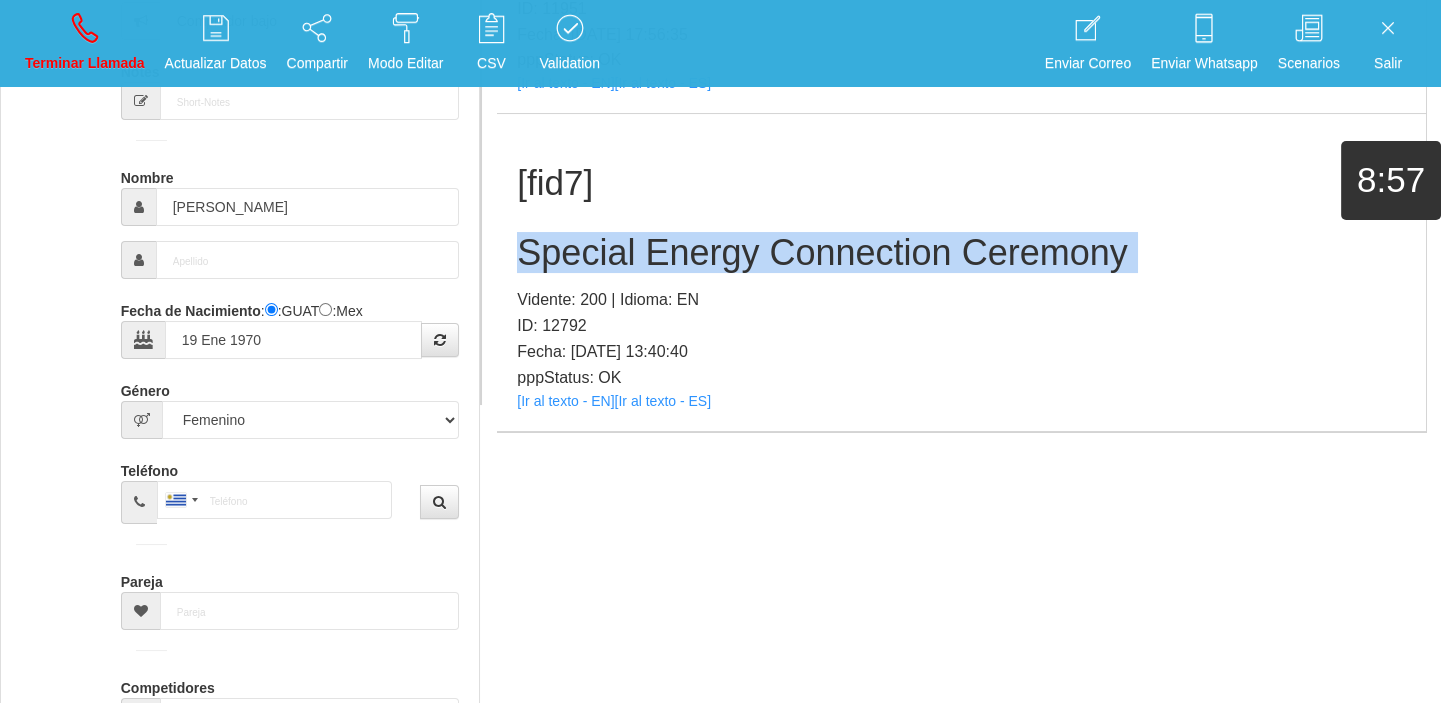 copy on "Special Energy Connection Ceremony" 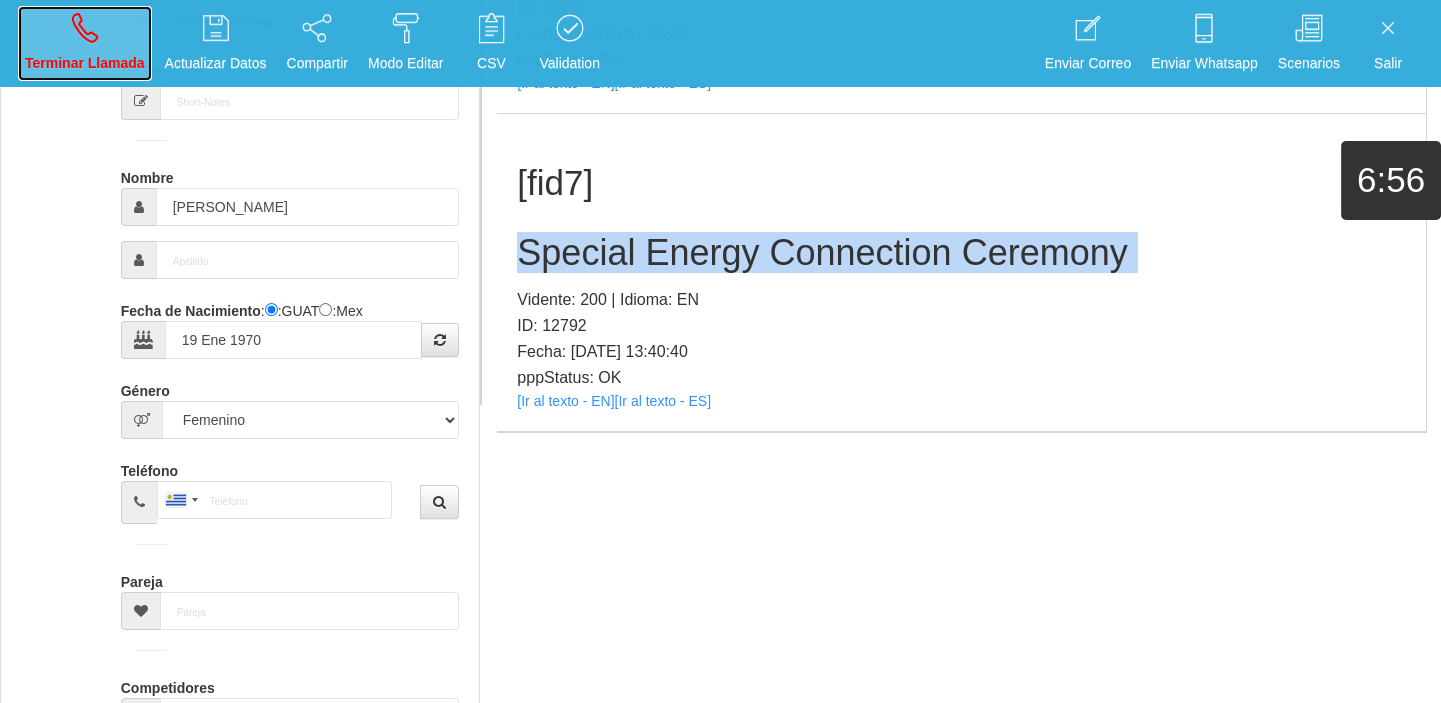 click on "Terminar Llamada" at bounding box center (85, 63) 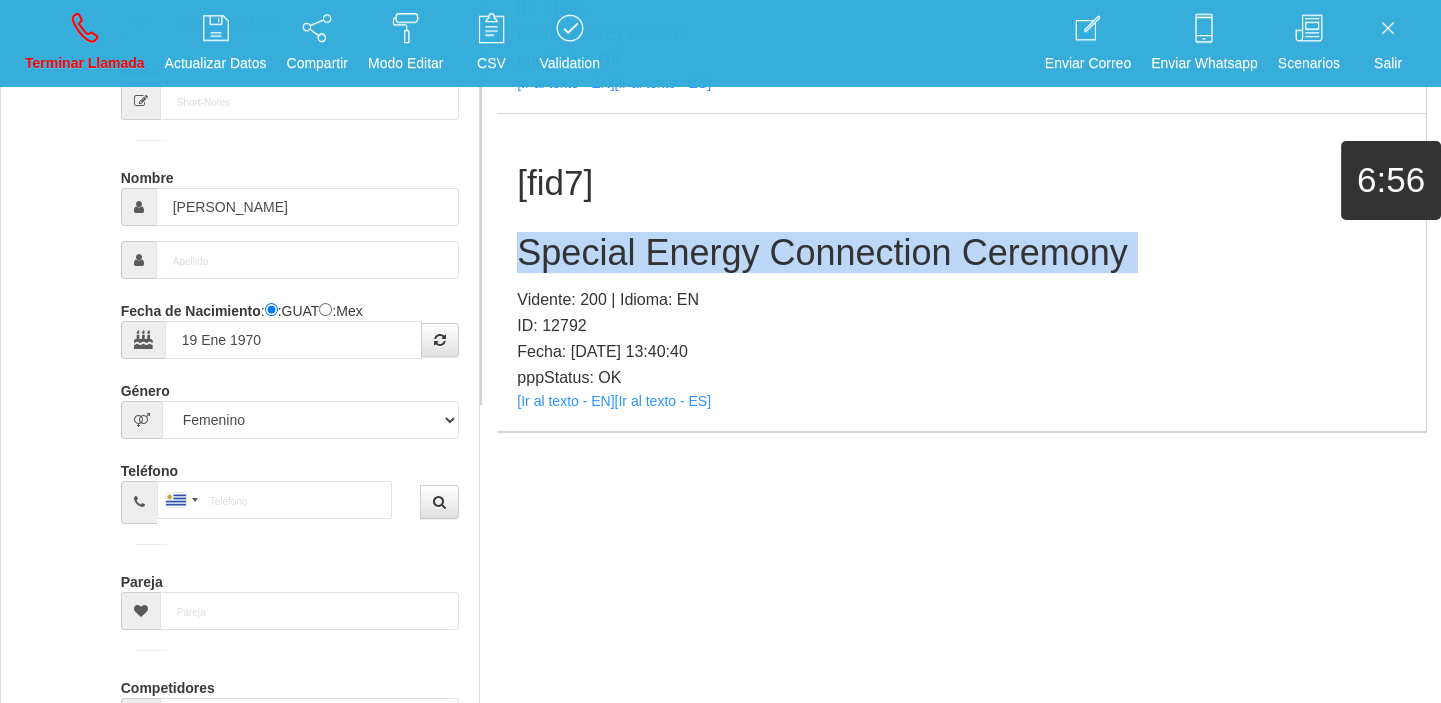 type 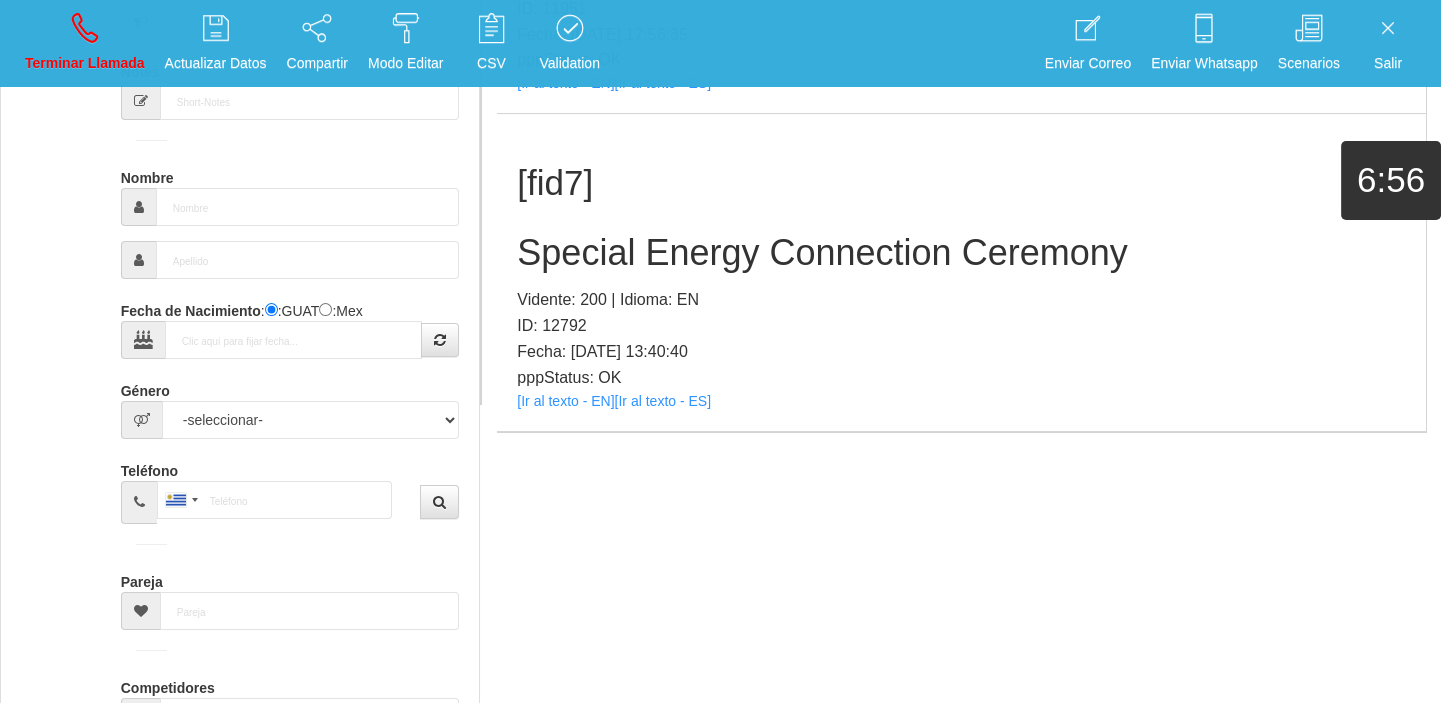 scroll, scrollTop: 0, scrollLeft: 0, axis: both 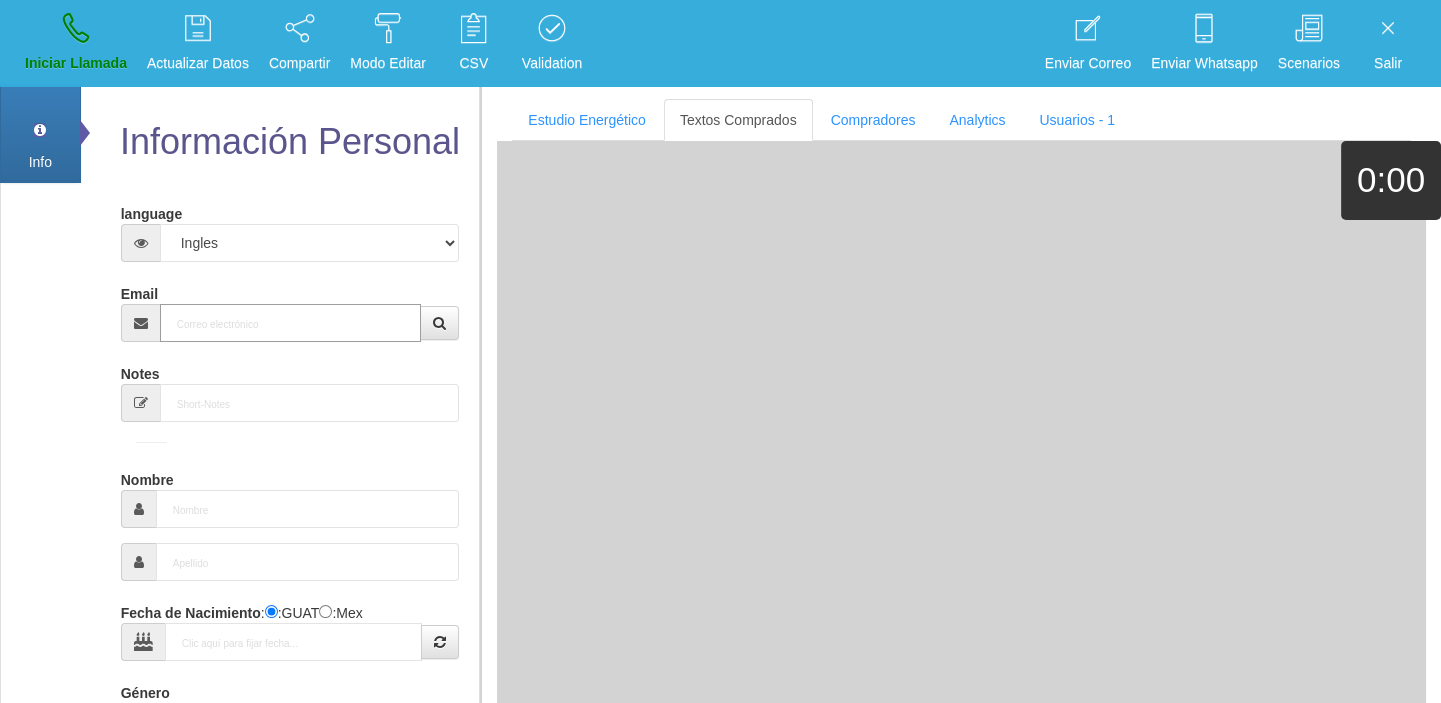 paste on "[EMAIL_ADDRESS][DOMAIN_NAME]" 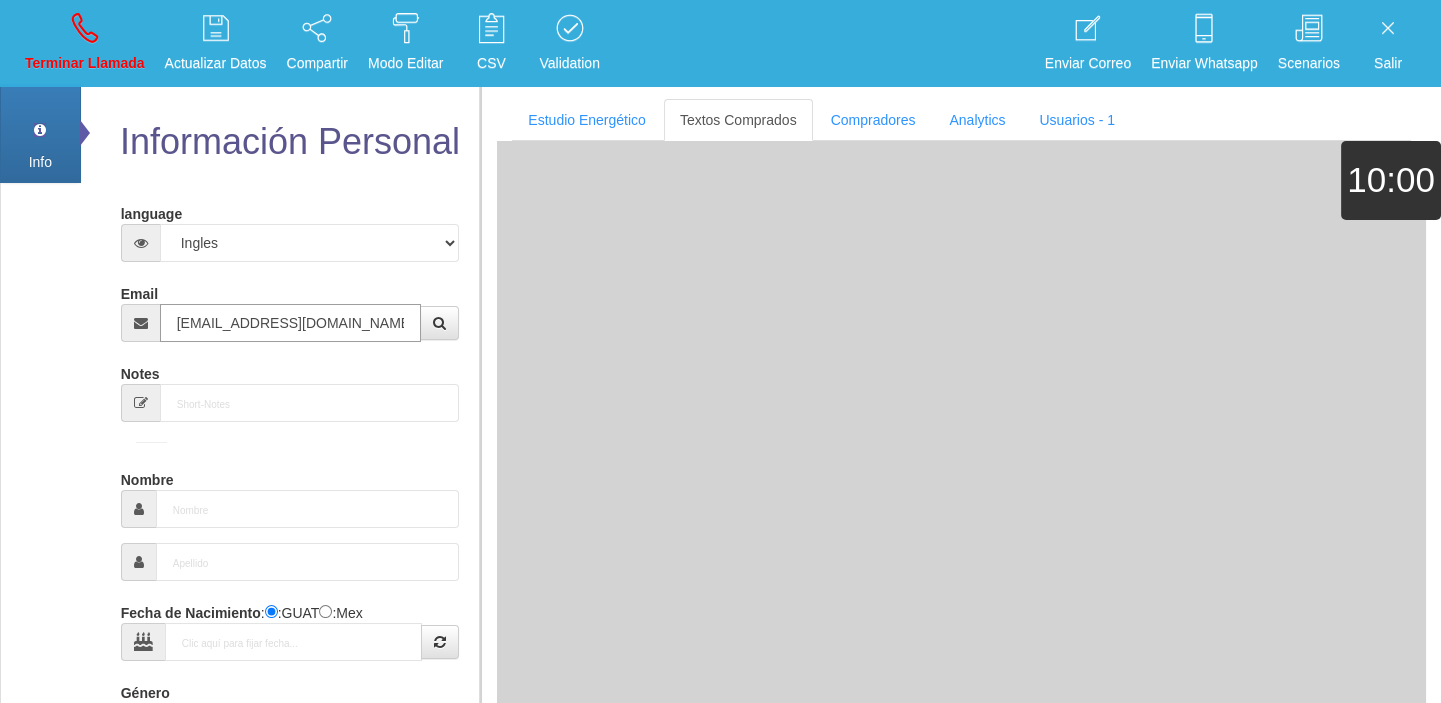 type on "21 Ene 1965" 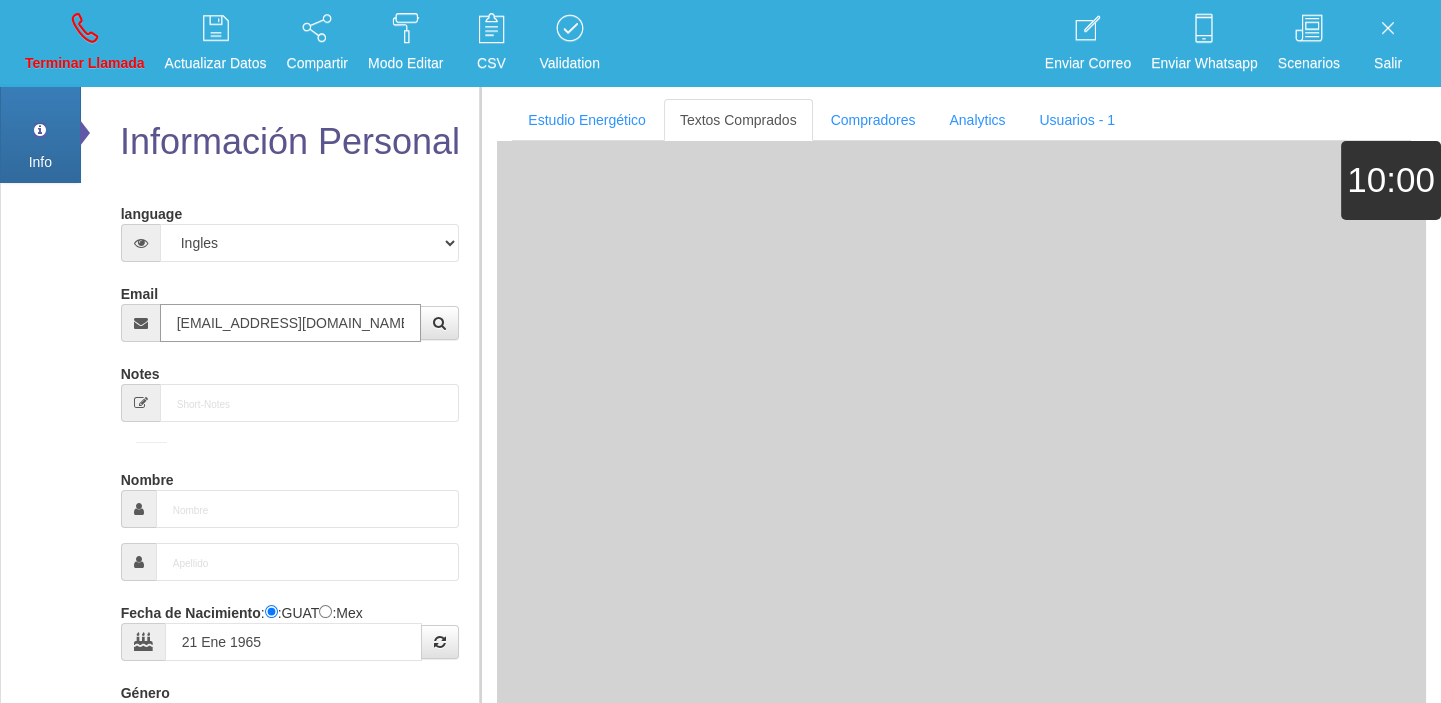type on "Comprador simple" 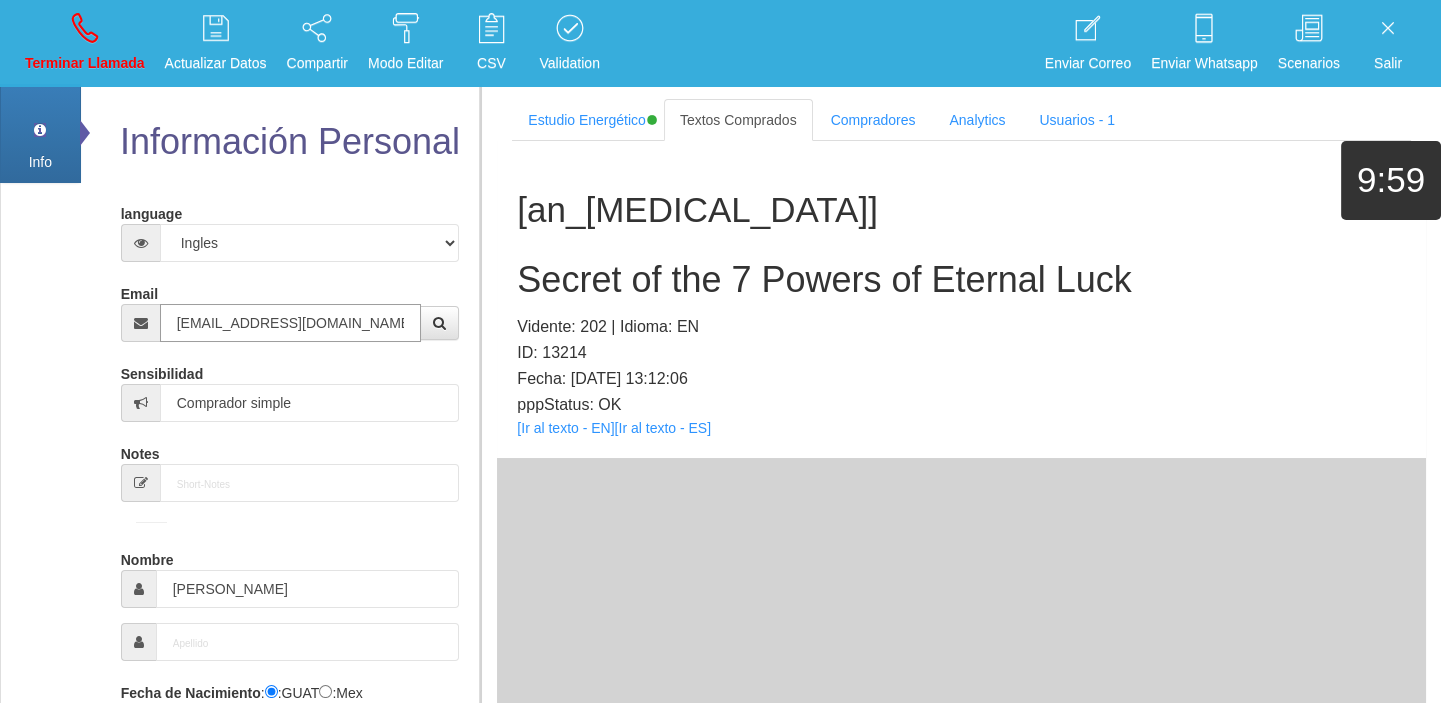 type on "[EMAIL_ADDRESS][DOMAIN_NAME]" 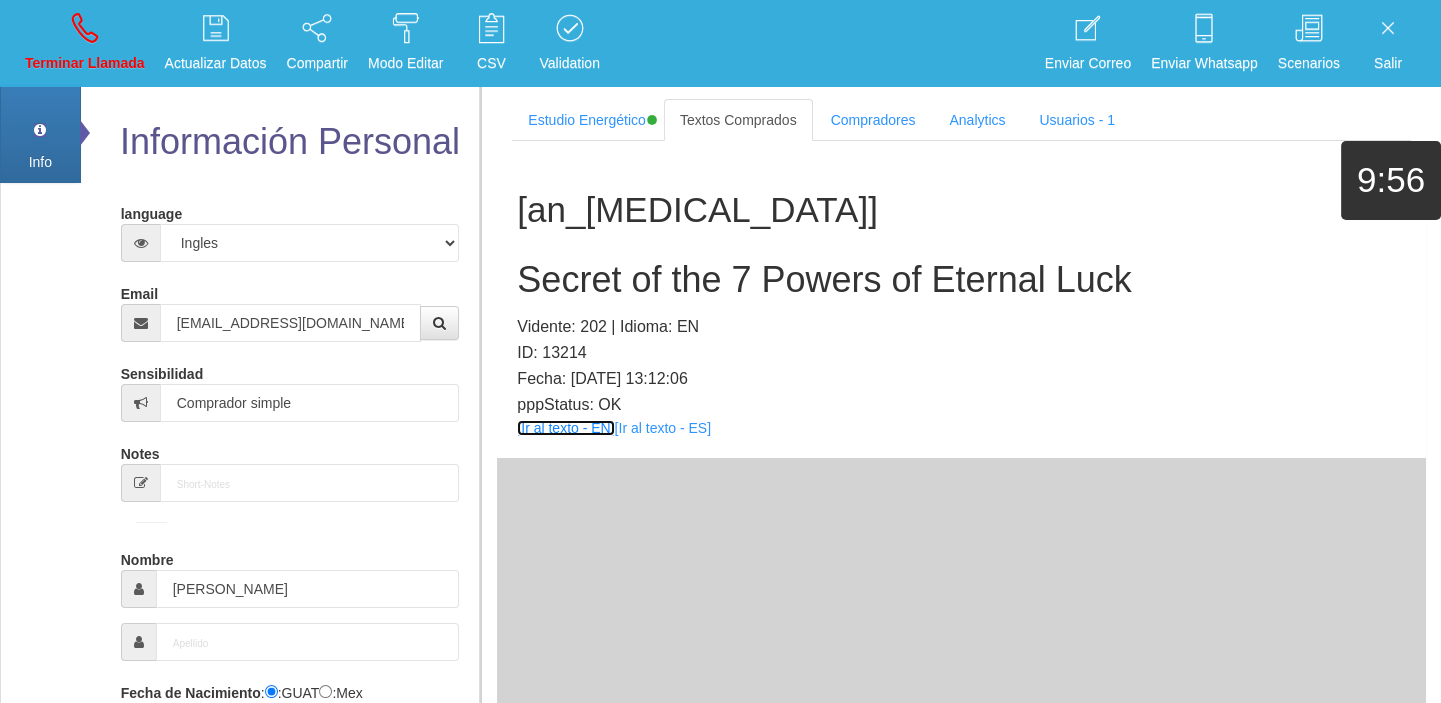 click on "[Ir al texto - EN]" at bounding box center (565, 428) 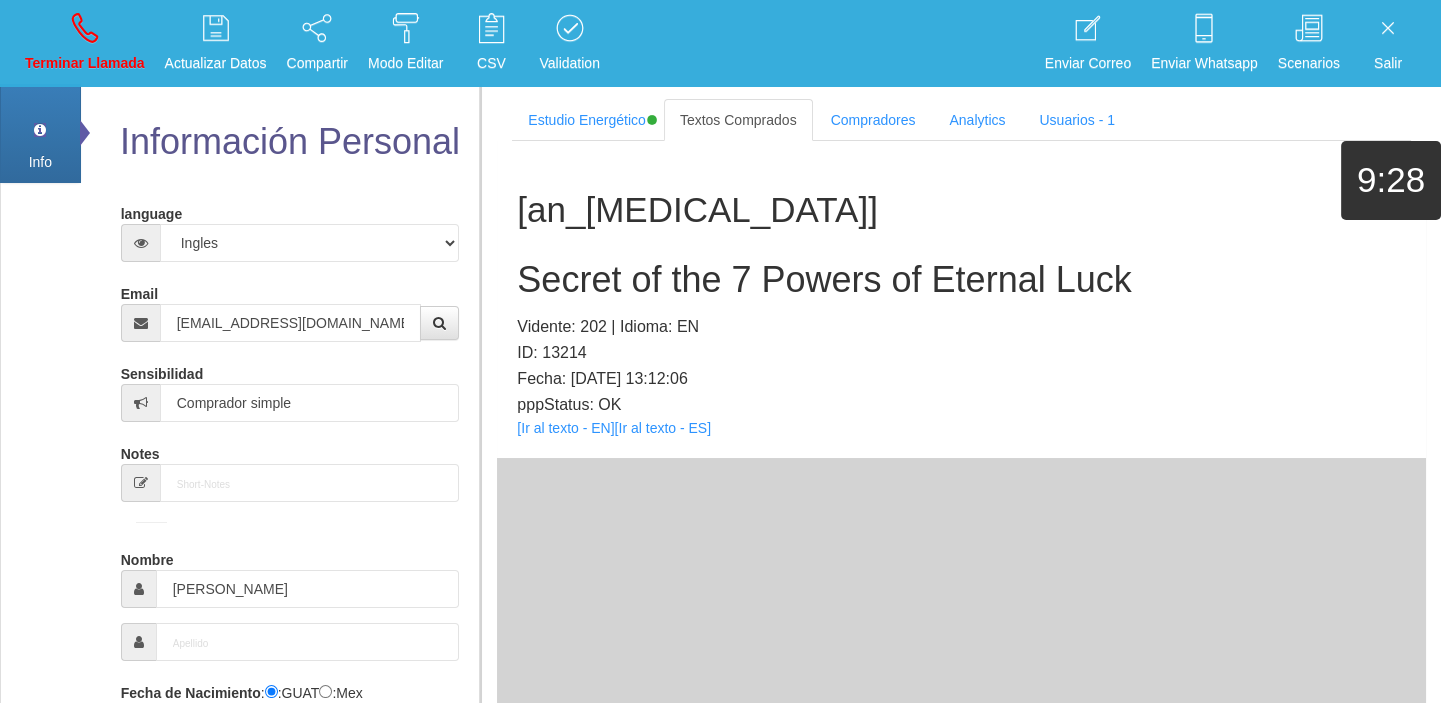 click on "[an_[MEDICAL_DATA]] Secret of the 7 Powers of Eternal Luck Vidente: 202 | Idioma: EN ID: 13214 Fecha: [DATE] 13:12:06 pppStatus: OK [Ir al texto - EN] [Ir al texto - ES]" at bounding box center [961, 299] 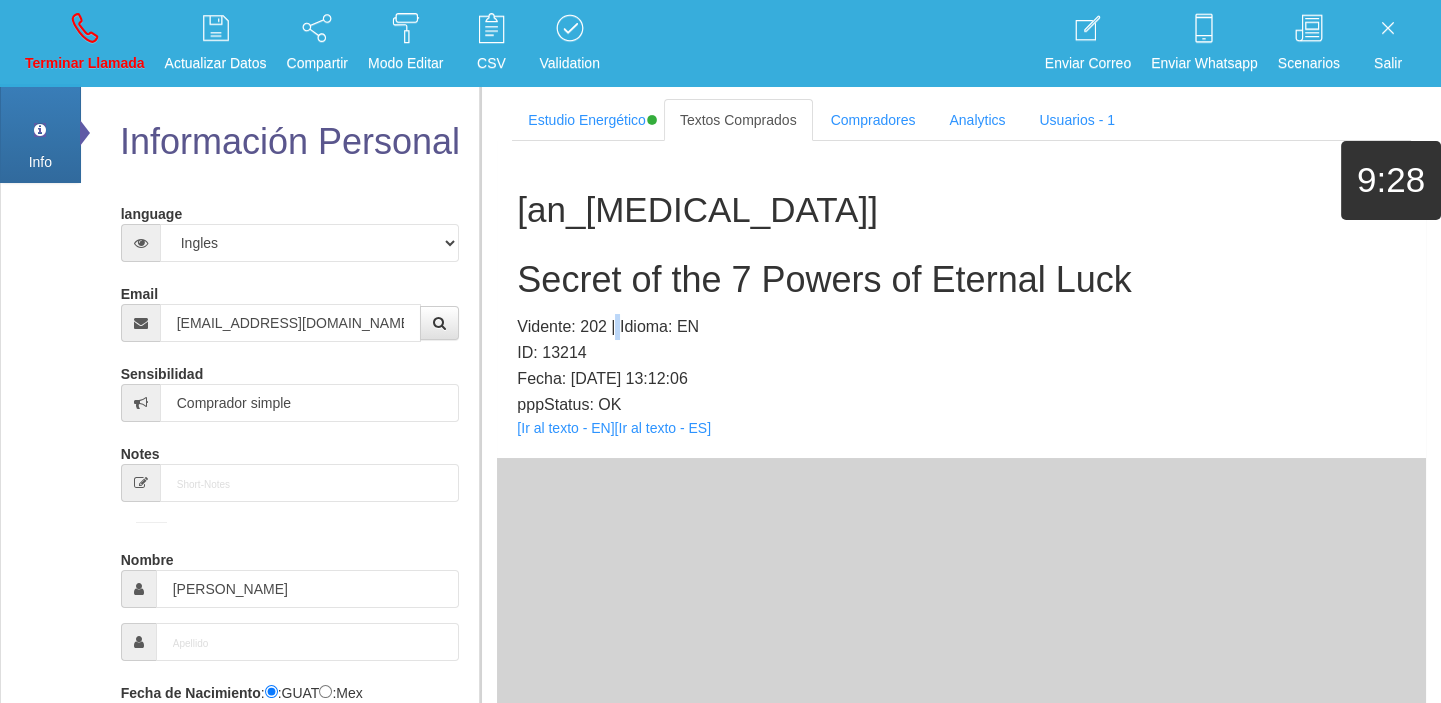 click on "[an_[MEDICAL_DATA]] Secret of the 7 Powers of Eternal Luck Vidente: 202 | Idioma: EN ID: 13214 Fecha: [DATE] 13:12:06 pppStatus: OK [Ir al texto - EN] [Ir al texto - ES]" at bounding box center (961, 299) 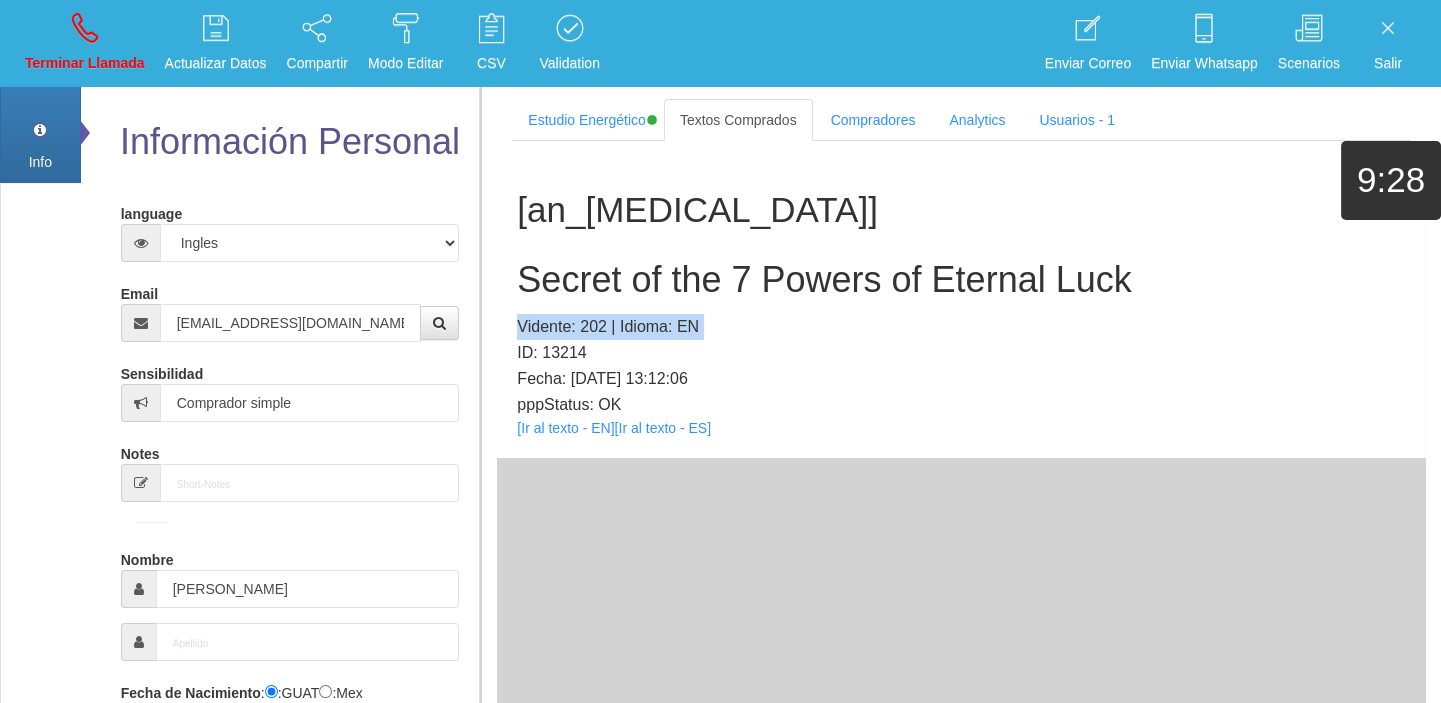 click on "[an_[MEDICAL_DATA]] Secret of the 7 Powers of Eternal Luck Vidente: 202 | Idioma: EN ID: 13214 Fecha: [DATE] 13:12:06 pppStatus: OK [Ir al texto - EN] [Ir al texto - ES]" at bounding box center (961, 299) 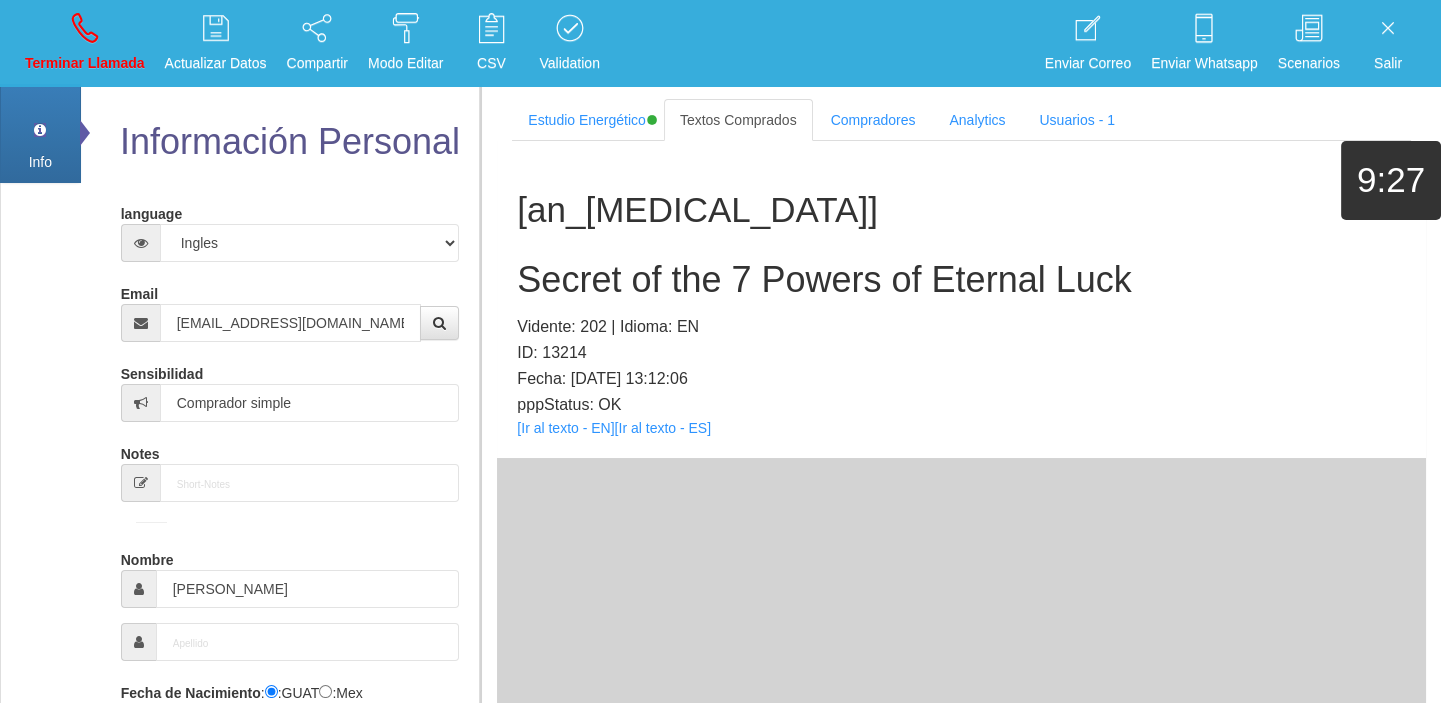 click on "Secret of the 7 Powers of Eternal Luck" at bounding box center [961, 280] 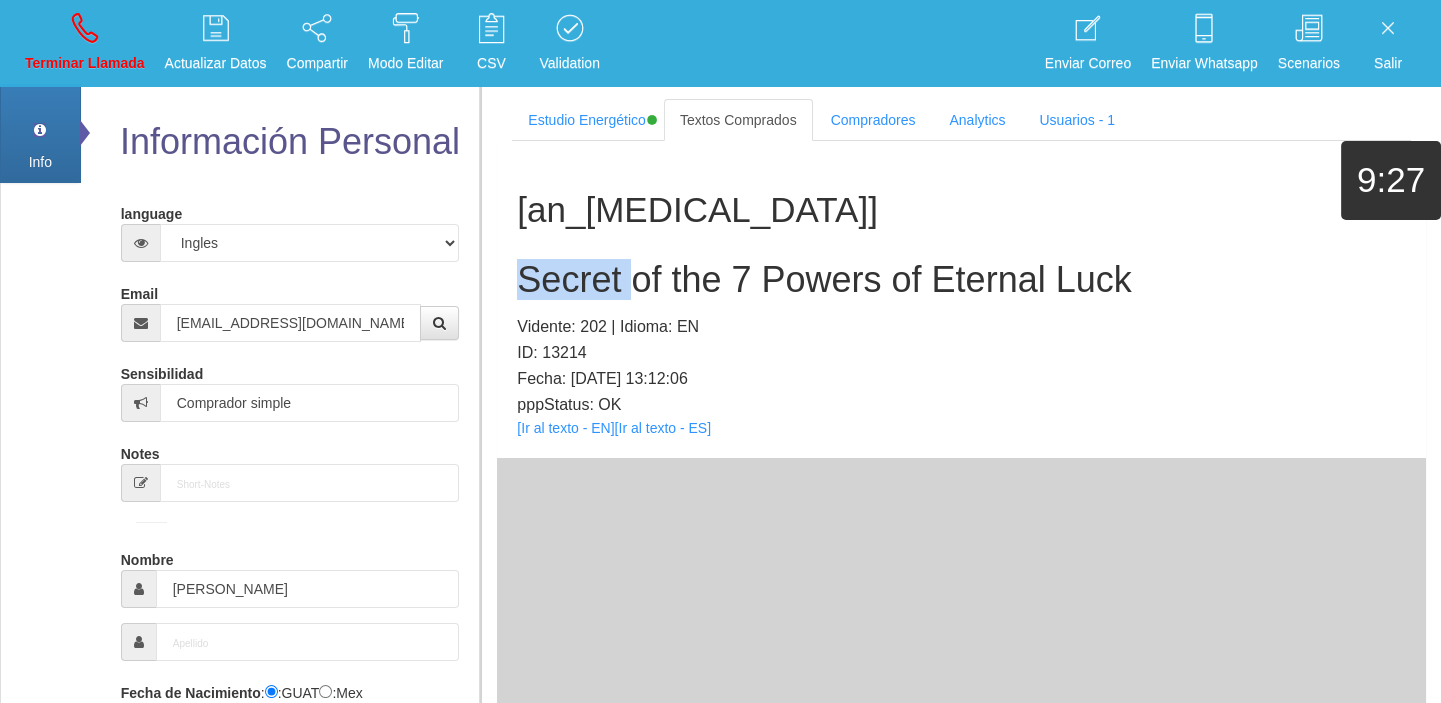 click on "Secret of the 7 Powers of Eternal Luck" at bounding box center (961, 280) 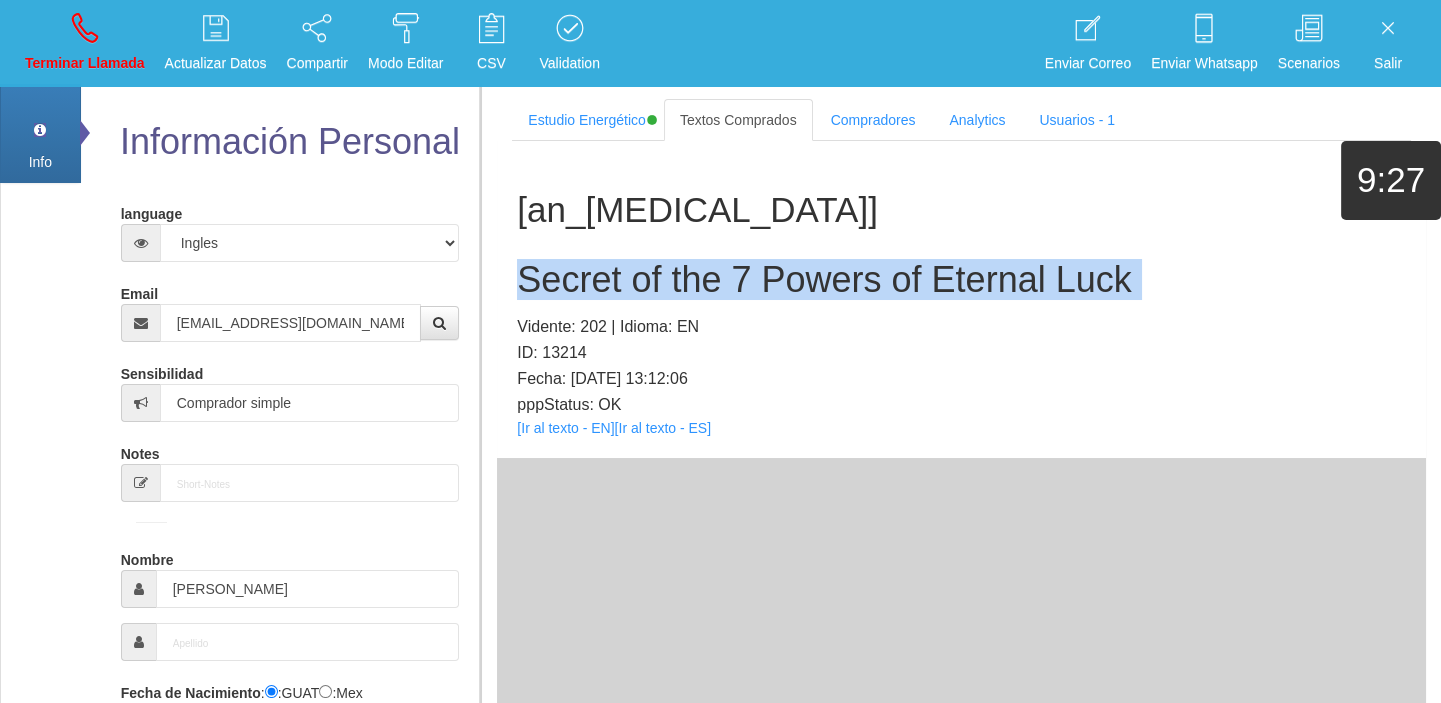 click on "Secret of the 7 Powers of Eternal Luck" at bounding box center [961, 280] 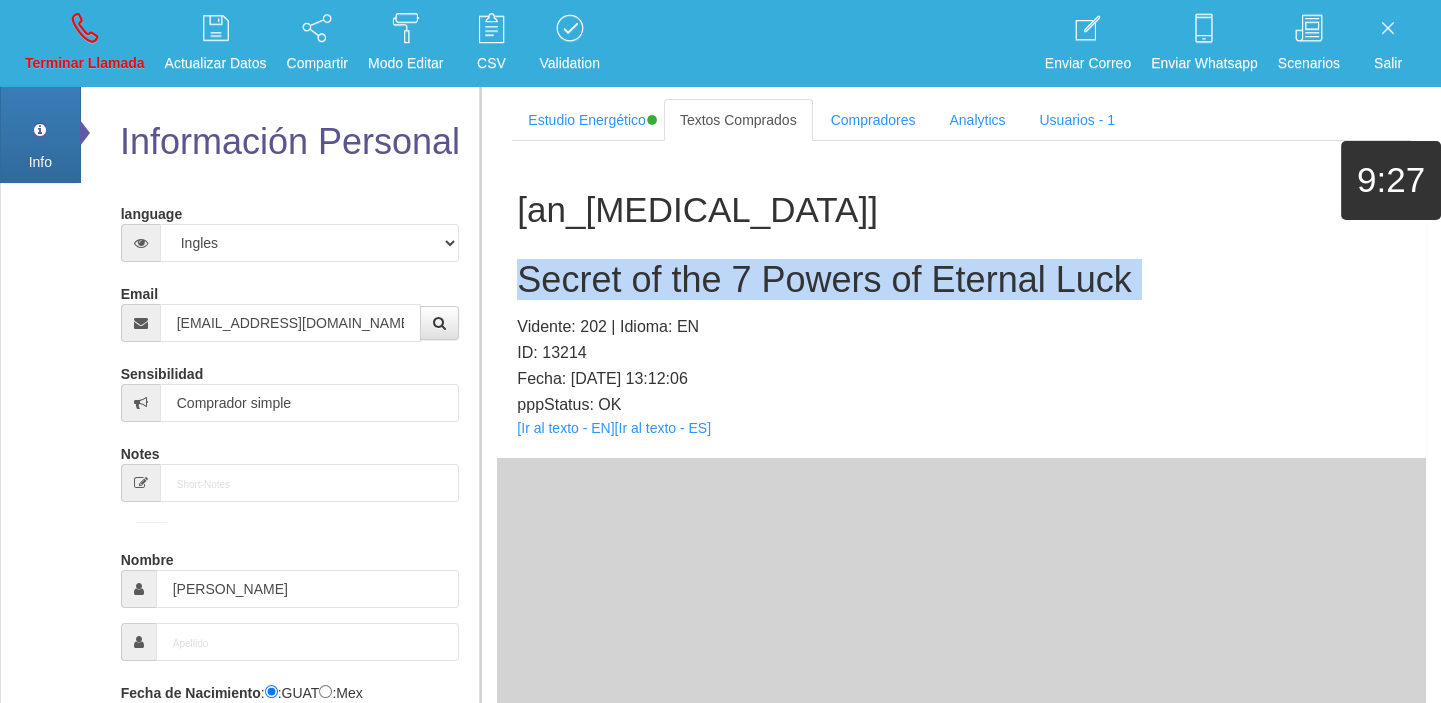 copy on "Secret of the 7 Powers of Eternal Luck" 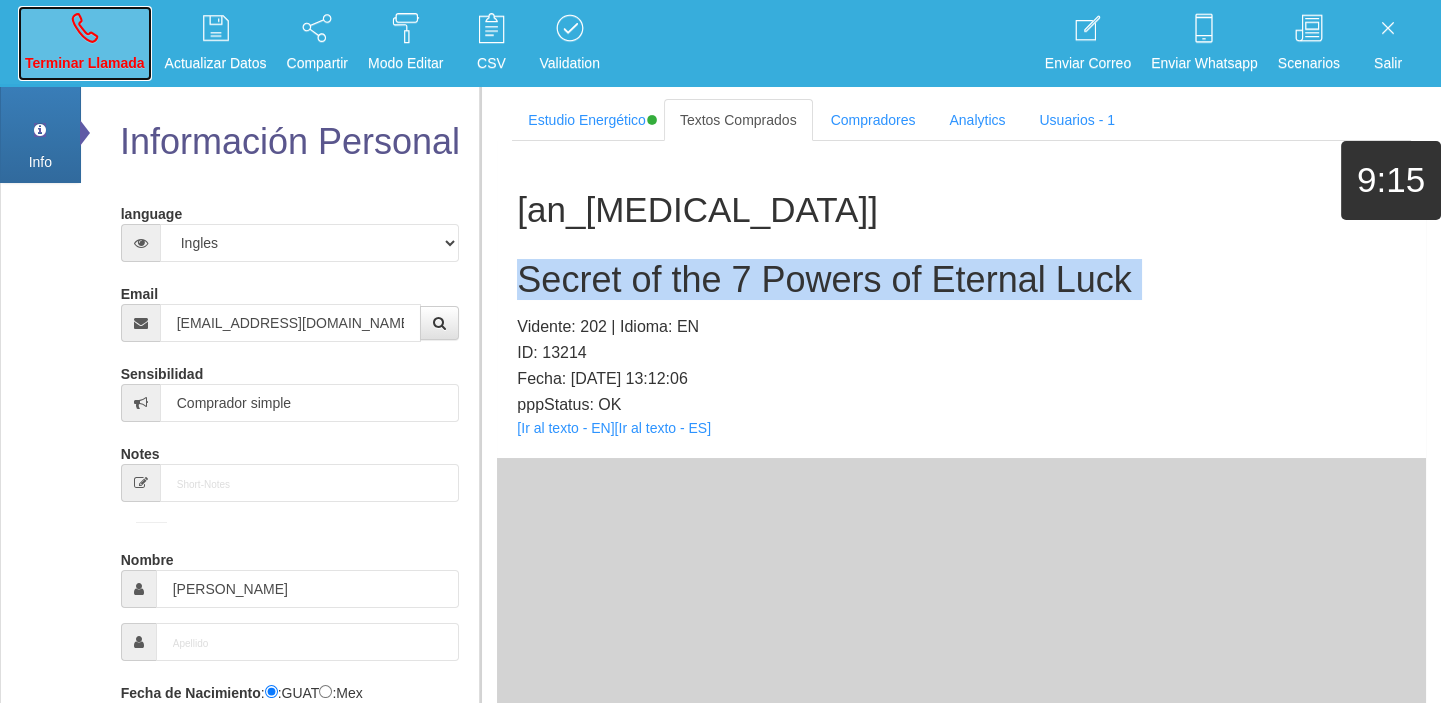 click on "Terminar Llamada" at bounding box center (85, 43) 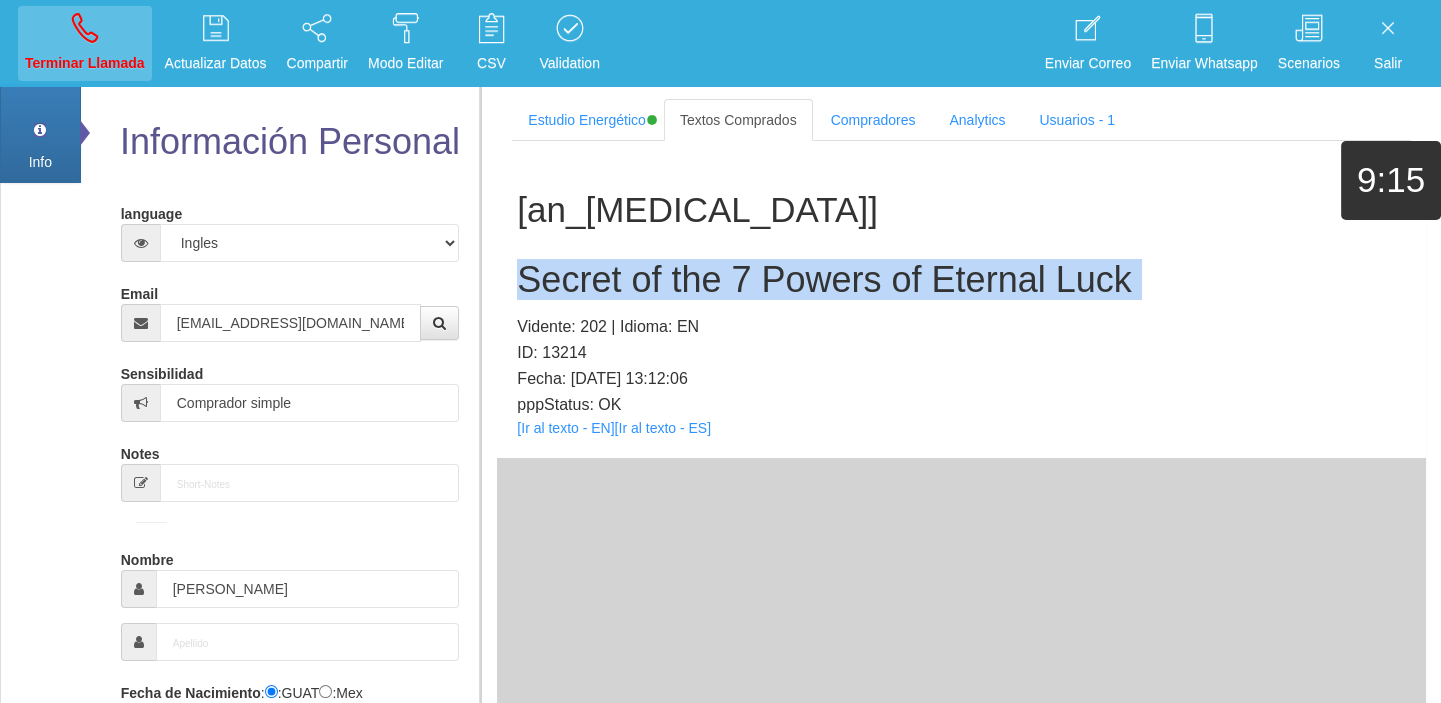 type 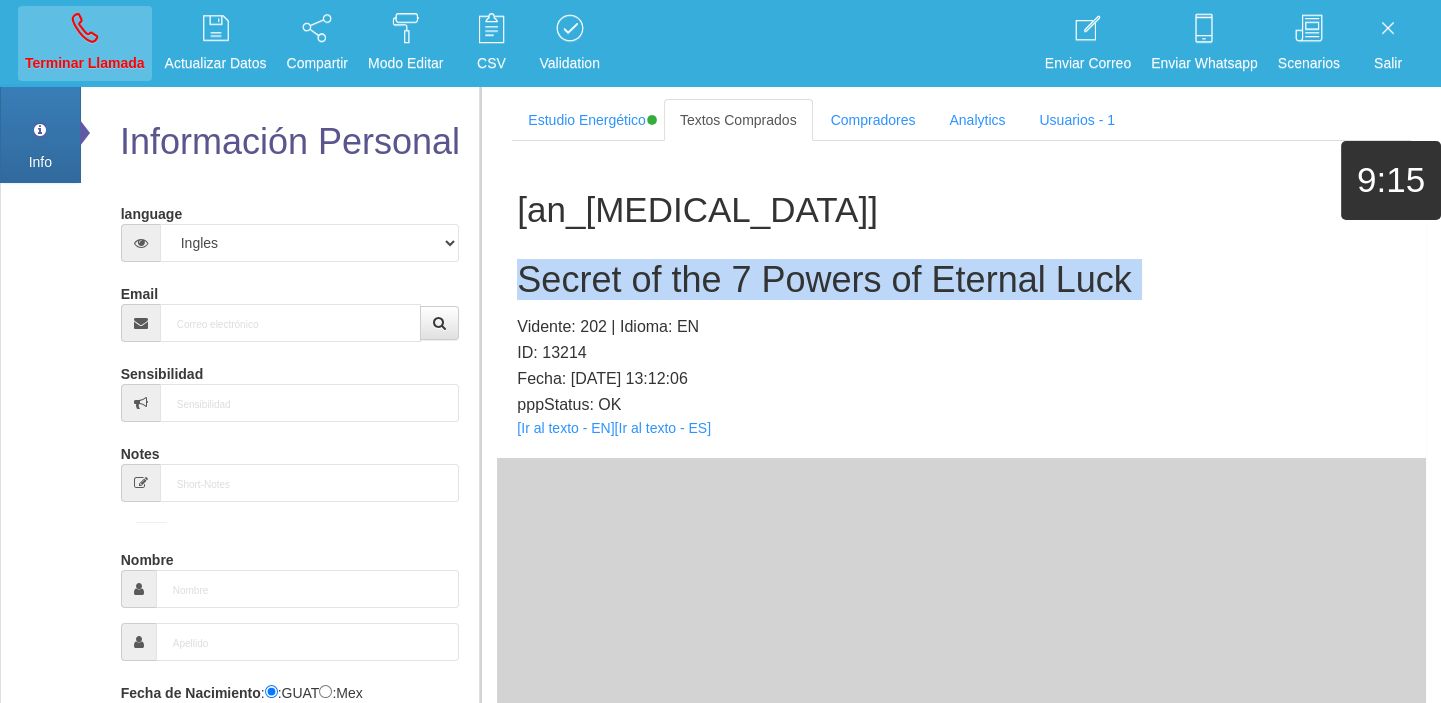 select on "0" 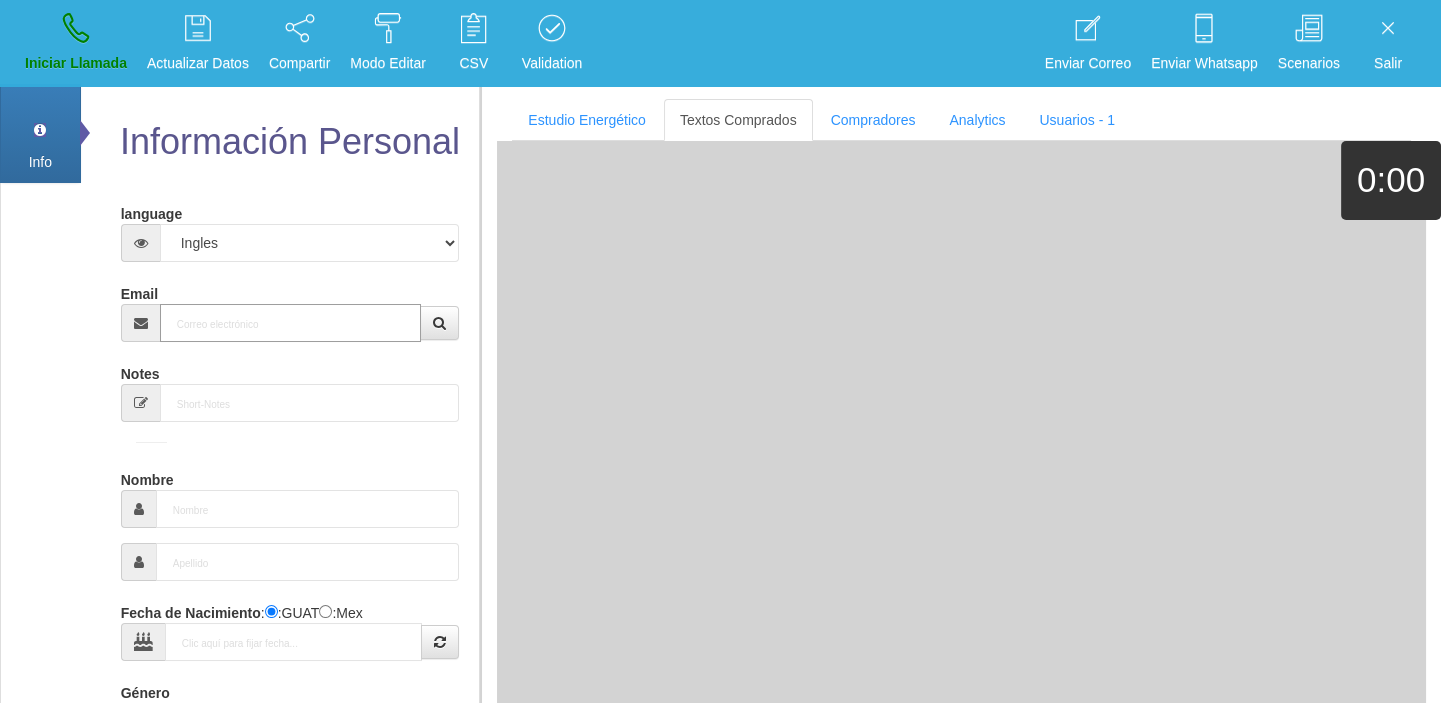 click on "Email" at bounding box center (291, 323) 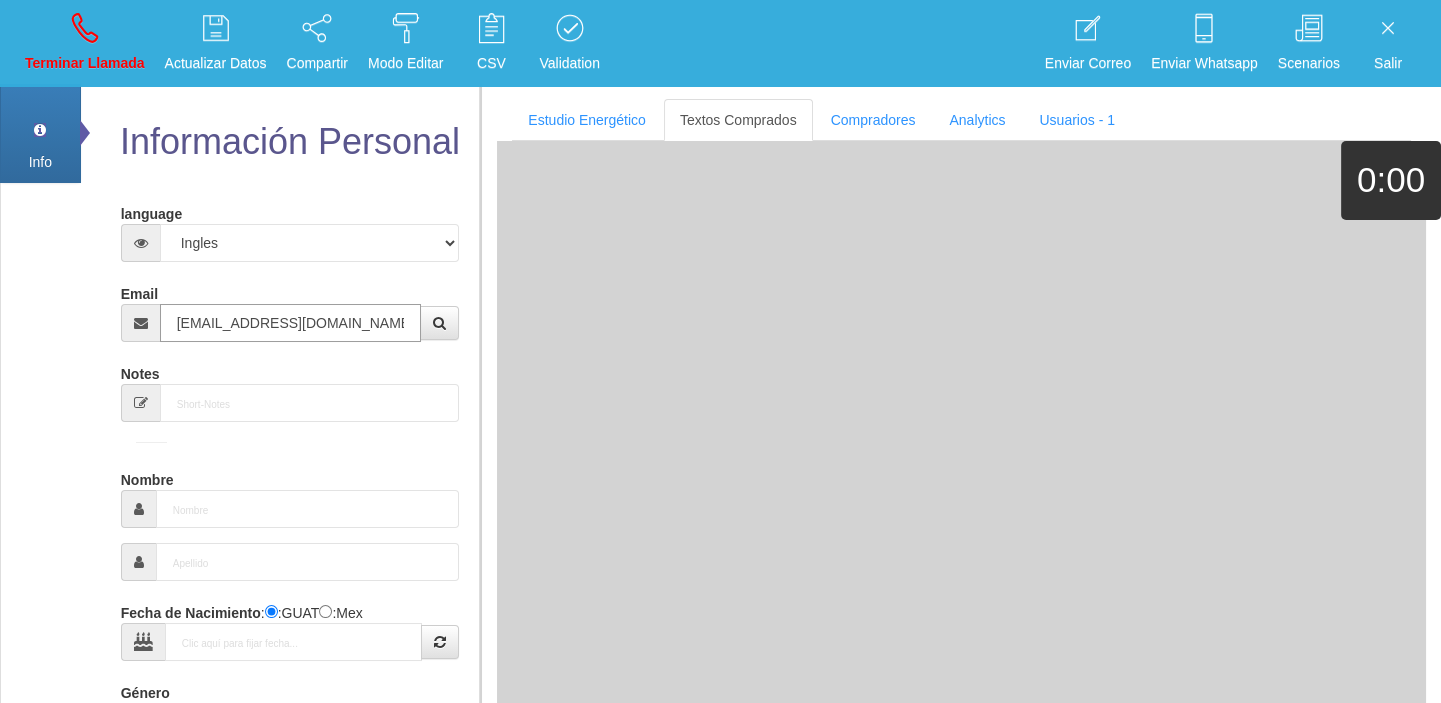 type on "25 Dic 1959" 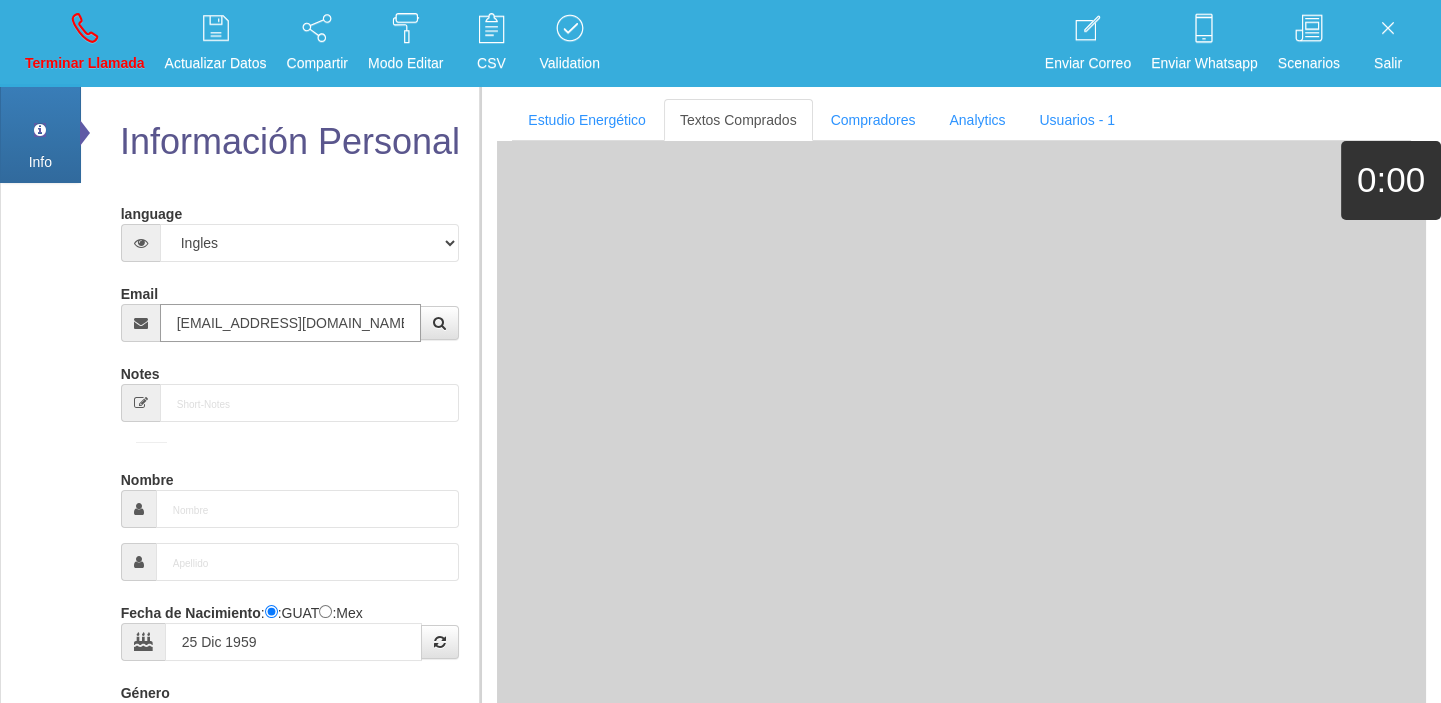 type on "Comprador bajo" 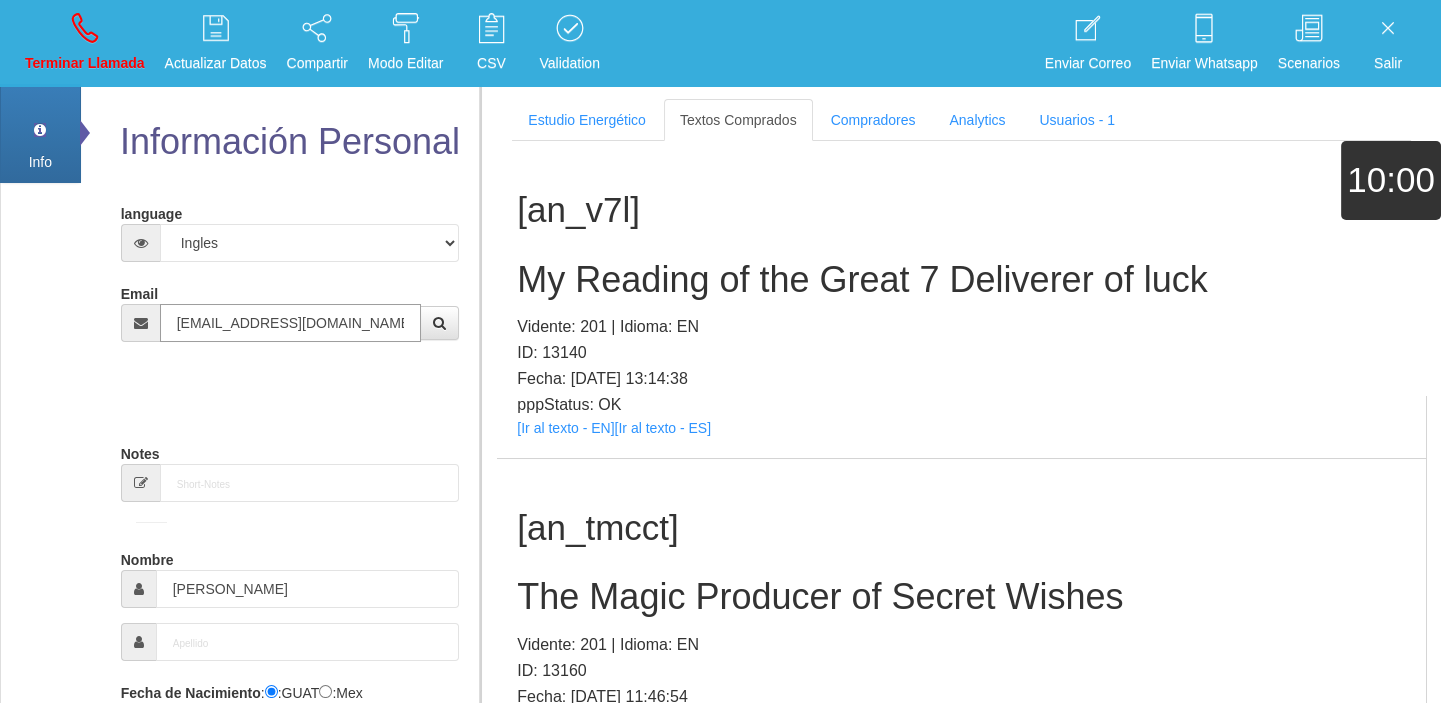 type on "[EMAIL_ADDRESS][DOMAIN_NAME]" 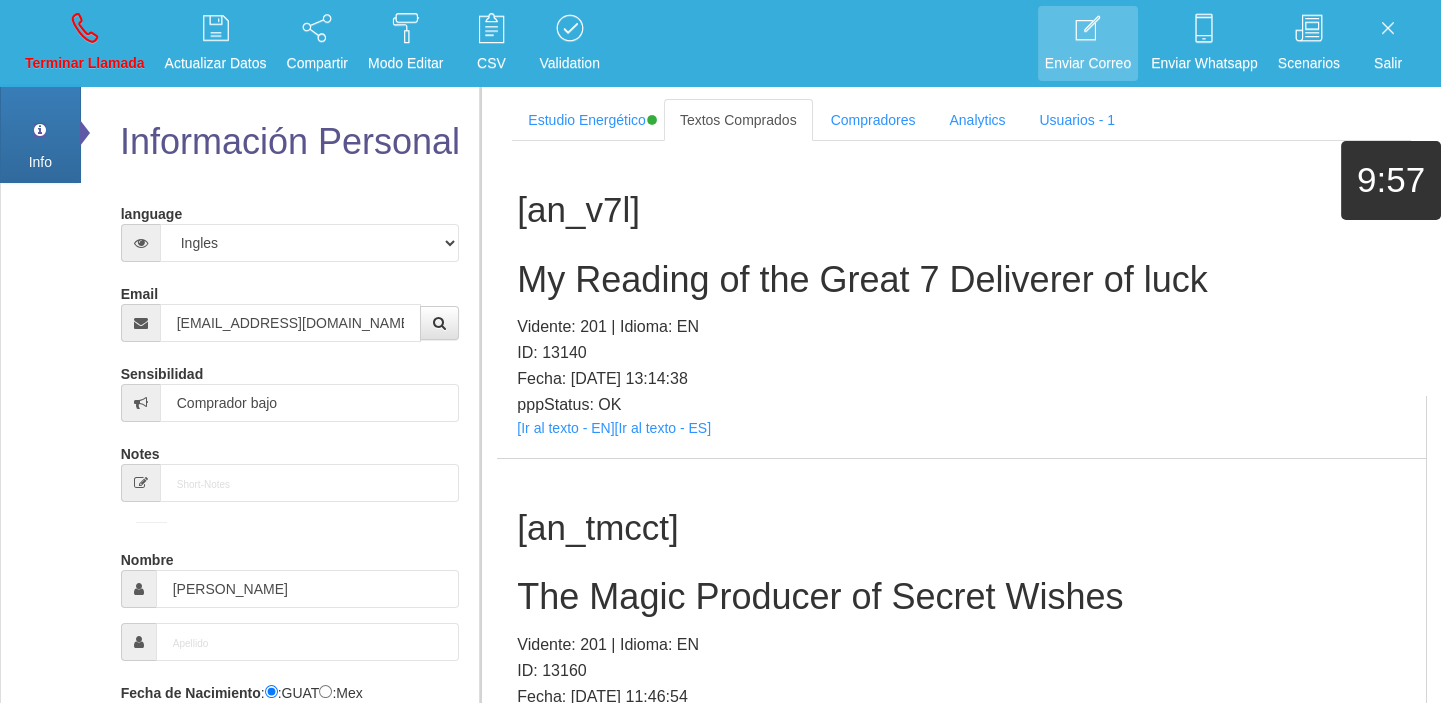 scroll, scrollTop: 2, scrollLeft: 0, axis: vertical 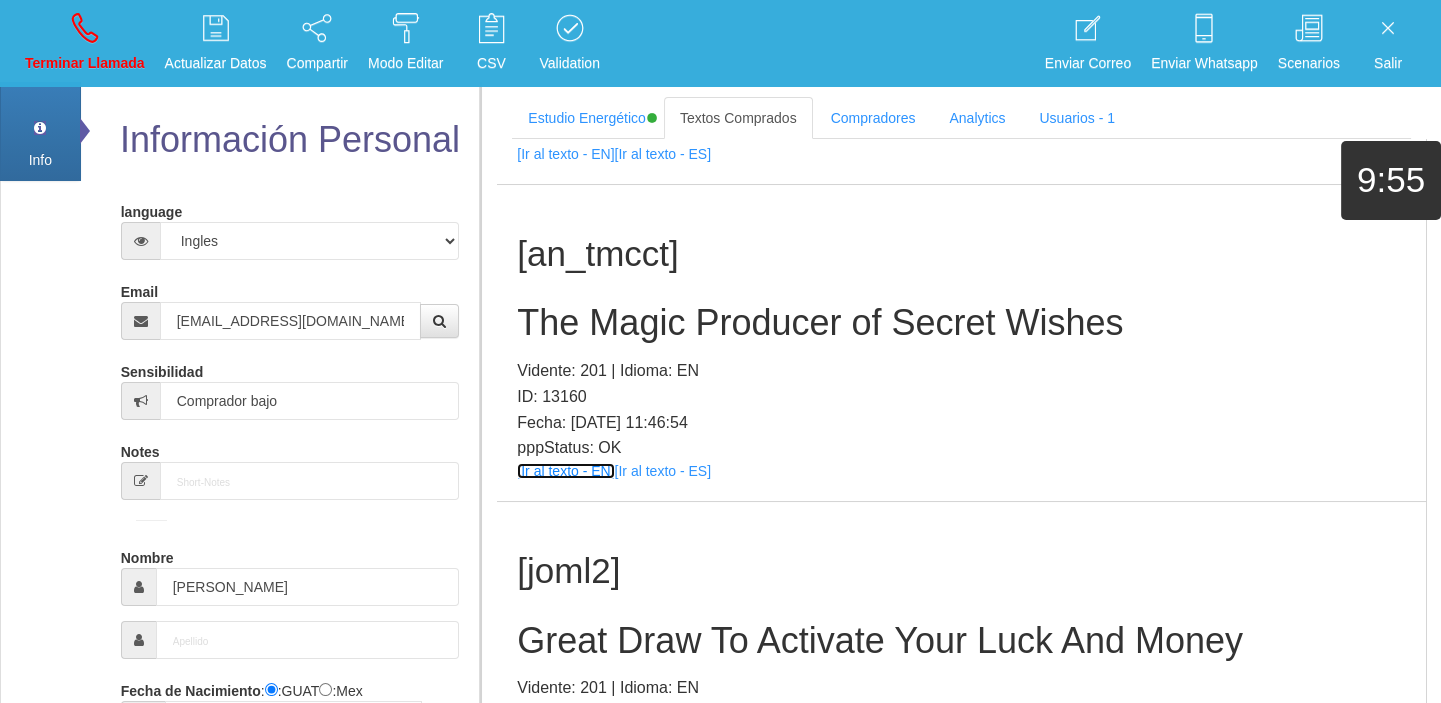 click on "[Ir al texto - EN]" at bounding box center (565, 471) 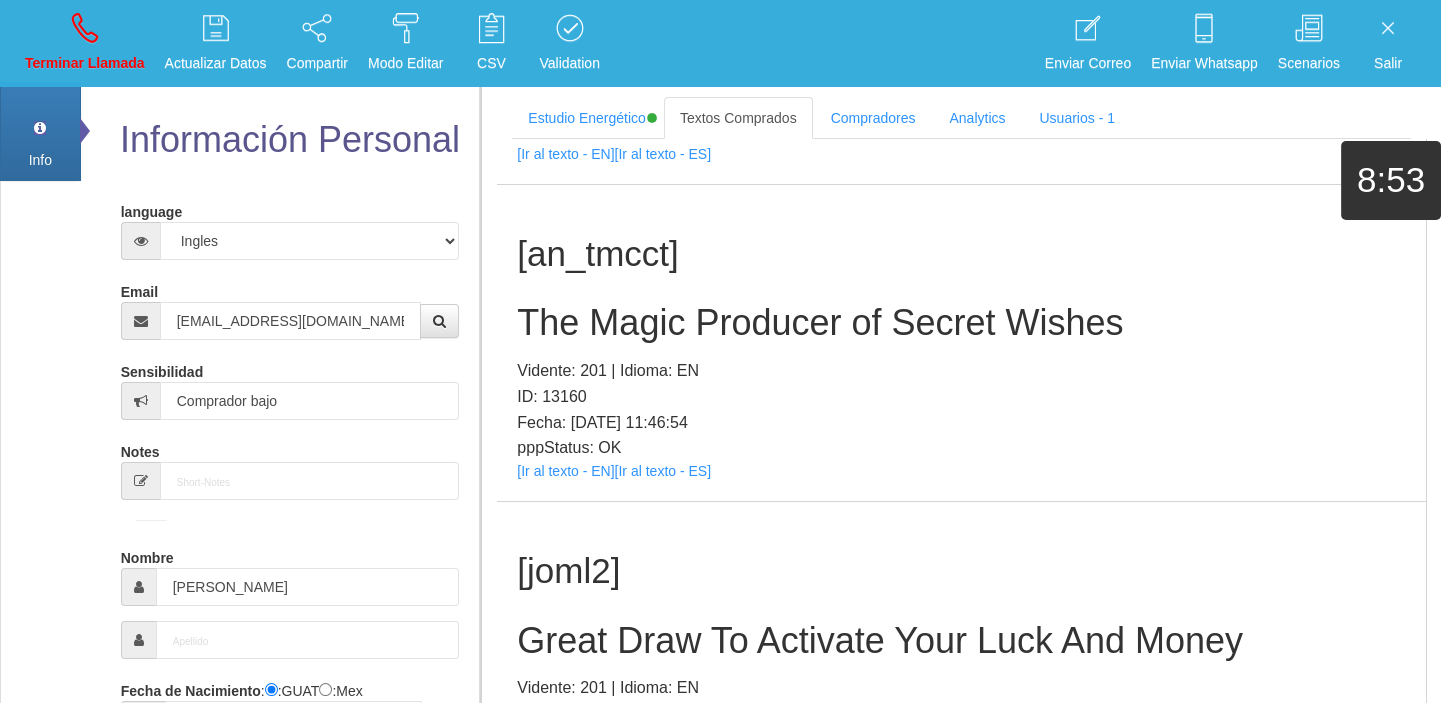 click on "[an_tmcct] The Magic Producer of Secret Wishes Vidente: 201 | Idioma: EN ID: 13160 Fecha: [DATE] 11:46:54 pppStatus: OK [Ir al texto - EN] [Ir al texto - ES]" at bounding box center [961, 343] 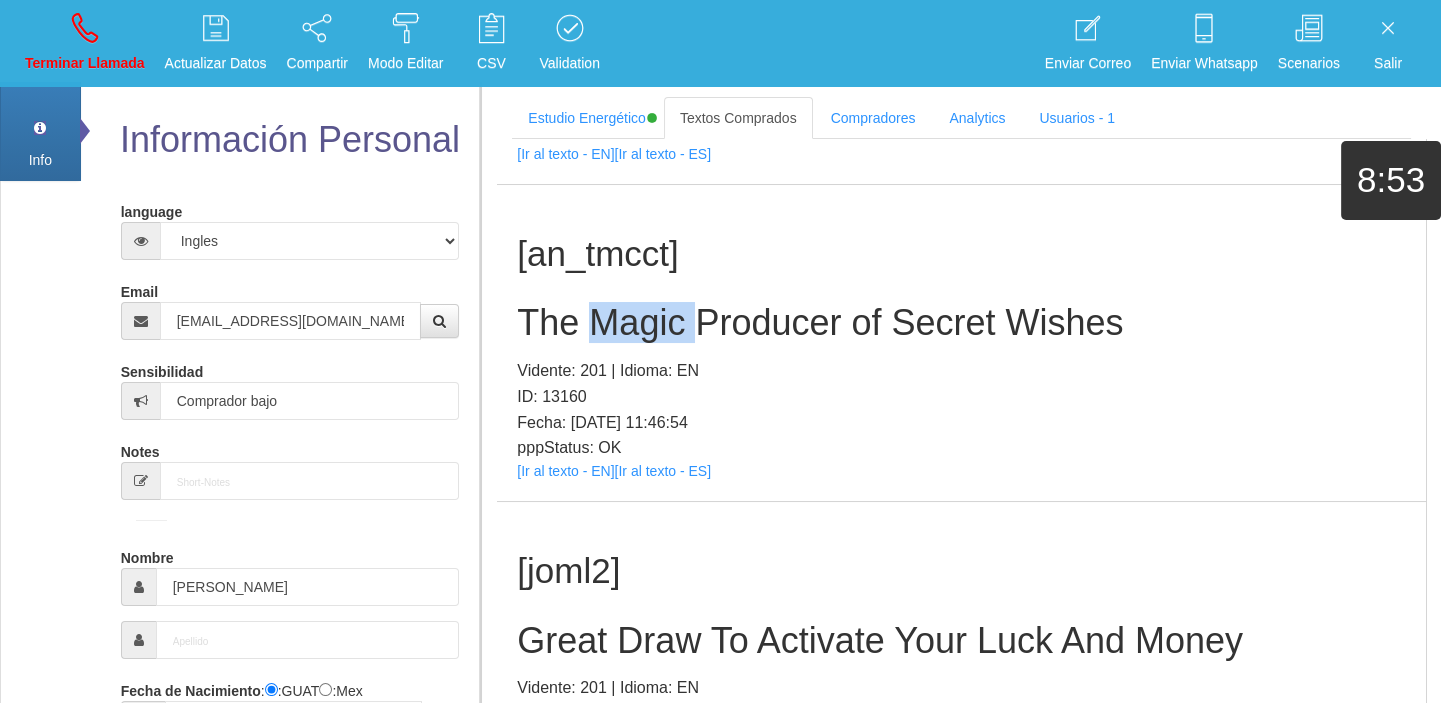click on "[an_tmcct] The Magic Producer of Secret Wishes Vidente: 201 | Idioma: EN ID: 13160 Fecha: [DATE] 11:46:54 pppStatus: OK [Ir al texto - EN] [Ir al texto - ES]" at bounding box center [961, 343] 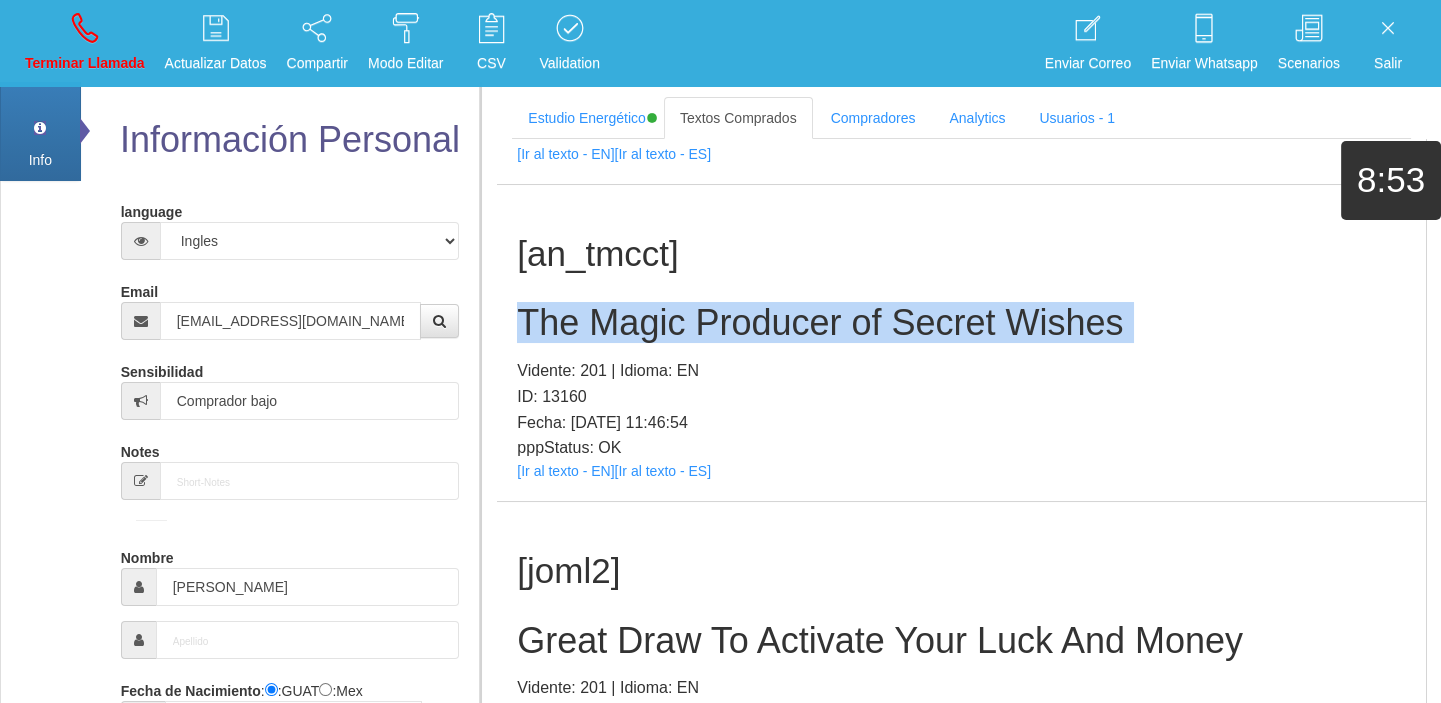 click on "[an_tmcct] The Magic Producer of Secret Wishes Vidente: 201 | Idioma: EN ID: 13160 Fecha: [DATE] 11:46:54 pppStatus: OK [Ir al texto - EN] [Ir al texto - ES]" at bounding box center (961, 343) 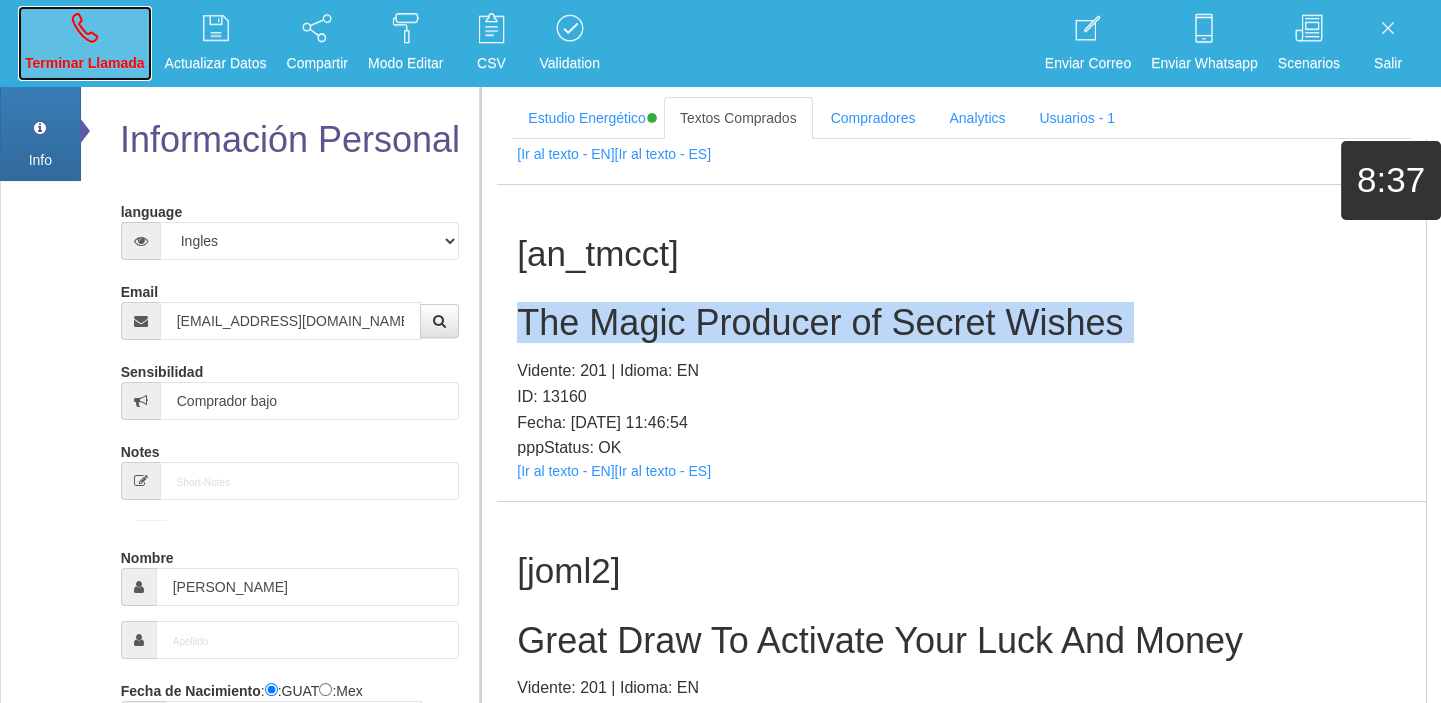 drag, startPoint x: 80, startPoint y: 34, endPoint x: 96, endPoint y: 67, distance: 36.67424 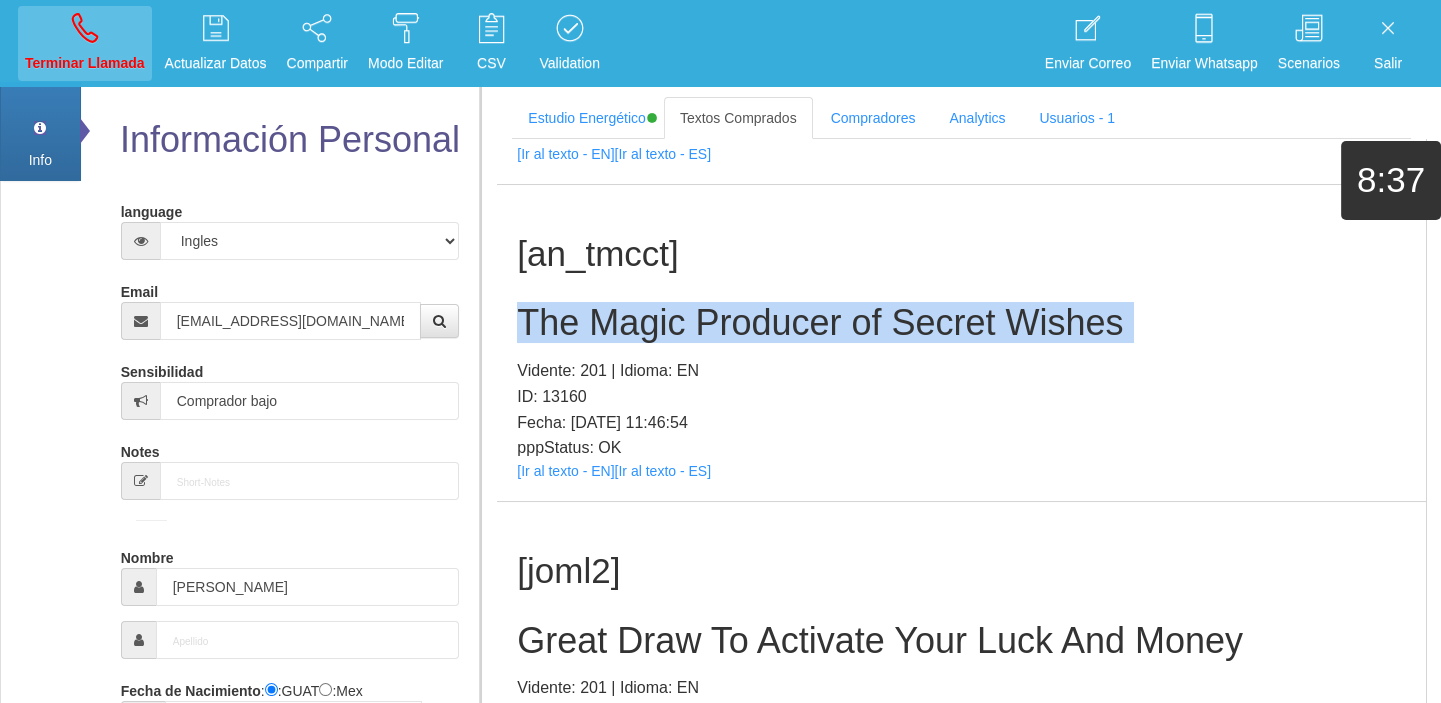type 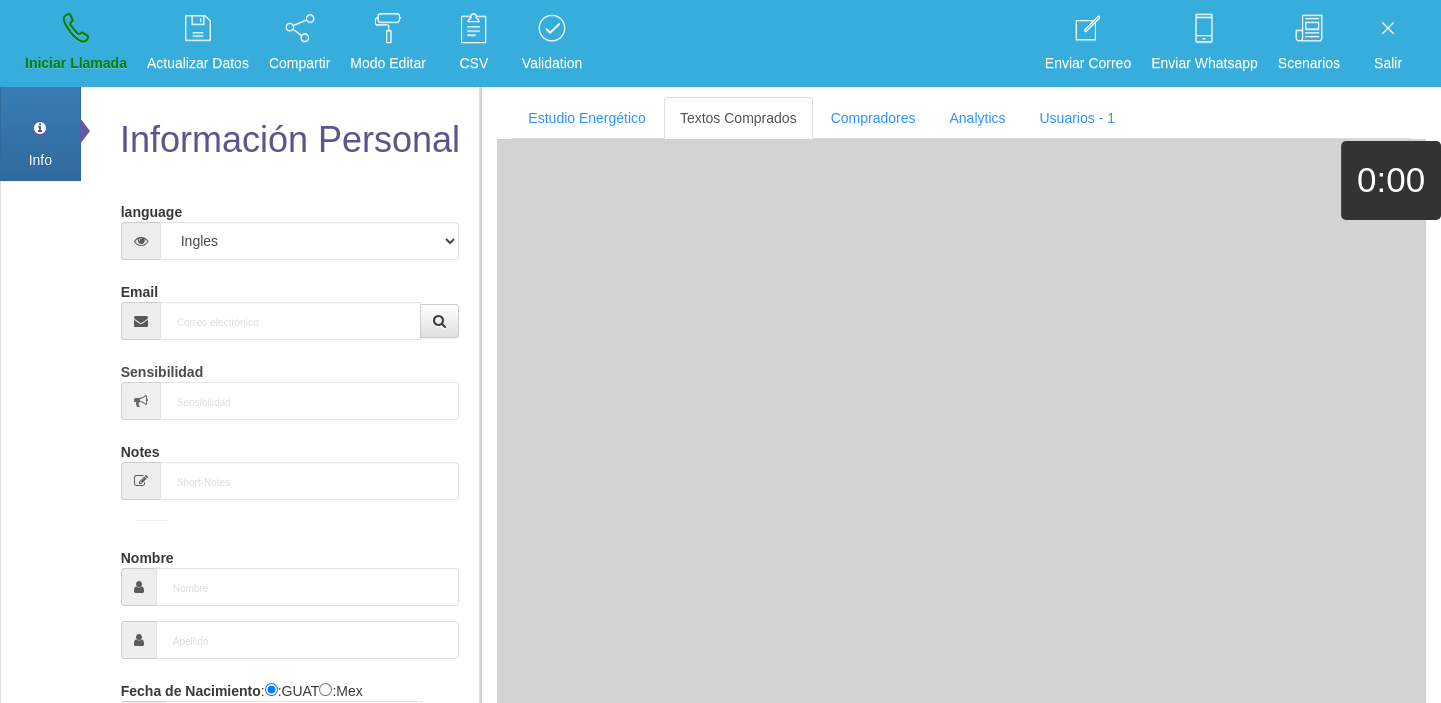 scroll, scrollTop: 0, scrollLeft: 0, axis: both 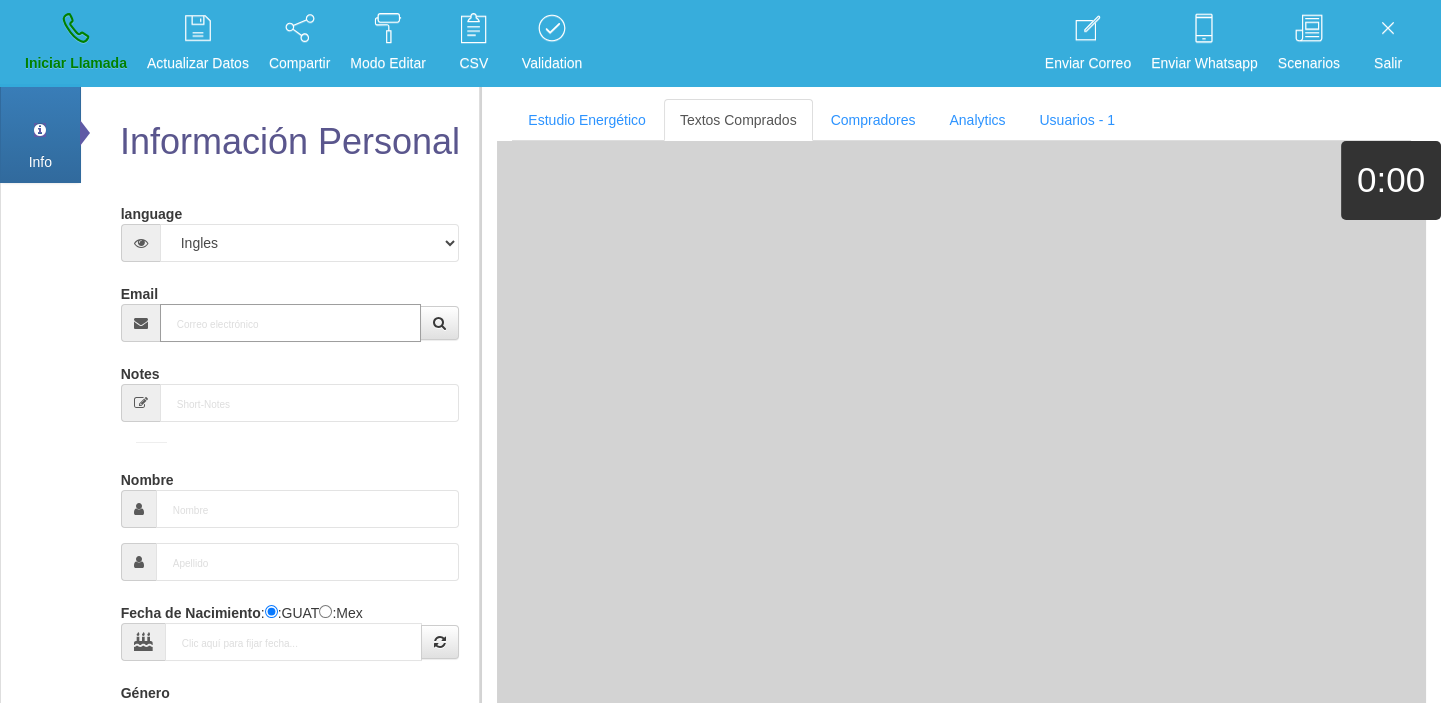 click on "Email" at bounding box center (291, 323) 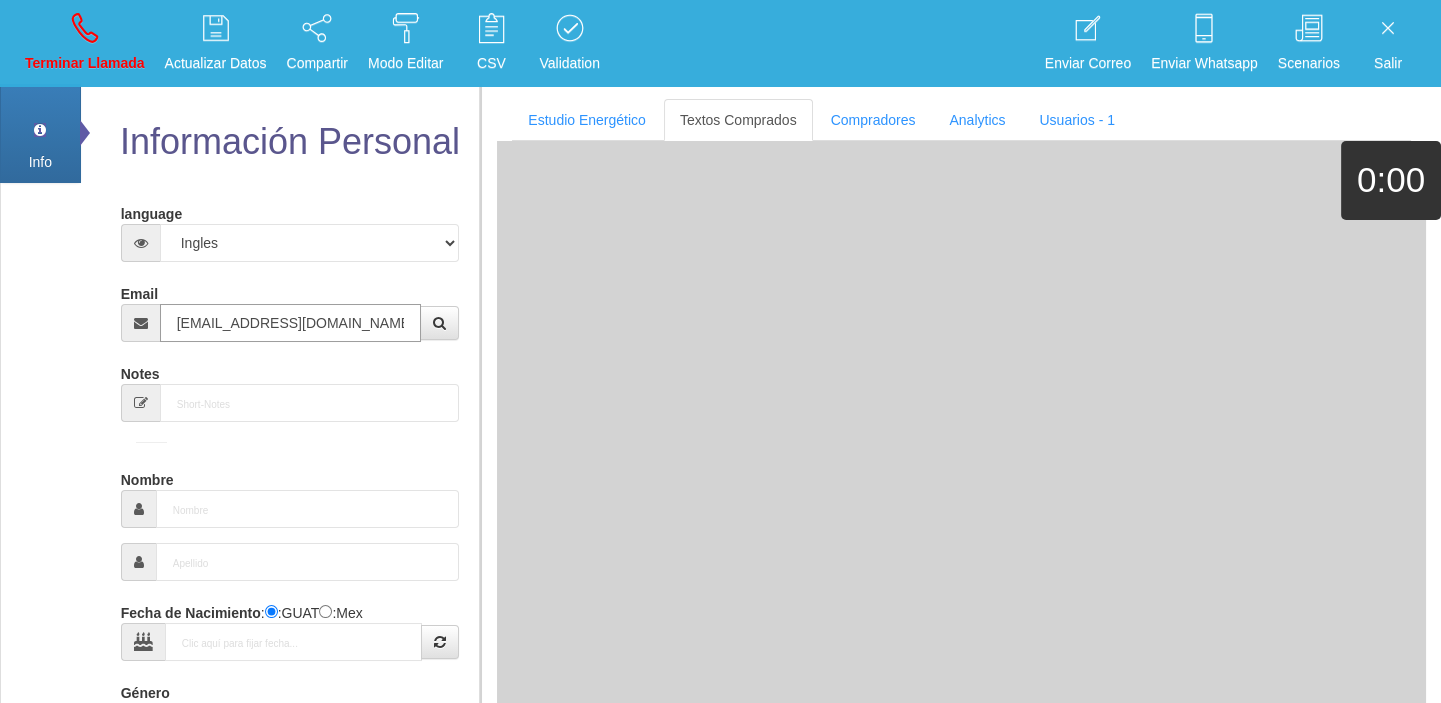 type on "[DATE]" 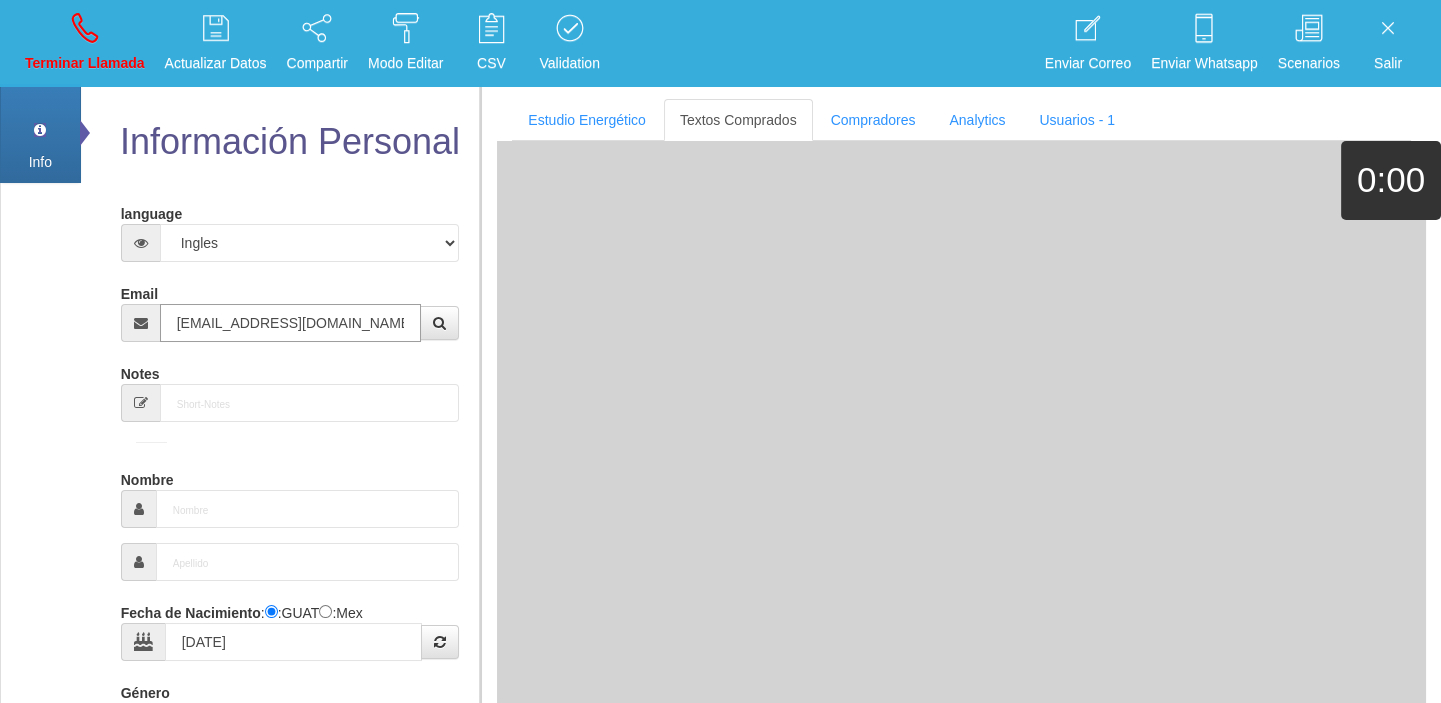 type on "Comprador simple" 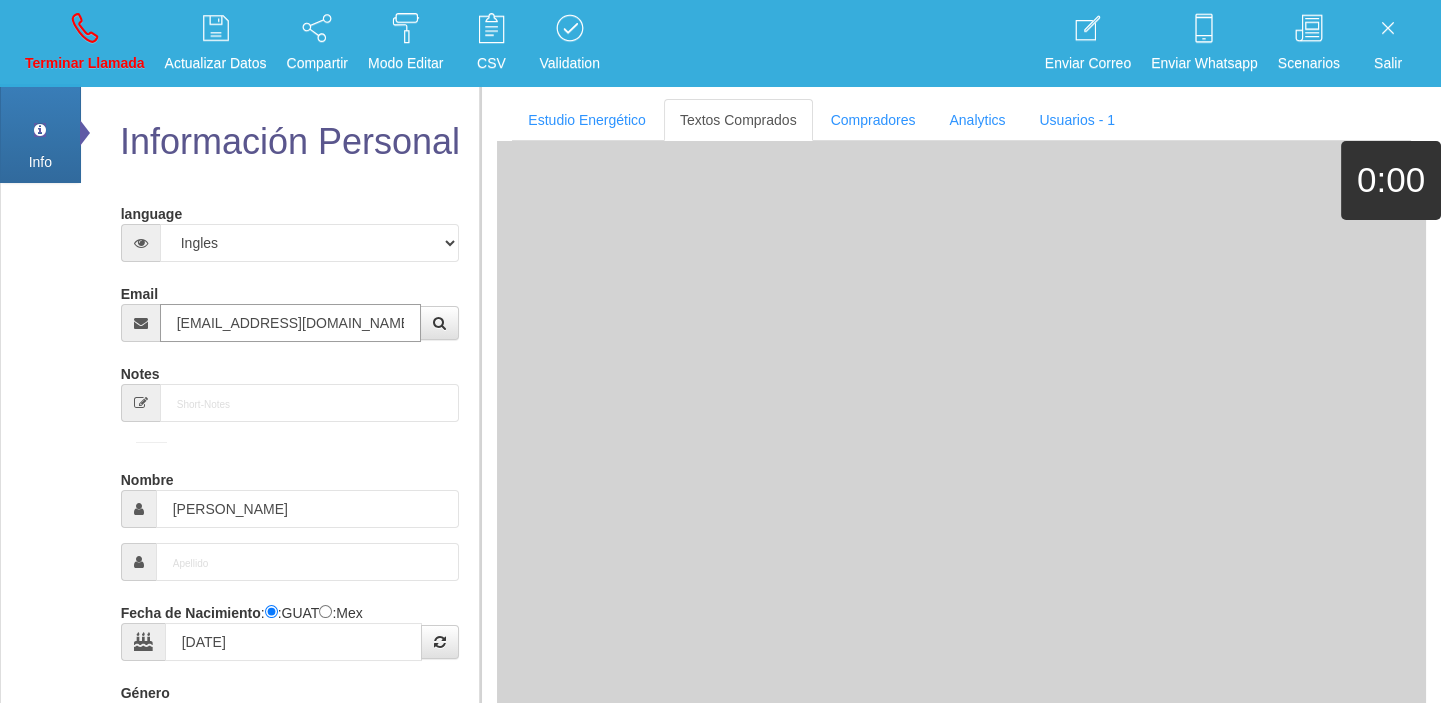 type on "[EMAIL_ADDRESS][DOMAIN_NAME]" 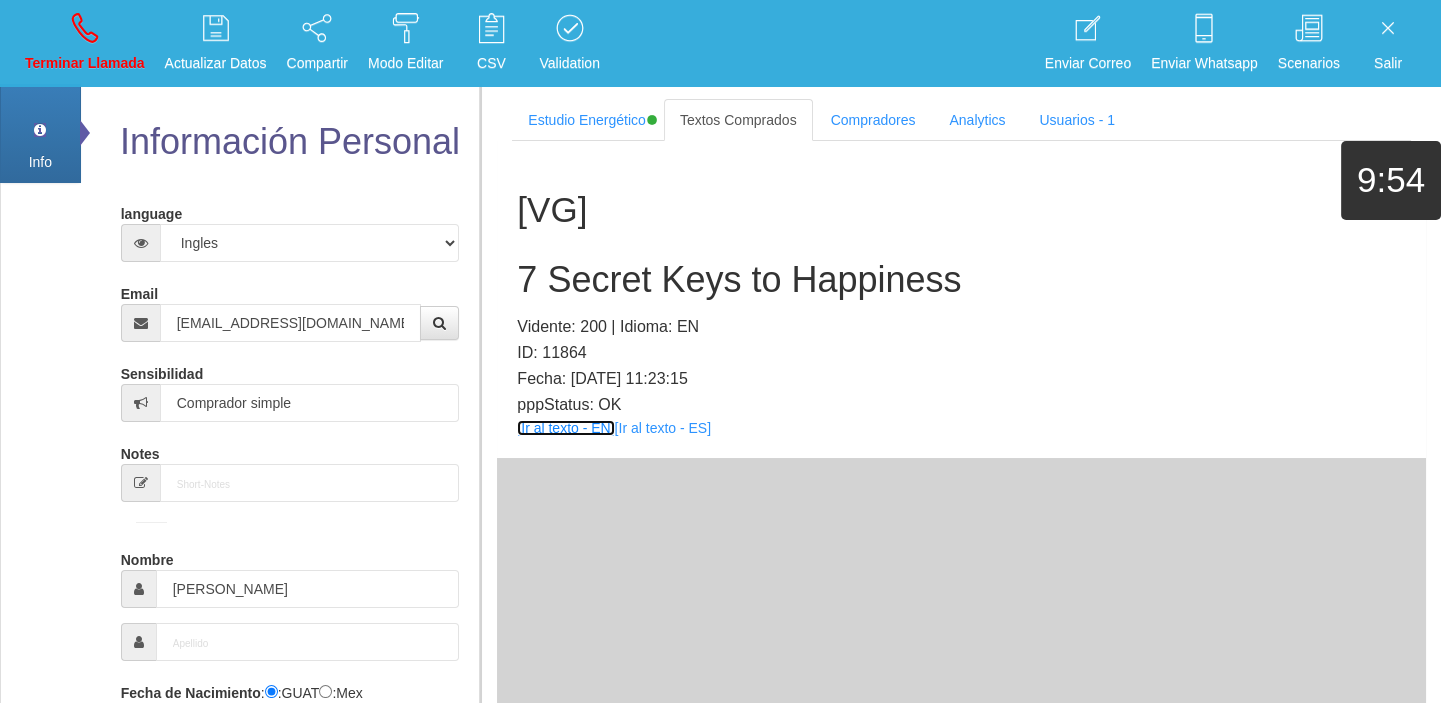 click on "[Ir al texto - EN]" at bounding box center [565, 428] 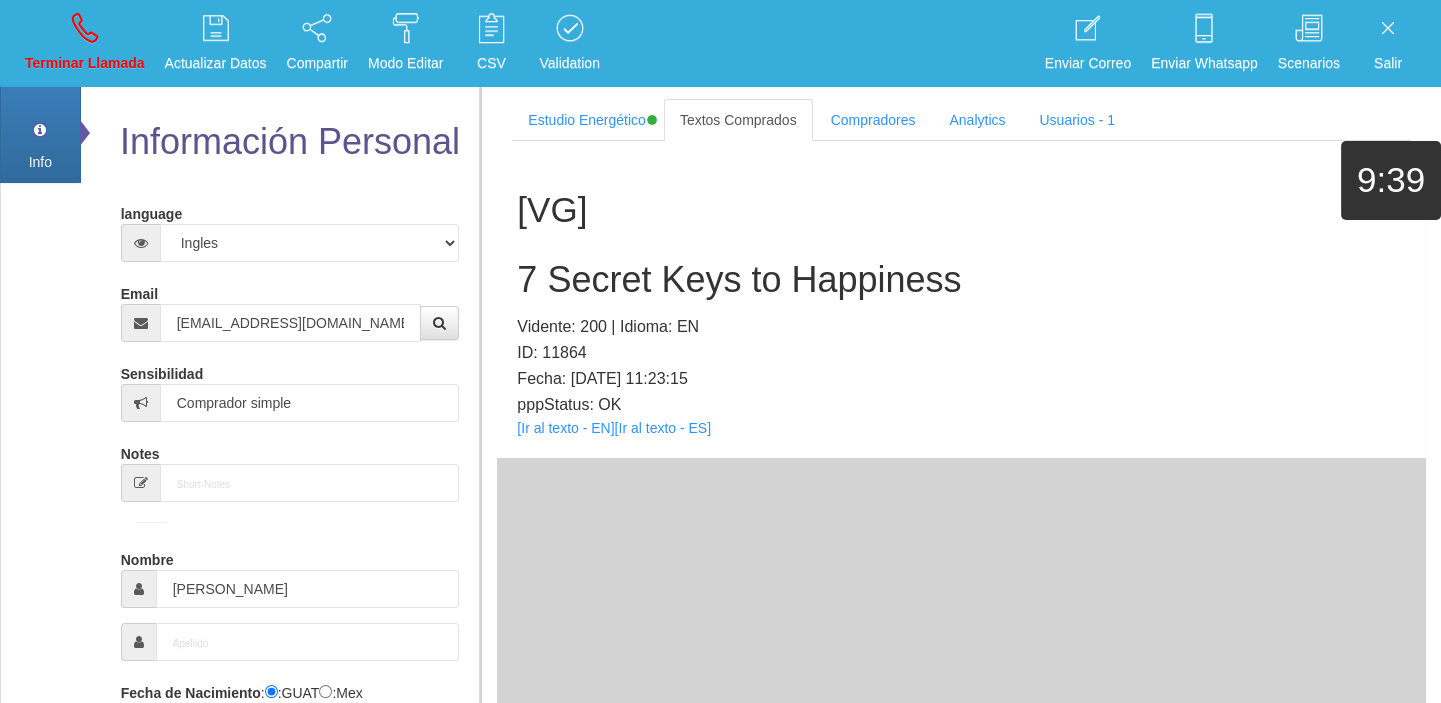 click on "7 Secret Keys to Happiness" at bounding box center [961, 280] 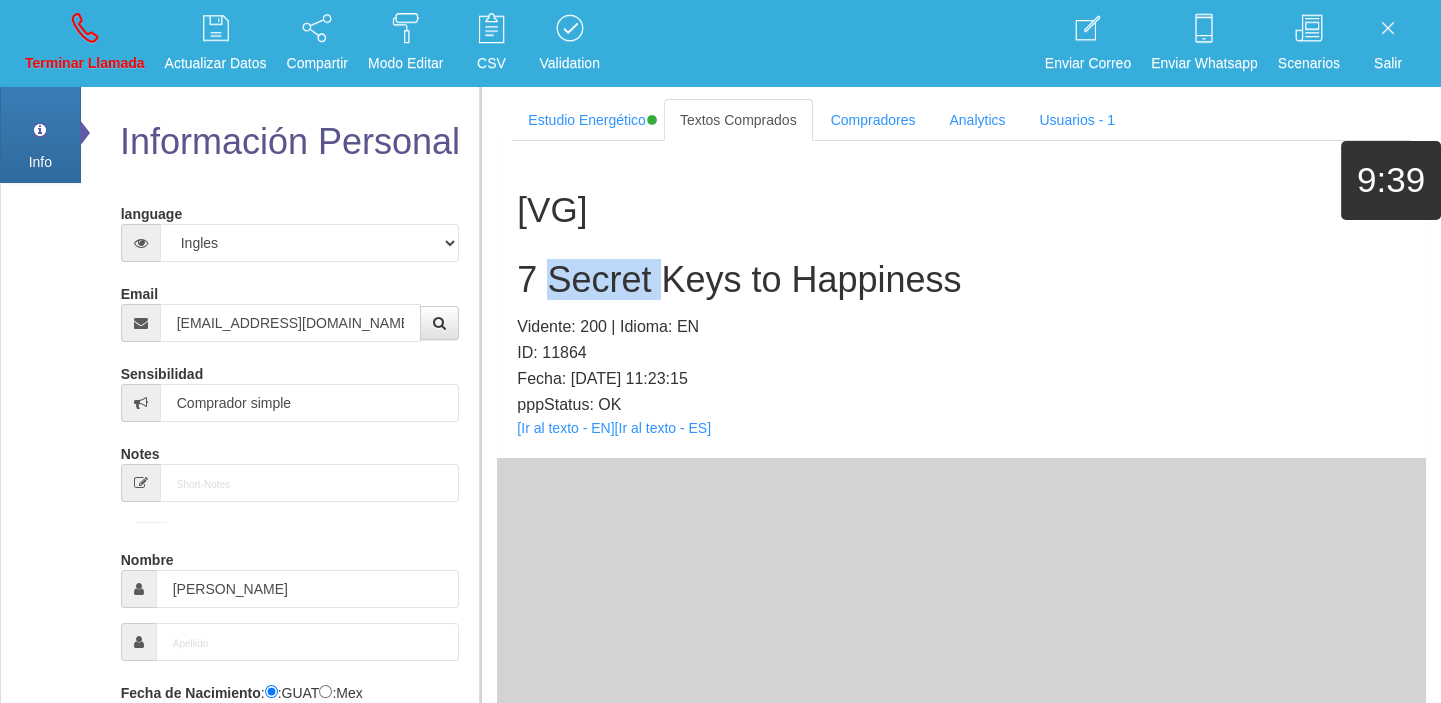 click on "7 Secret Keys to Happiness" at bounding box center [961, 280] 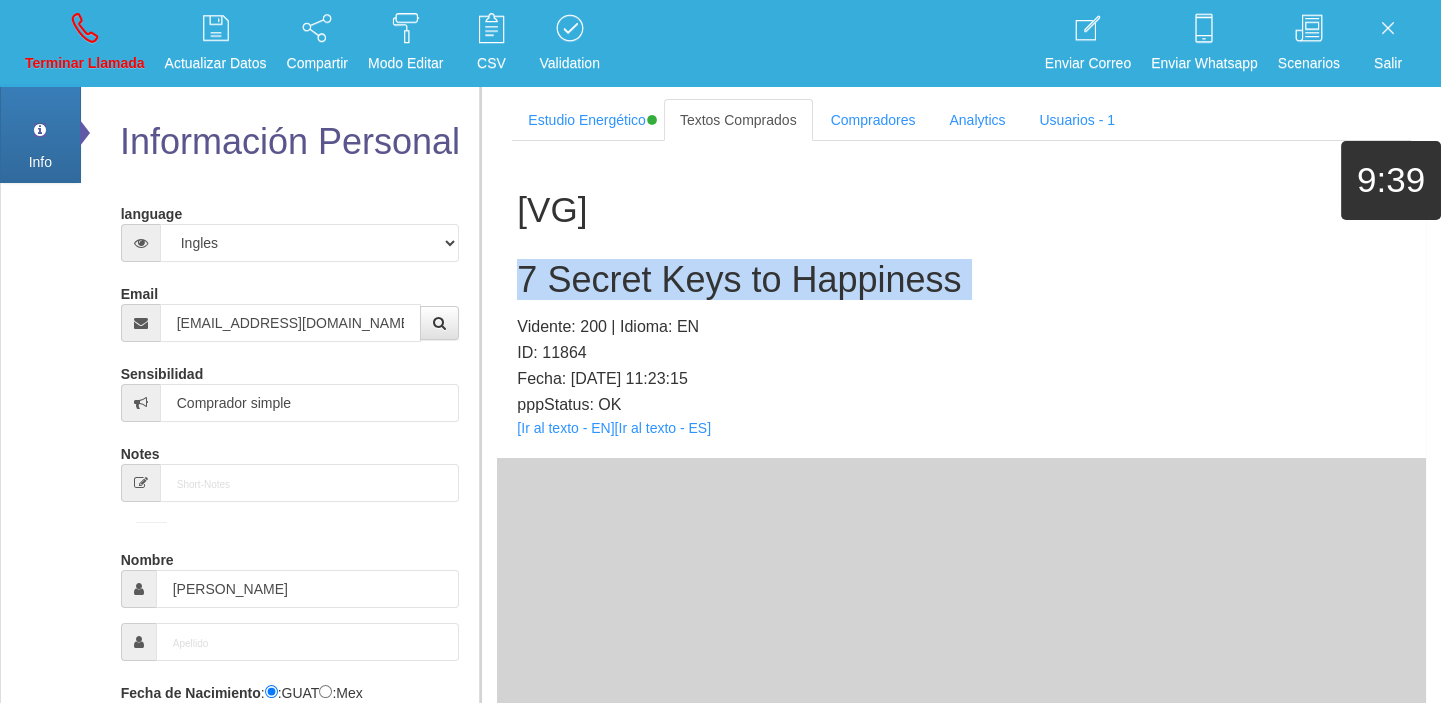 click on "7 Secret Keys to Happiness" at bounding box center (961, 280) 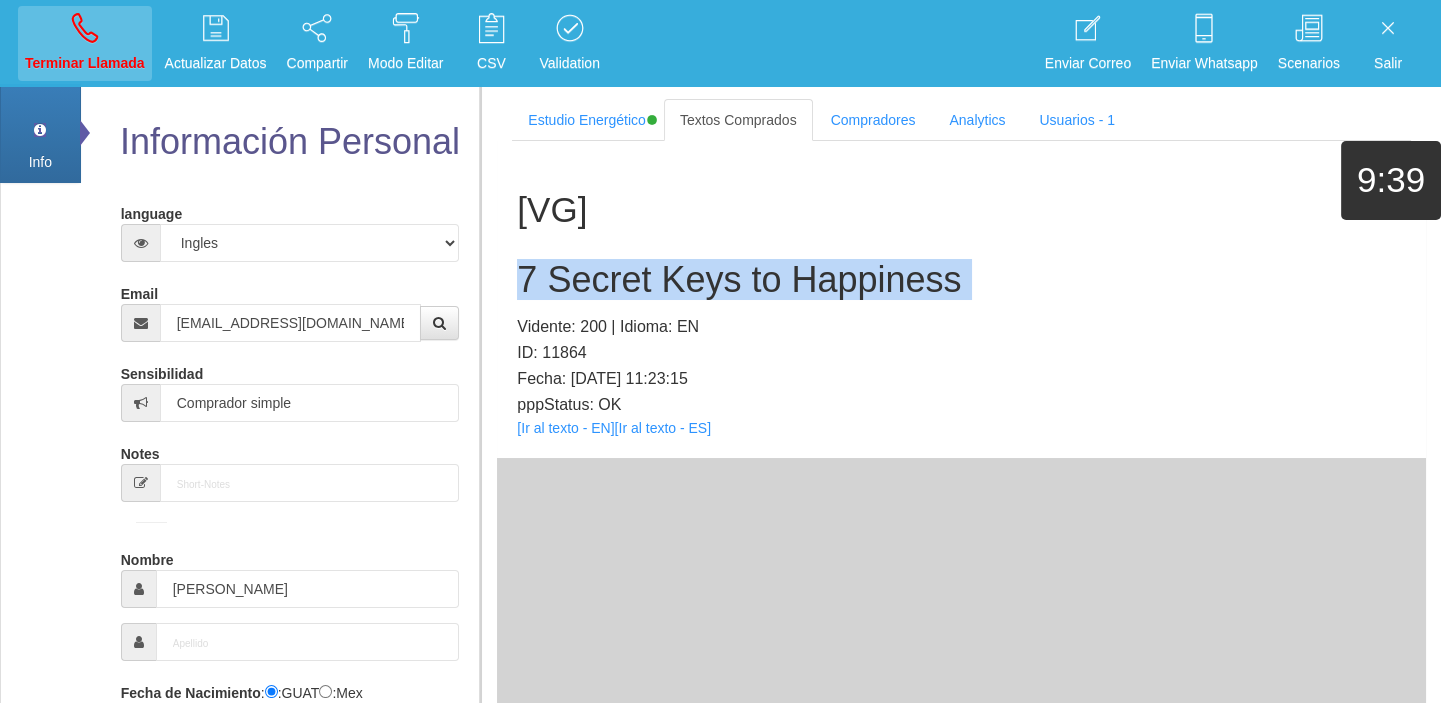 copy on "7 Secret Keys to Happiness" 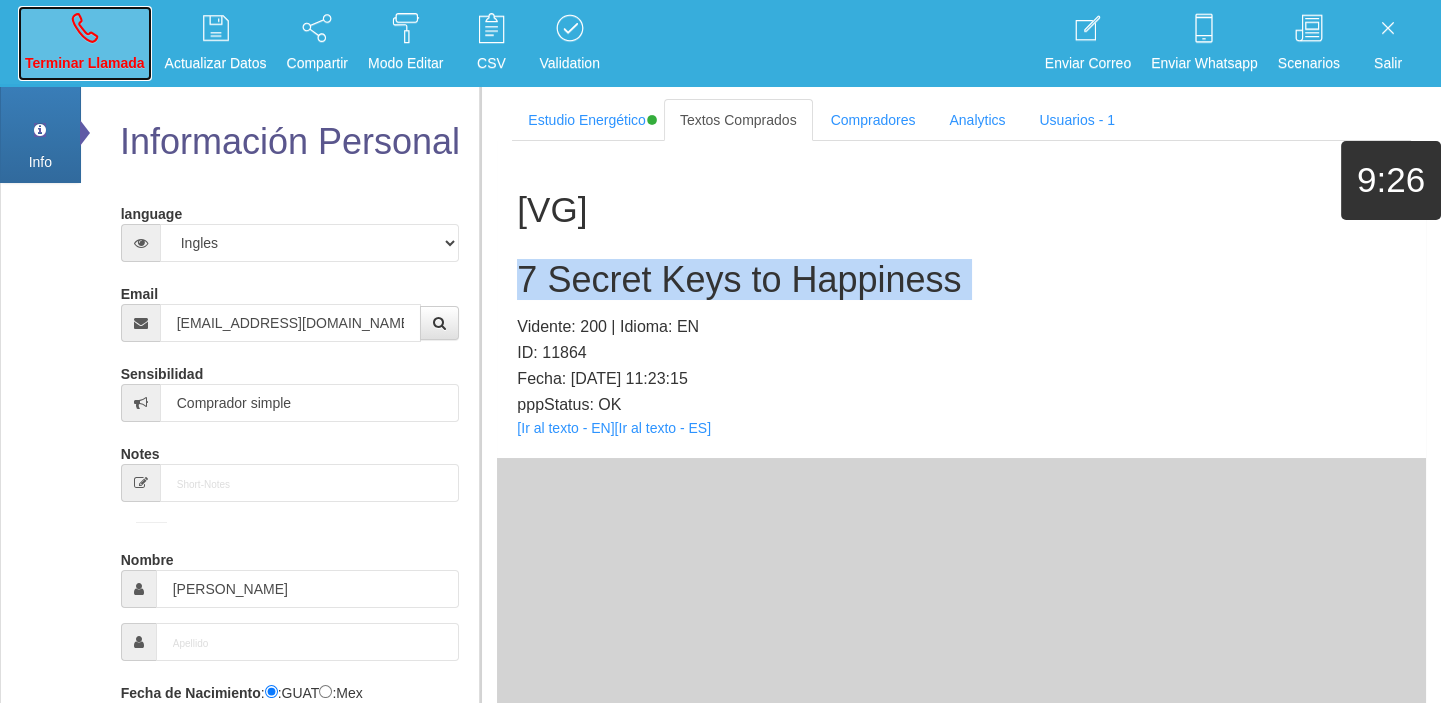 click at bounding box center [85, 28] 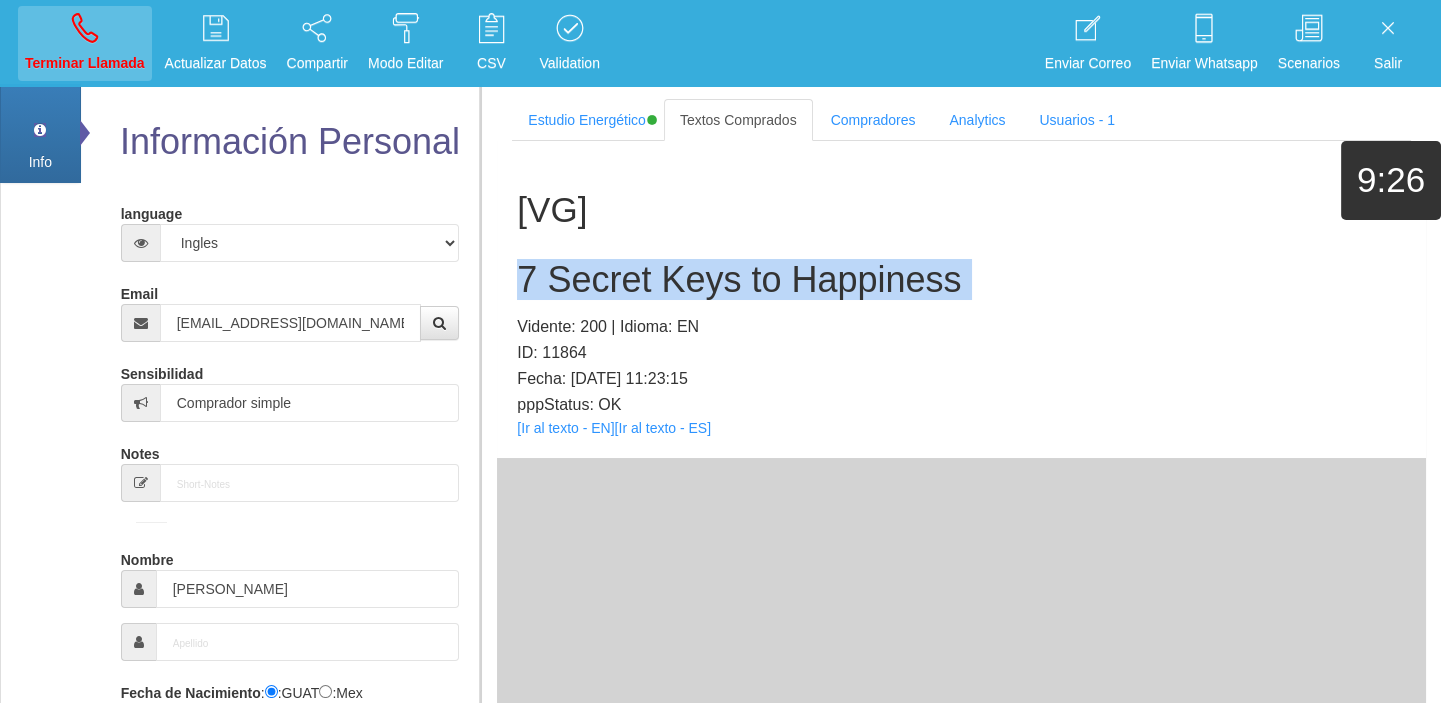 type 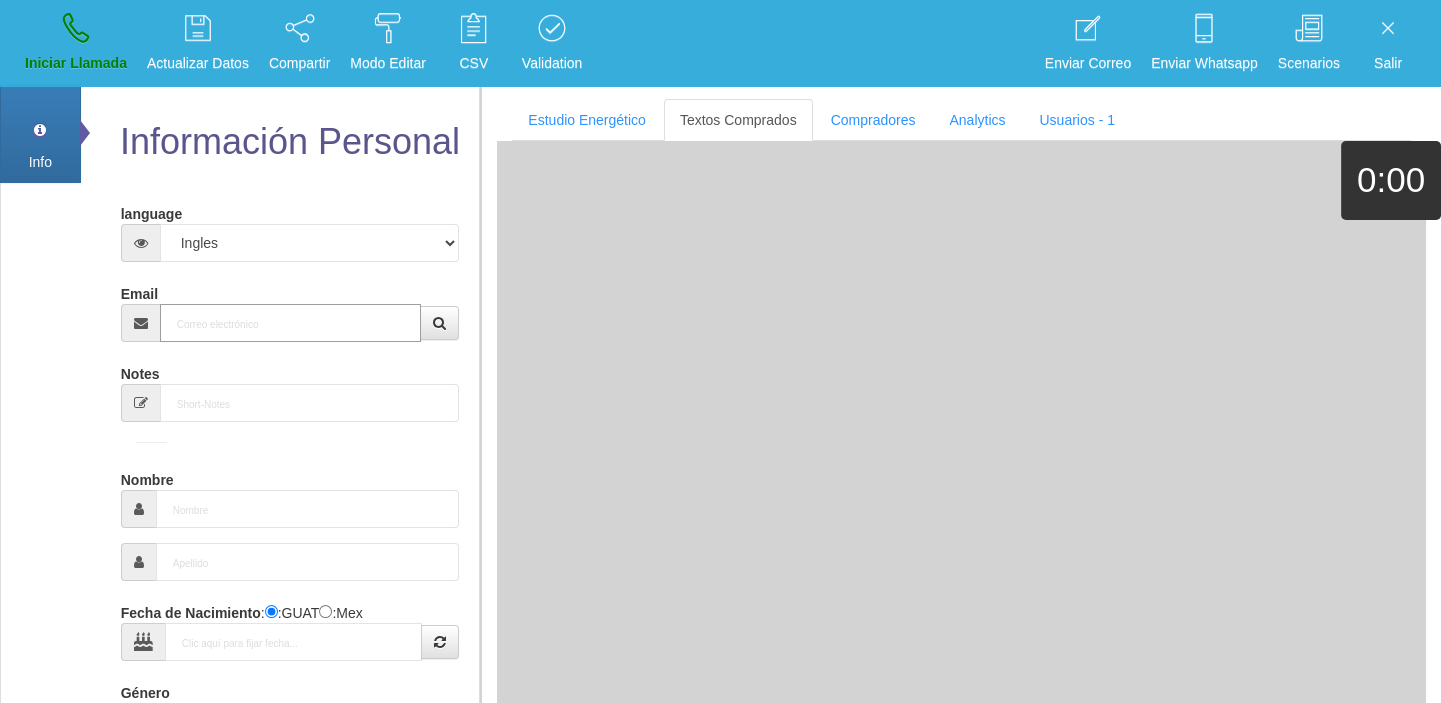 click on "Email" at bounding box center (291, 323) 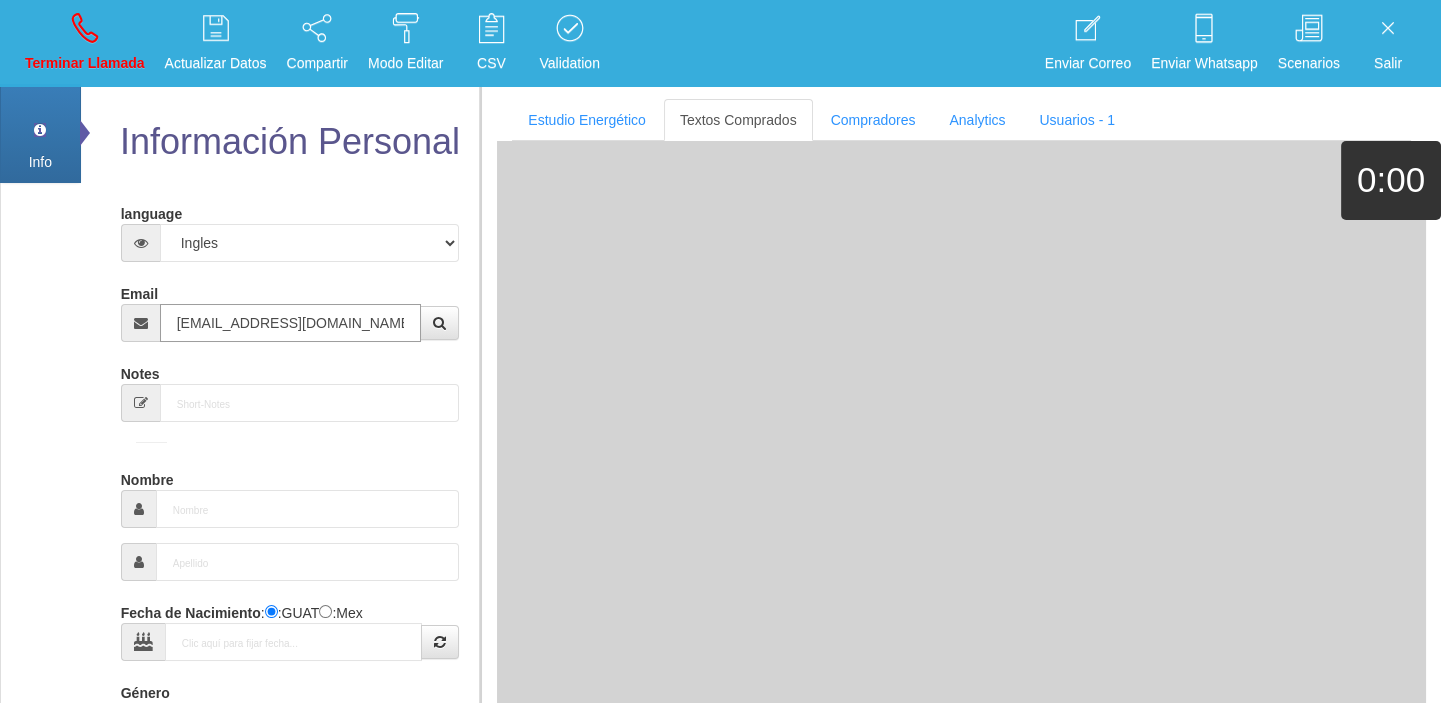 type on "9 Dic 1965" 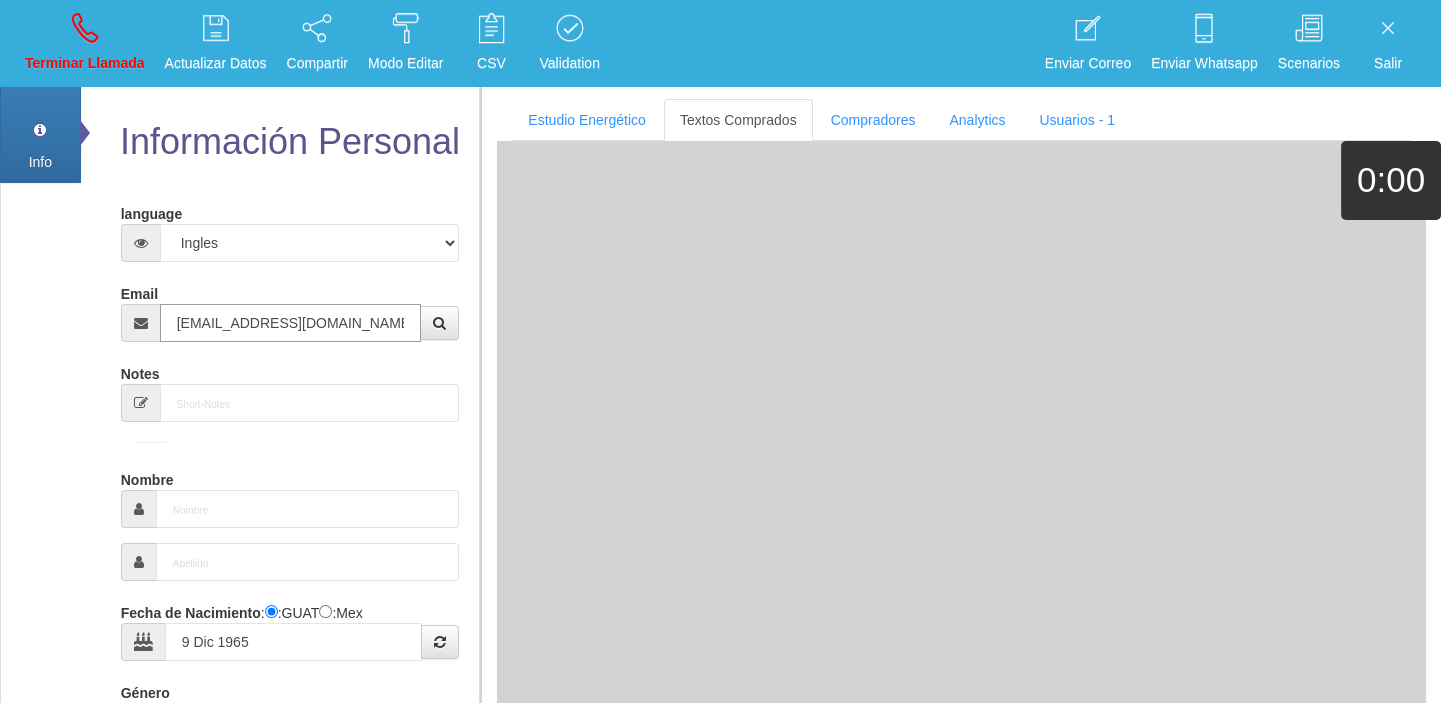 type on "Excelente Comprador" 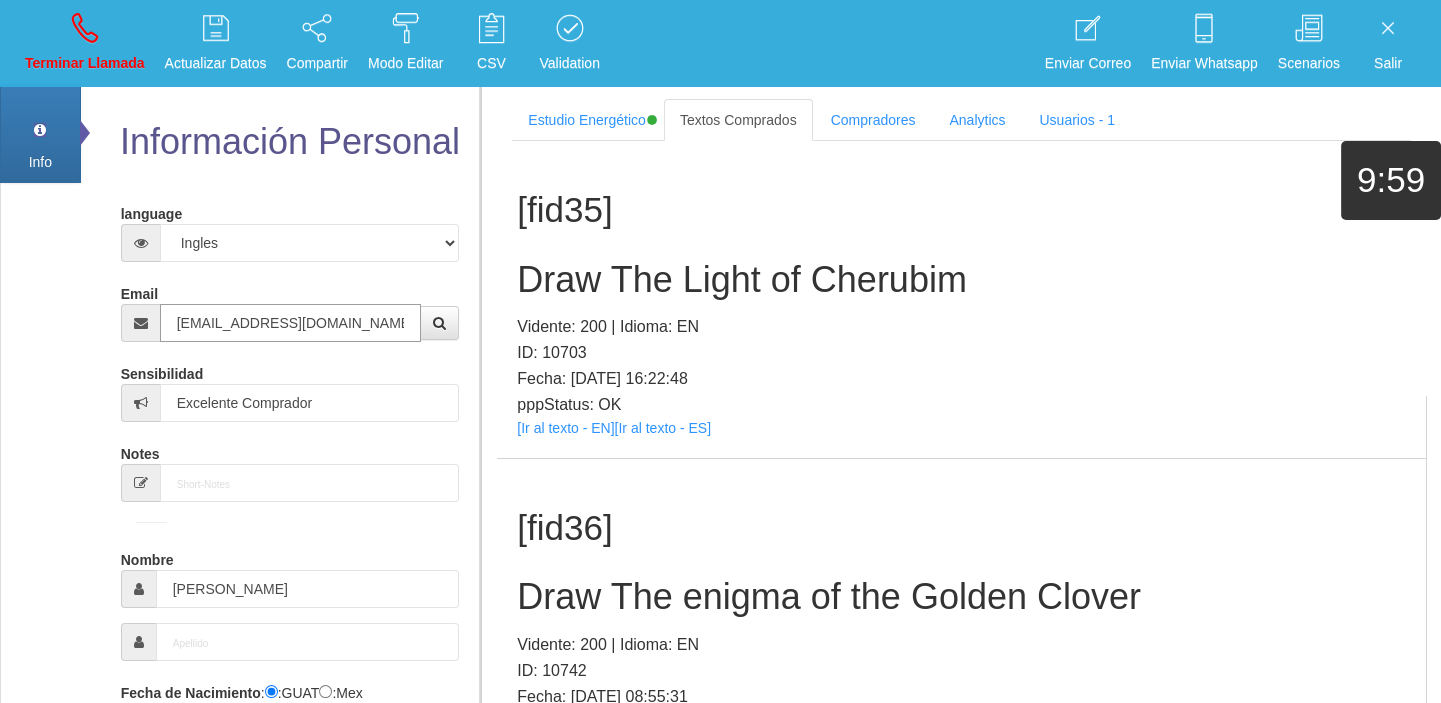 type on "[EMAIL_ADDRESS][DOMAIN_NAME]" 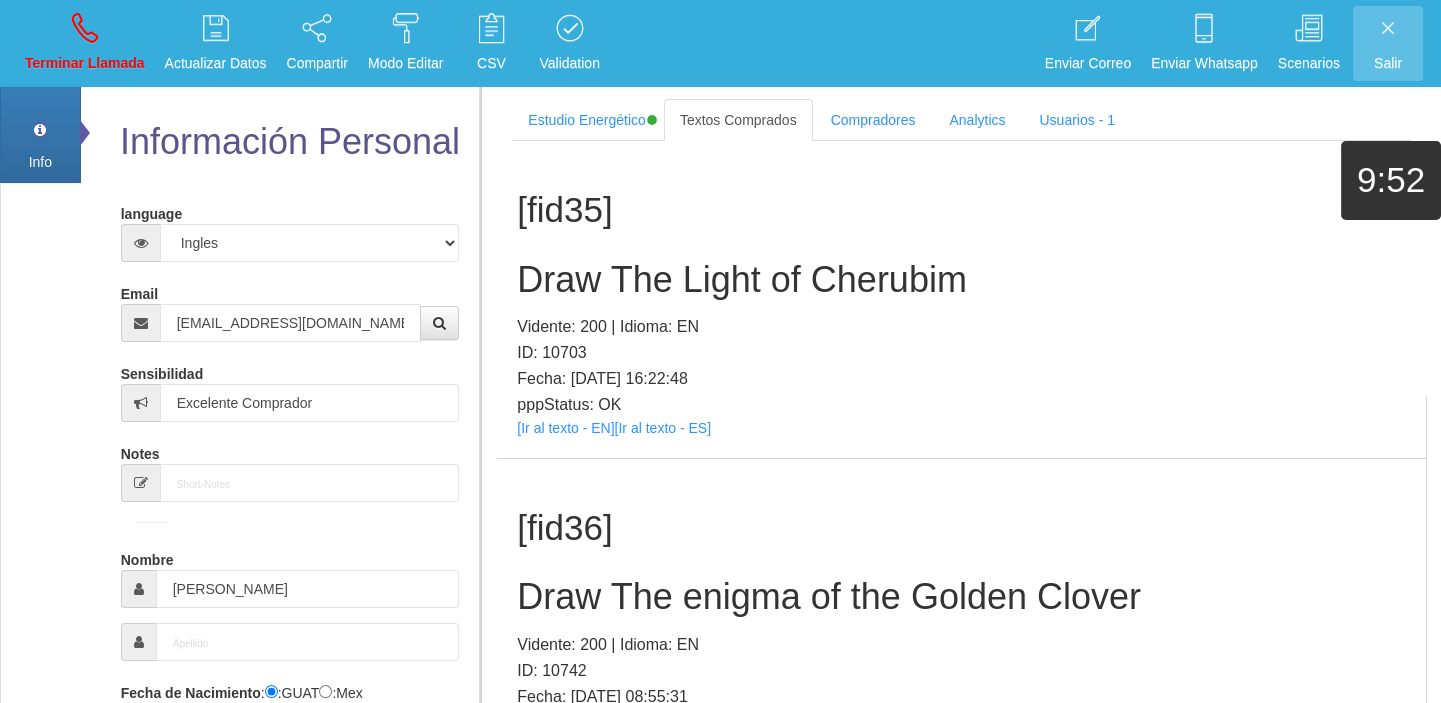 scroll, scrollTop: 24043, scrollLeft: 0, axis: vertical 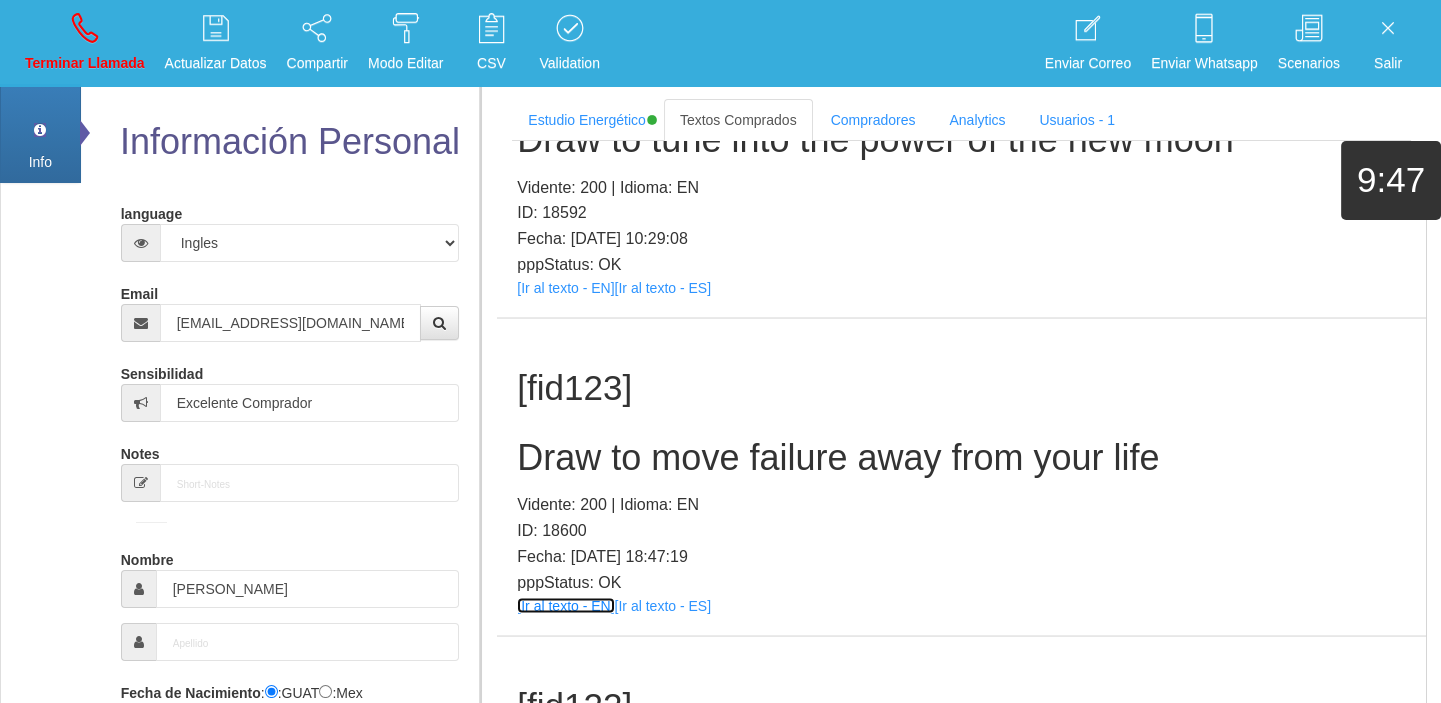 click on "[Ir al texto - EN]" at bounding box center [565, 606] 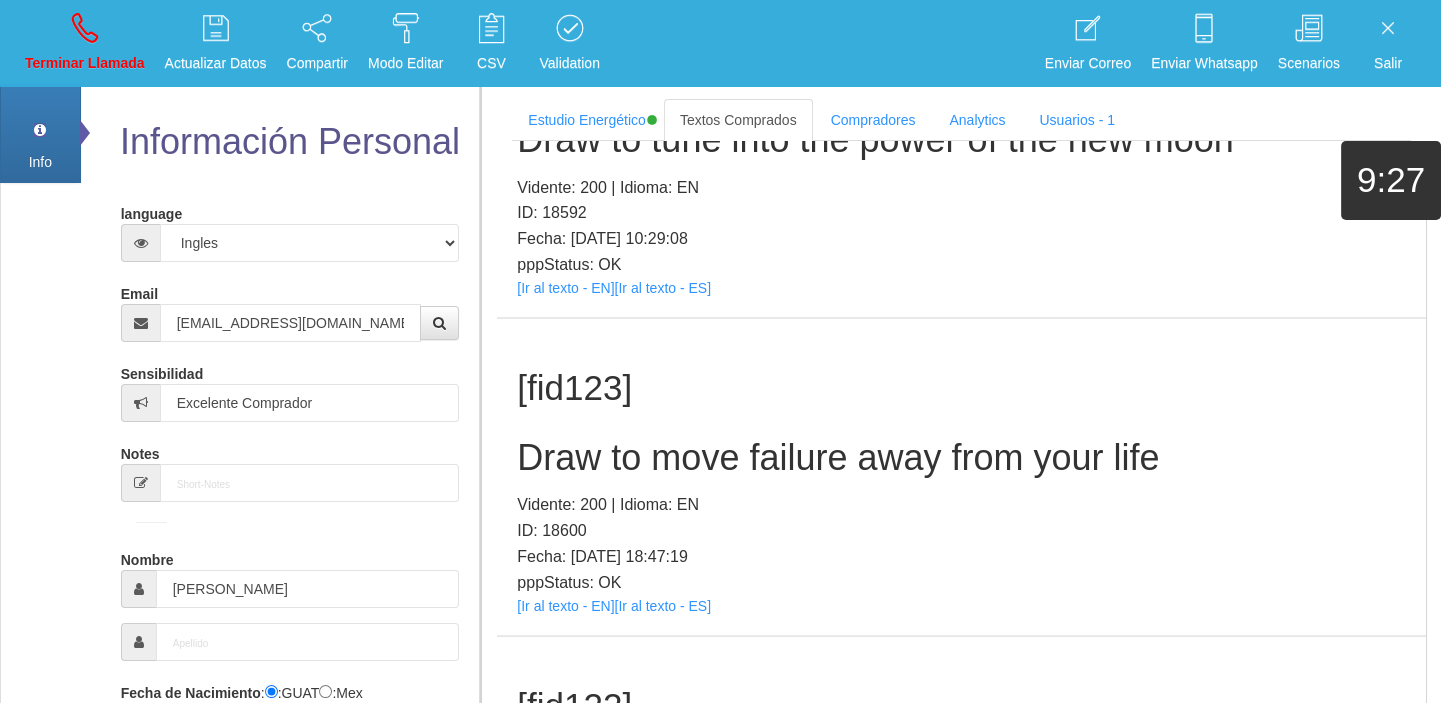click on "Draw to move failure away from your life" at bounding box center (961, 458) 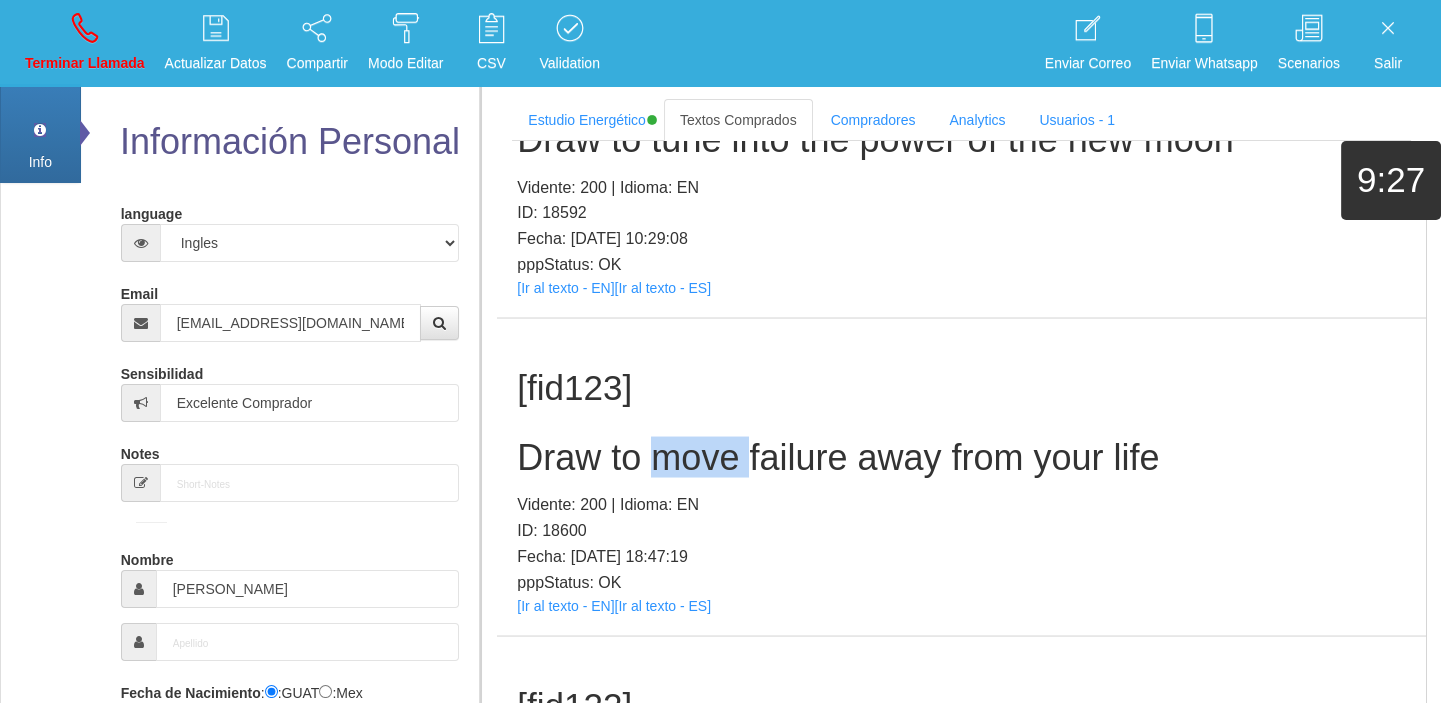 click on "Draw to move failure away from your life" at bounding box center (961, 458) 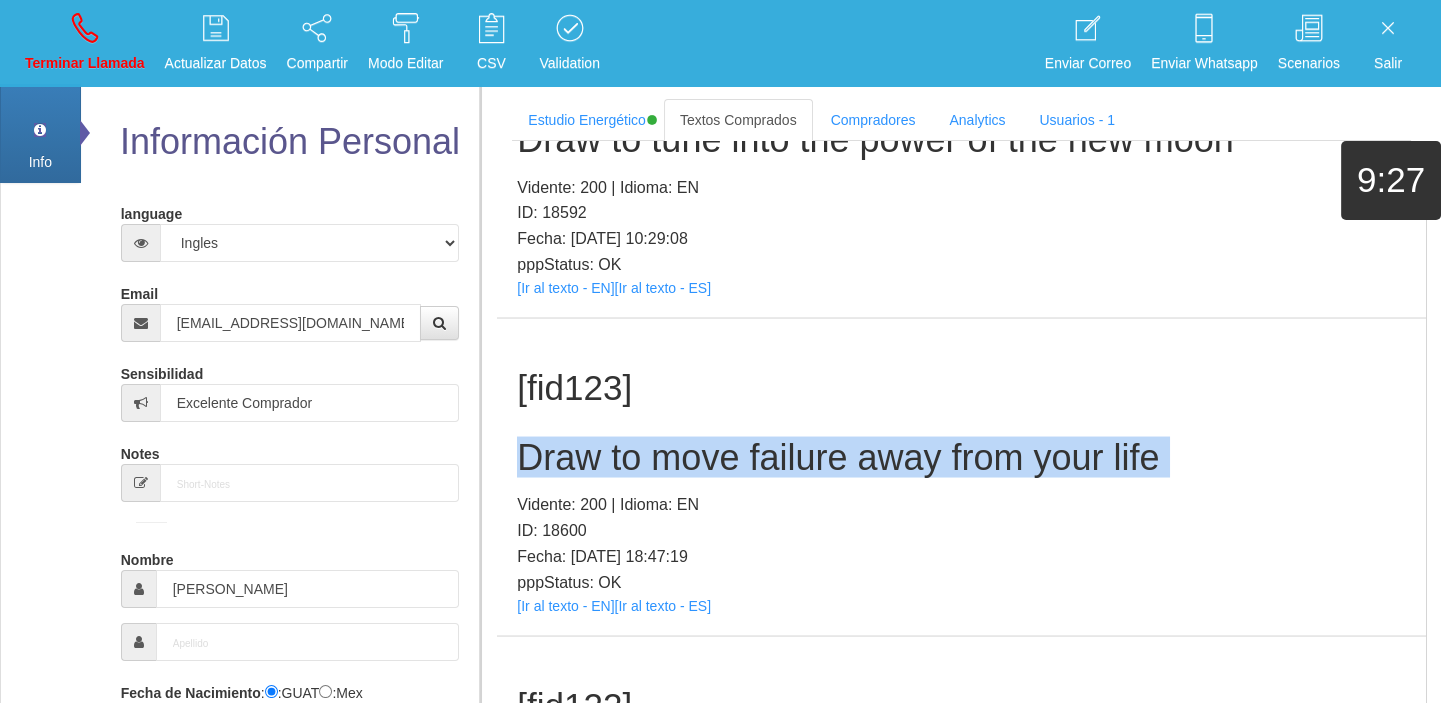 click on "Draw to move failure away from your life" at bounding box center (961, 458) 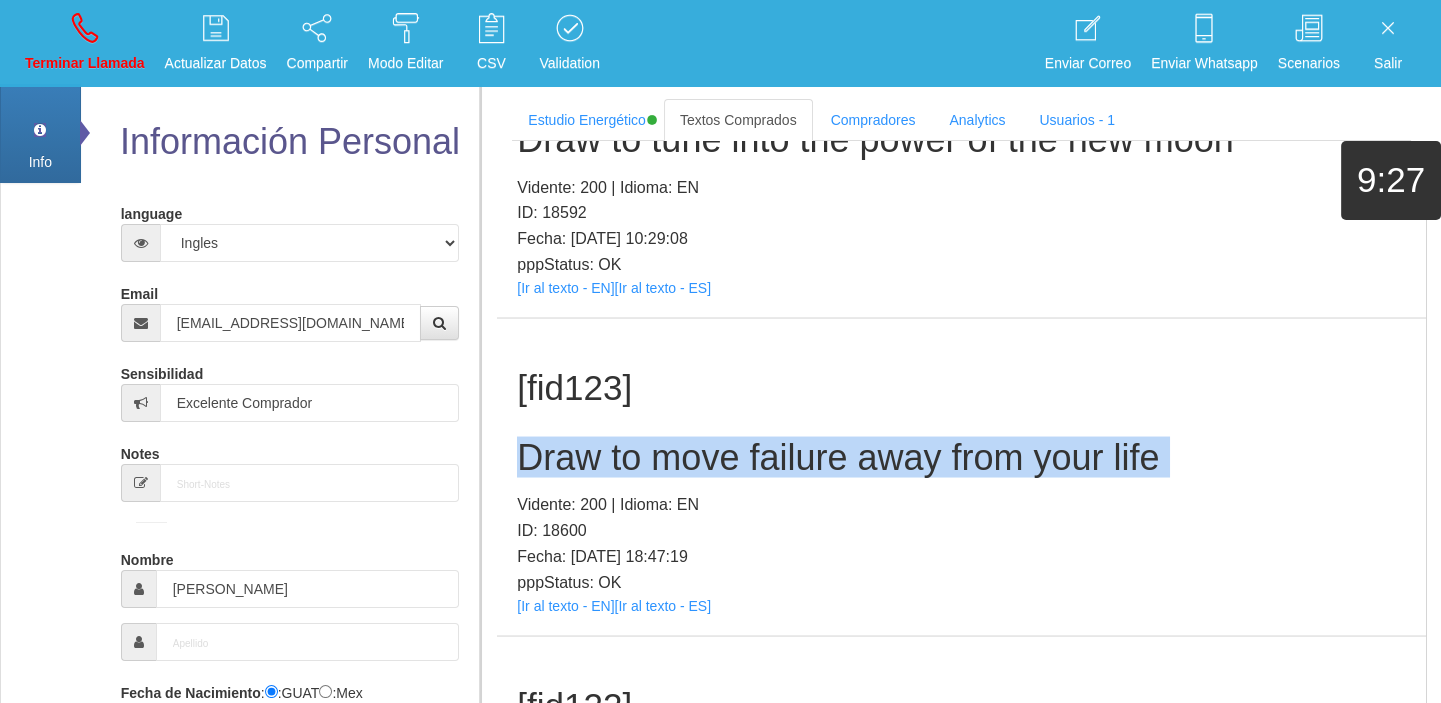 copy on "Draw to move failure away from your life" 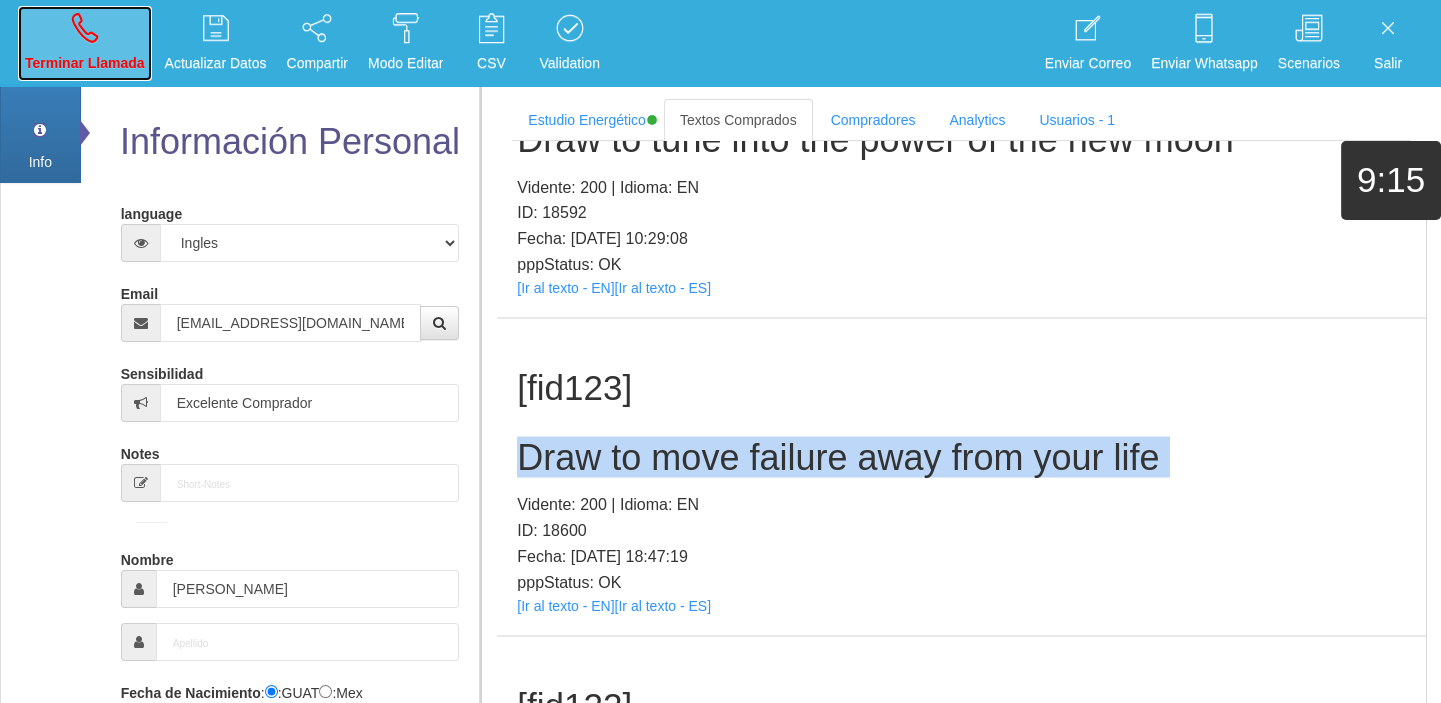 click on "Terminar Llamada" at bounding box center (85, 43) 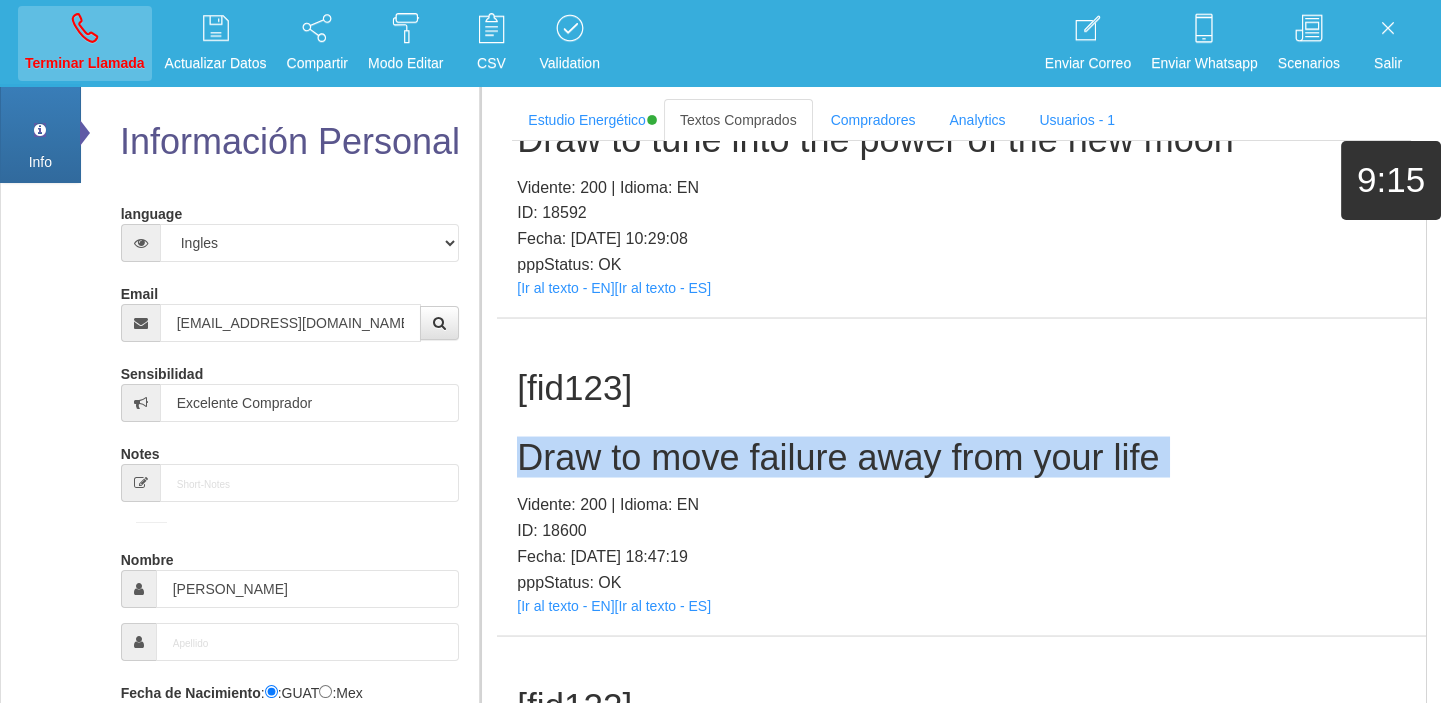 type 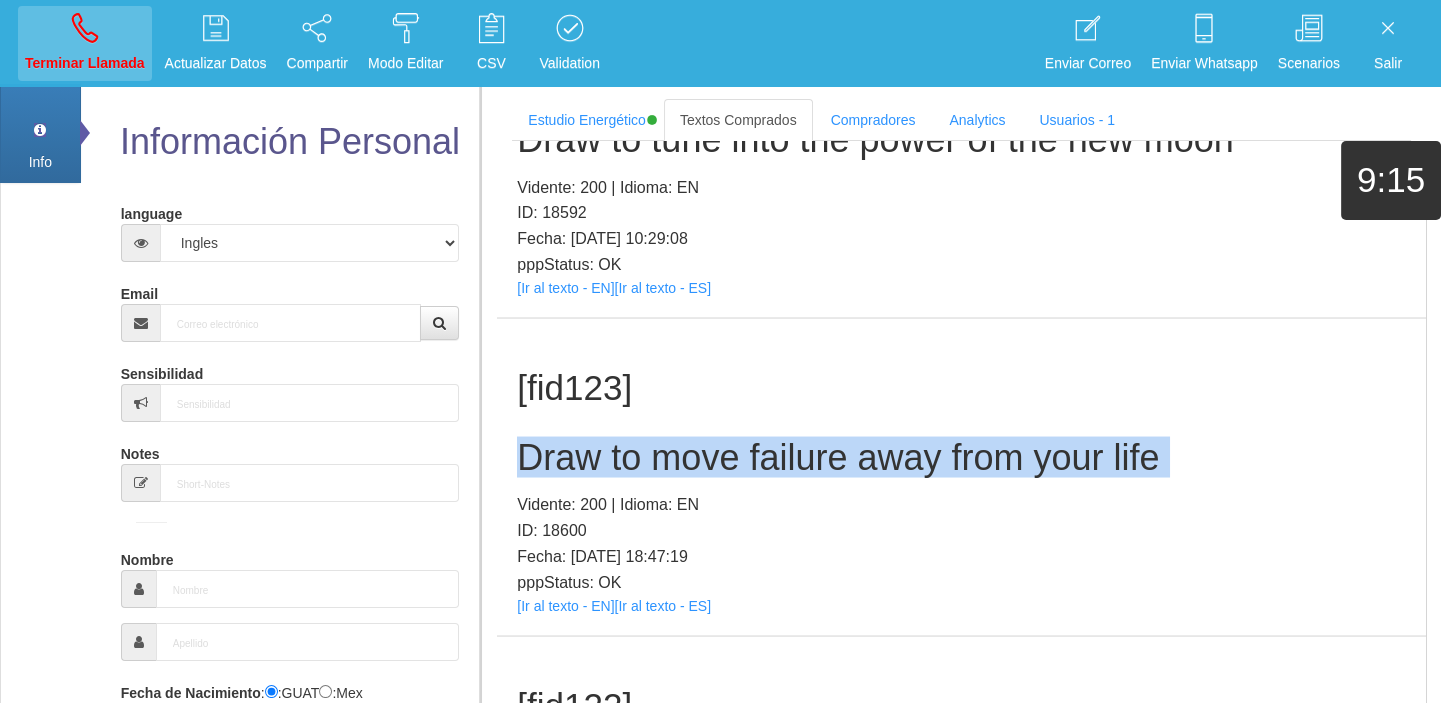 select on "0" 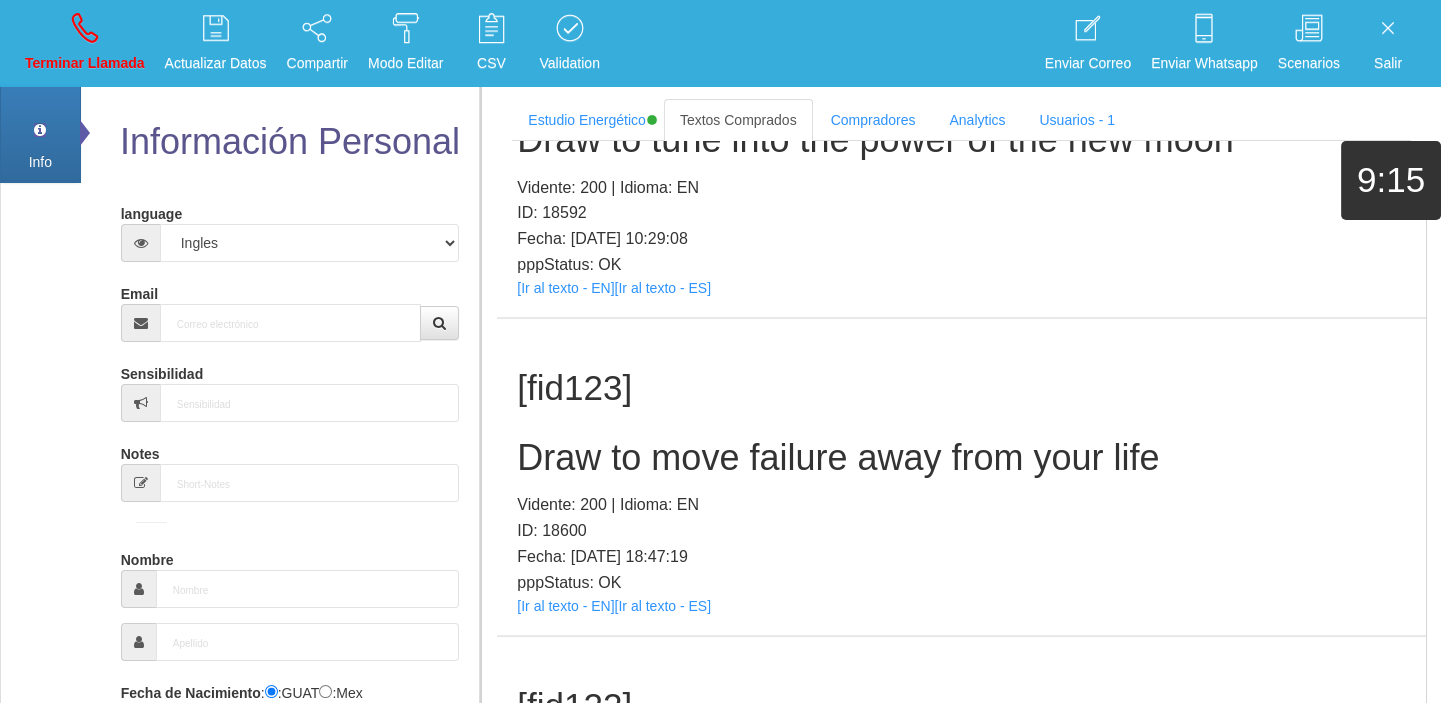 scroll, scrollTop: 0, scrollLeft: 0, axis: both 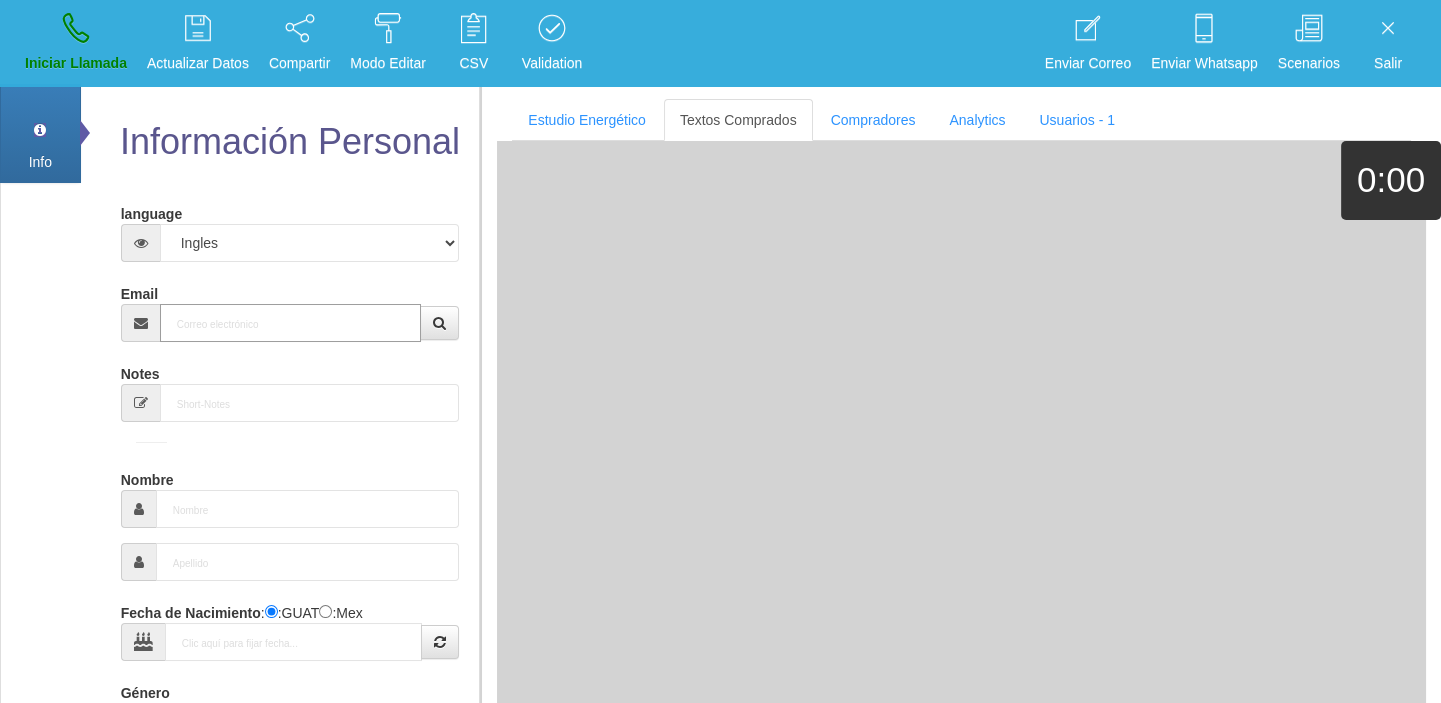 click on "Email" at bounding box center [291, 323] 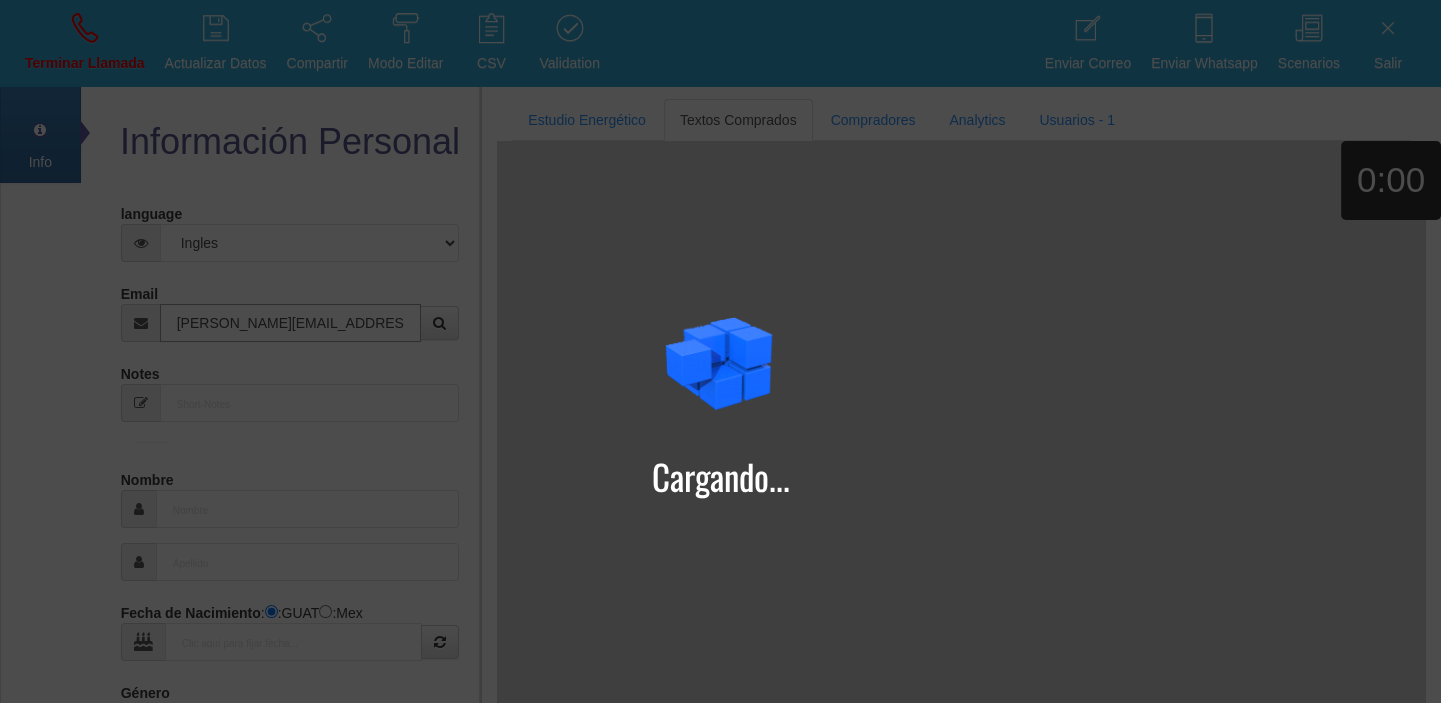 type on "[PERSON_NAME][EMAIL_ADDRESS][DOMAIN_NAME]" 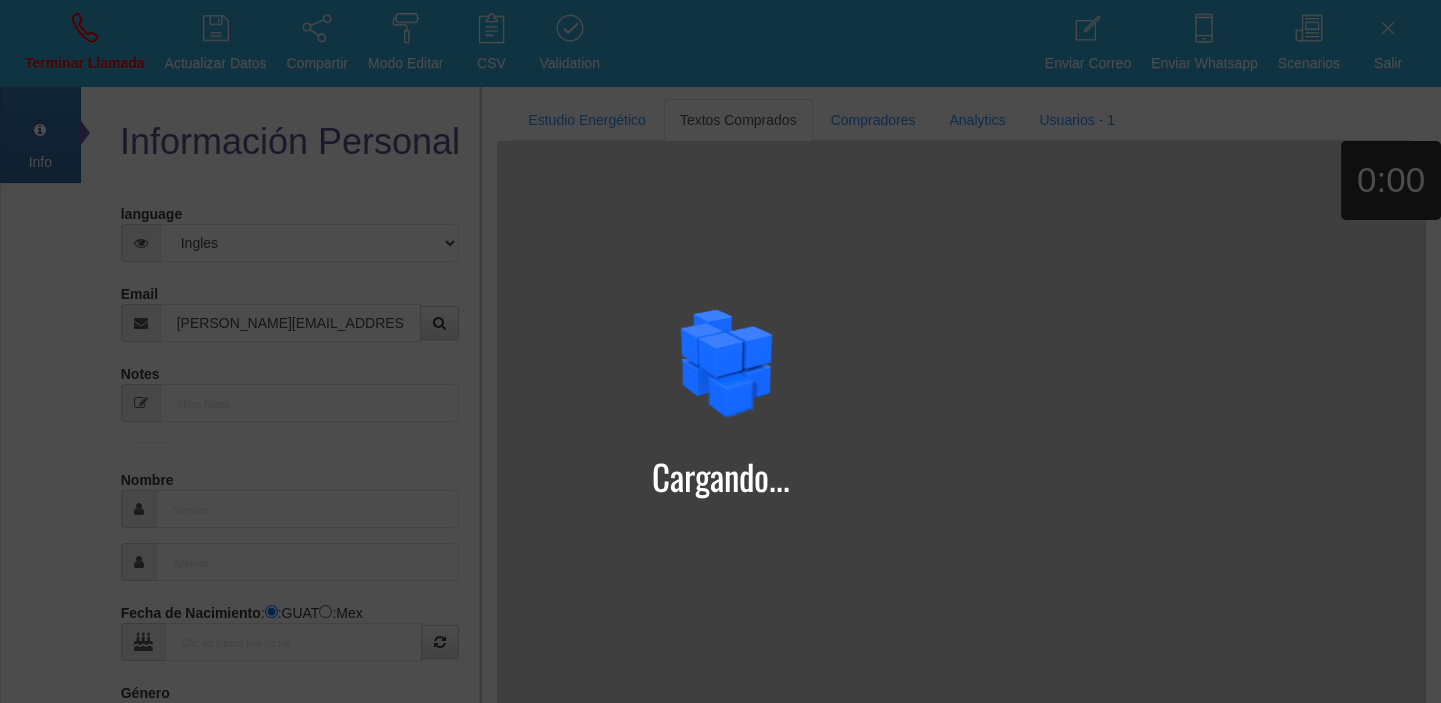 type on "[DATE]" 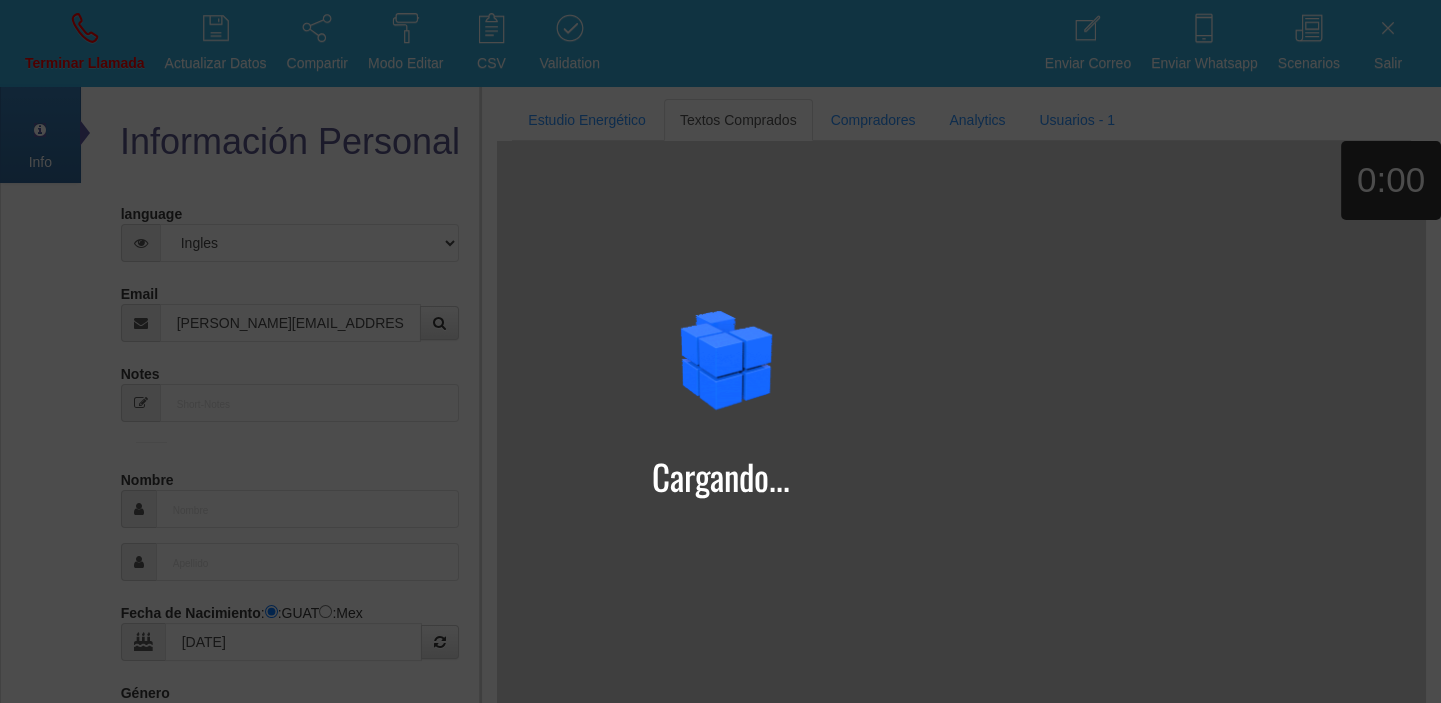 type on "[PERSON_NAME]+petrovici" 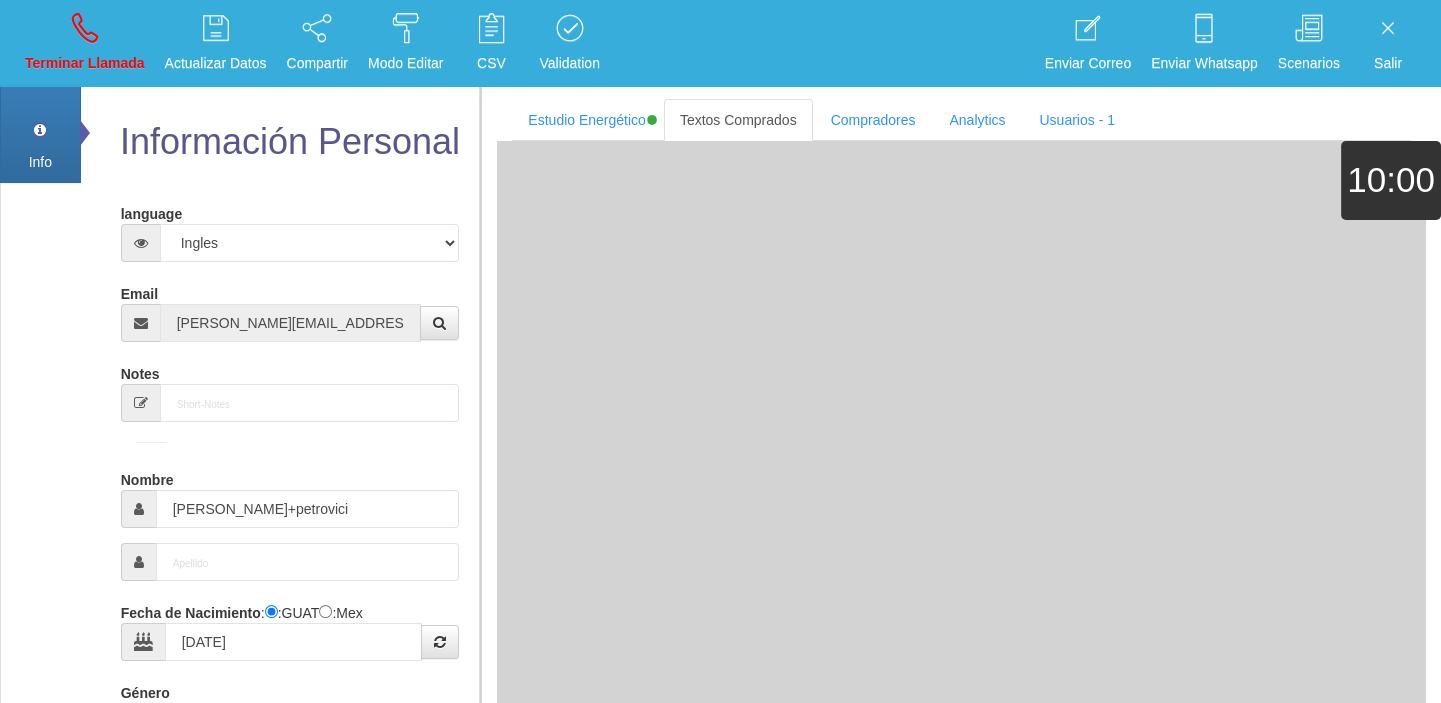 type on "Excelente Comprador" 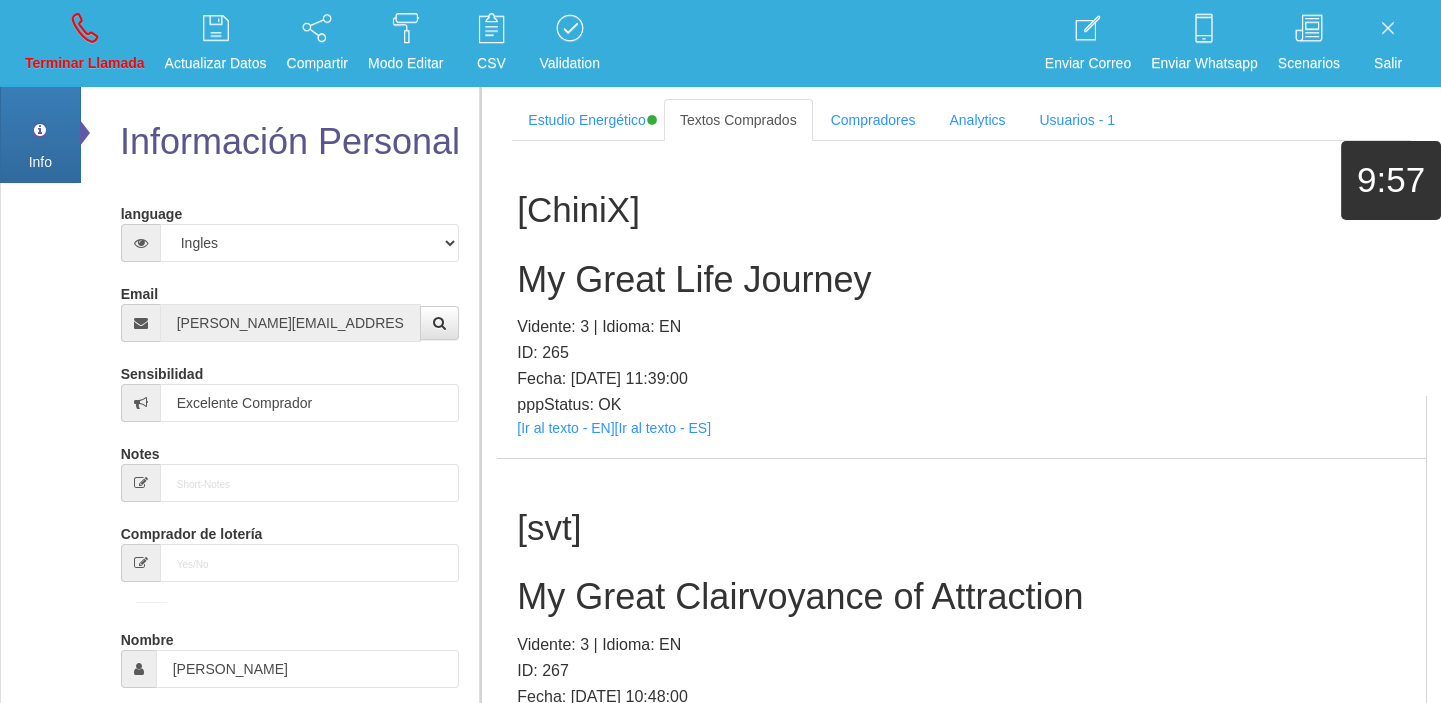 scroll, scrollTop: 214001, scrollLeft: 0, axis: vertical 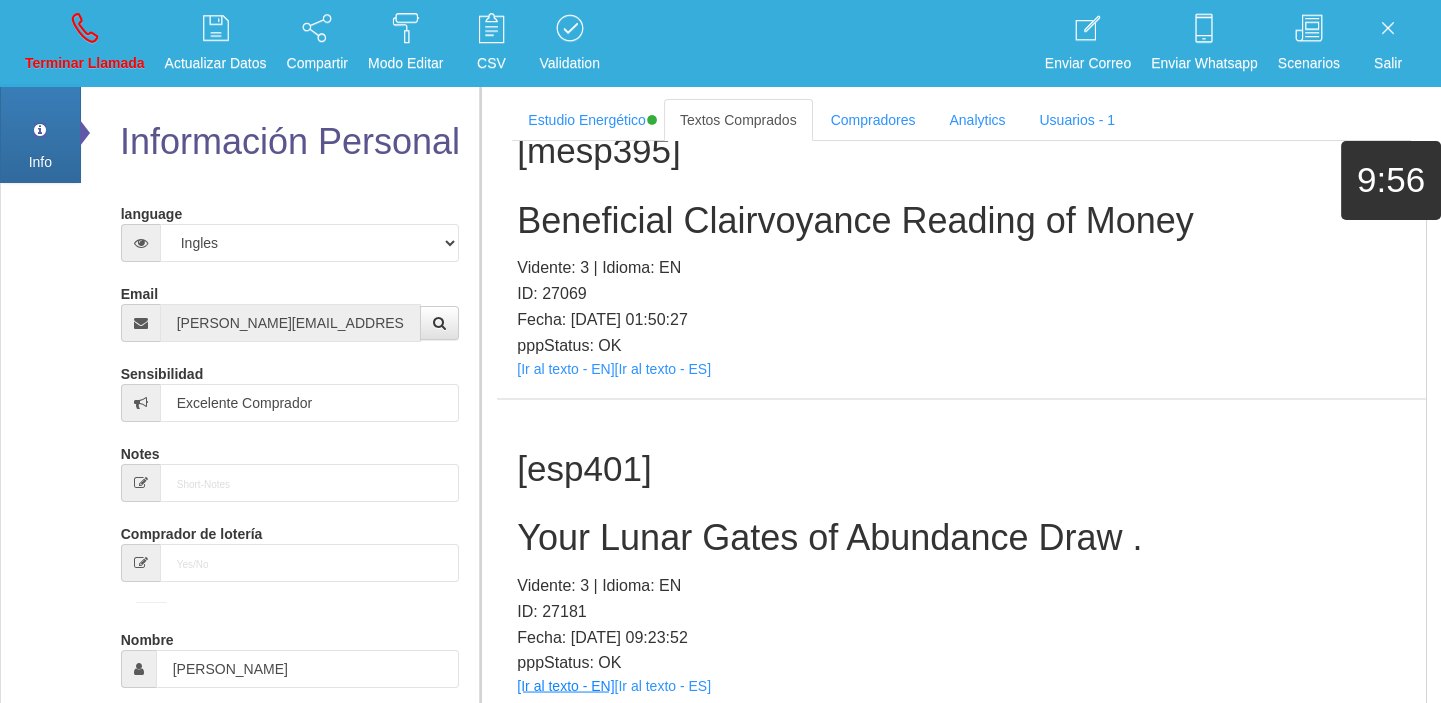 click on "pppStatus: OK" at bounding box center [961, 662] 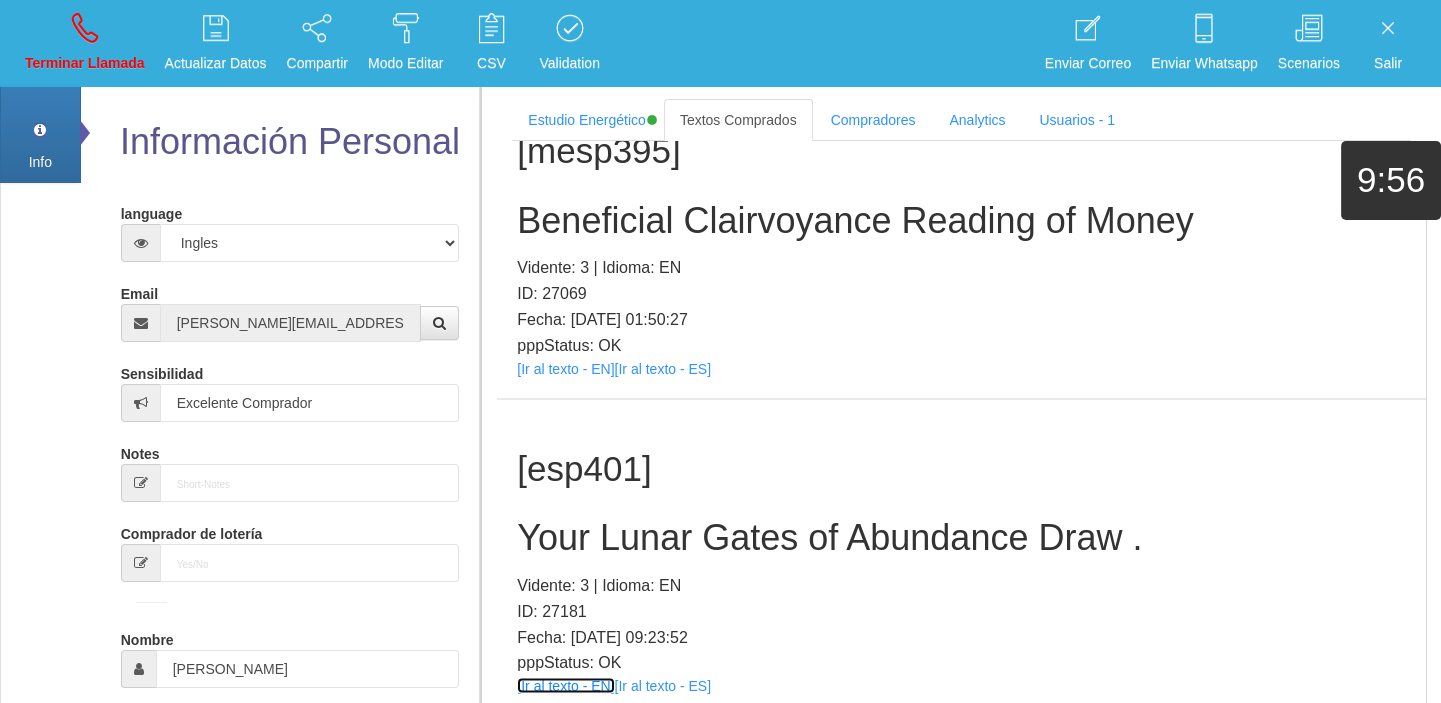 click on "[Ir al texto - EN]" at bounding box center (565, 685) 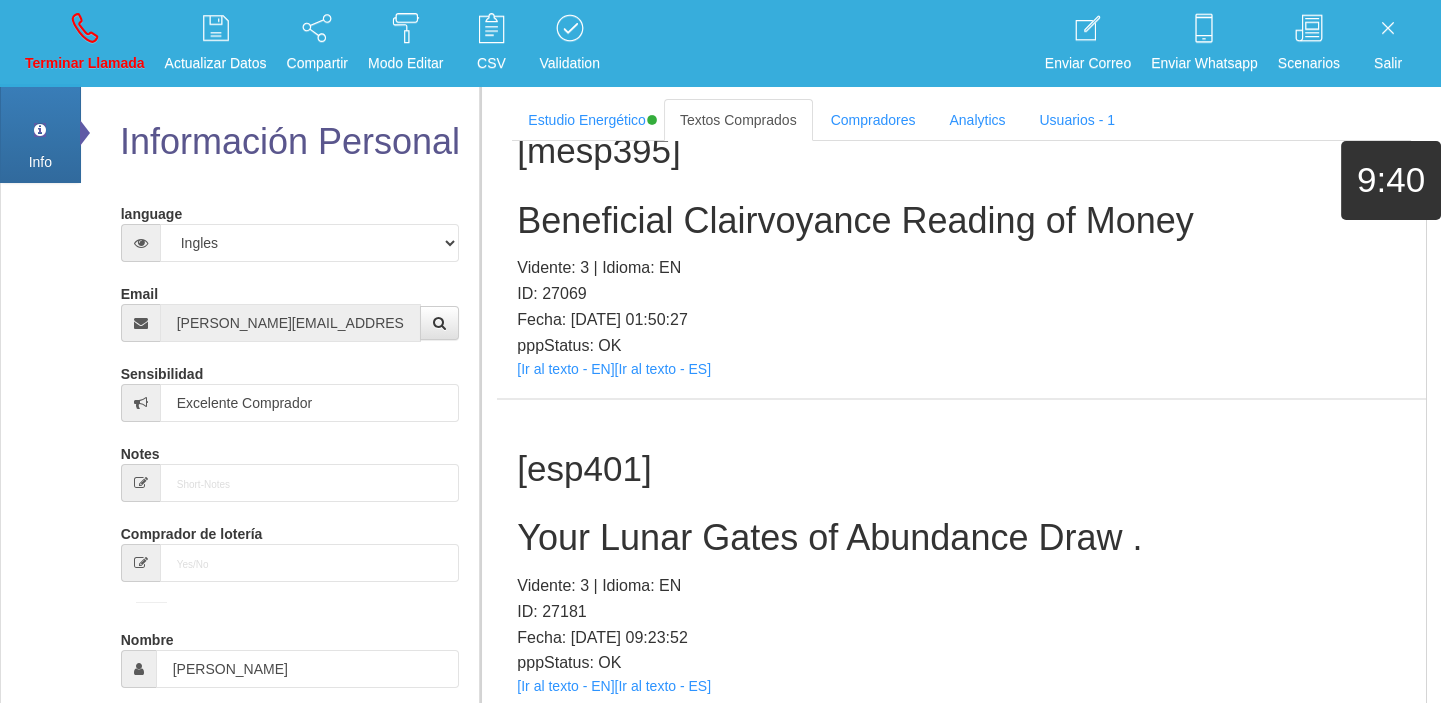 click on "[esp401] Your Lunar Gates of Abundance Draw . Vidente: 3 | Idioma: EN ID: 27181 Fecha: [DATE] 09:23:52 pppStatus: OK [Ir al texto - EN] [Ir al texto - ES]" at bounding box center (961, 557) 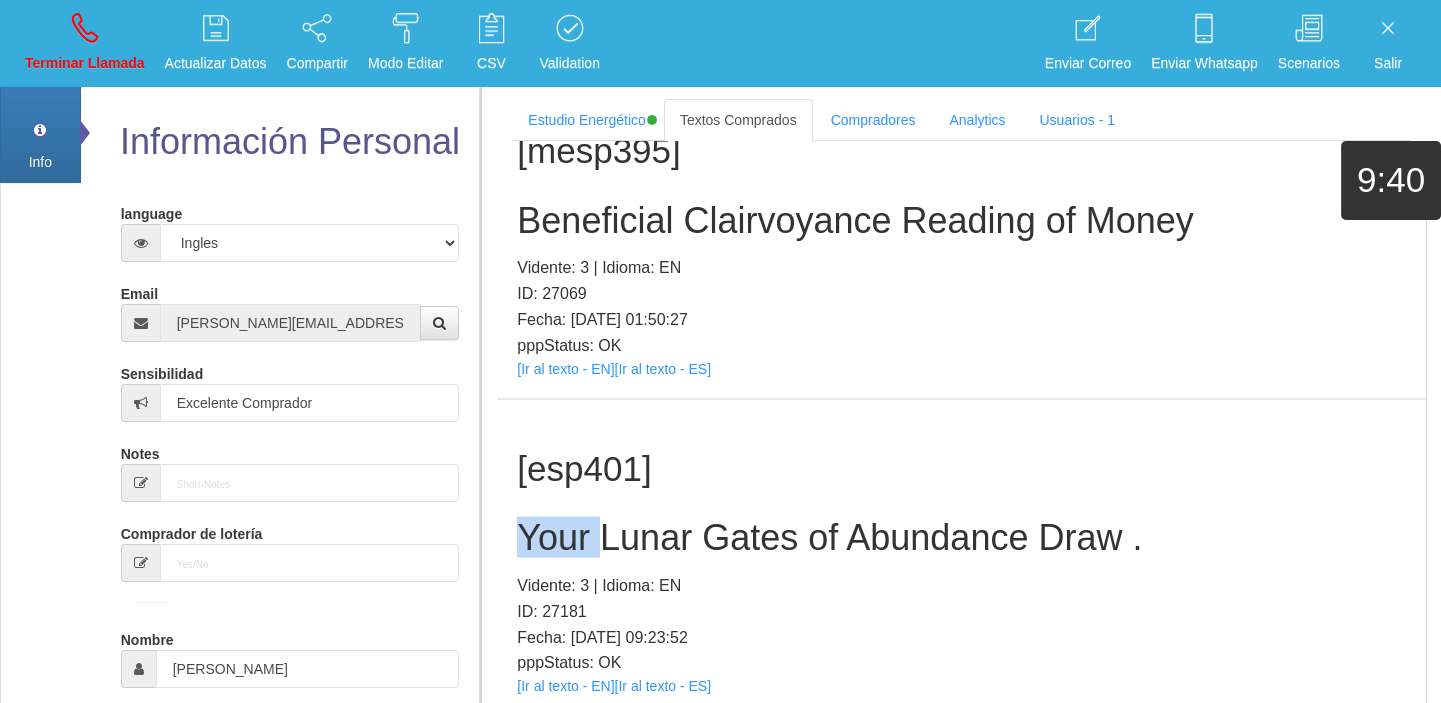 click on "Your Lunar Gates of Abundance Draw ." at bounding box center (961, 537) 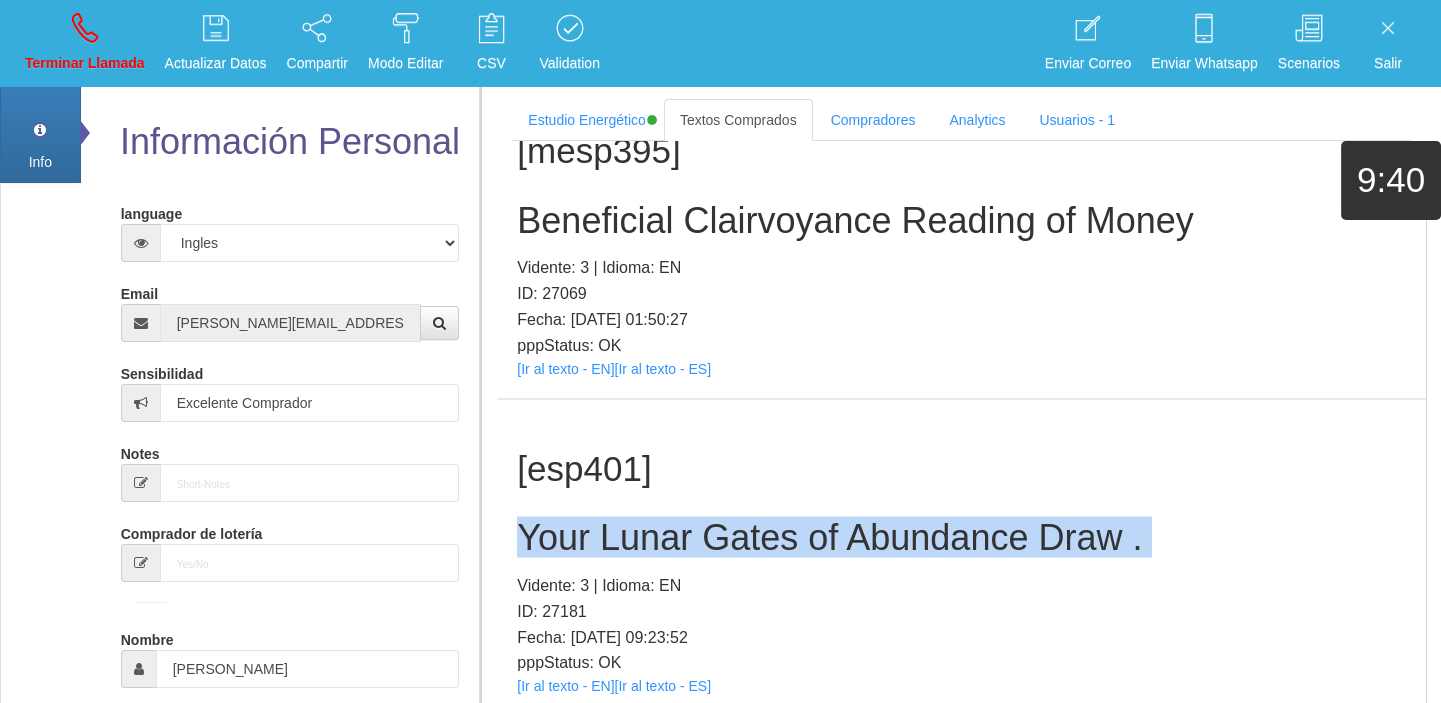 click on "Your Lunar Gates of Abundance Draw ." at bounding box center [961, 537] 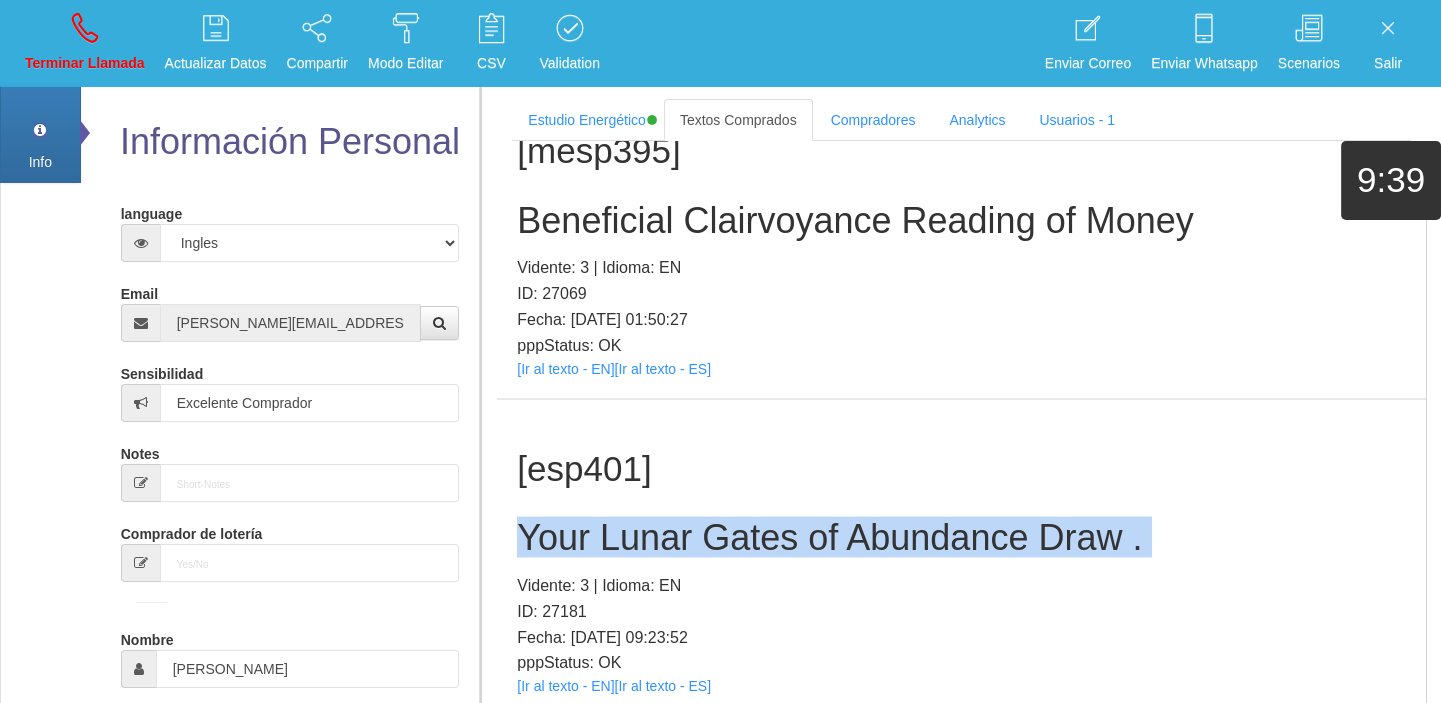 copy on "Your Lunar Gates of Abundance Draw ." 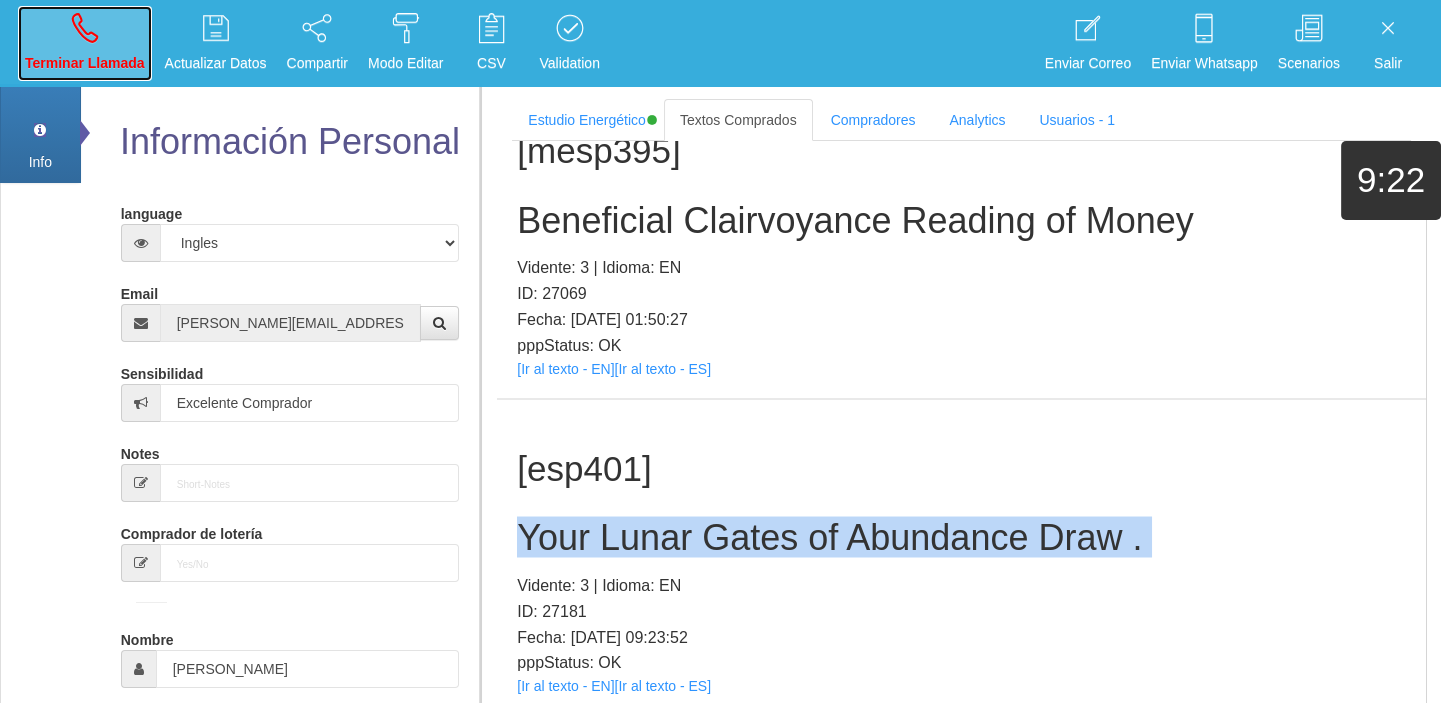 click on "Terminar Llamada" at bounding box center [85, 63] 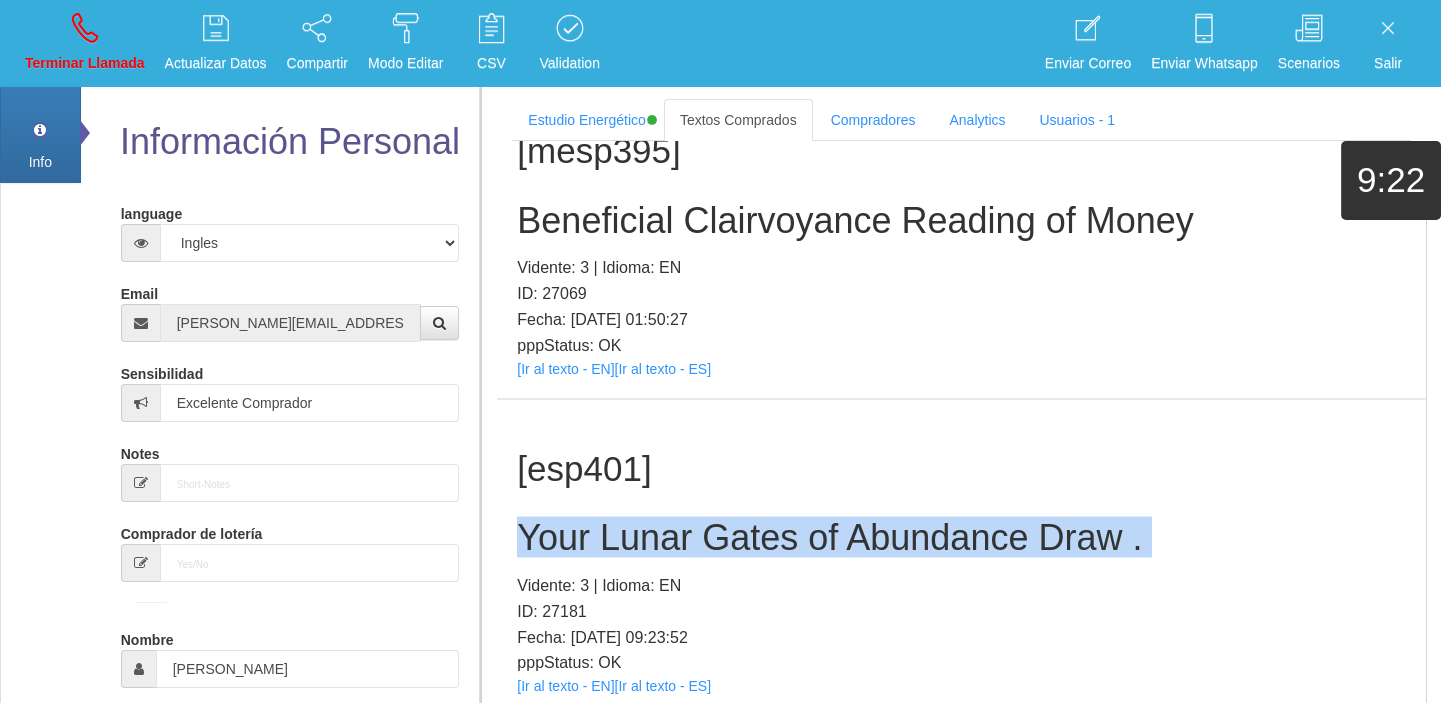 type 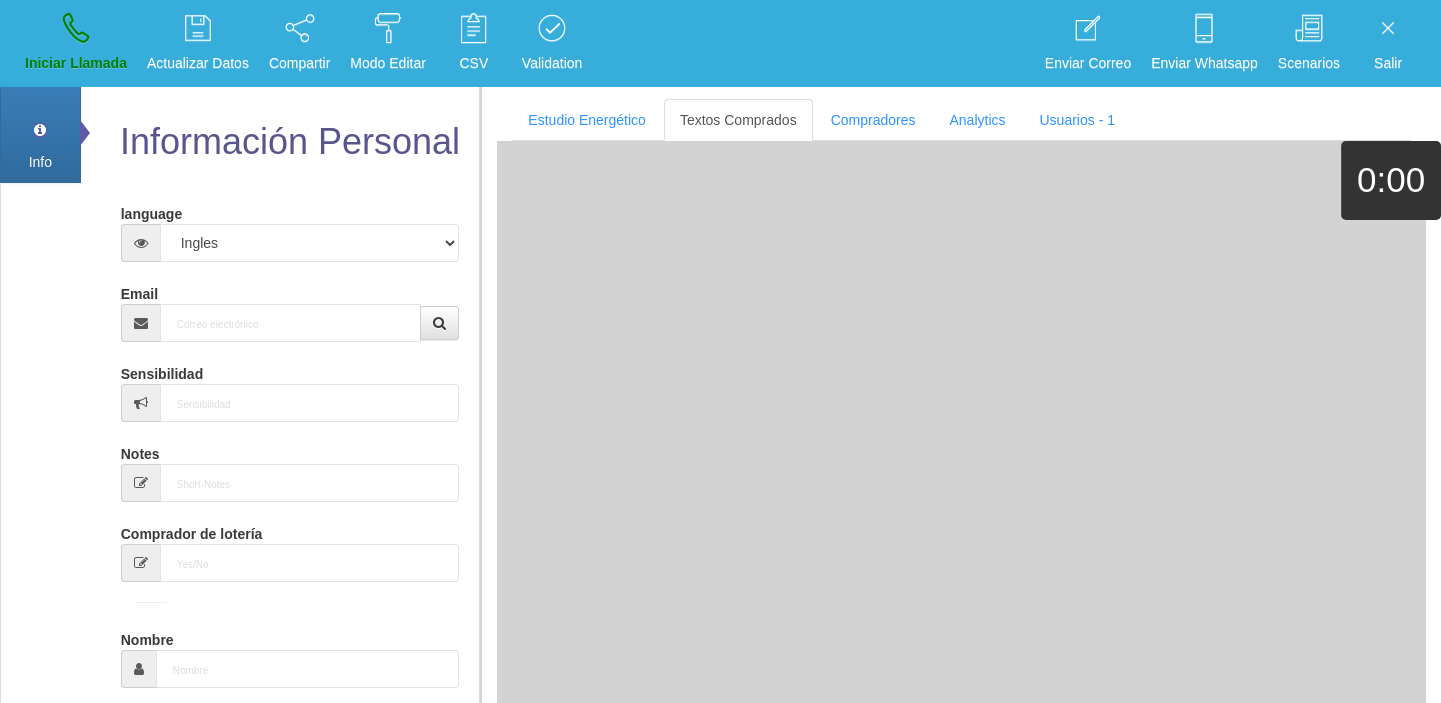 scroll, scrollTop: 0, scrollLeft: 0, axis: both 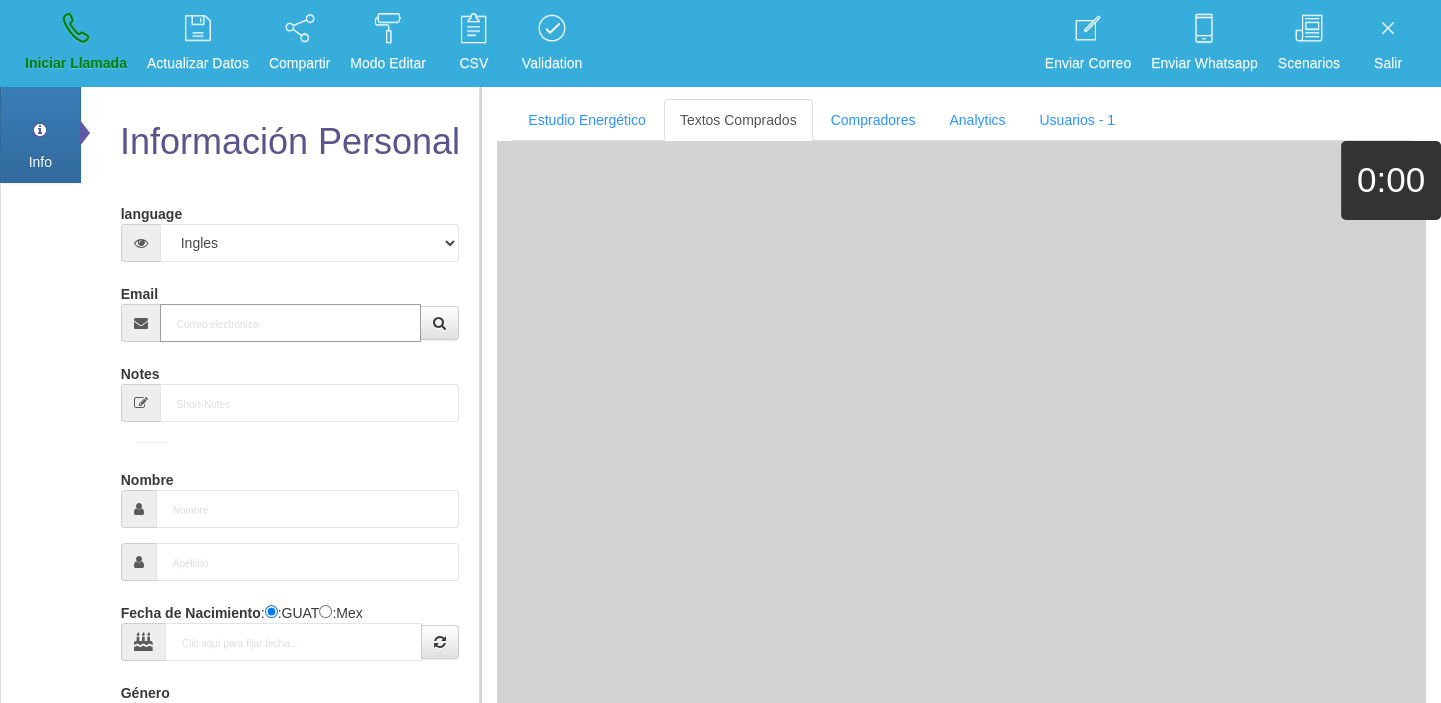 click on "Email" at bounding box center [291, 323] 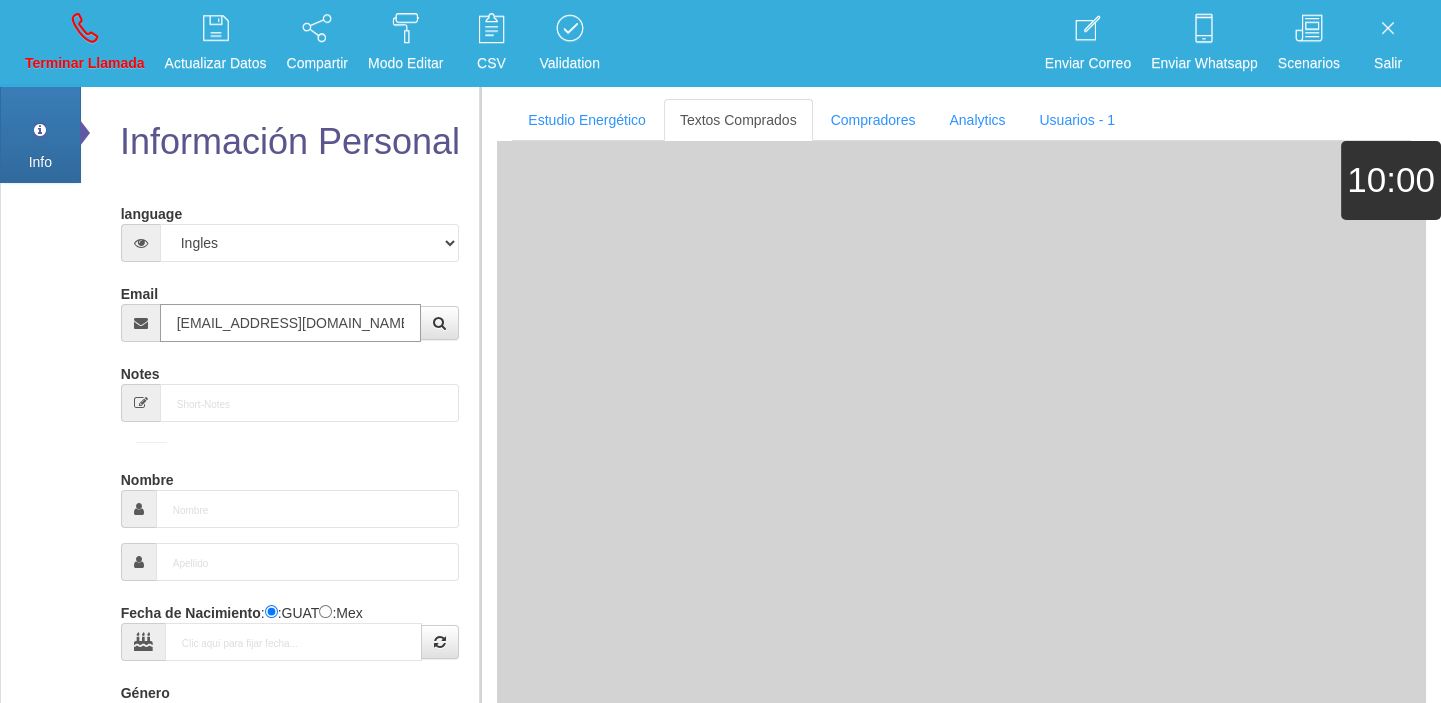 type on "[DATE]" 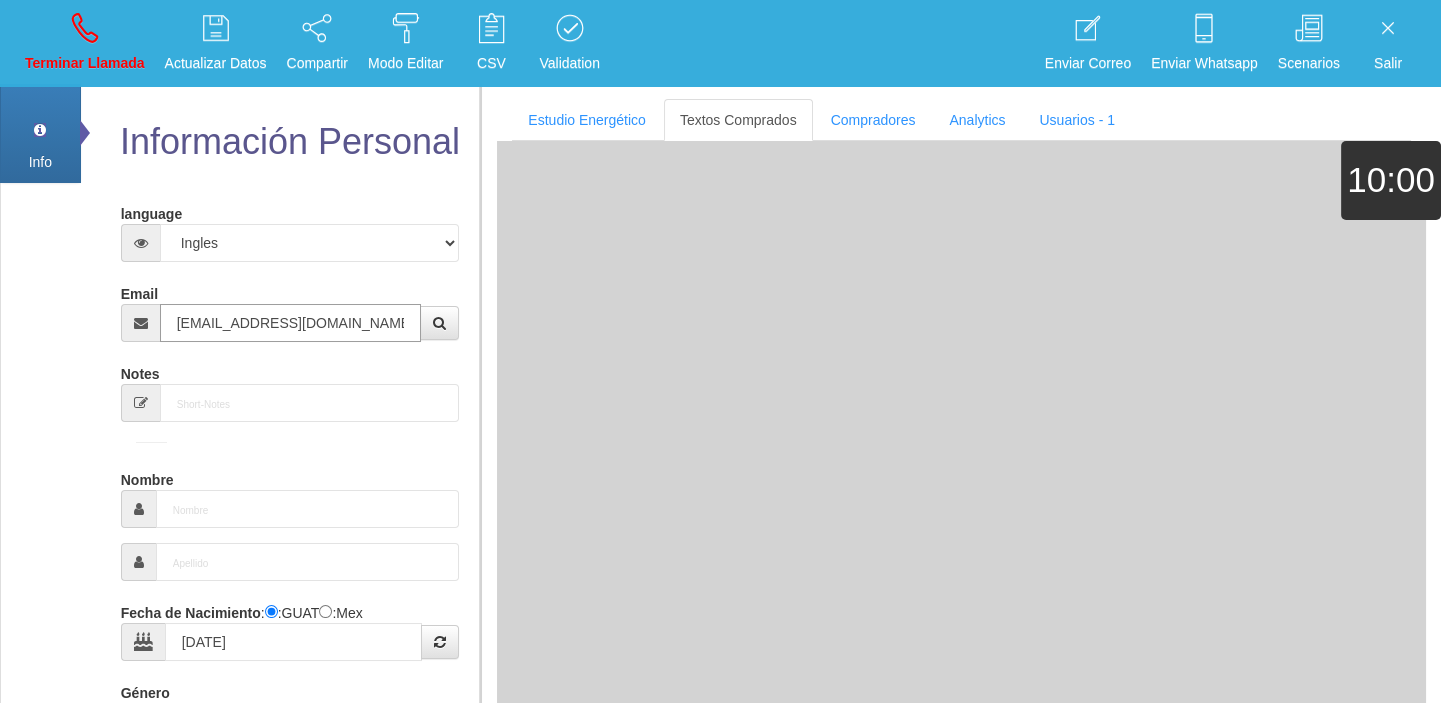 type on "Comprador bajo" 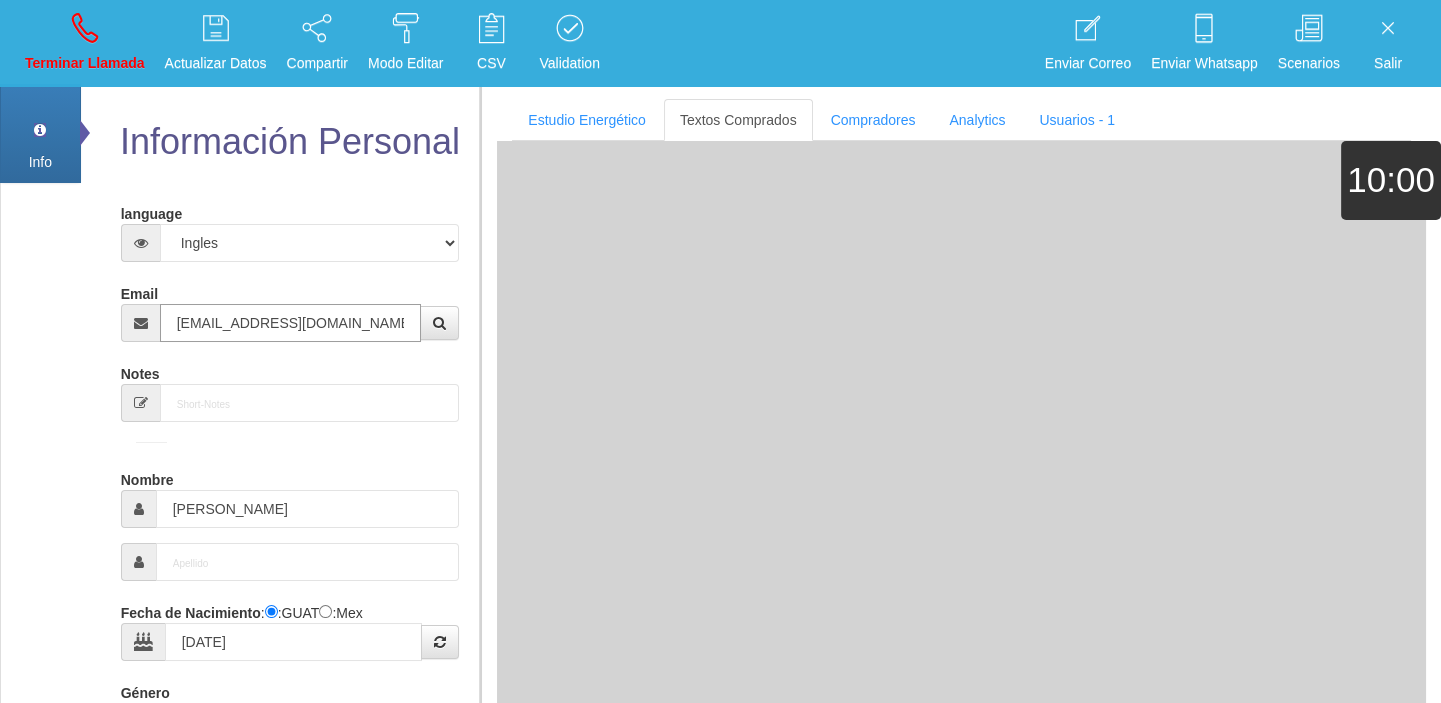 select on "1" 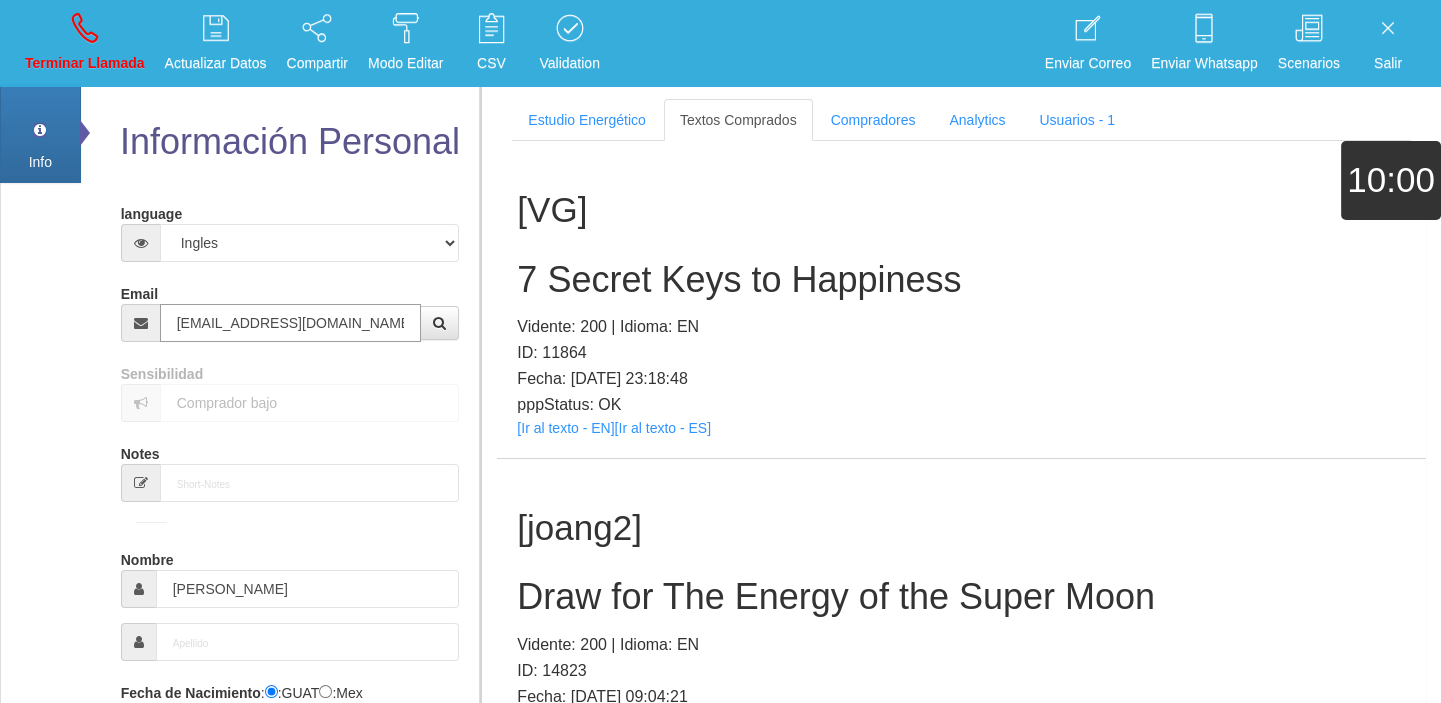 type on "[EMAIL_ADDRESS][DOMAIN_NAME]" 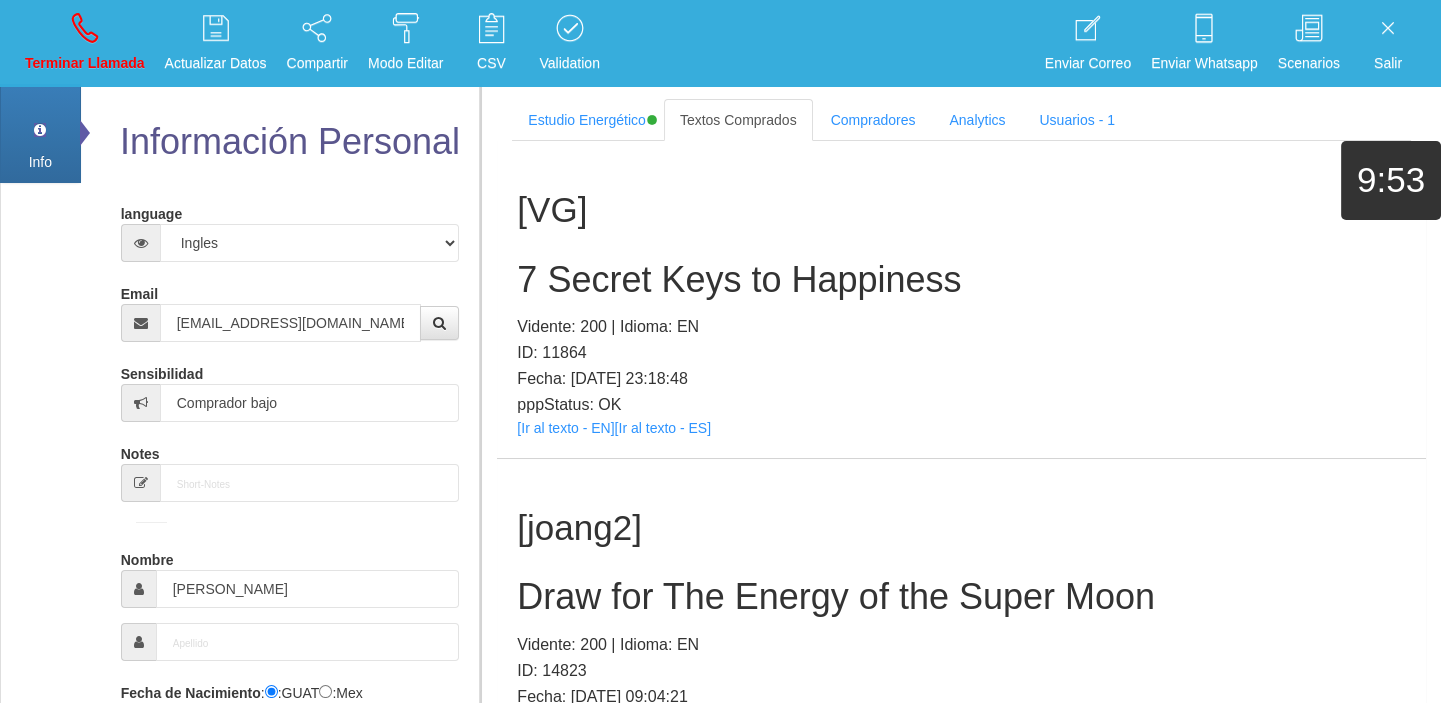 scroll, scrollTop: 90, scrollLeft: 0, axis: vertical 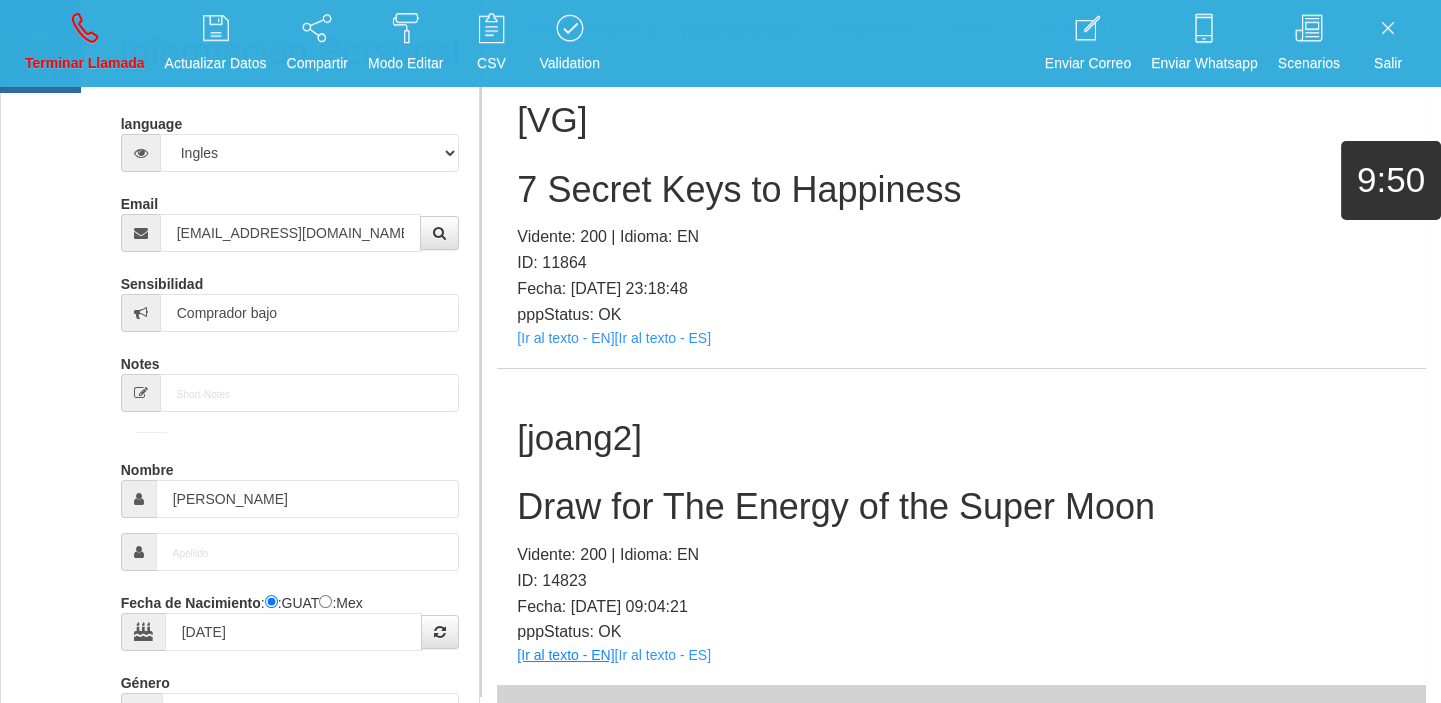 click on "[joang2] Draw for The Energy of the Super Moon Vidente: 200 | Idioma: EN ID: 14823 Fecha: [DATE] 09:04:21 pppStatus: OK [Ir al texto - EN] [Ir al texto - ES]" at bounding box center (961, 527) 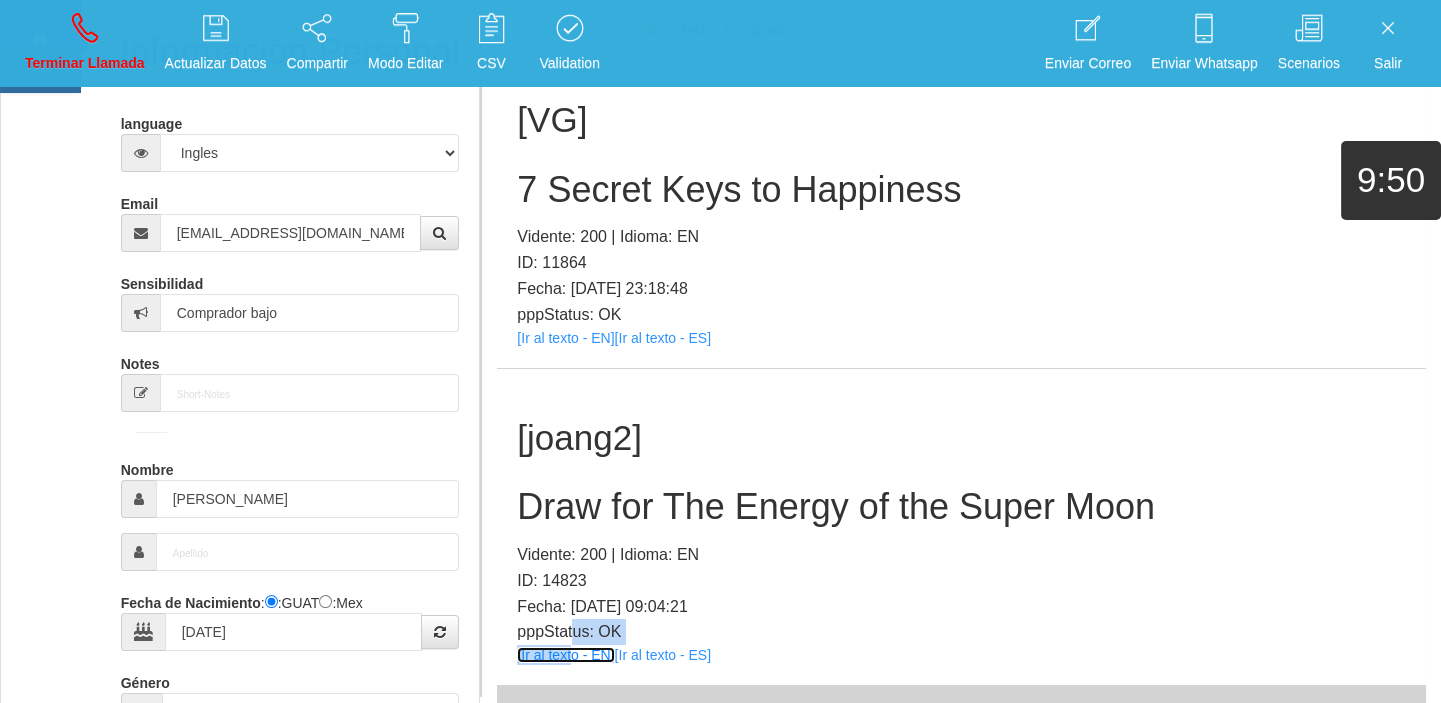 click on "[Ir al texto - EN]" at bounding box center (565, 655) 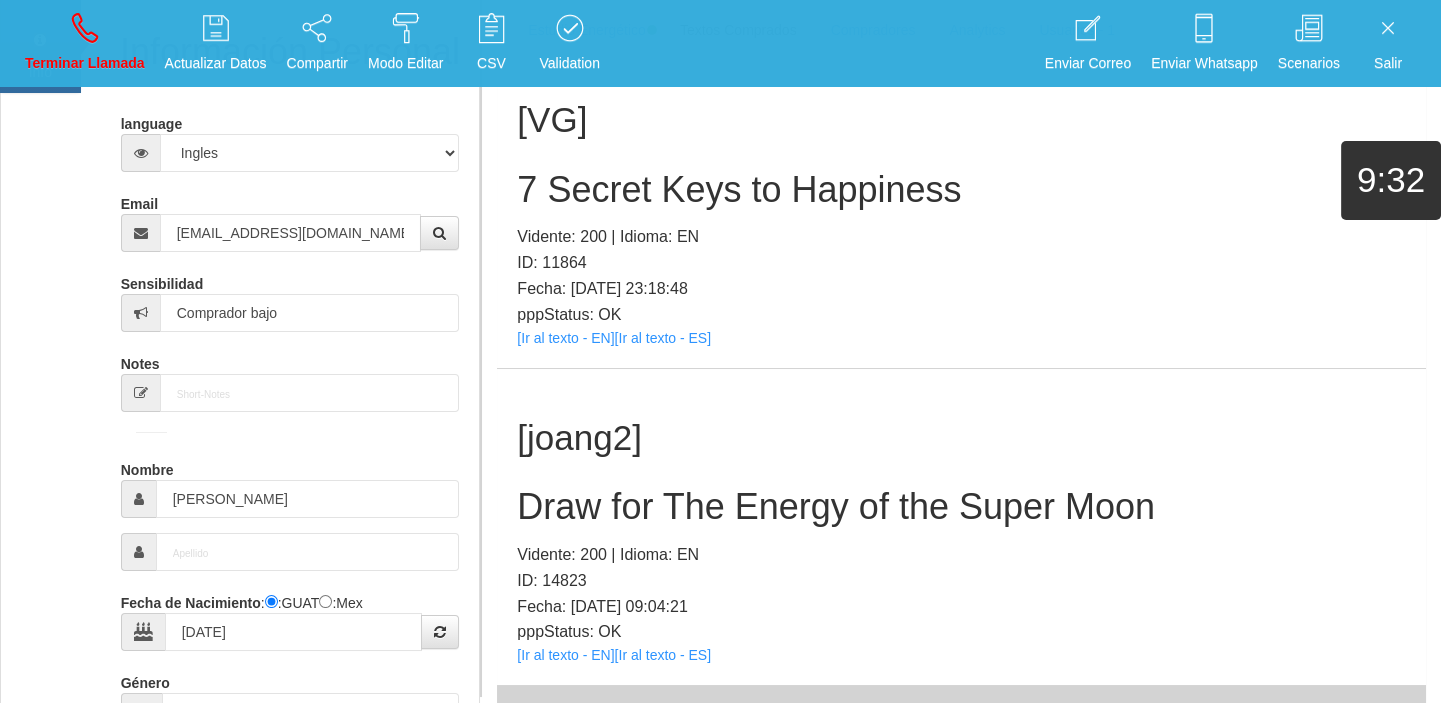 click on "Draw for The Energy of the Super Moon" at bounding box center [961, 507] 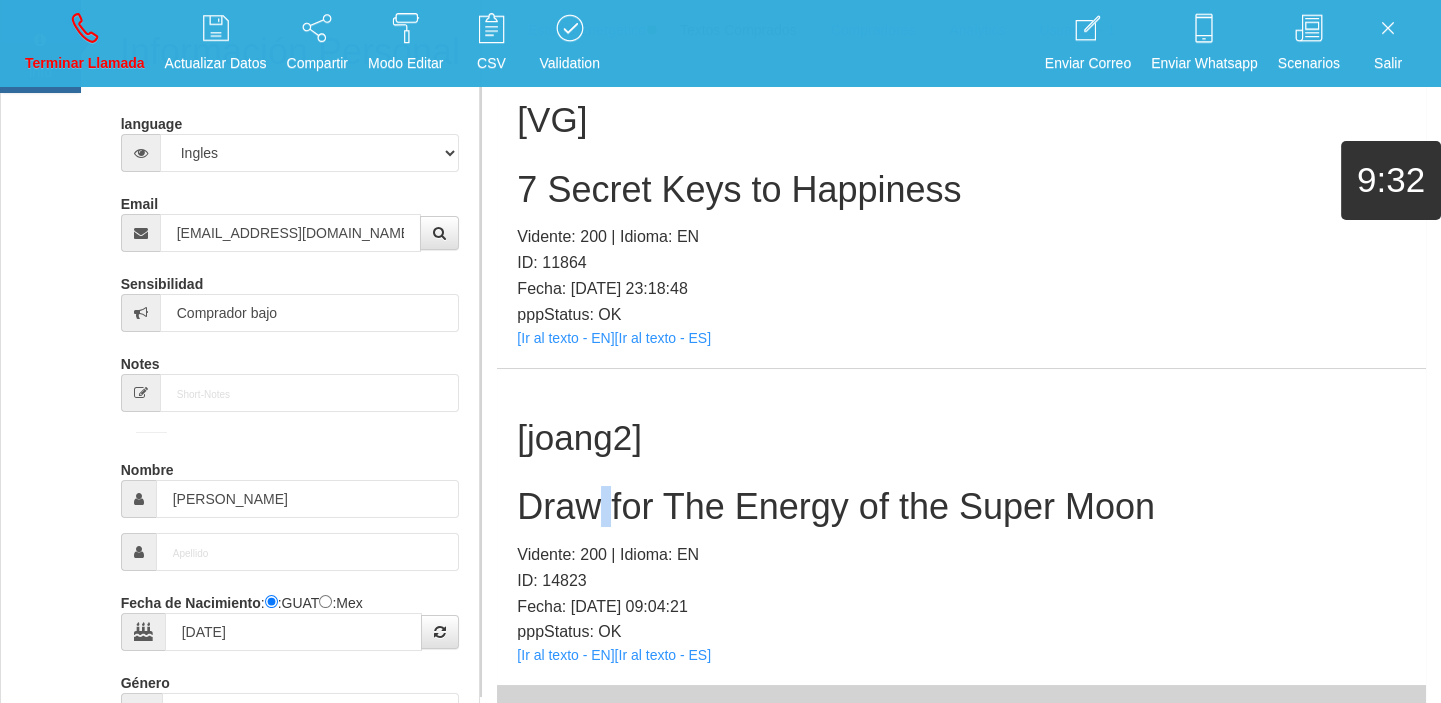 click on "Draw for The Energy of the Super Moon" at bounding box center [961, 507] 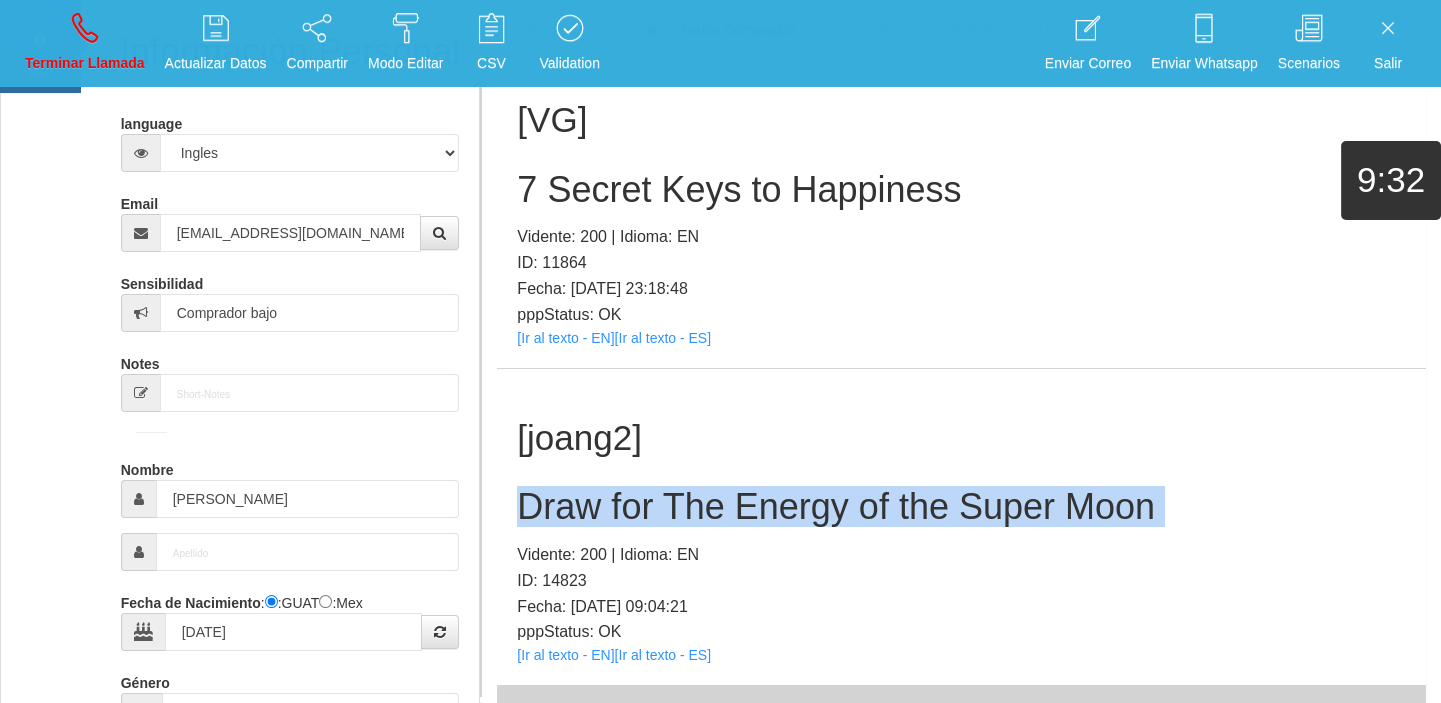 click on "Draw for The Energy of the Super Moon" at bounding box center [961, 507] 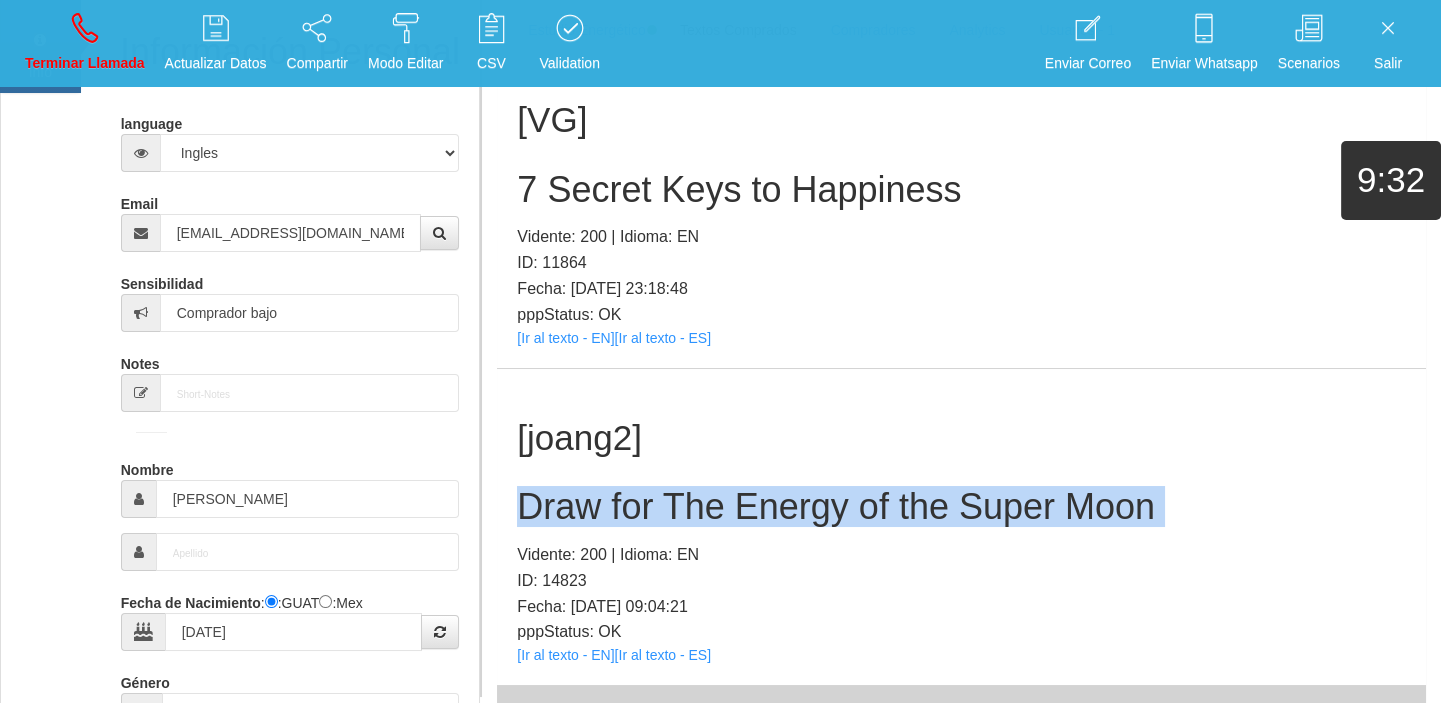 copy on "Draw for The Energy of the Super Moon" 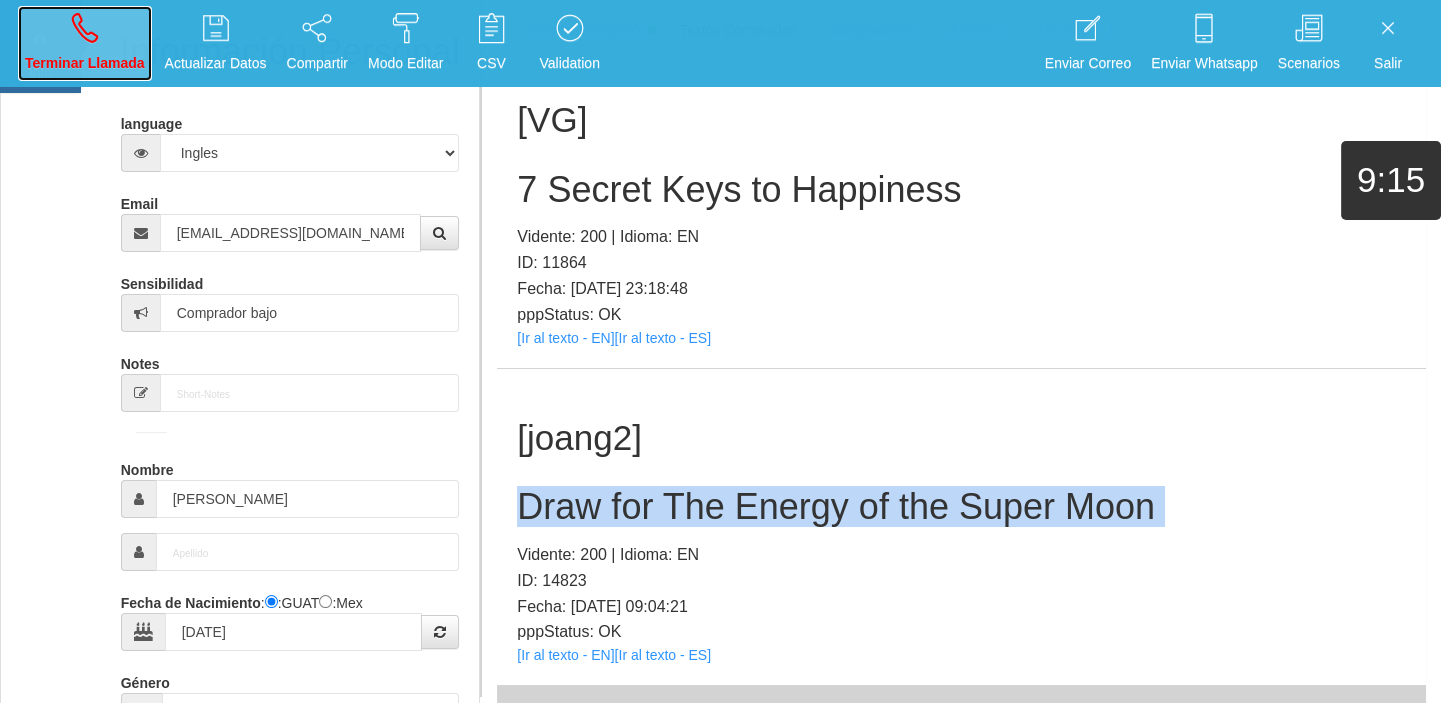 click on "Terminar Llamada" at bounding box center [85, 43] 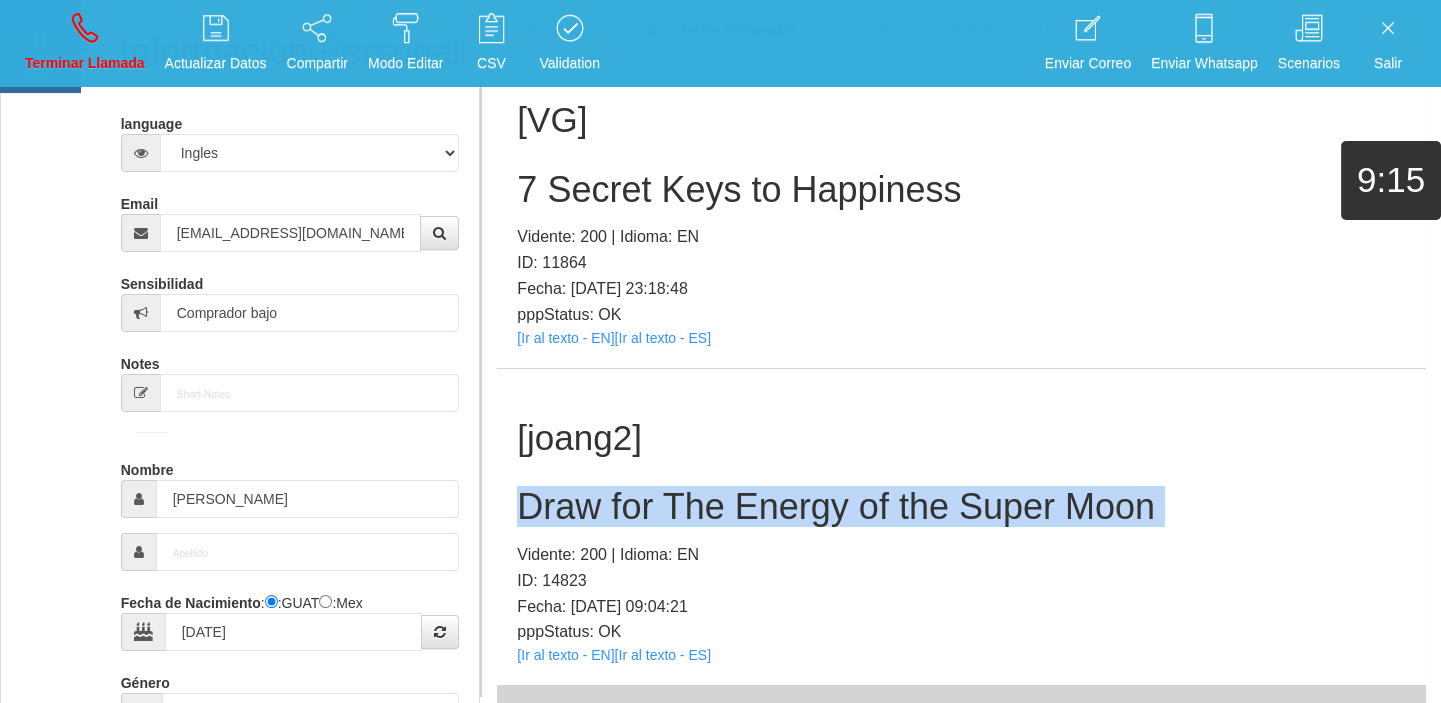 type 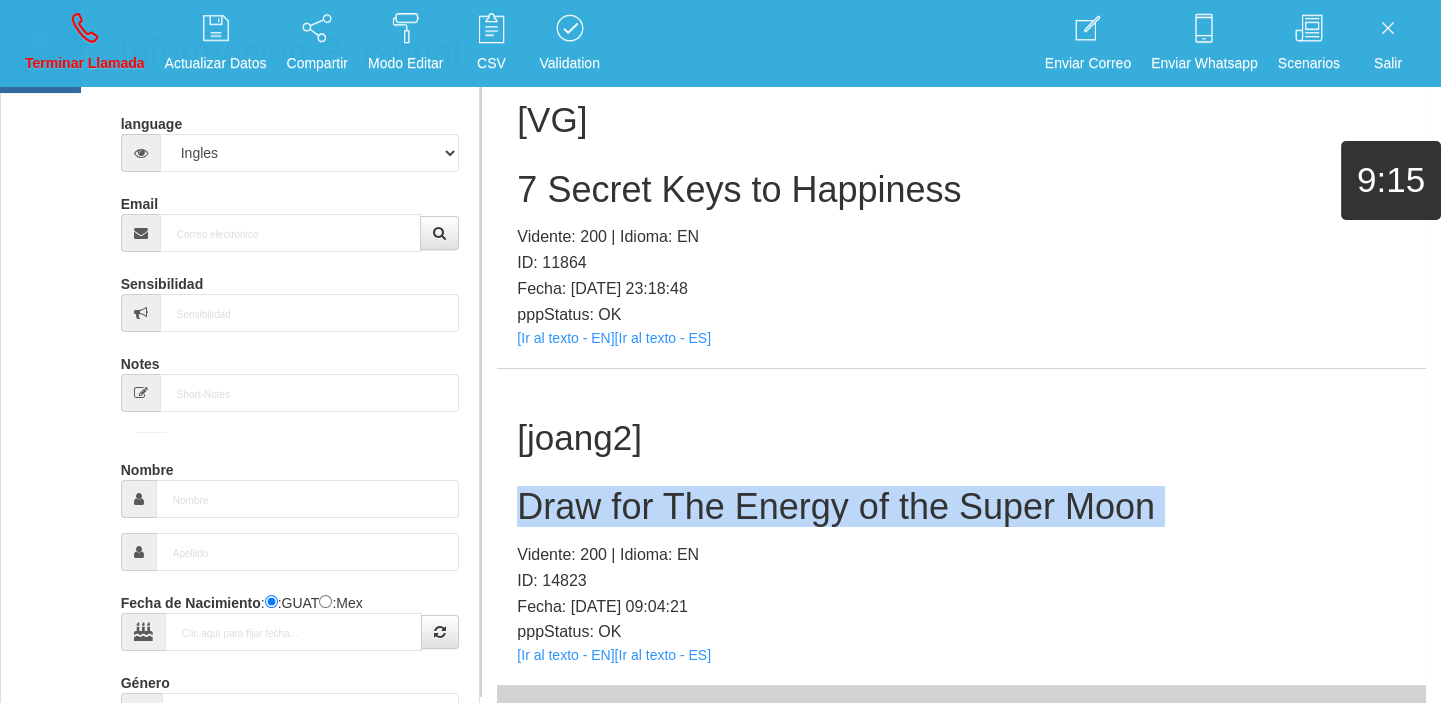 scroll, scrollTop: 0, scrollLeft: 0, axis: both 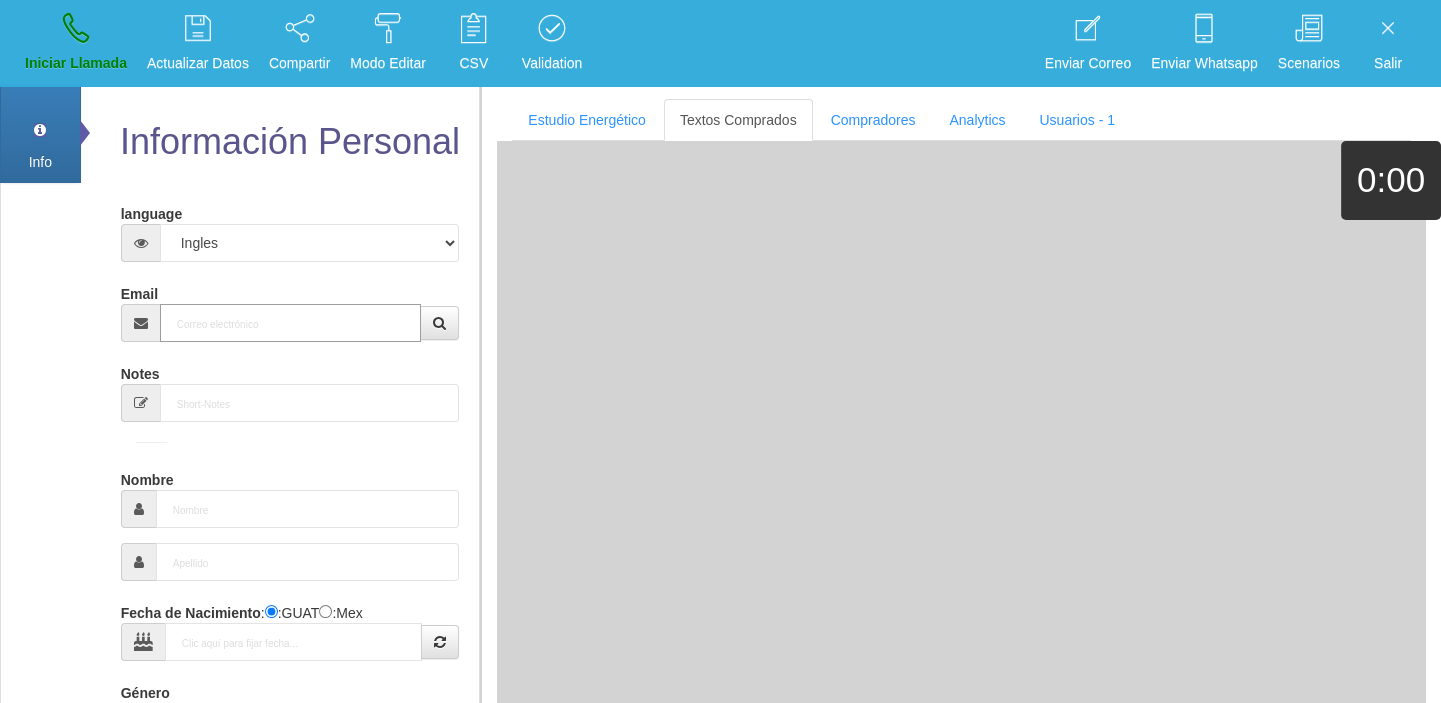 paste on "[EMAIL_ADDRESS][DOMAIN_NAME]" 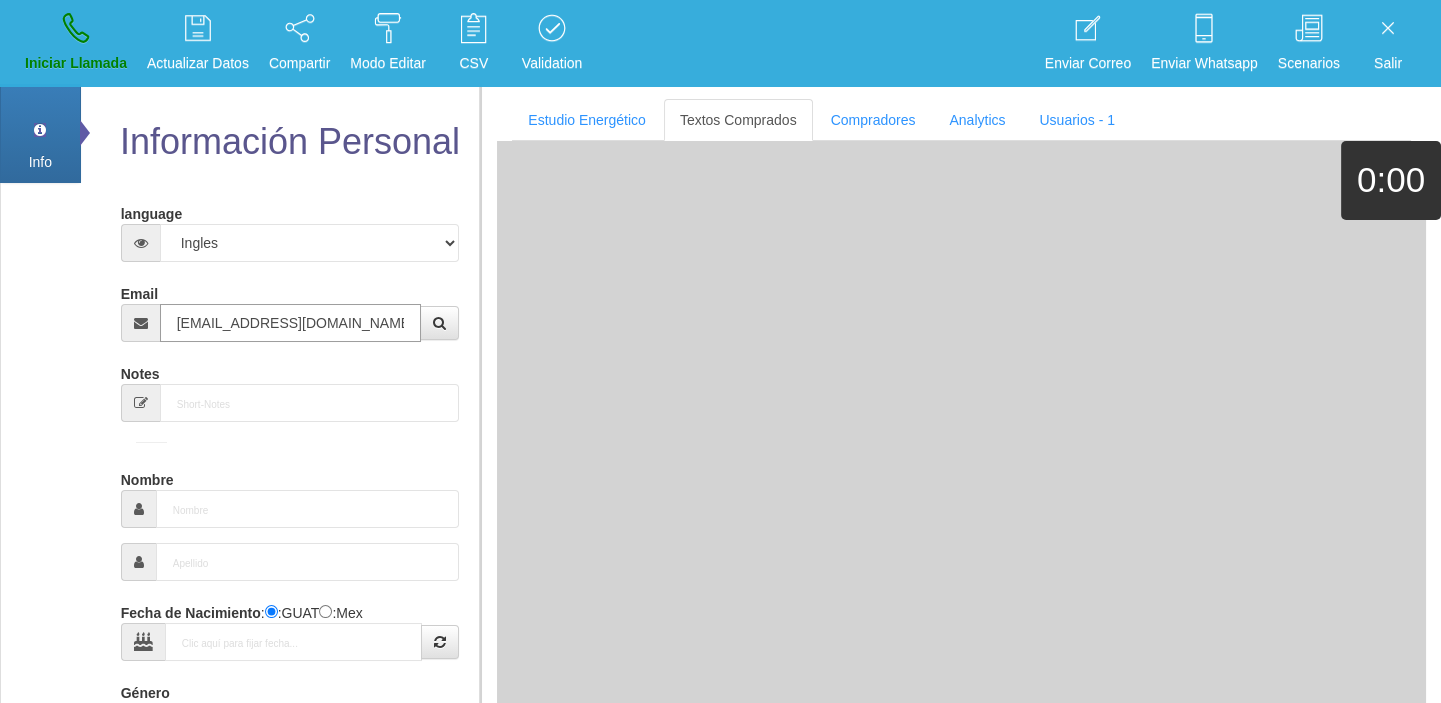 click on "[EMAIL_ADDRESS][DOMAIN_NAME]" at bounding box center [291, 323] 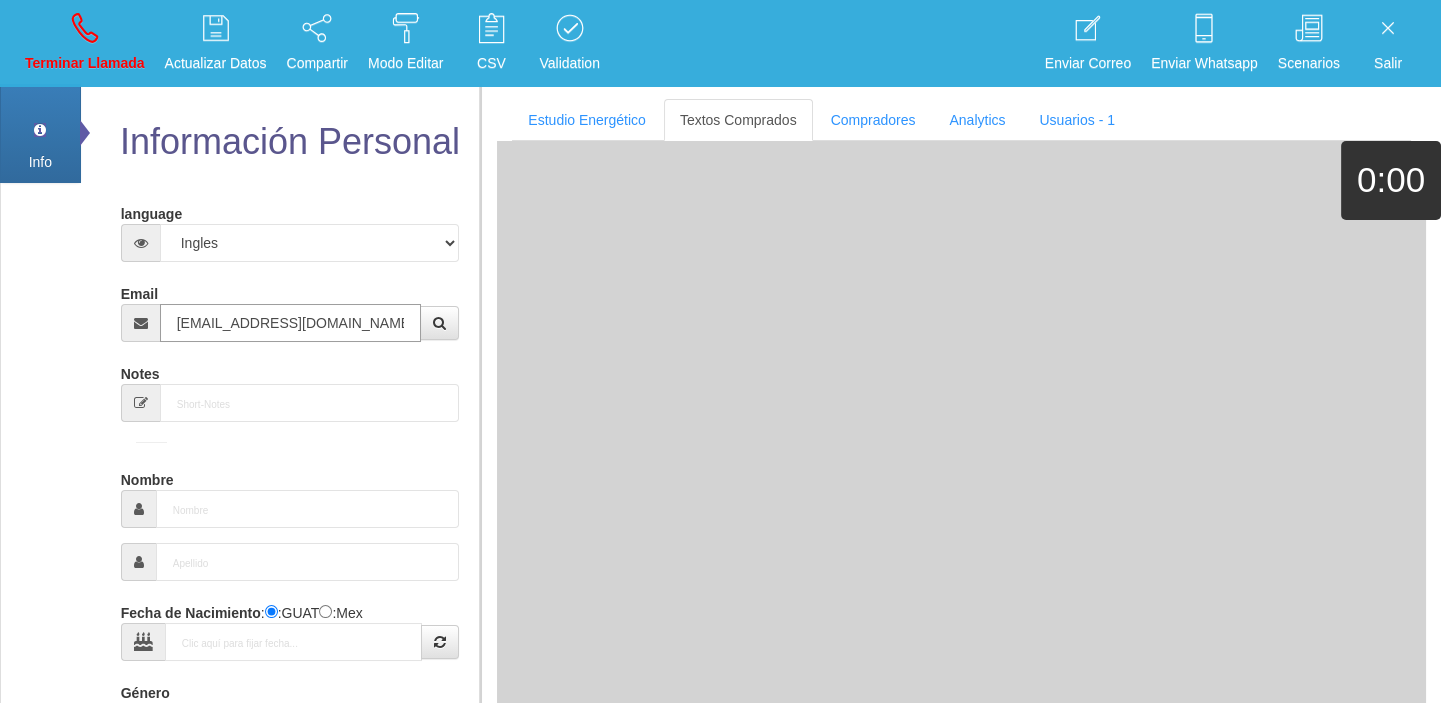 type on "[EMAIL_ADDRESS][DOMAIN_NAME]" 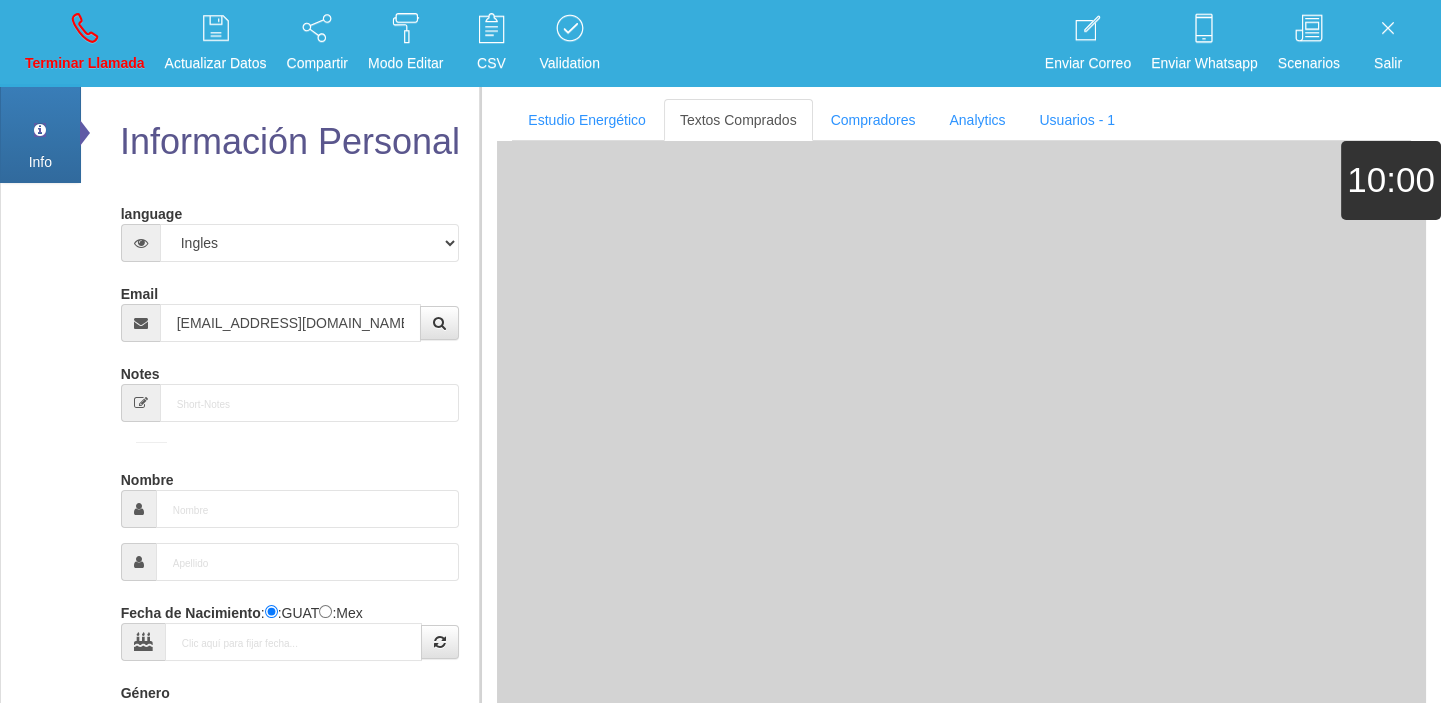 type on "[DATE]" 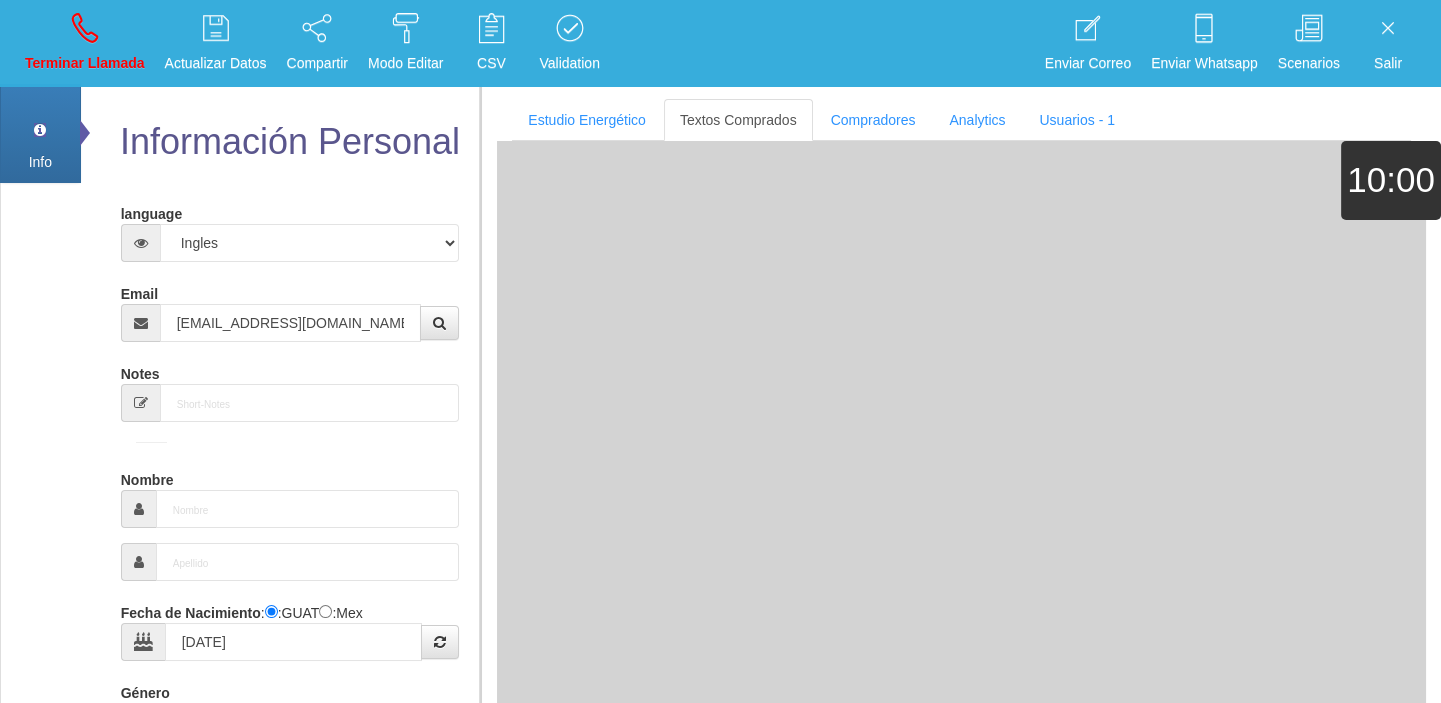 type on "Comprador bajo" 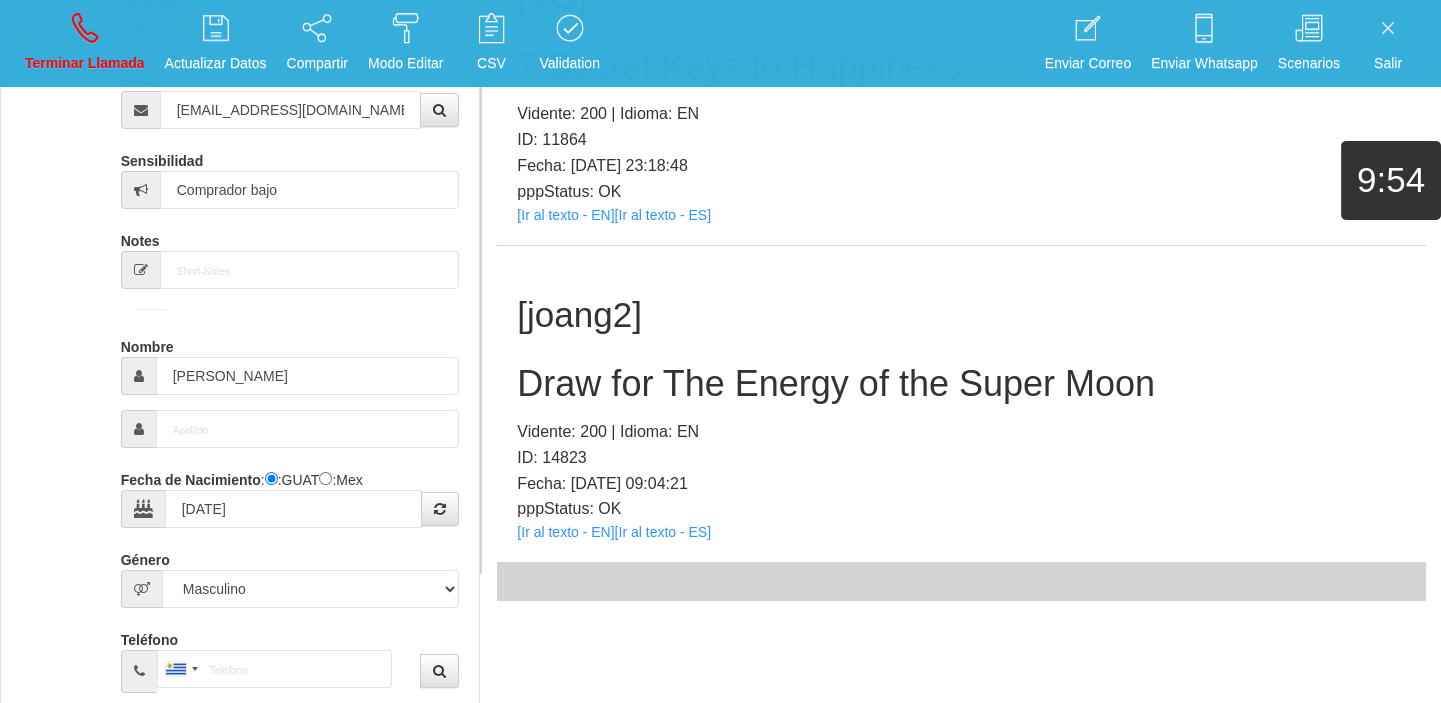 scroll, scrollTop: 181, scrollLeft: 0, axis: vertical 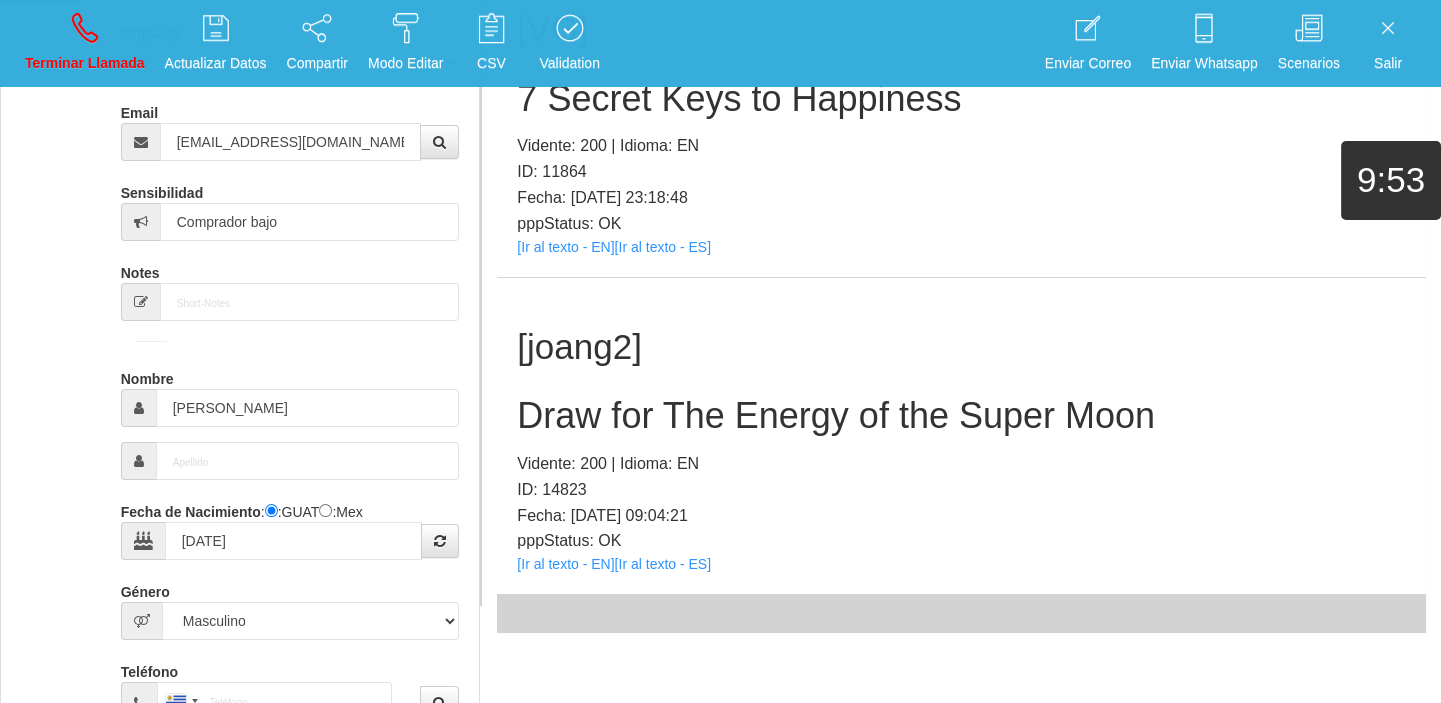 click on "[VG] 7 Secret Keys to Happiness Vidente: 200 | Idioma: EN ID: 11864 Fecha: [DATE] 23:18:48 pppStatus: OK [Ir al texto - EN] [Ir al texto - ES]" at bounding box center (961, 118) 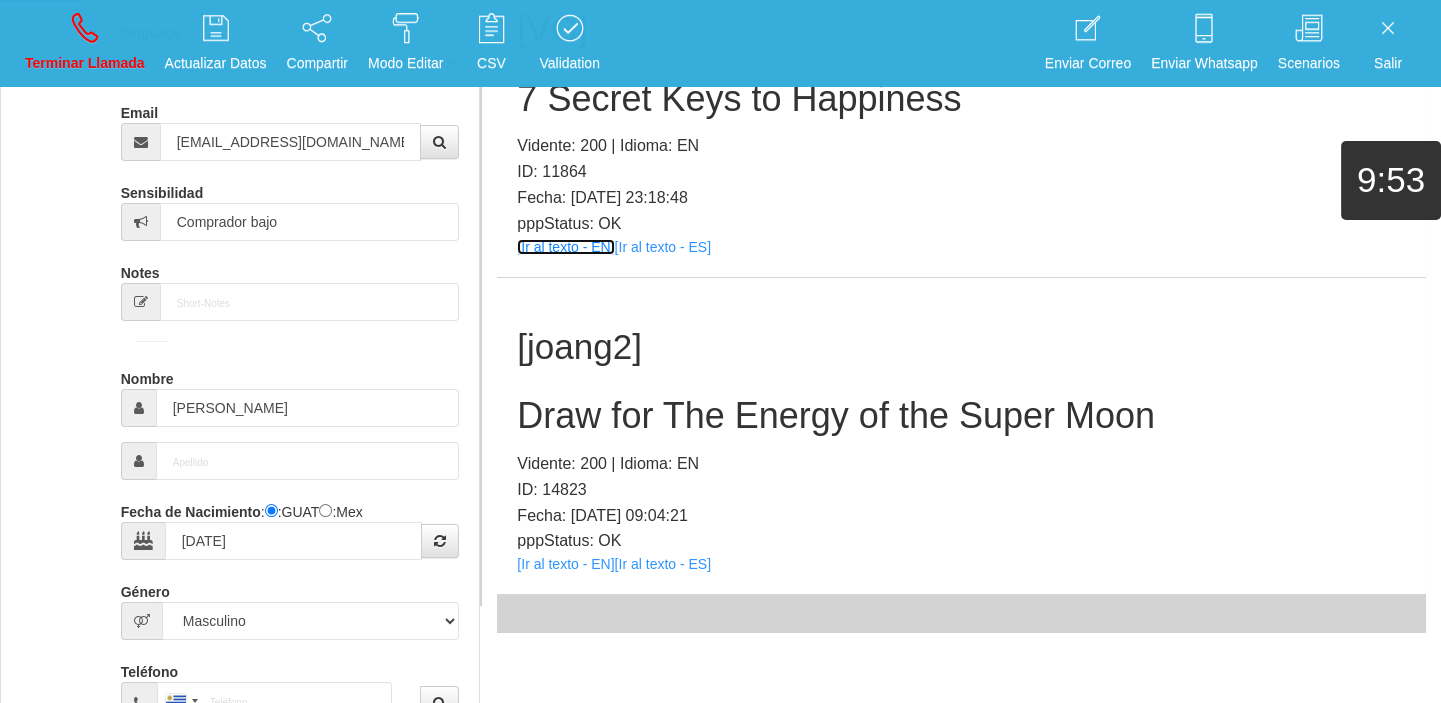 click on "[Ir al texto - EN]" at bounding box center [565, 247] 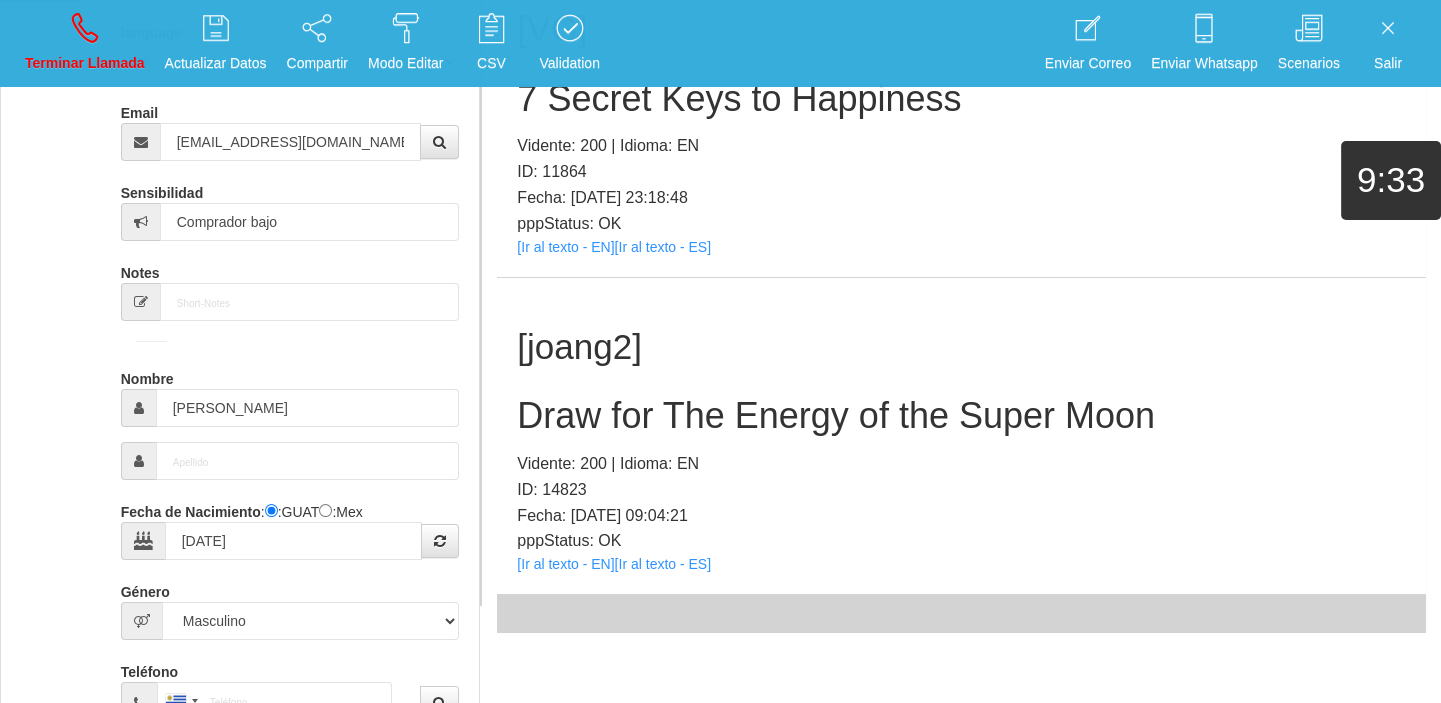 click on "Draw for The Energy of the Super Moon" at bounding box center (961, 416) 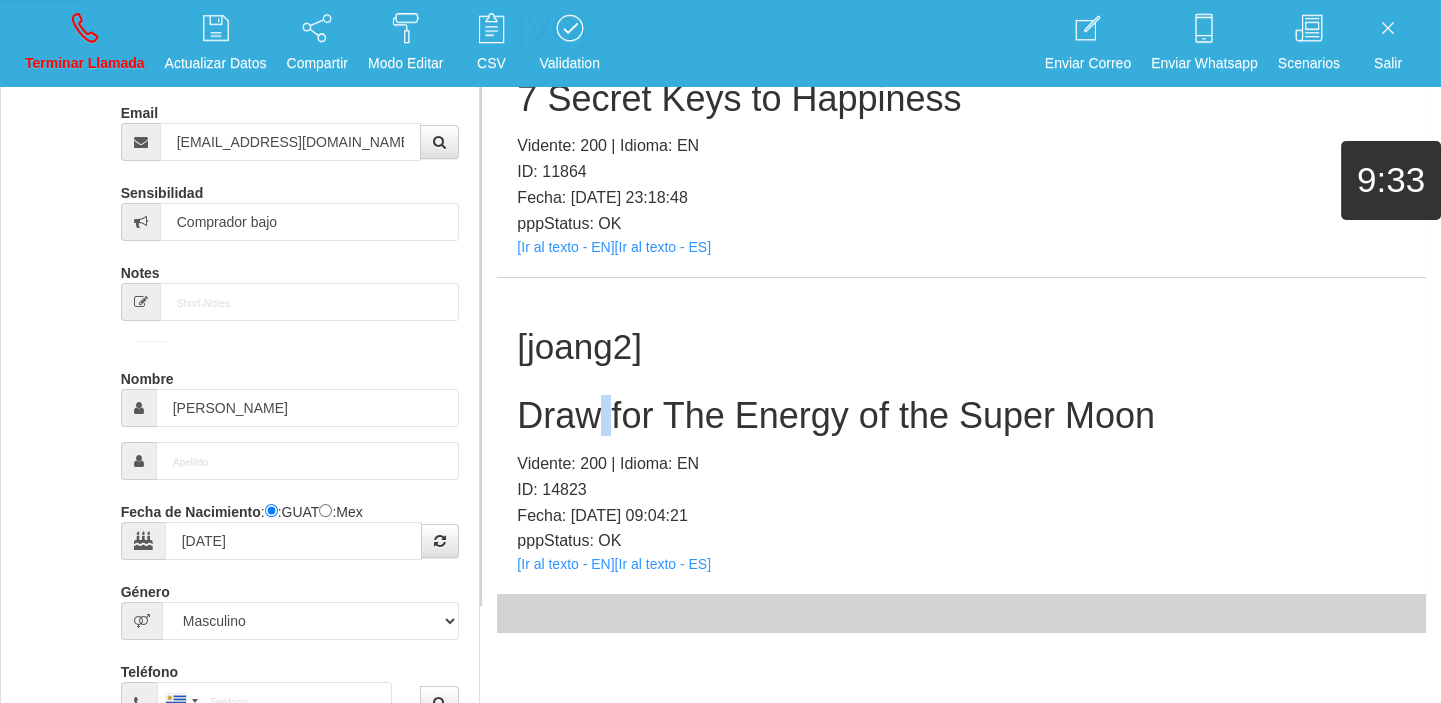 click on "Draw for The Energy of the Super Moon" at bounding box center [961, 416] 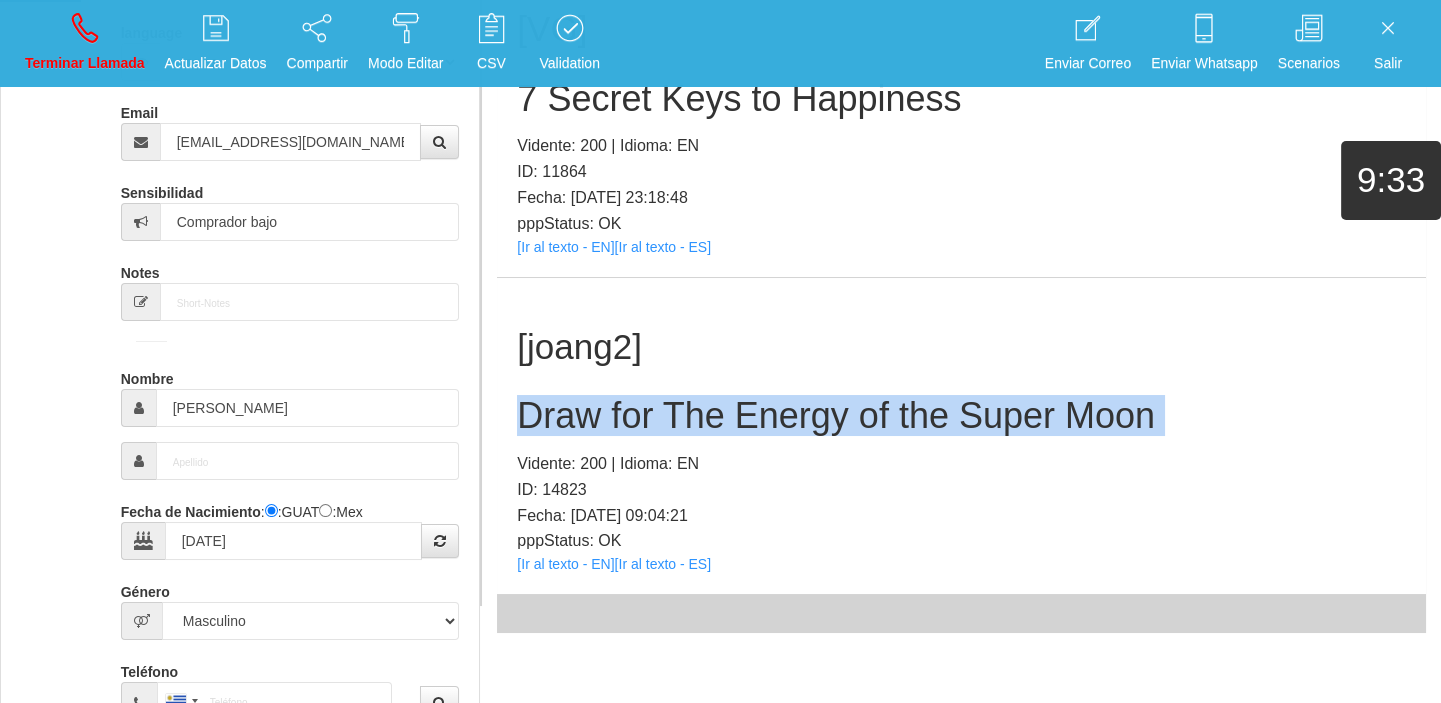 click on "Draw for The Energy of the Super Moon" at bounding box center (961, 416) 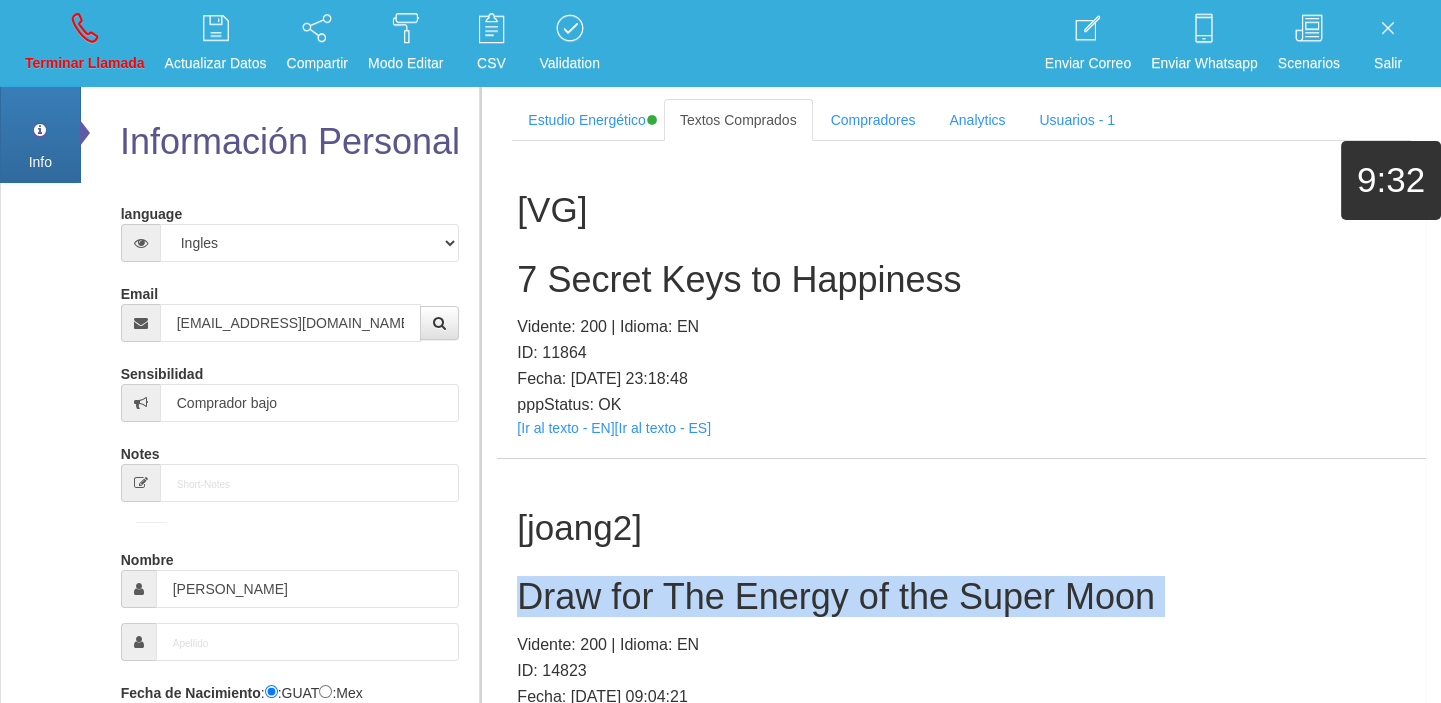 scroll, scrollTop: 0, scrollLeft: 0, axis: both 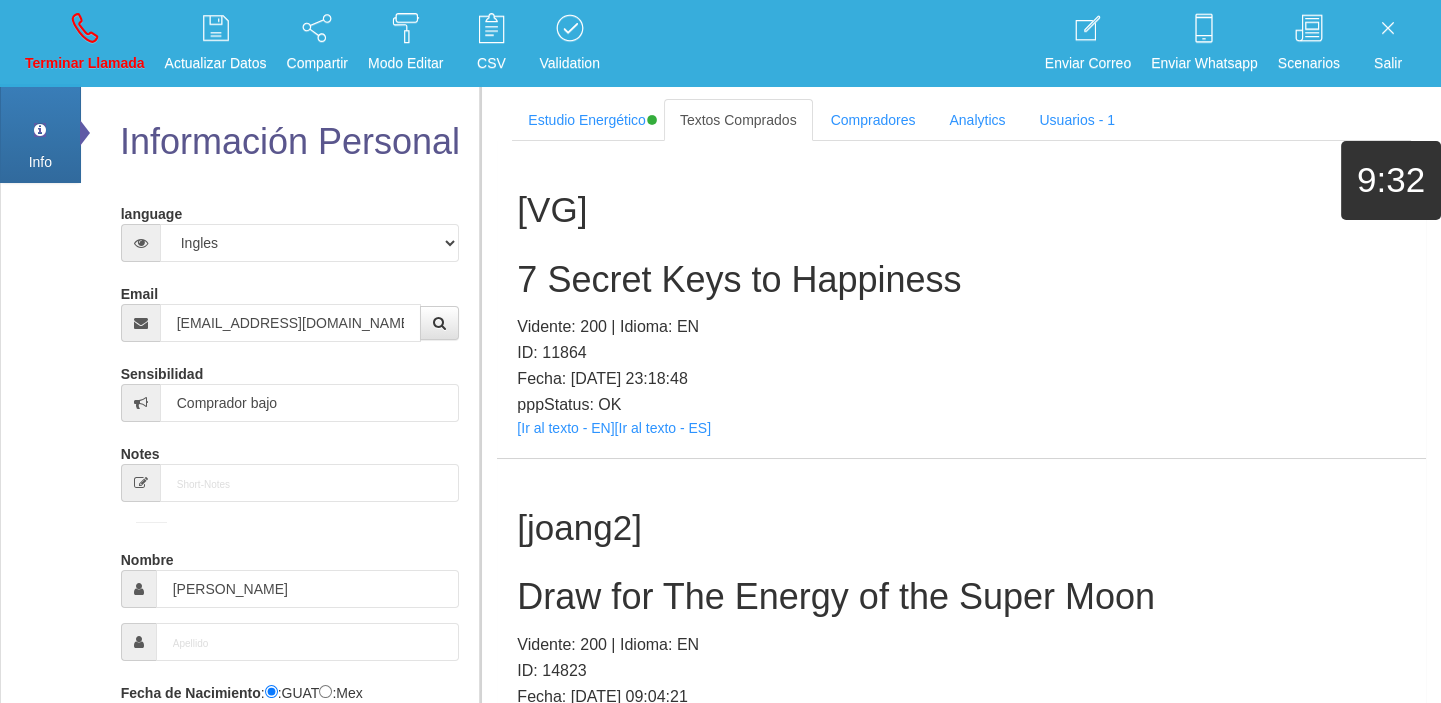 click on "7 Secret Keys to Happiness" at bounding box center (961, 280) 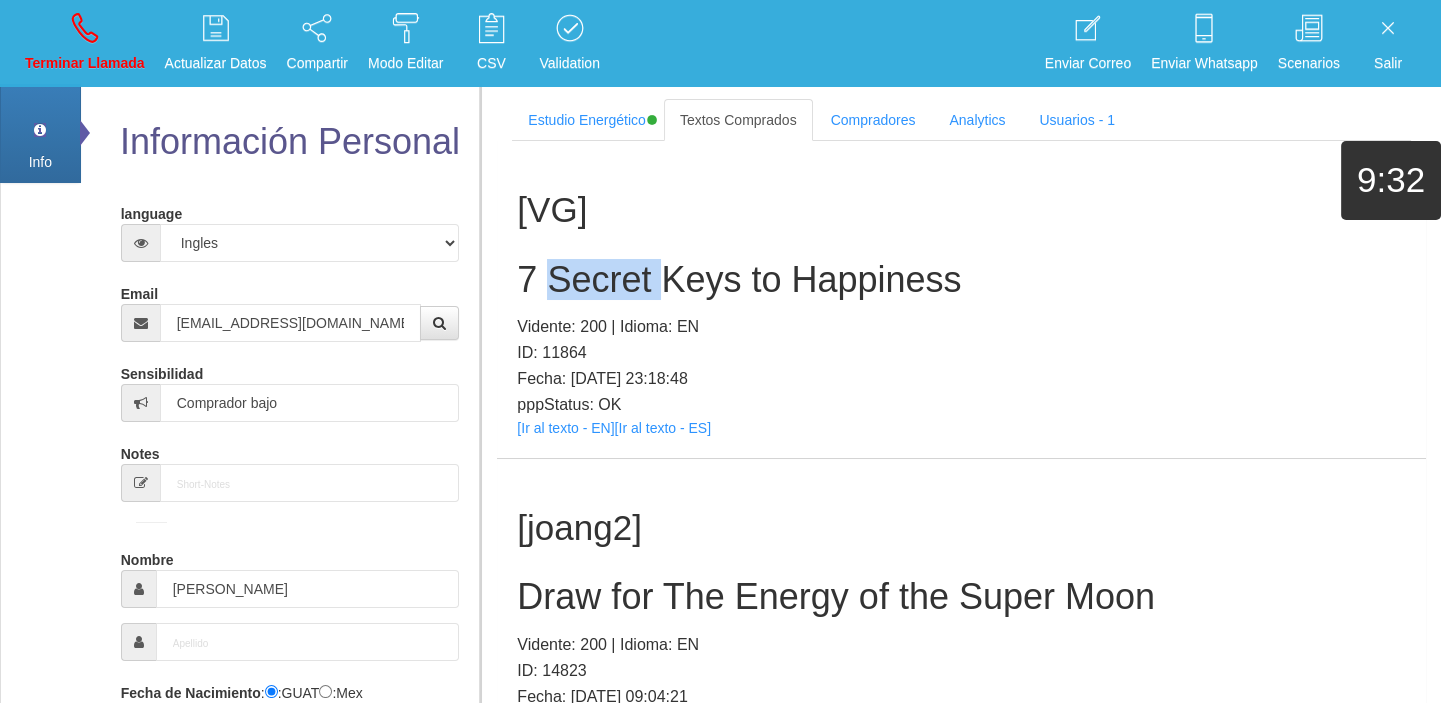 click on "7 Secret Keys to Happiness" at bounding box center (961, 280) 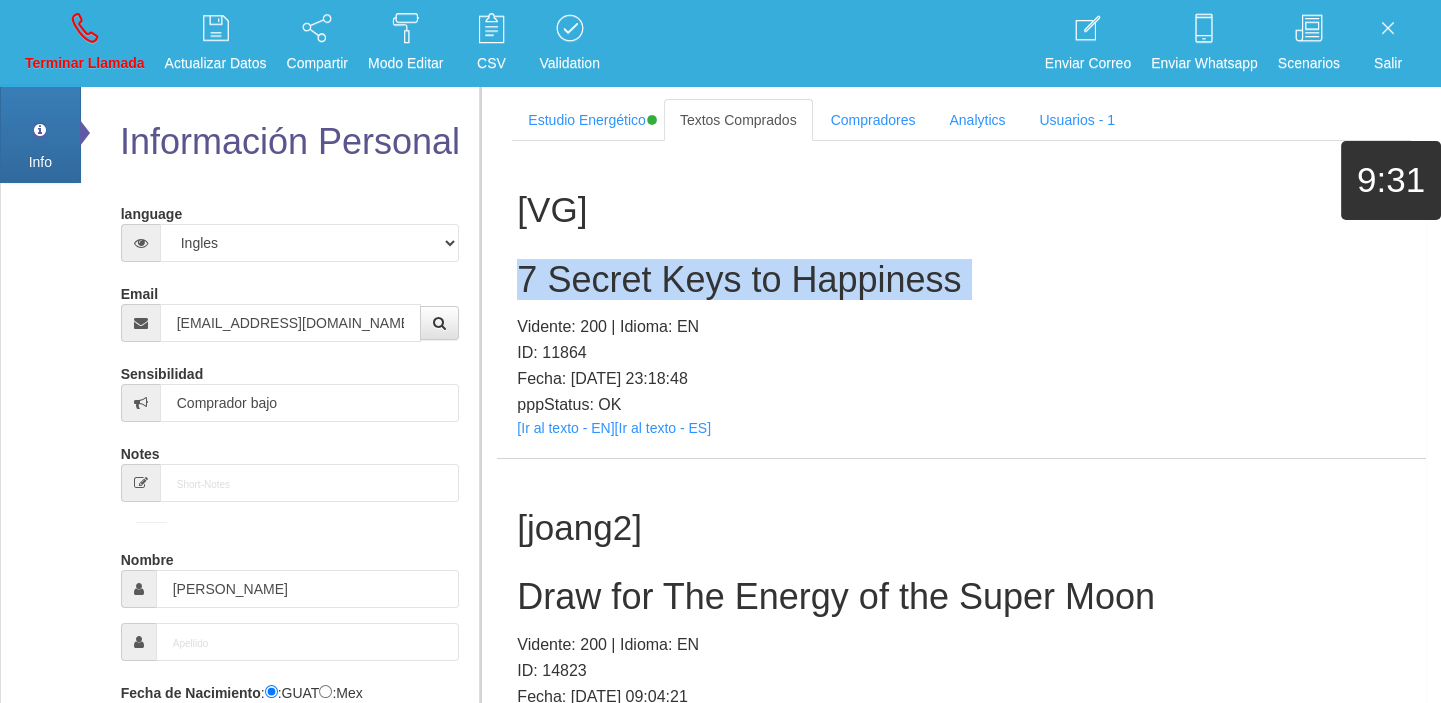 click on "7 Secret Keys to Happiness" at bounding box center [961, 280] 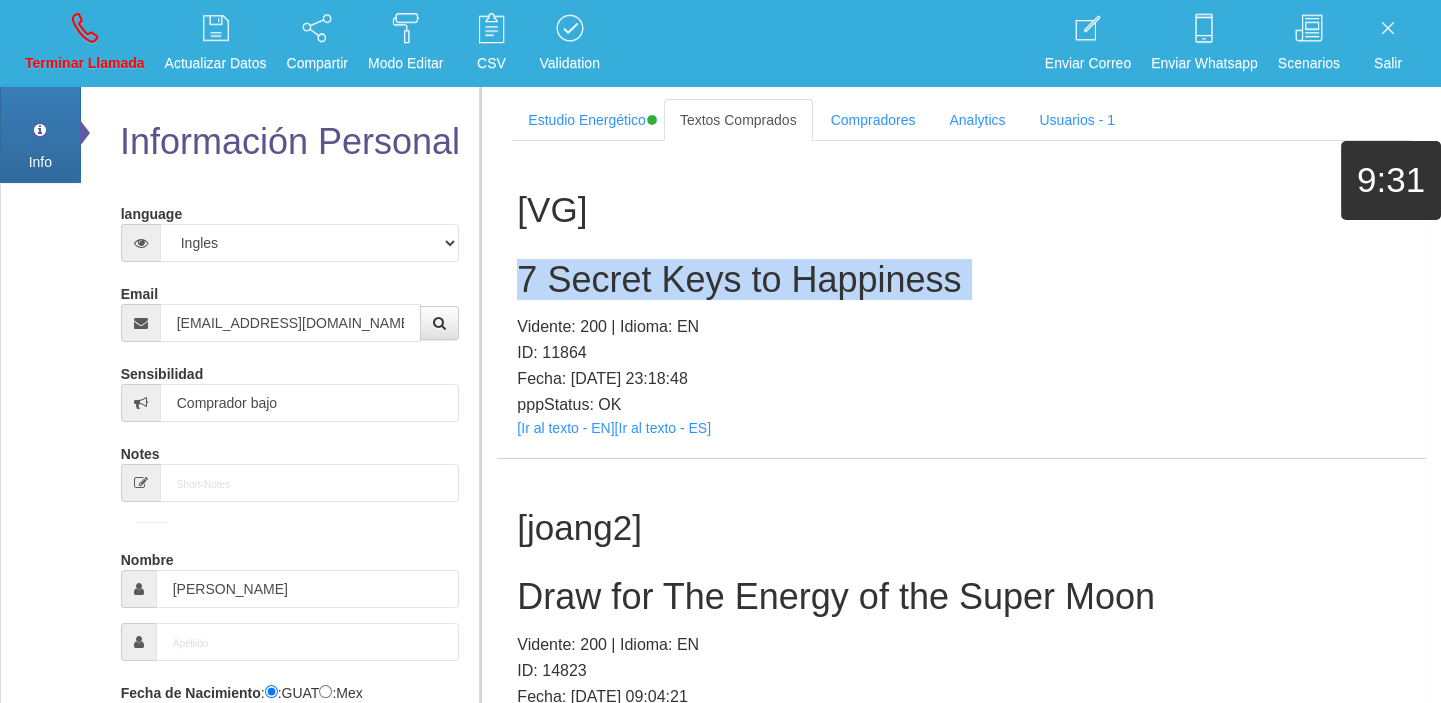 copy on "7 Secret Keys to Happiness" 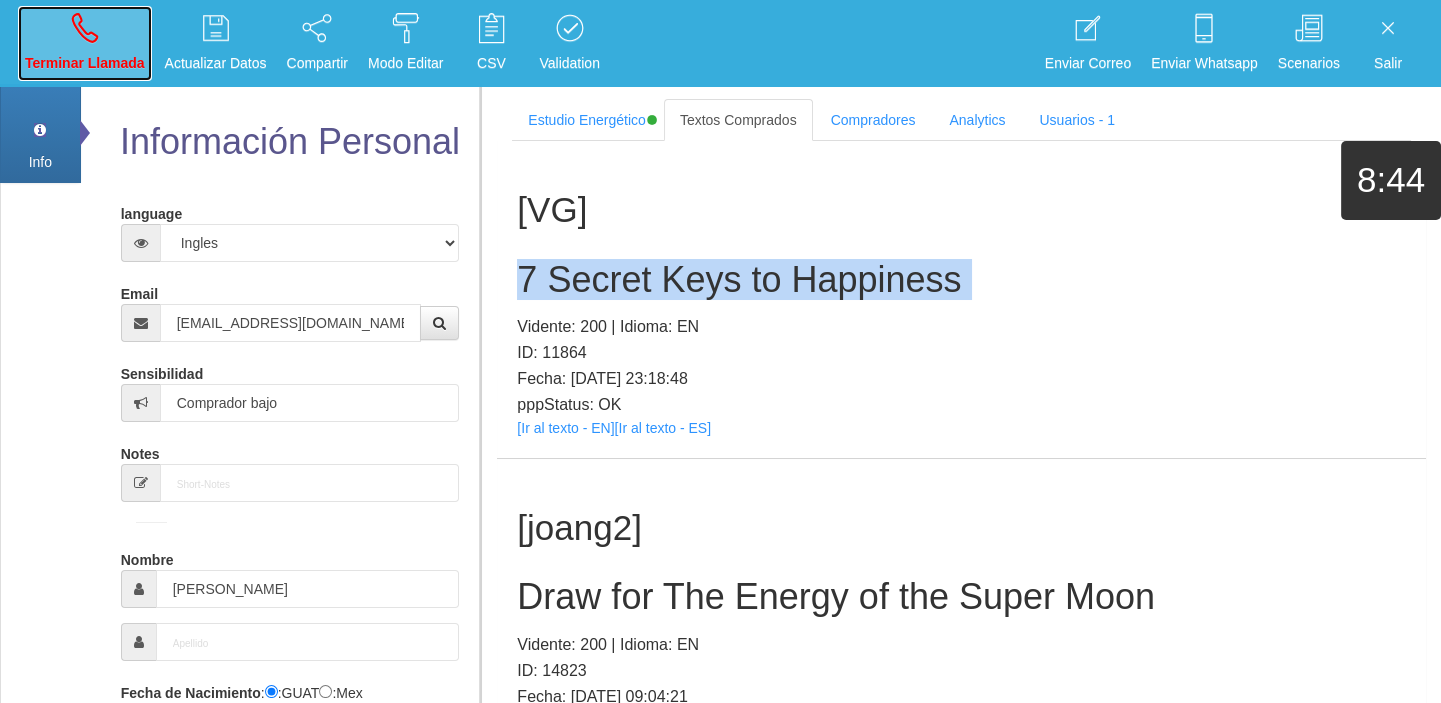 drag, startPoint x: 96, startPoint y: 37, endPoint x: 170, endPoint y: 147, distance: 132.57451 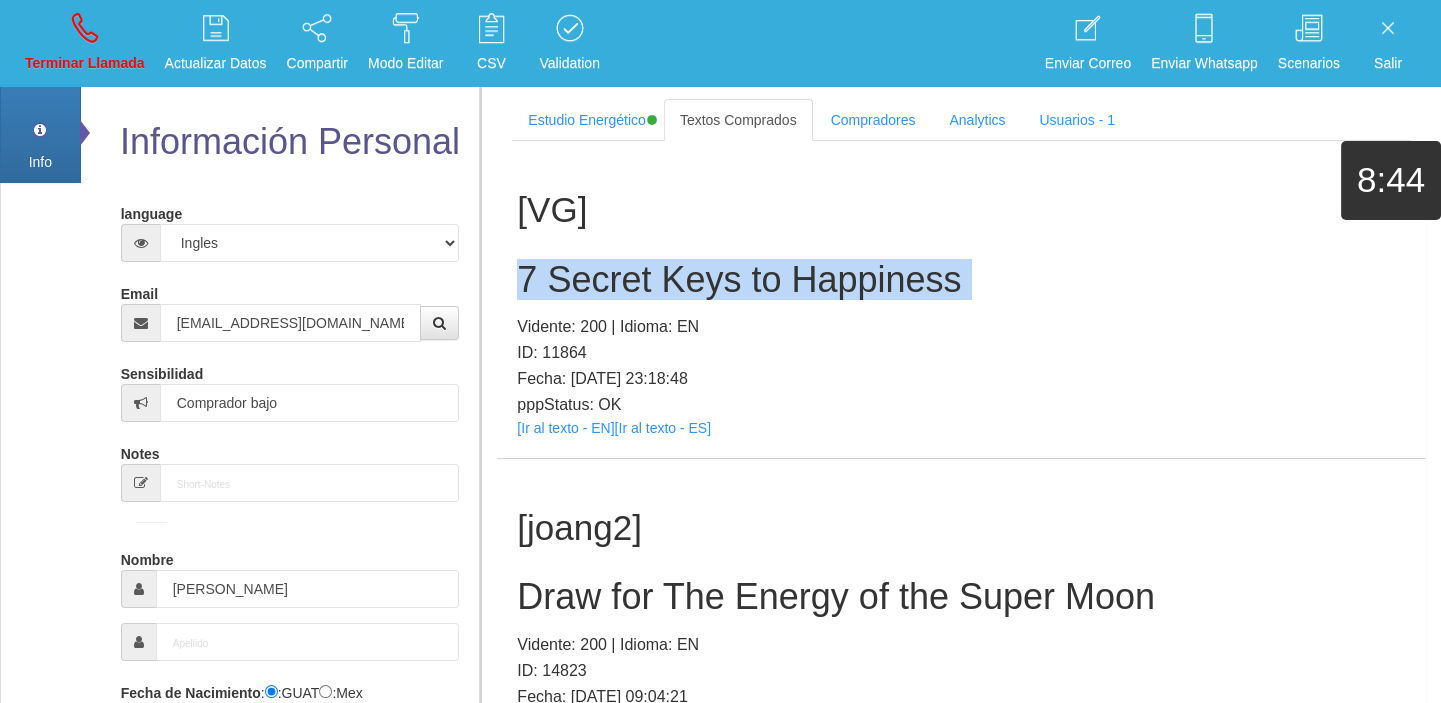type 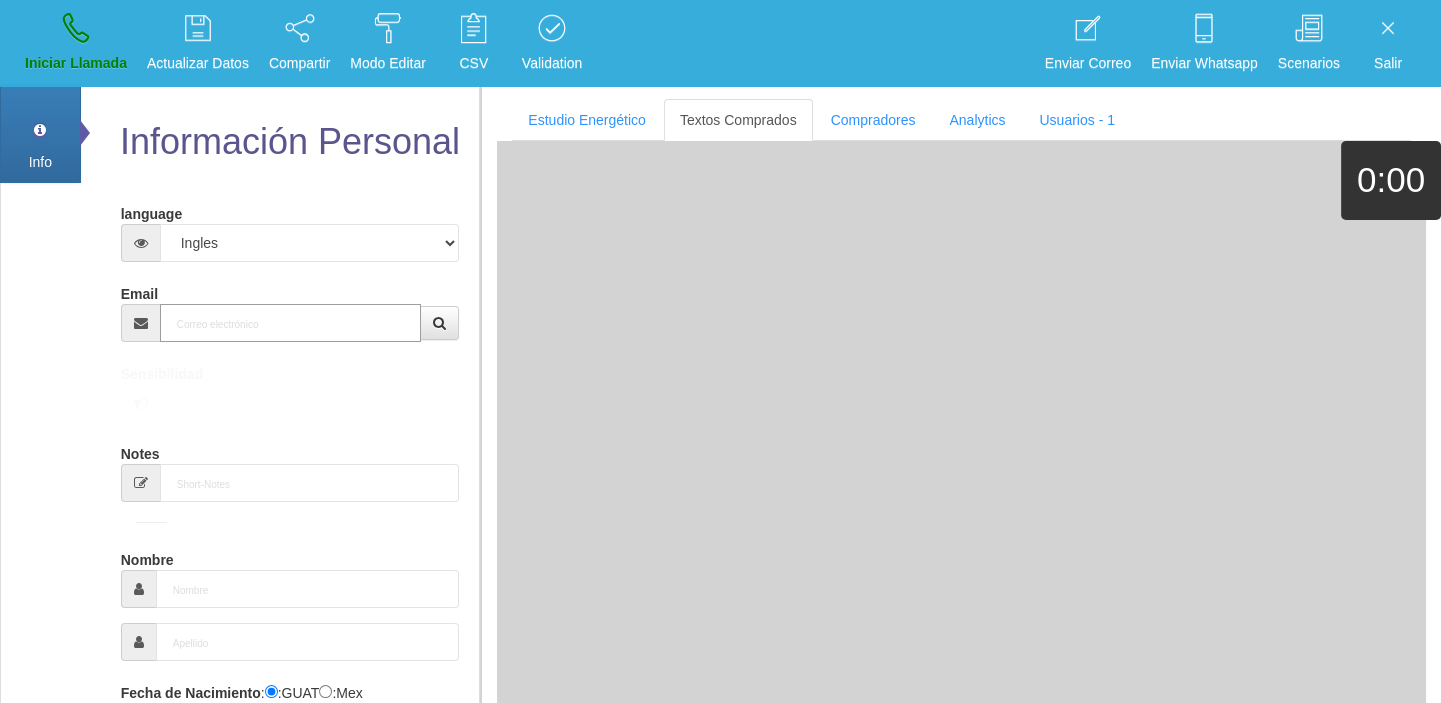 click on "Email" at bounding box center (291, 323) 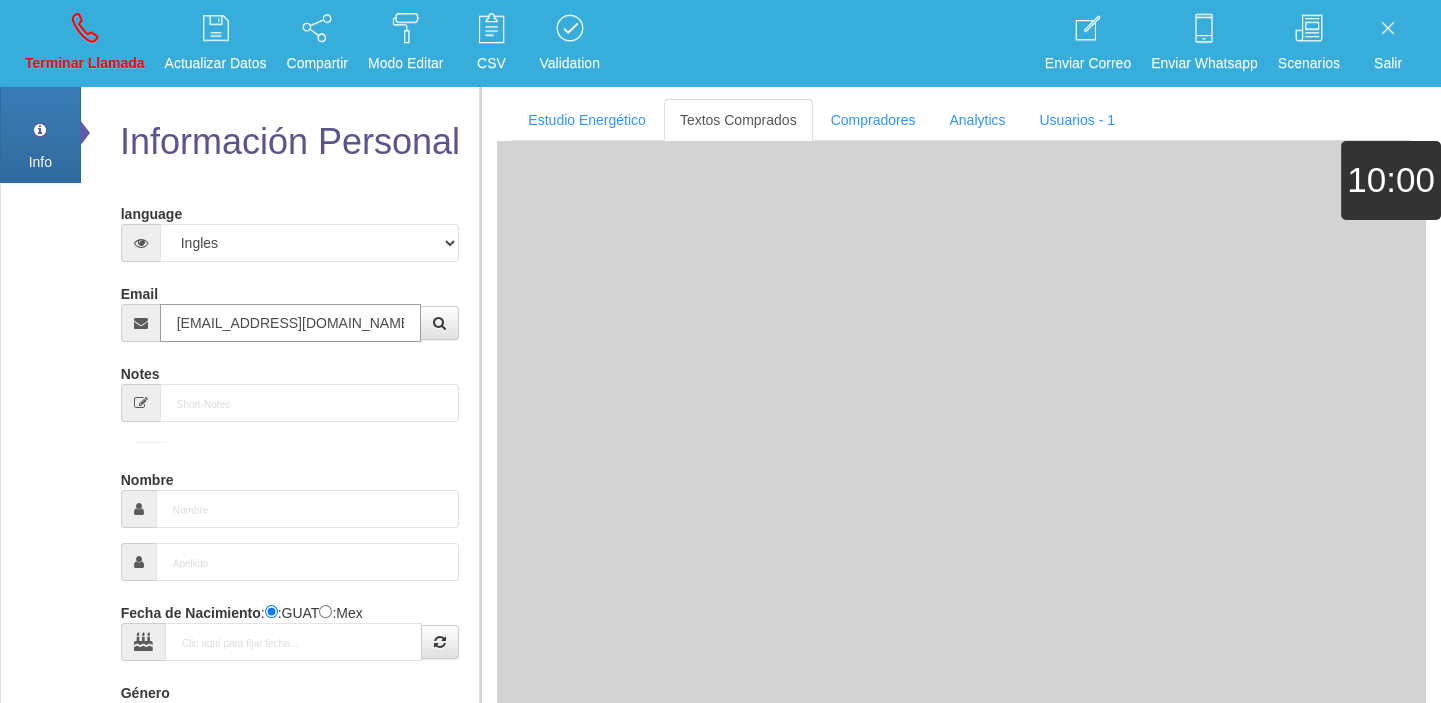 type on "[DATE]" 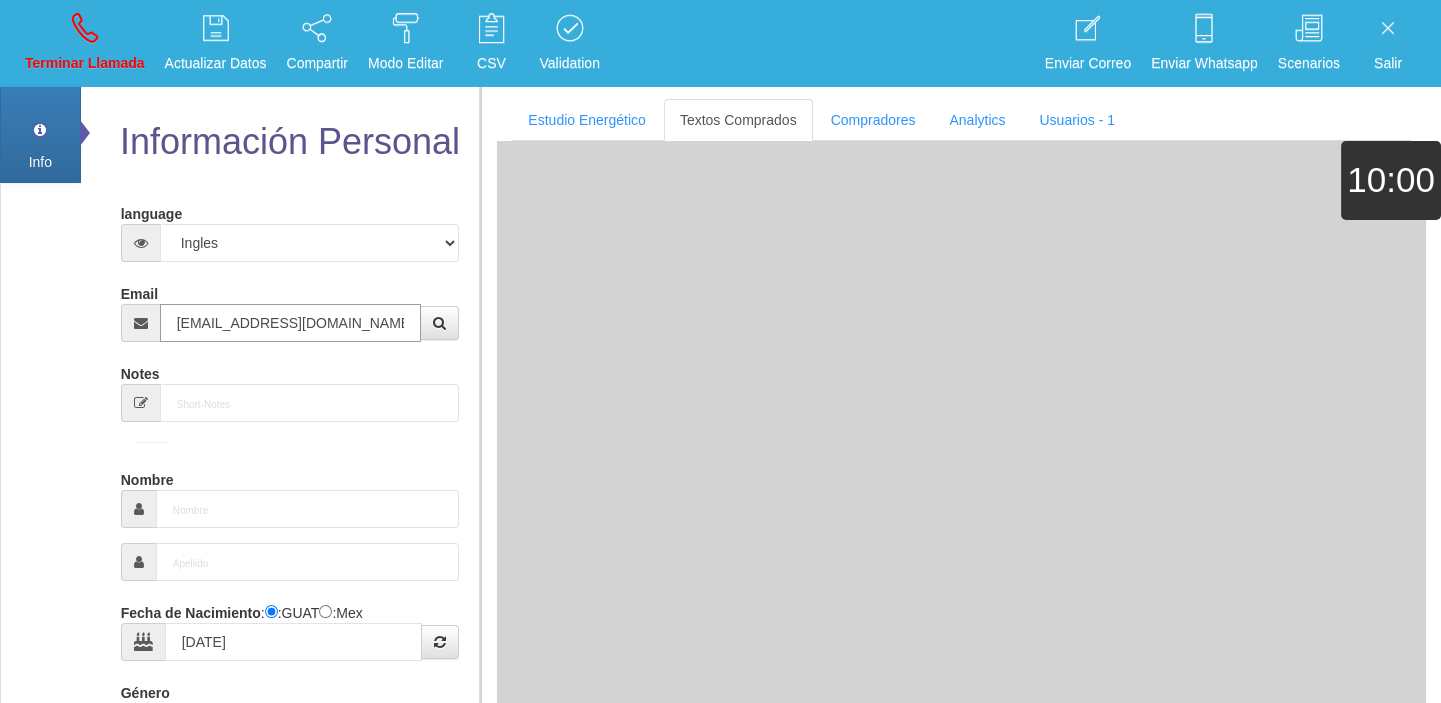 type on "Excelente Comprador" 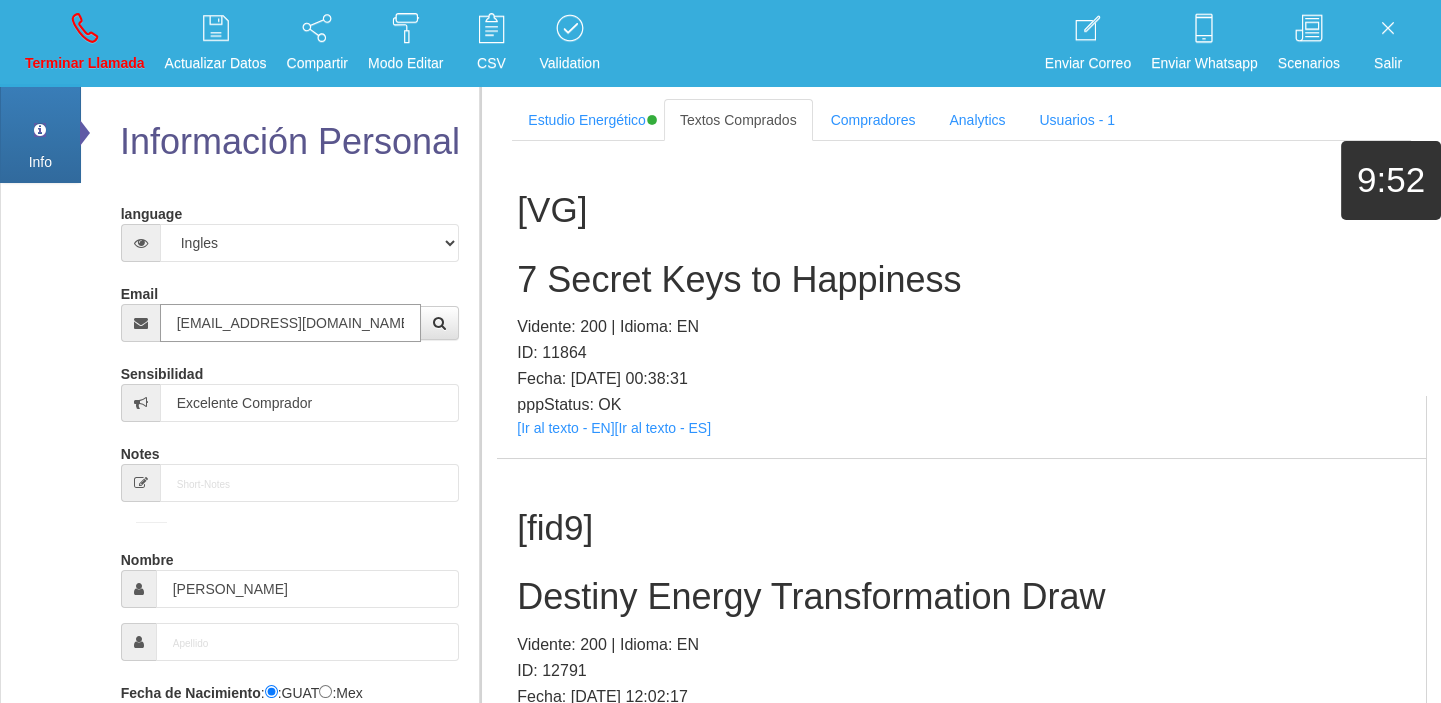 type on "[EMAIL_ADDRESS][DOMAIN_NAME]" 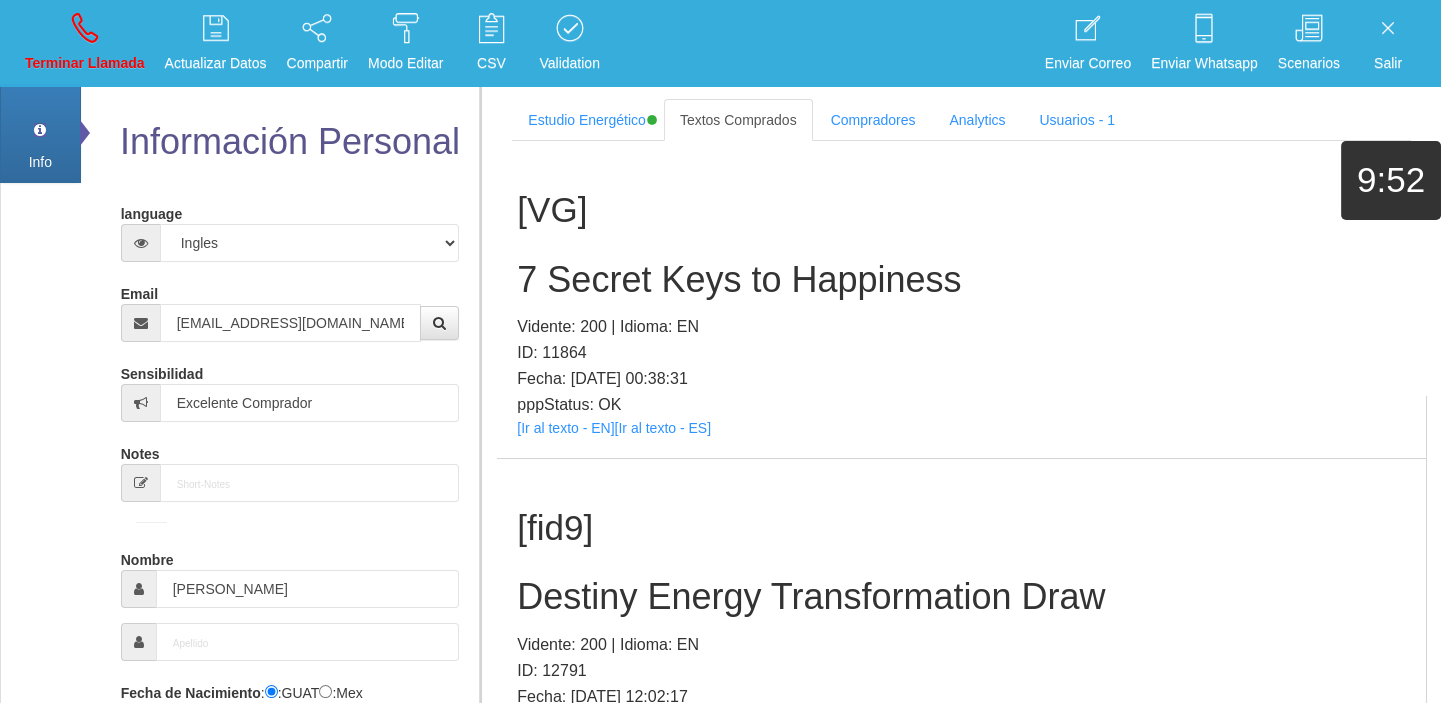 scroll, scrollTop: 2442, scrollLeft: 0, axis: vertical 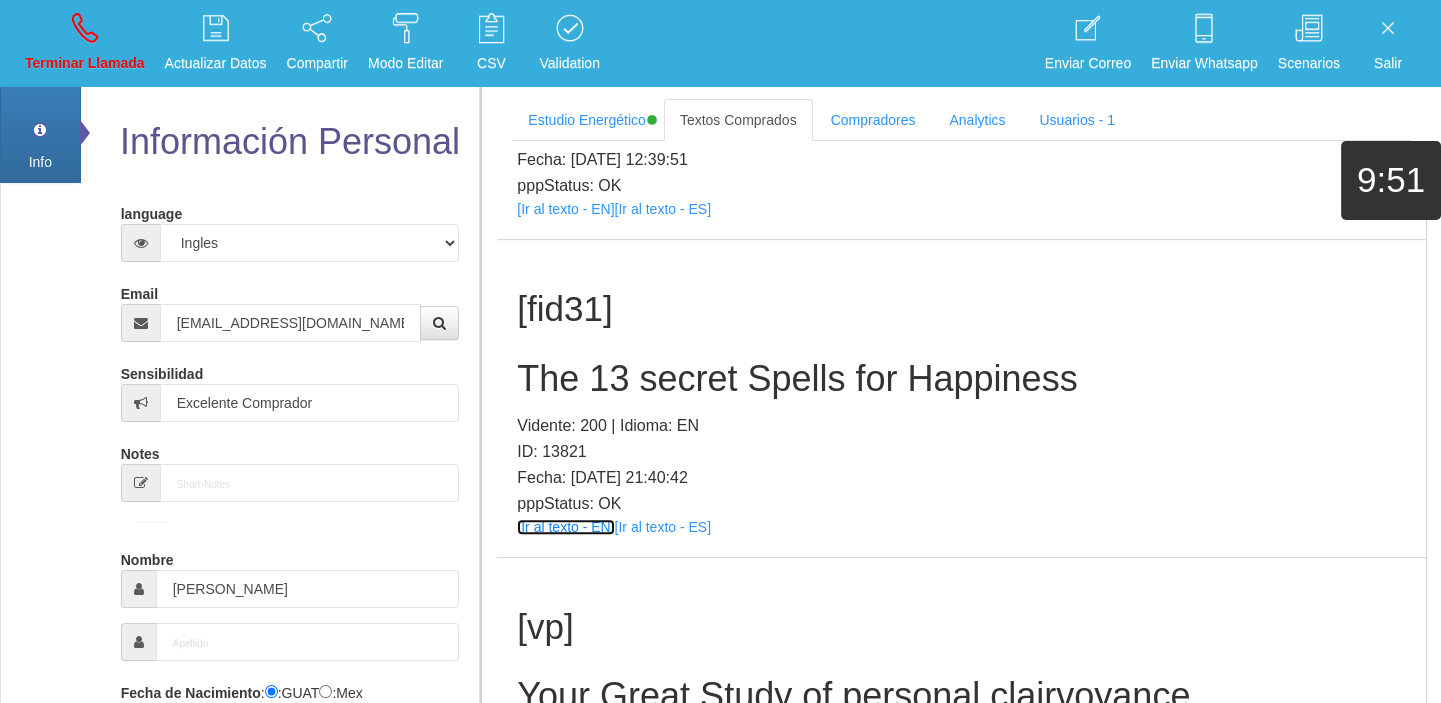 click on "[Ir al texto - EN]" at bounding box center (565, 527) 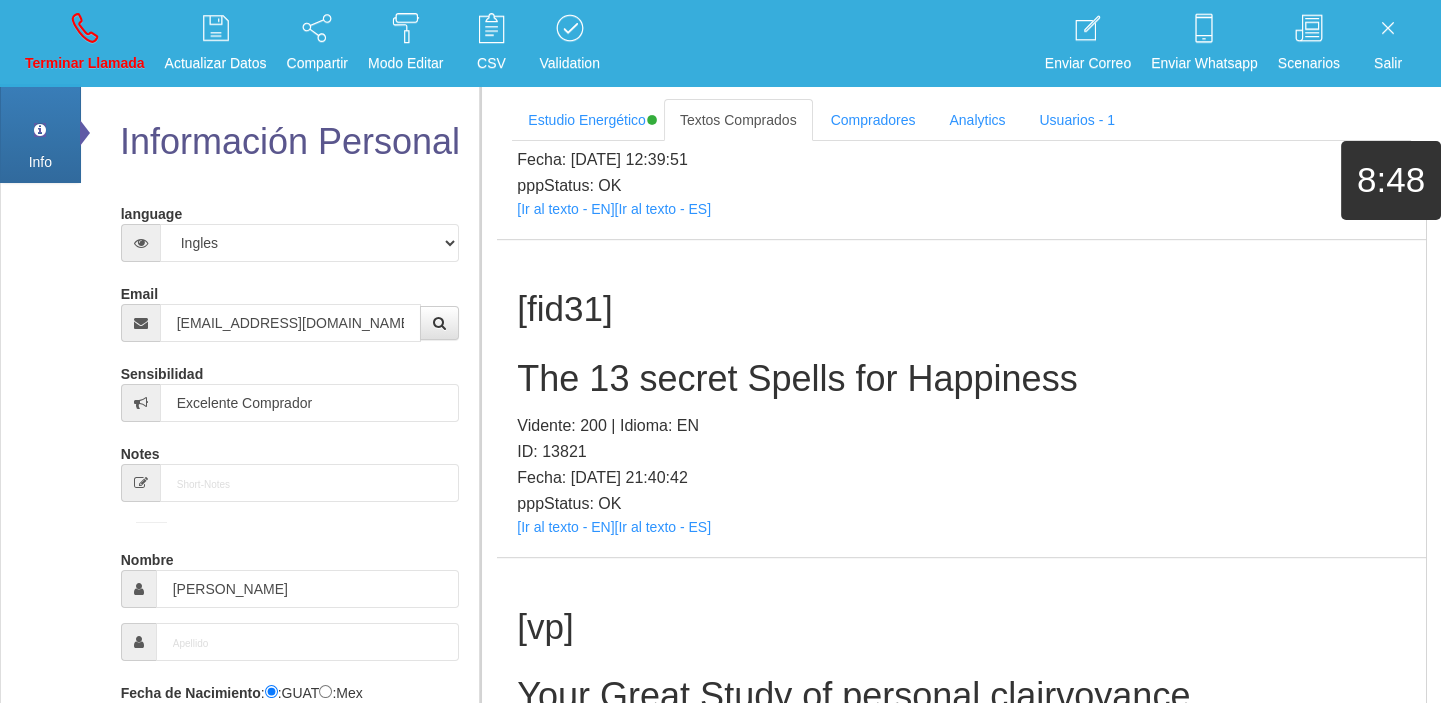 click on "[fid31] The 13 secret Spells for Happiness Vidente: 200 | Idioma: EN ID: 13821 Fecha: [DATE] 21:40:42 pppStatus: OK [Ir al texto - EN] [Ir al texto - ES]" at bounding box center (961, 398) 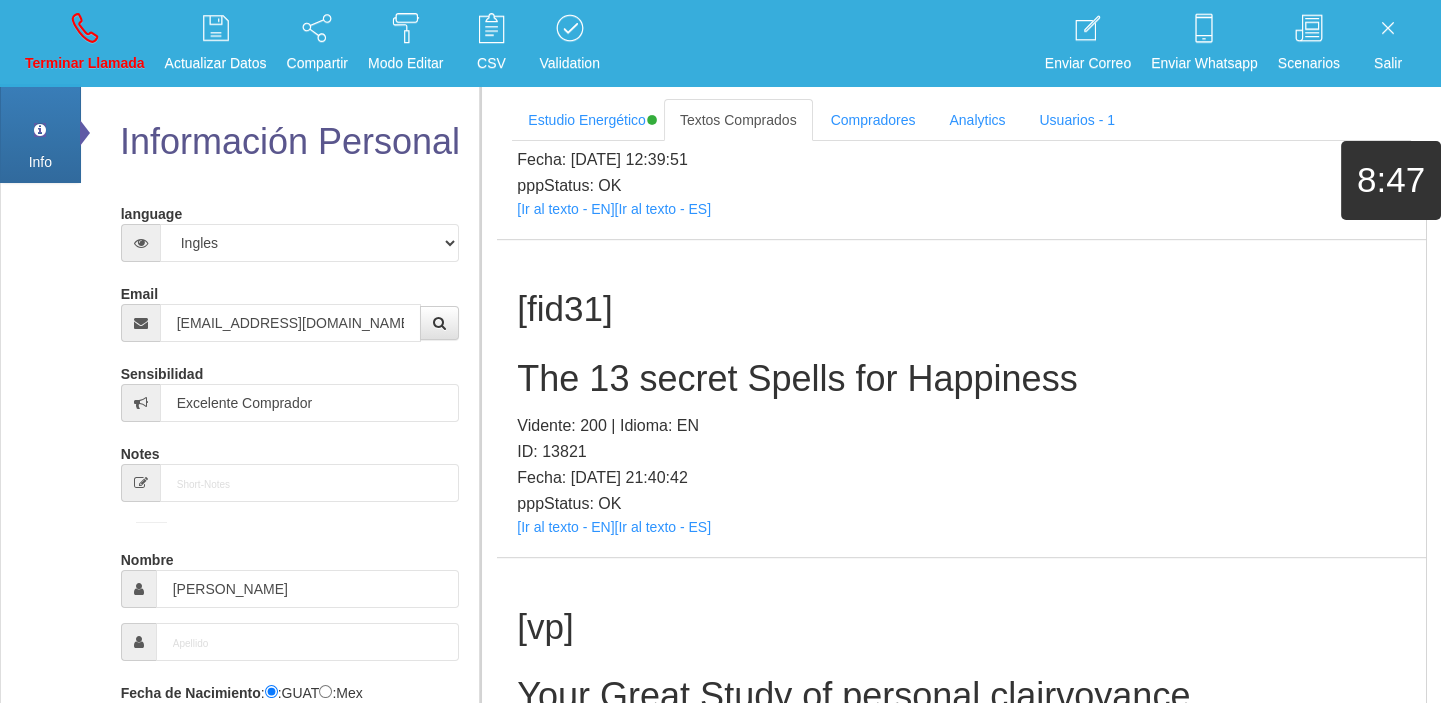 click on "The 13 secret Spells for Happiness" at bounding box center [961, 379] 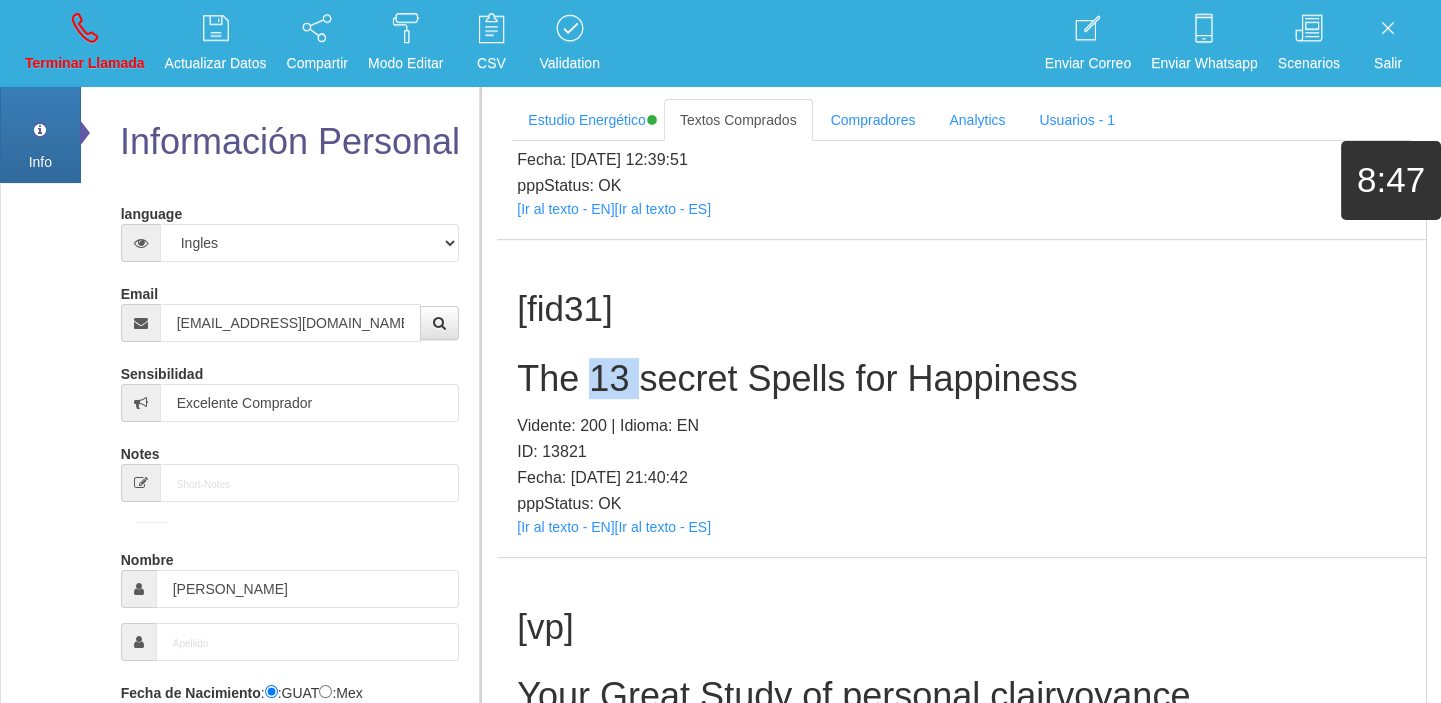 click on "The 13 secret Spells for Happiness" at bounding box center [961, 379] 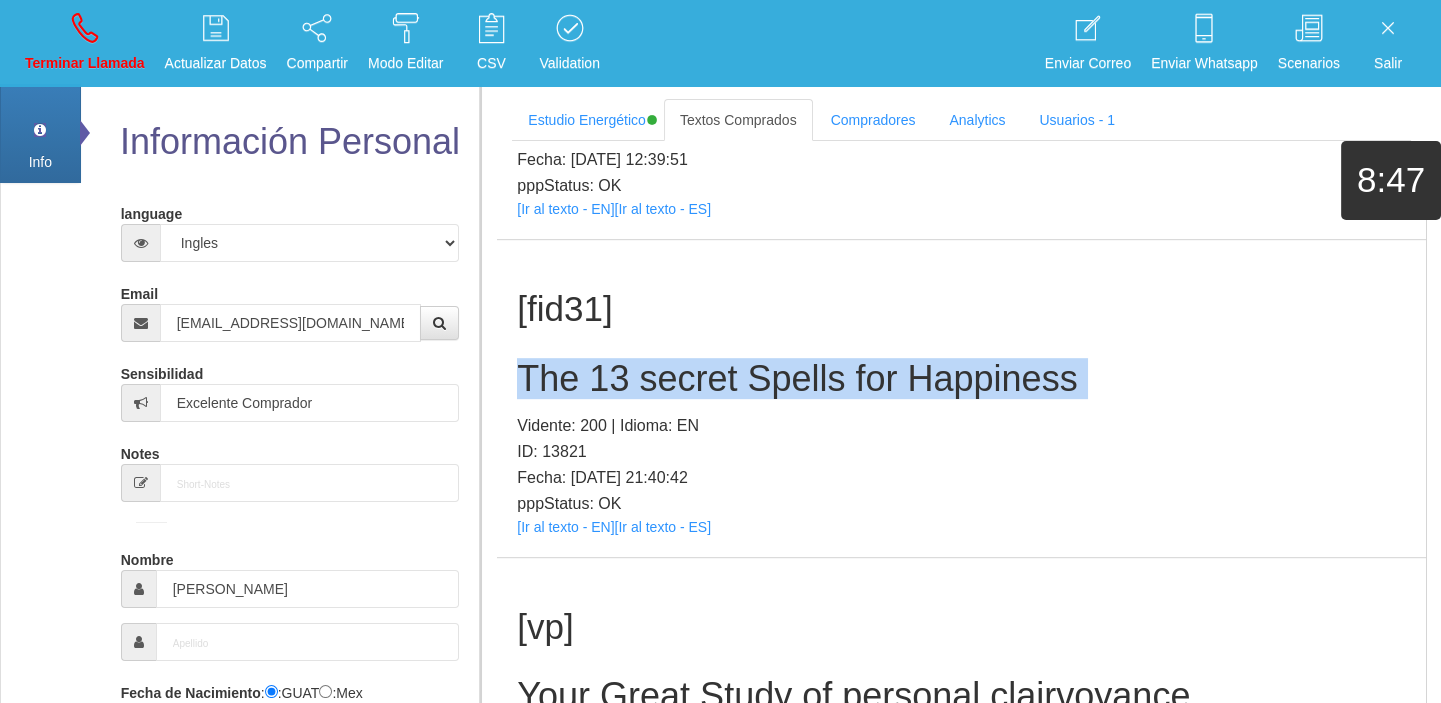 click on "The 13 secret Spells for Happiness" at bounding box center [961, 379] 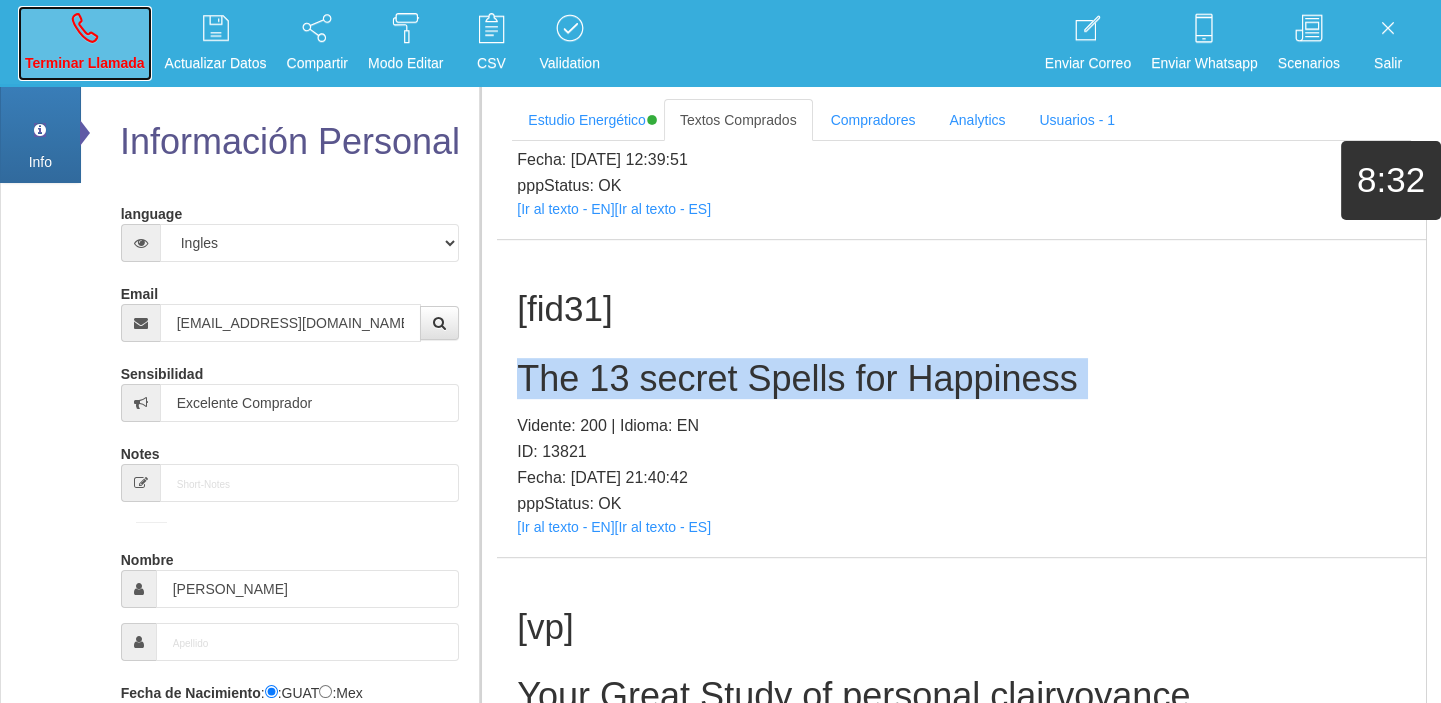 click on "Terminar Llamada" at bounding box center [85, 43] 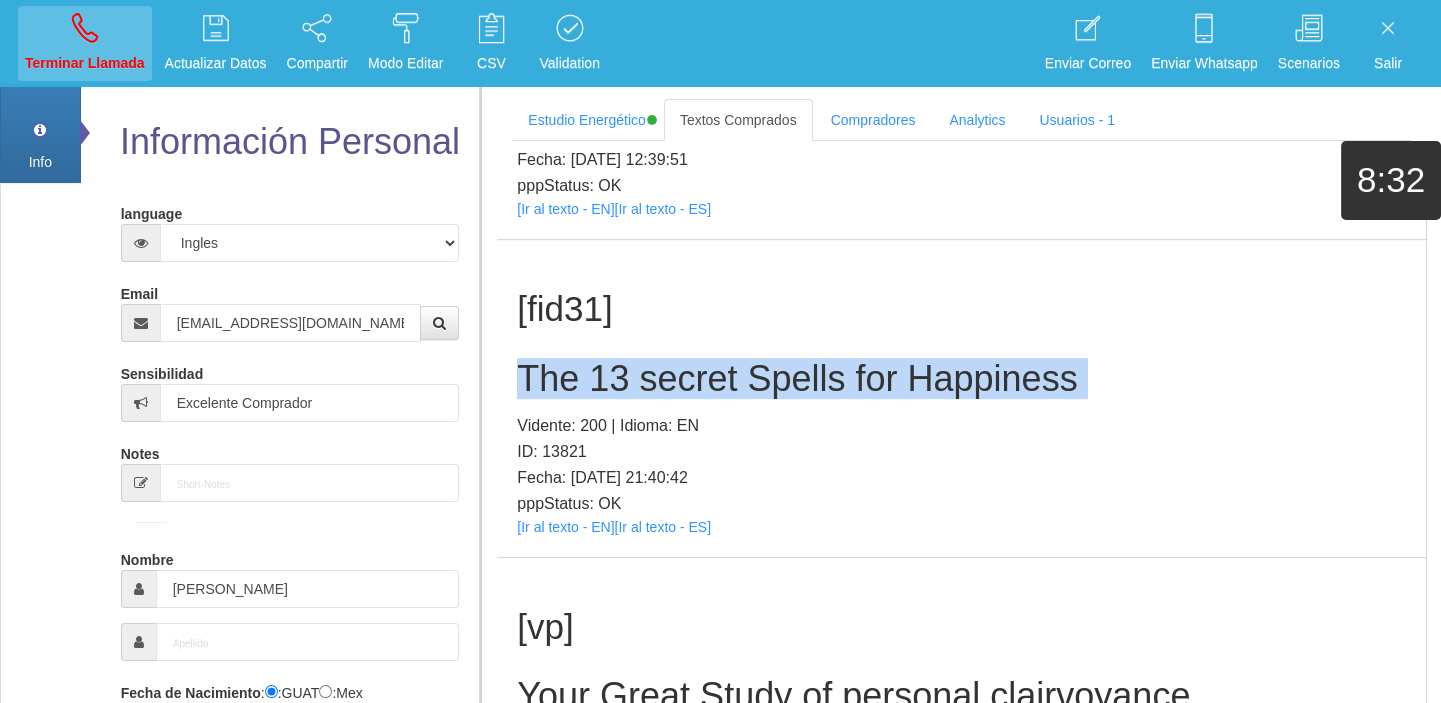type 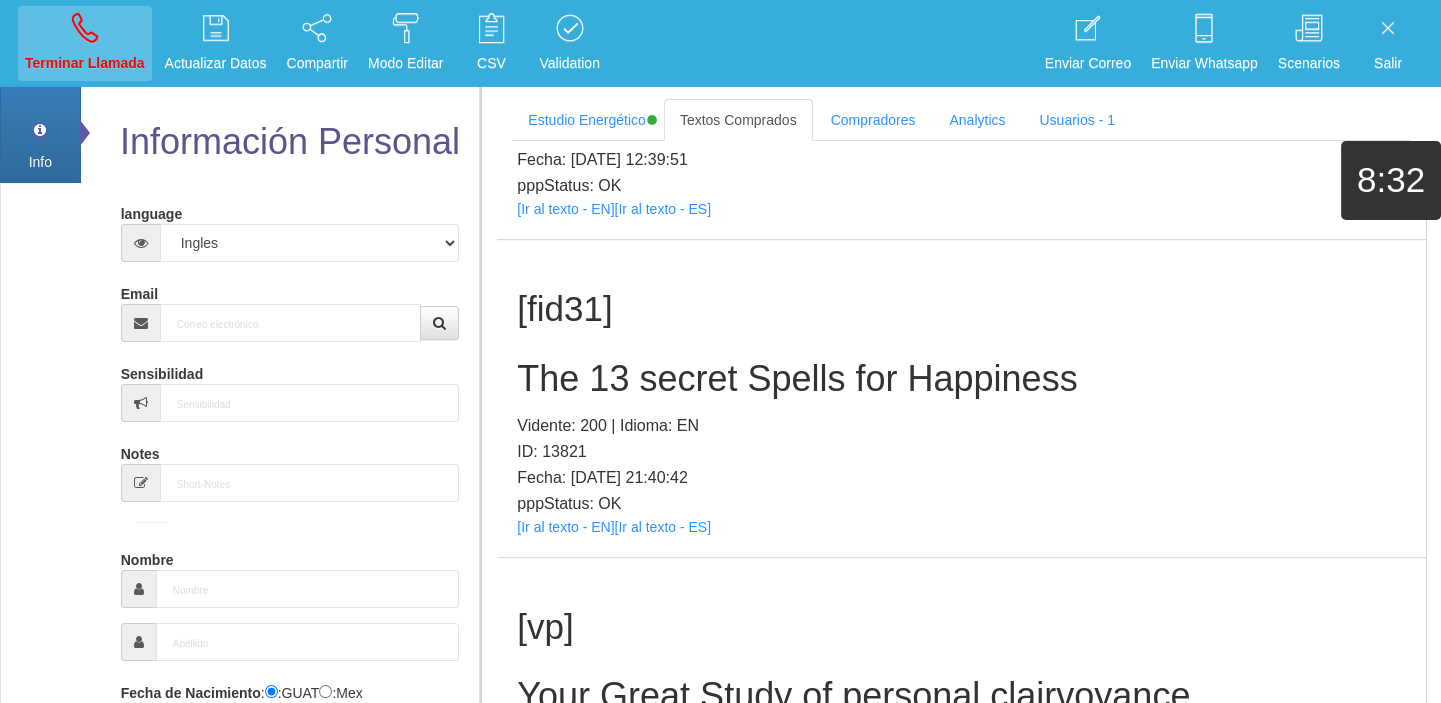 scroll, scrollTop: 0, scrollLeft: 0, axis: both 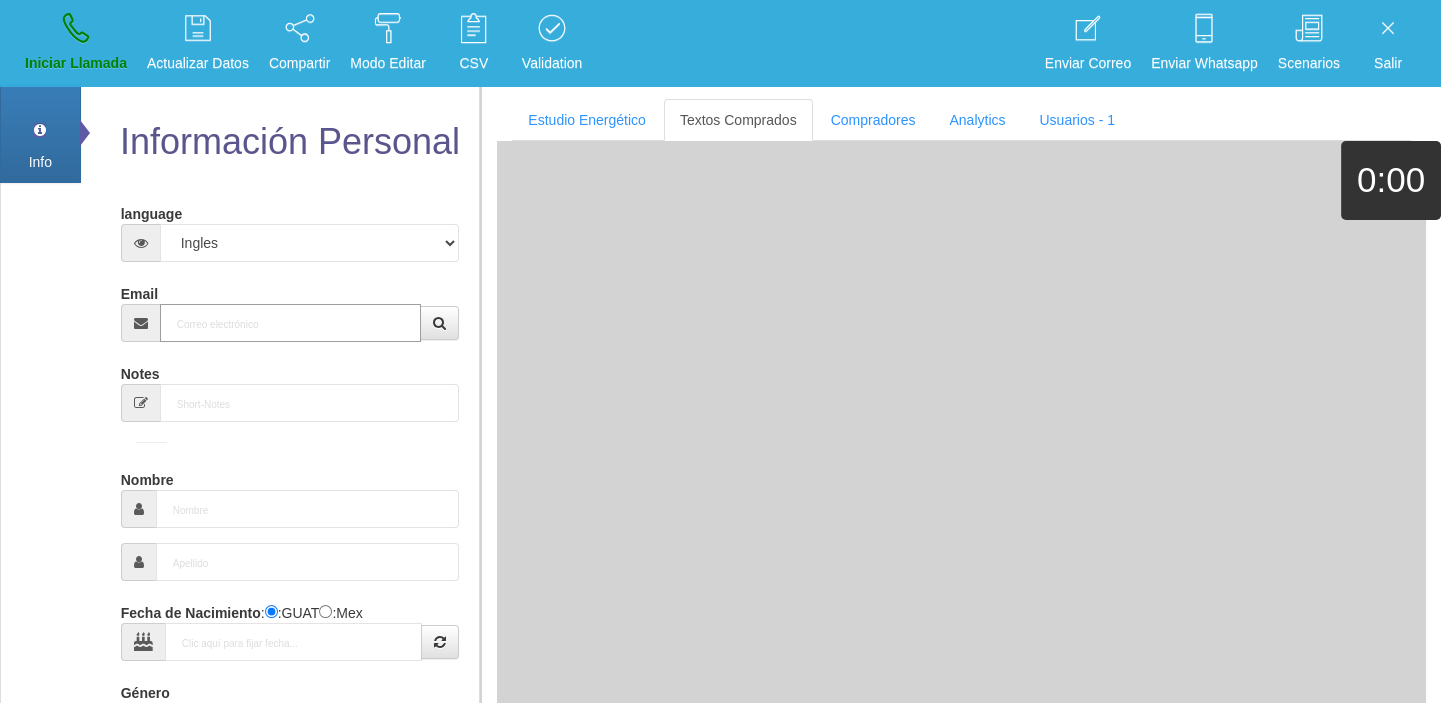 click on "Email" at bounding box center [291, 323] 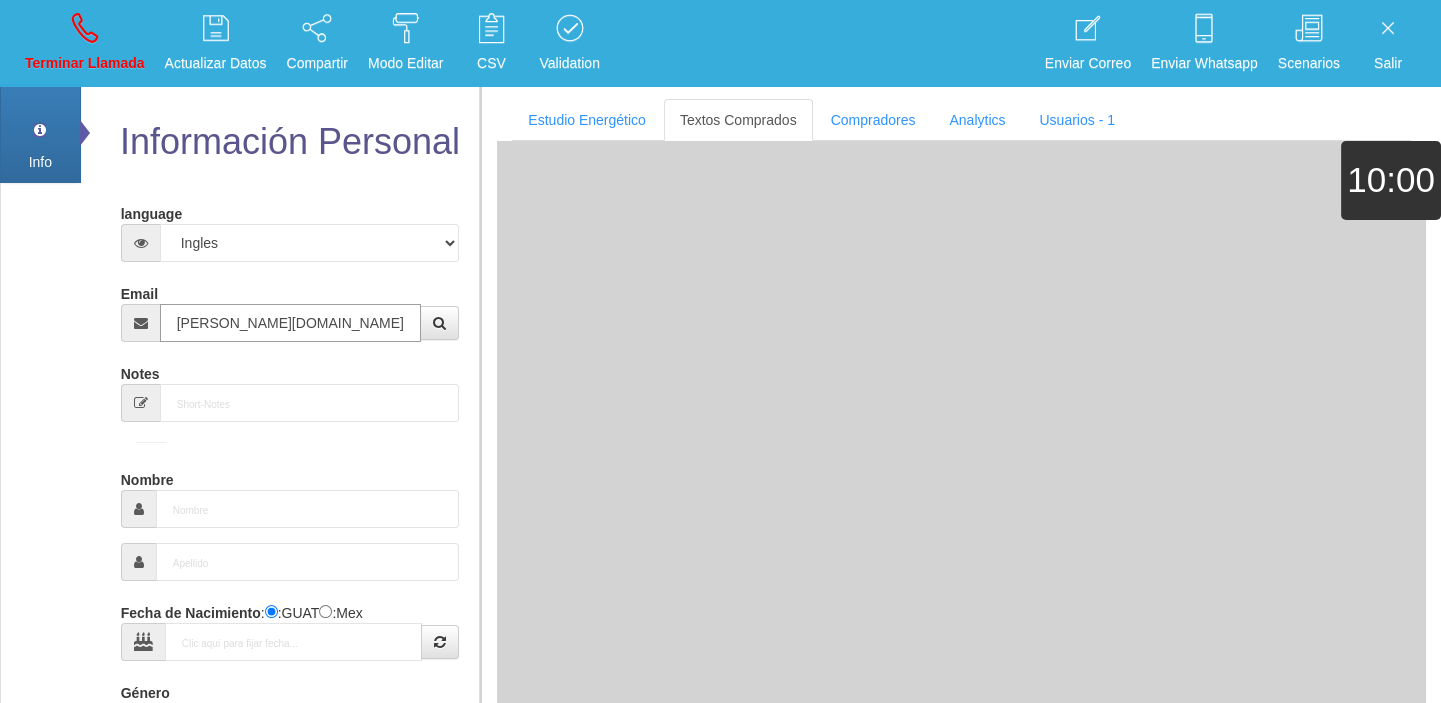 type on "19 Abr 1933" 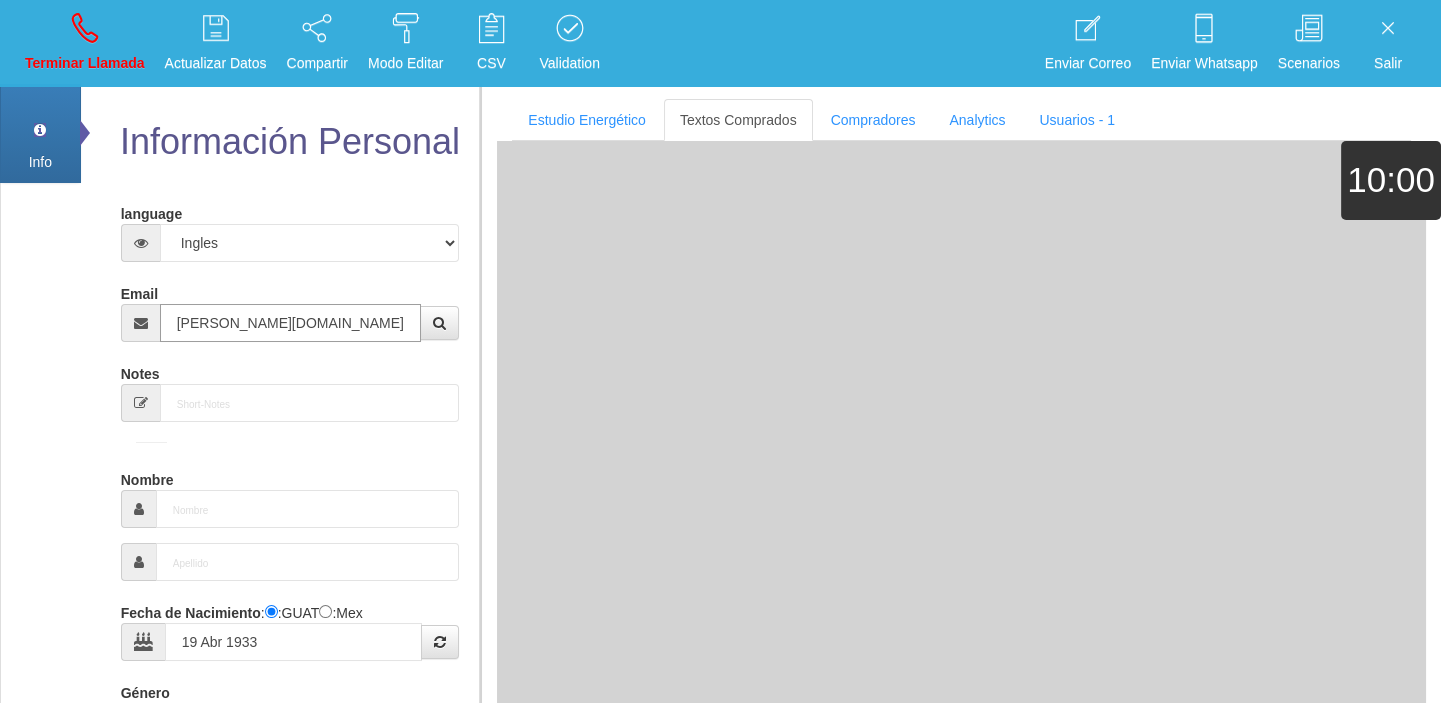 type on "Excelente Comprador" 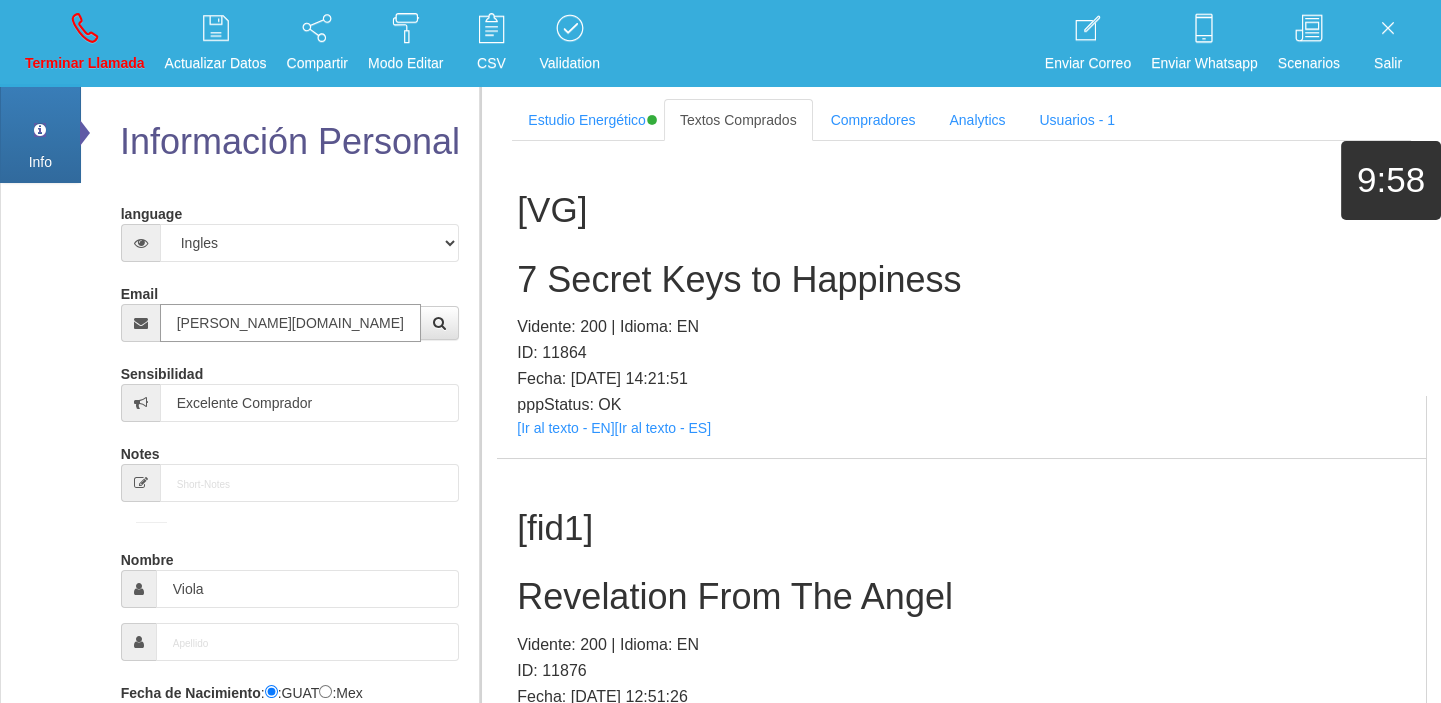 type on "[PERSON_NAME][DOMAIN_NAME][EMAIL_ADDRESS][DOMAIN_NAME]" 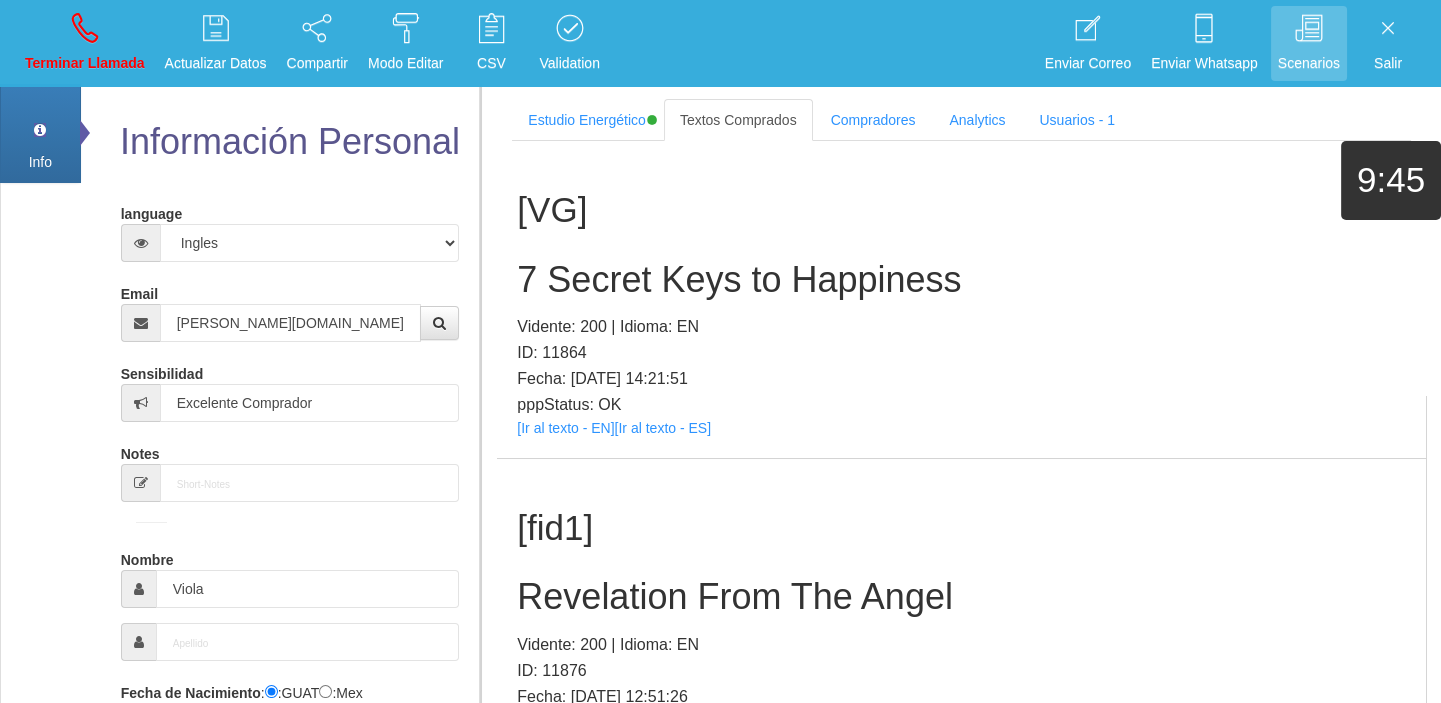 scroll, scrollTop: 2442, scrollLeft: 0, axis: vertical 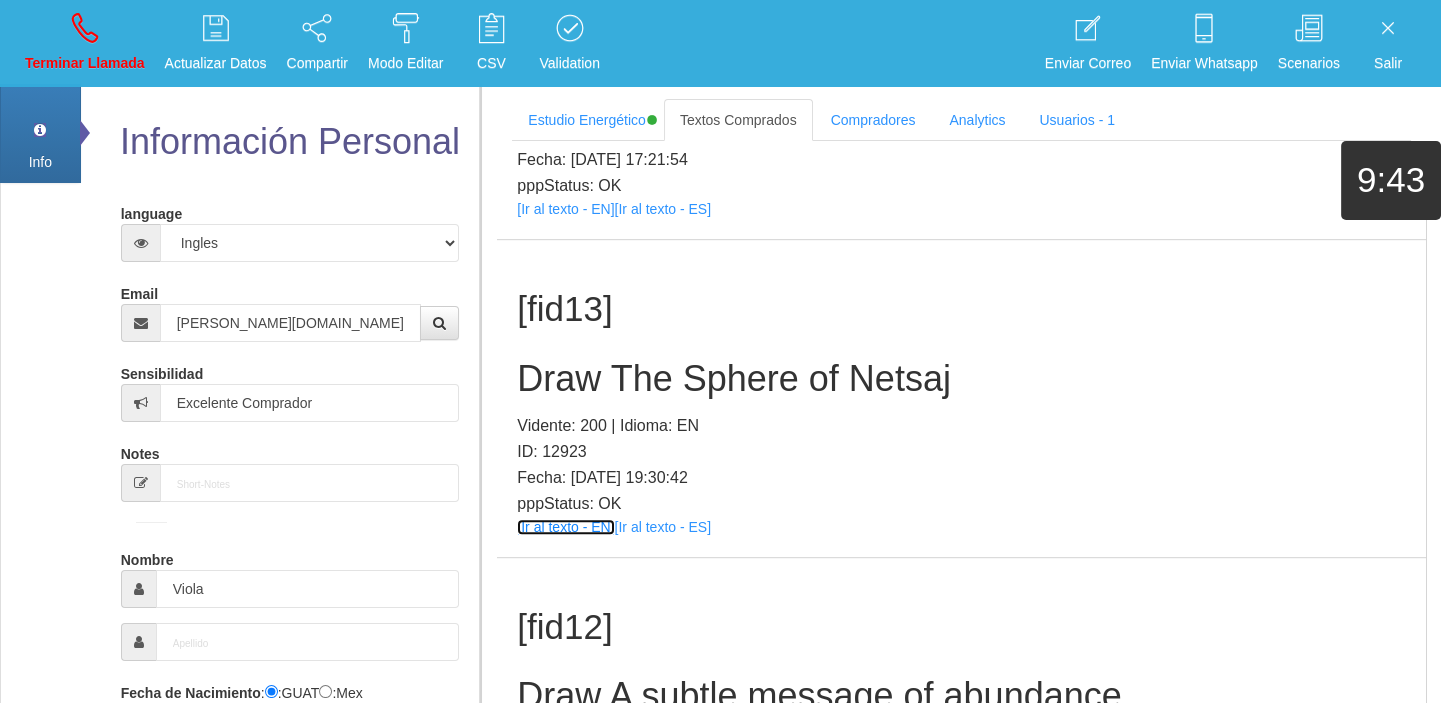 click on "[Ir al texto - EN]" at bounding box center (565, 527) 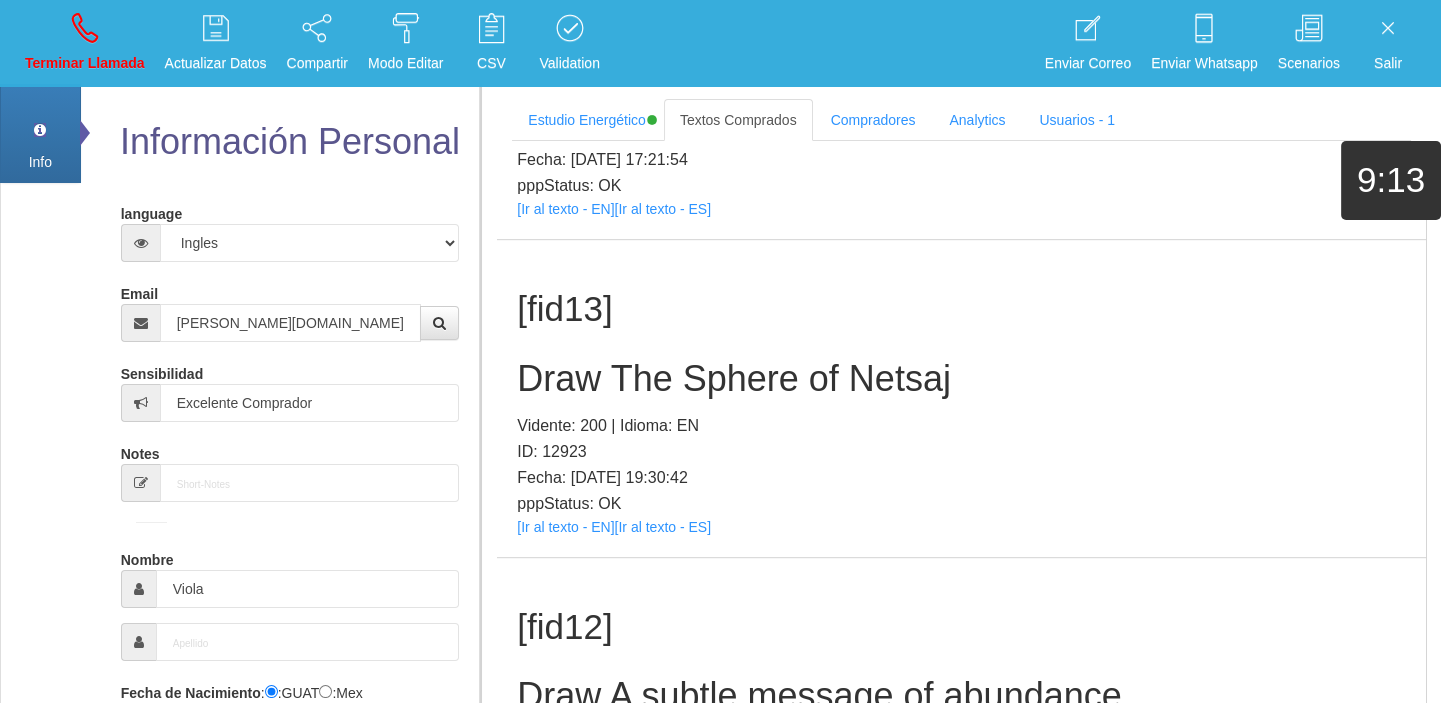 click on "Draw The Sphere of Netsaj" at bounding box center [961, 379] 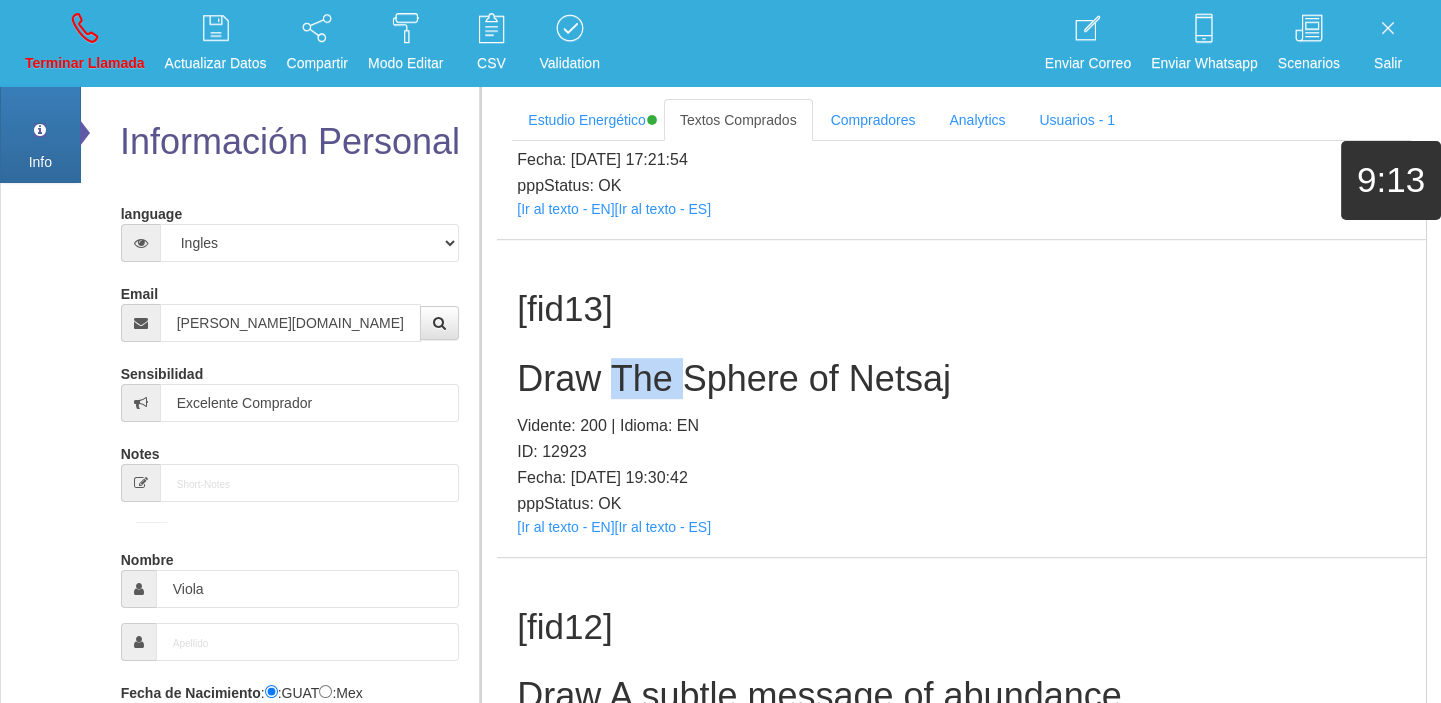 click on "Draw The Sphere of Netsaj" at bounding box center (961, 379) 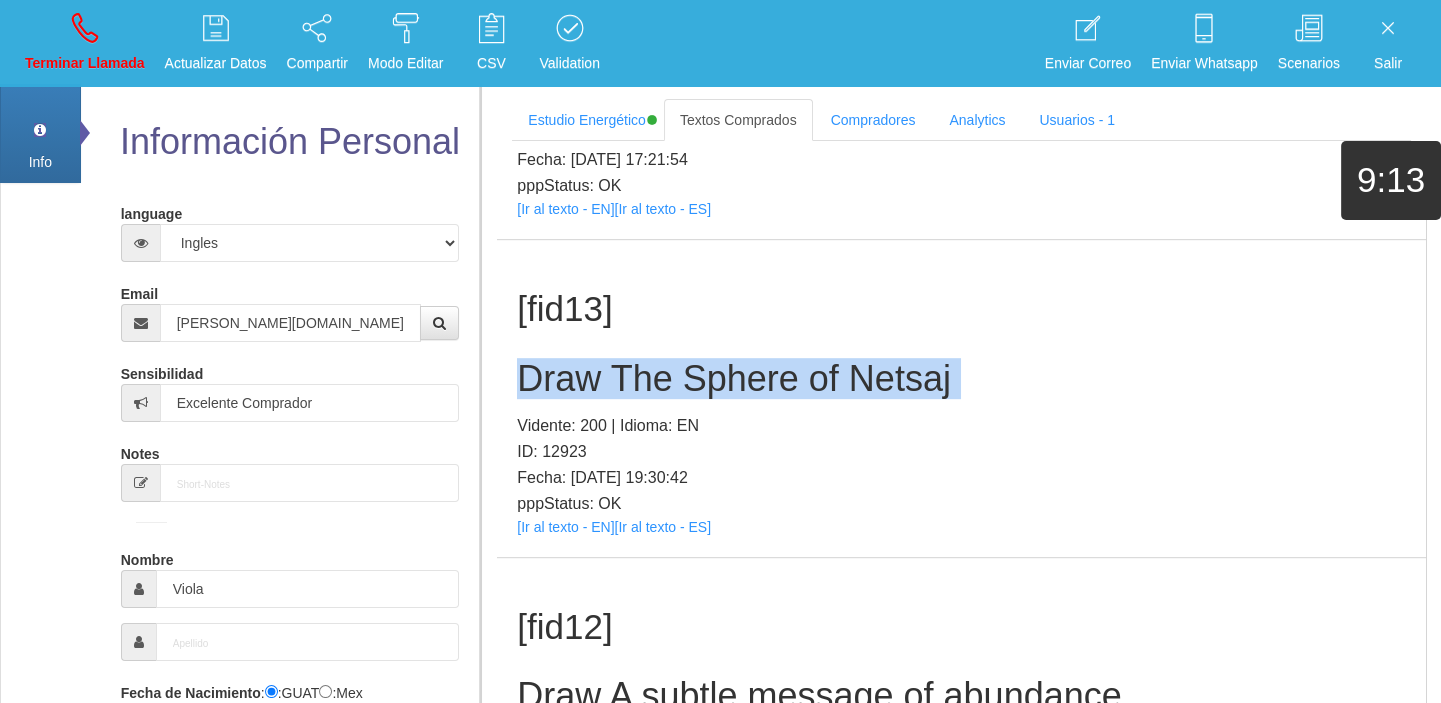 click on "Draw The Sphere of Netsaj" at bounding box center [961, 379] 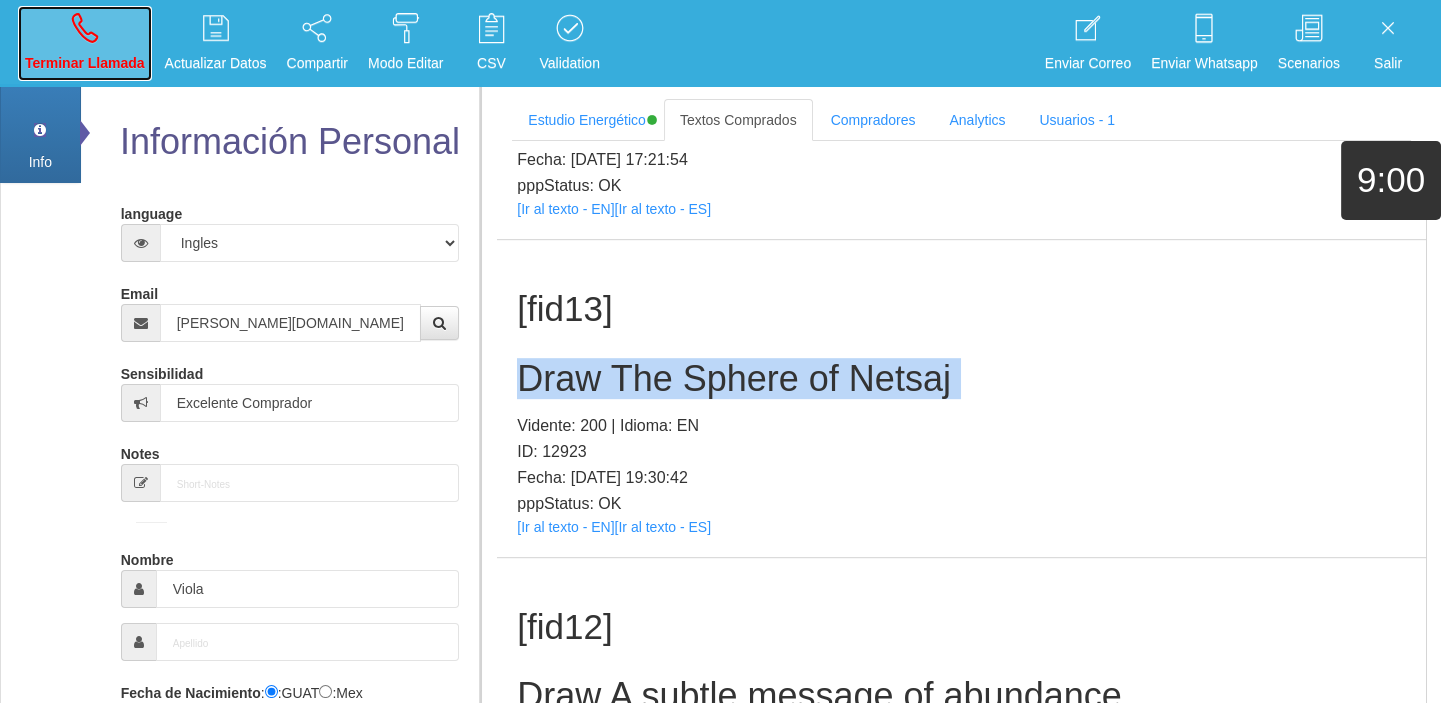 click on "Terminar Llamada" at bounding box center [85, 63] 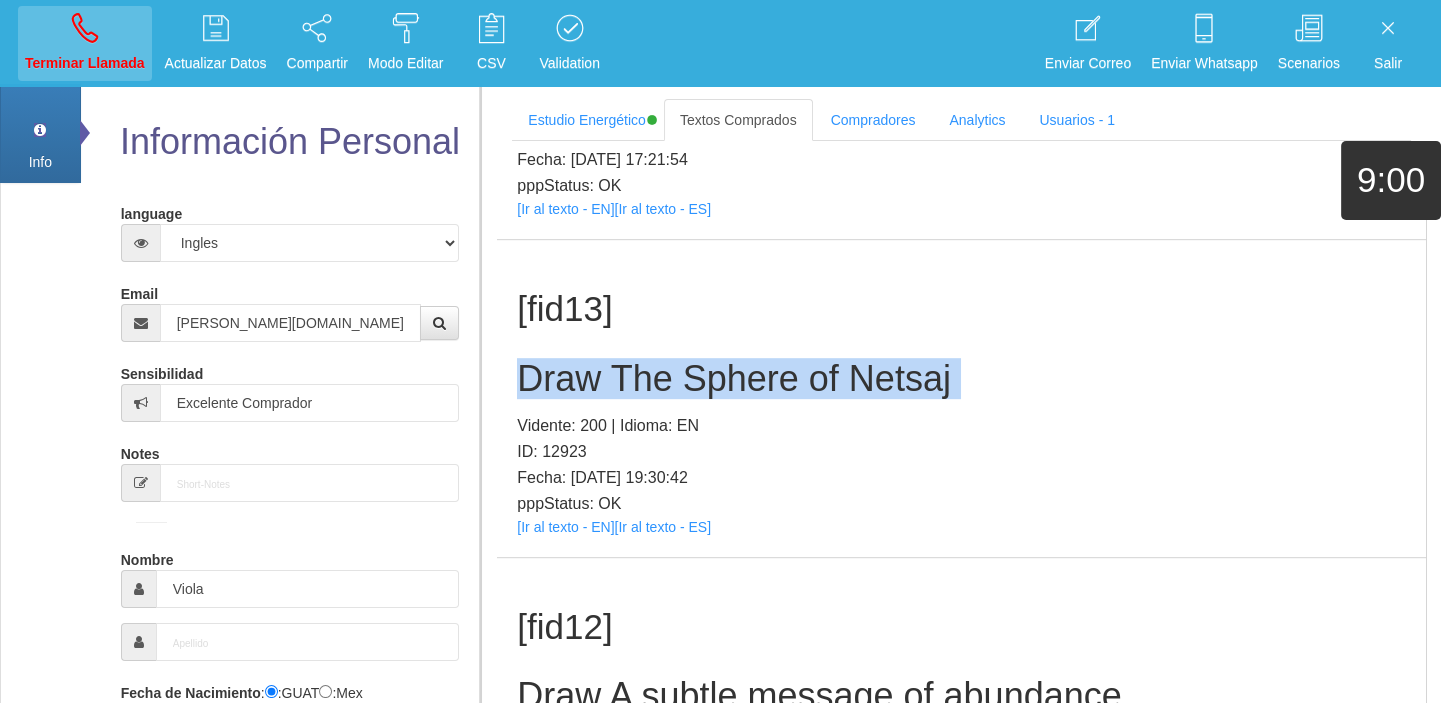 type 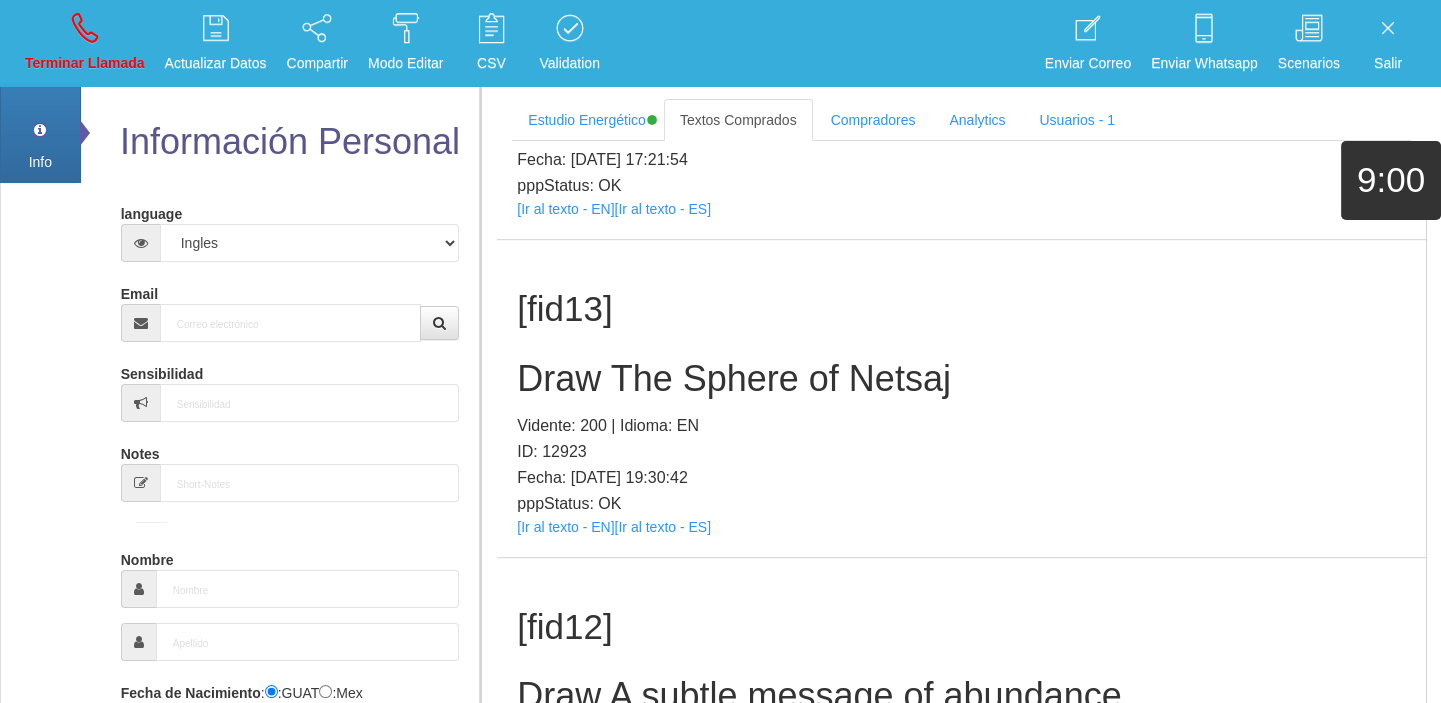 scroll, scrollTop: 0, scrollLeft: 0, axis: both 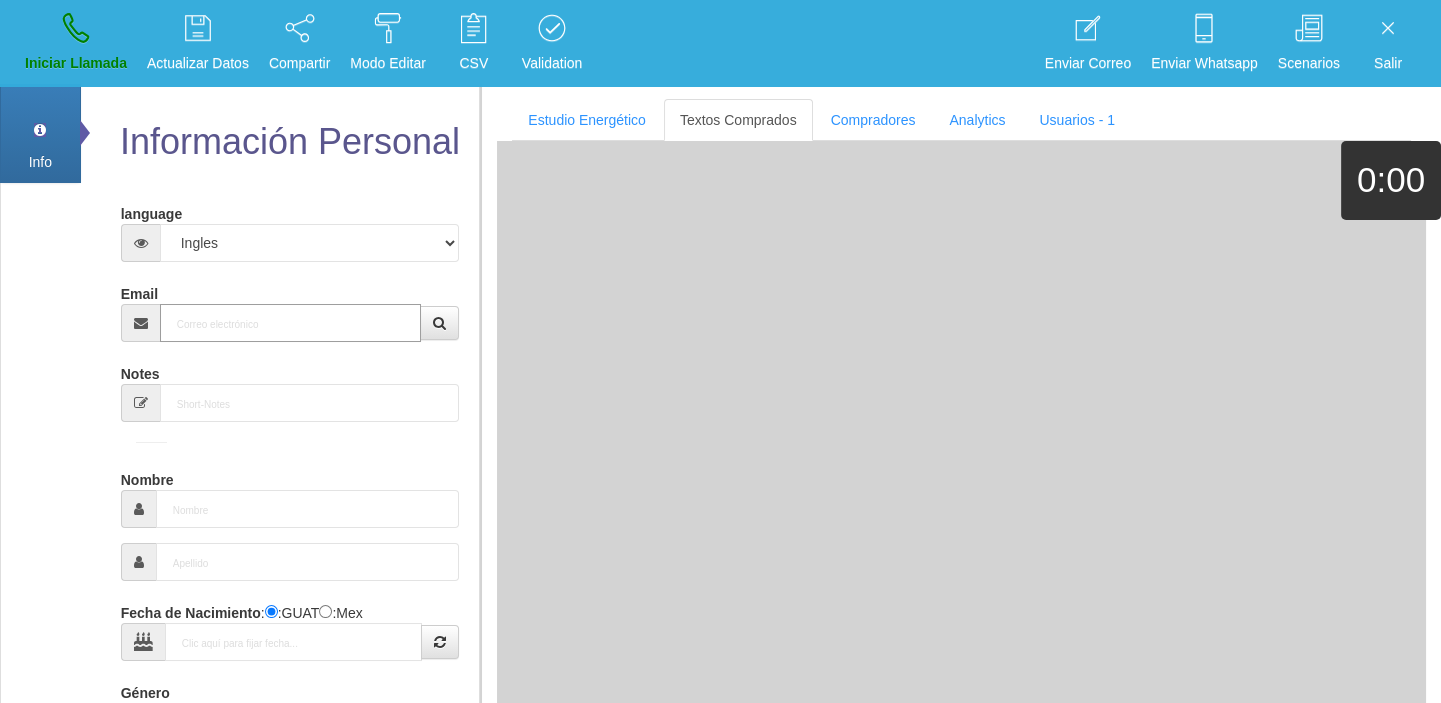 click on "Email" at bounding box center (291, 323) 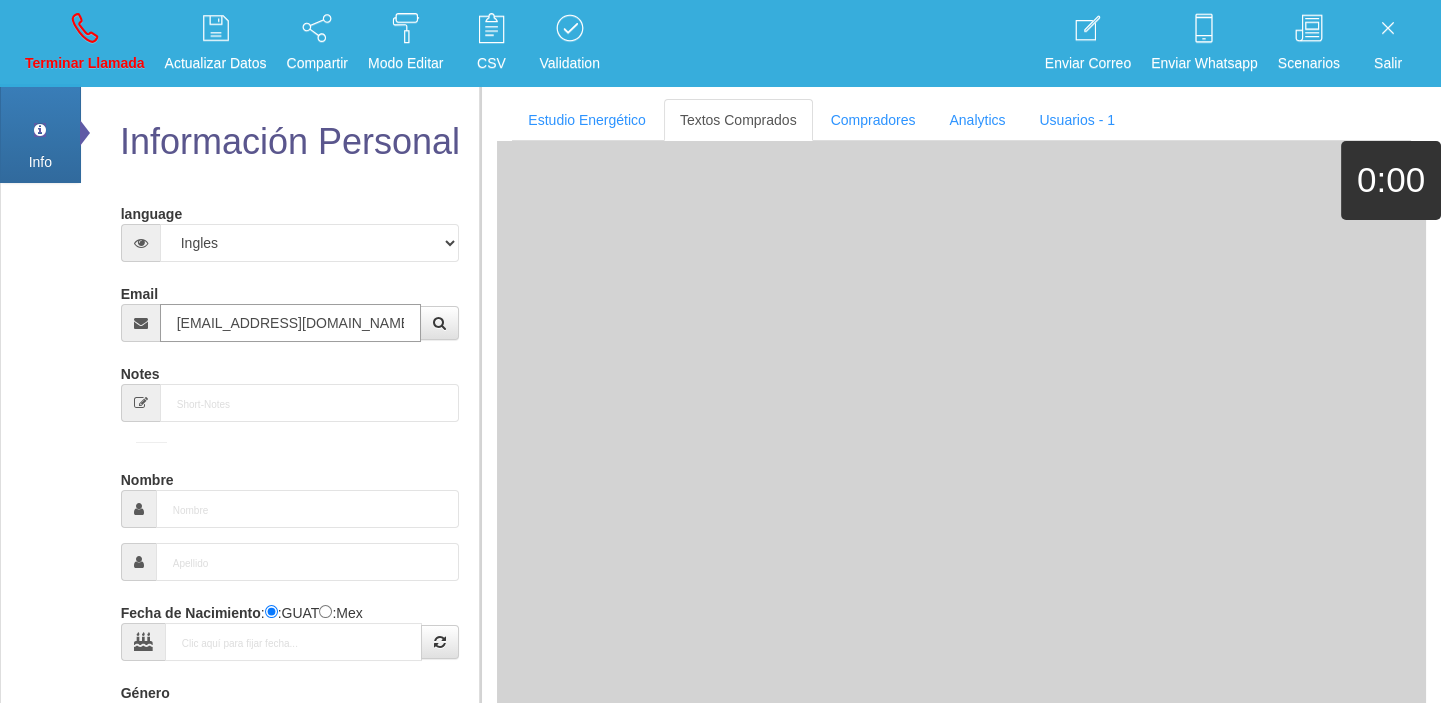 type on "[DATE]" 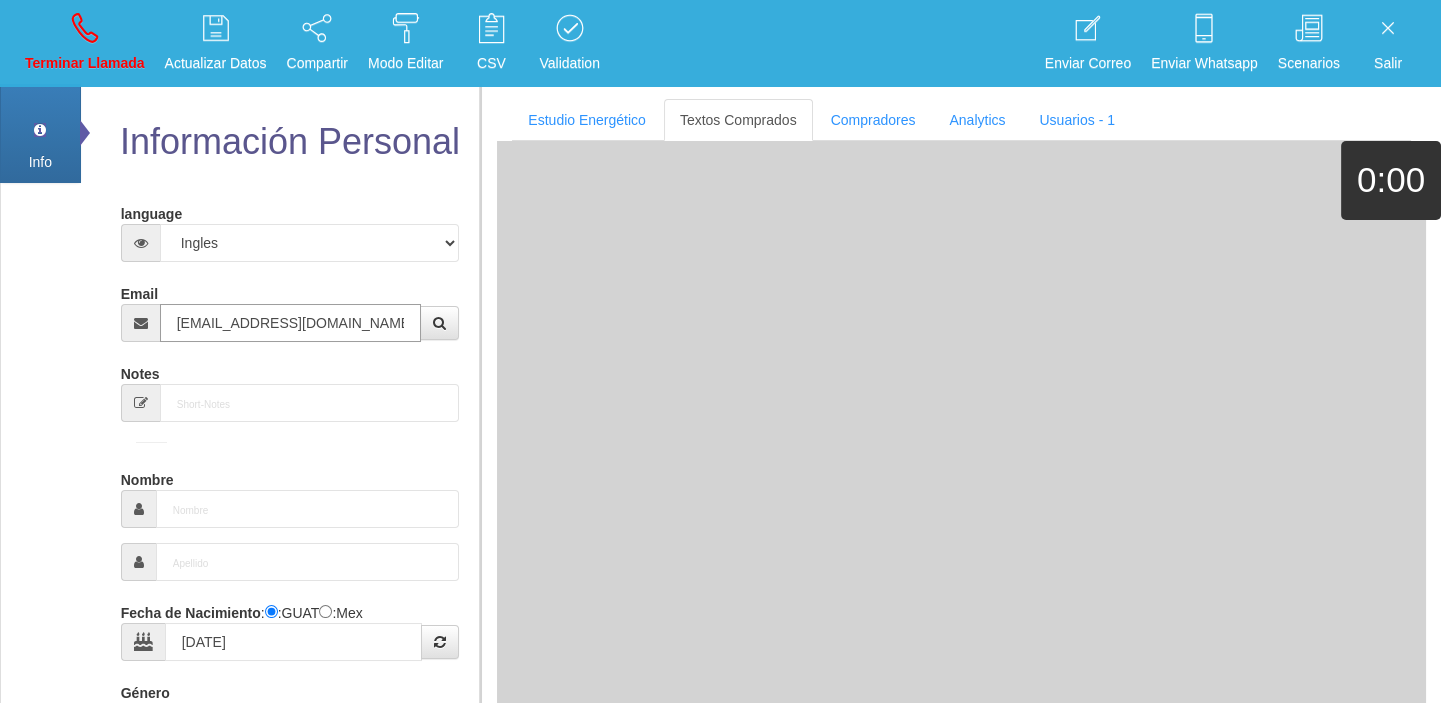 select on "1" 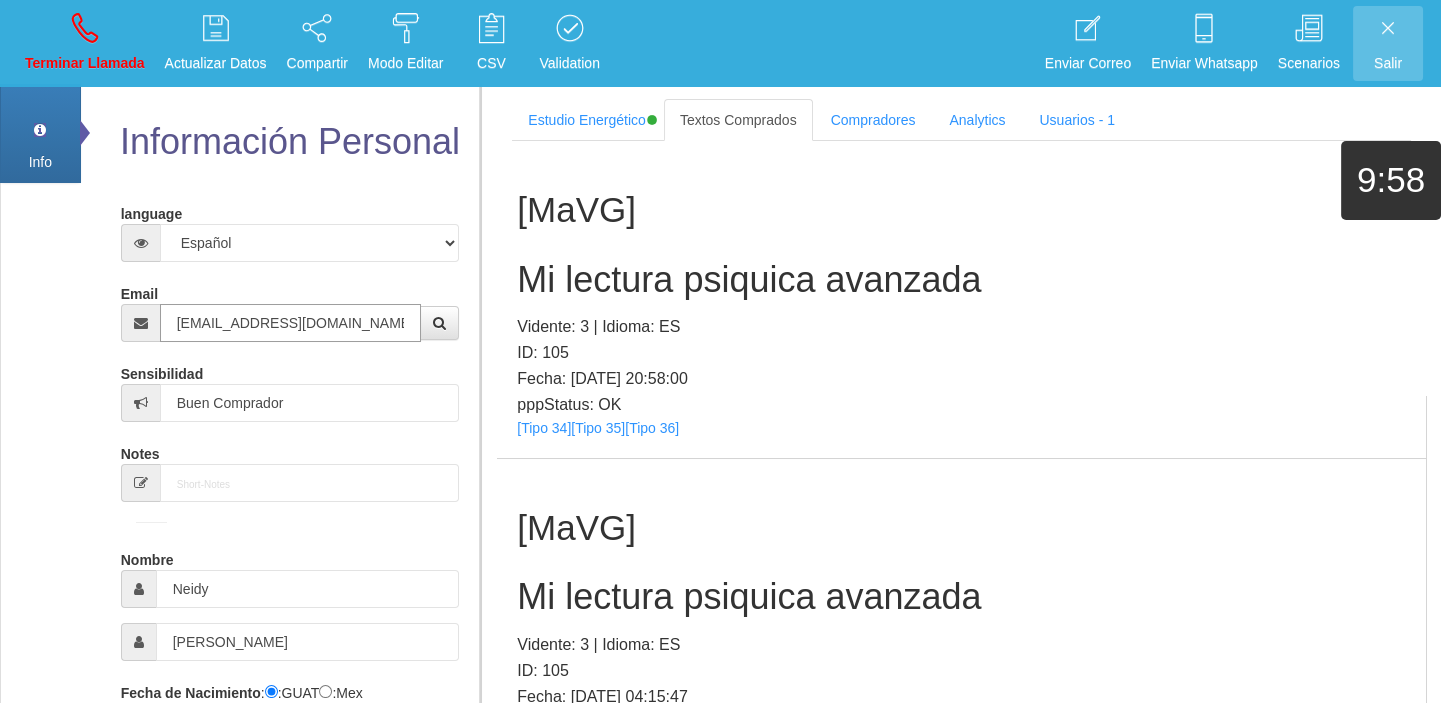 type on "[EMAIL_ADDRESS][DOMAIN_NAME]" 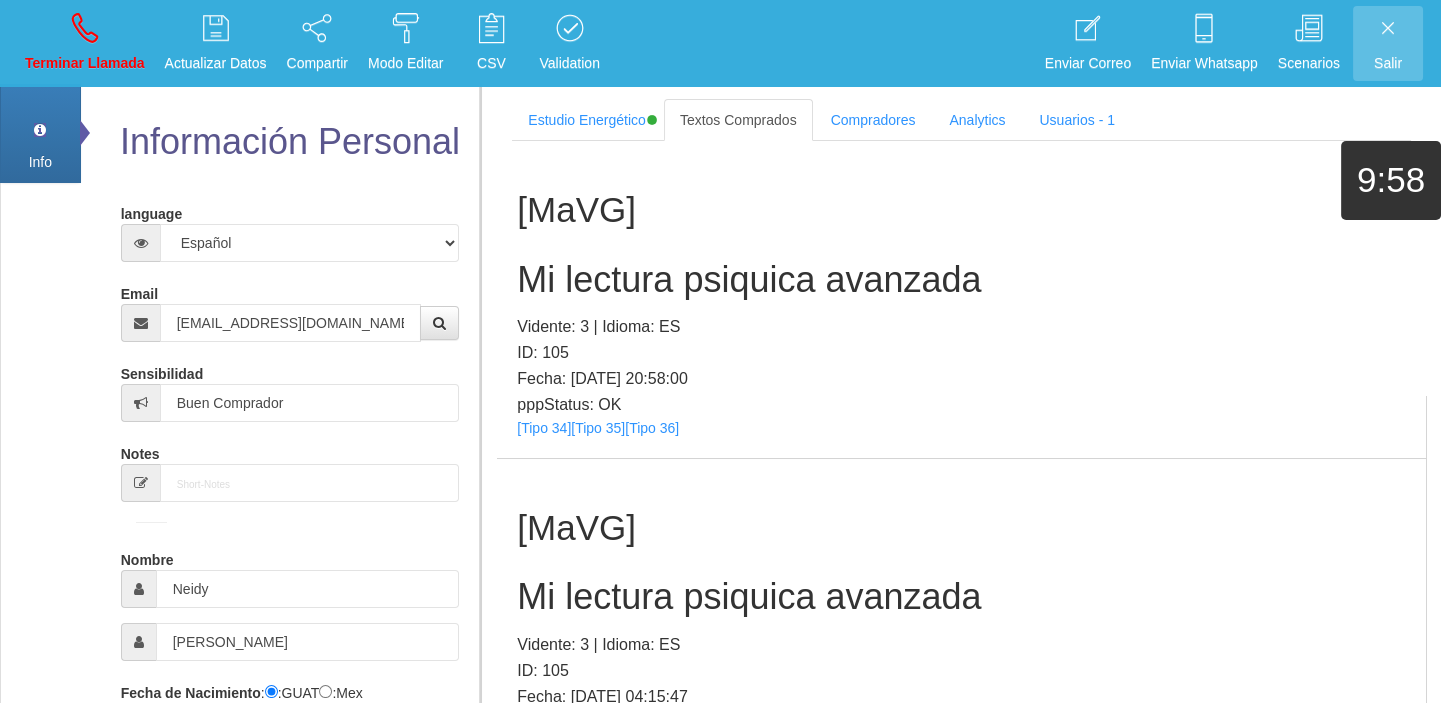scroll, scrollTop: 381, scrollLeft: 0, axis: vertical 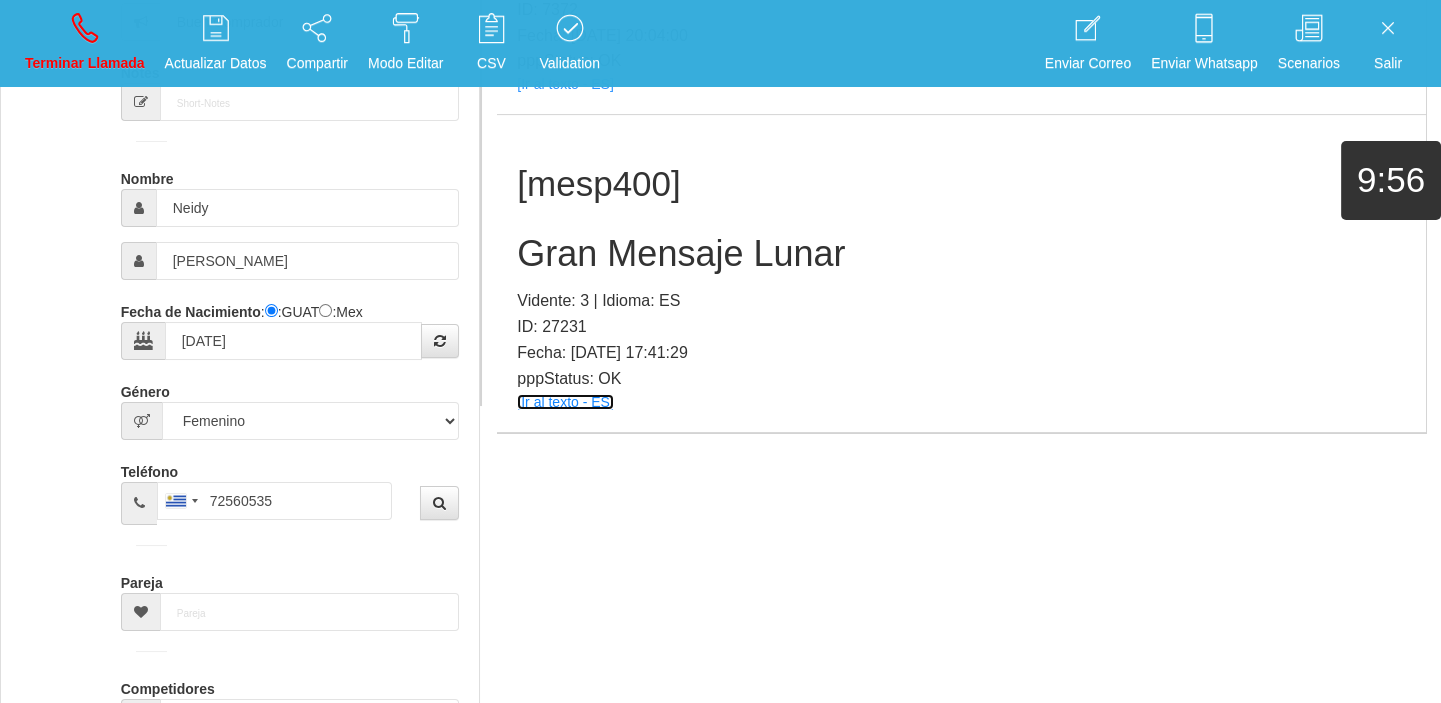 click on "[Ir al texto - ES]" at bounding box center [565, 402] 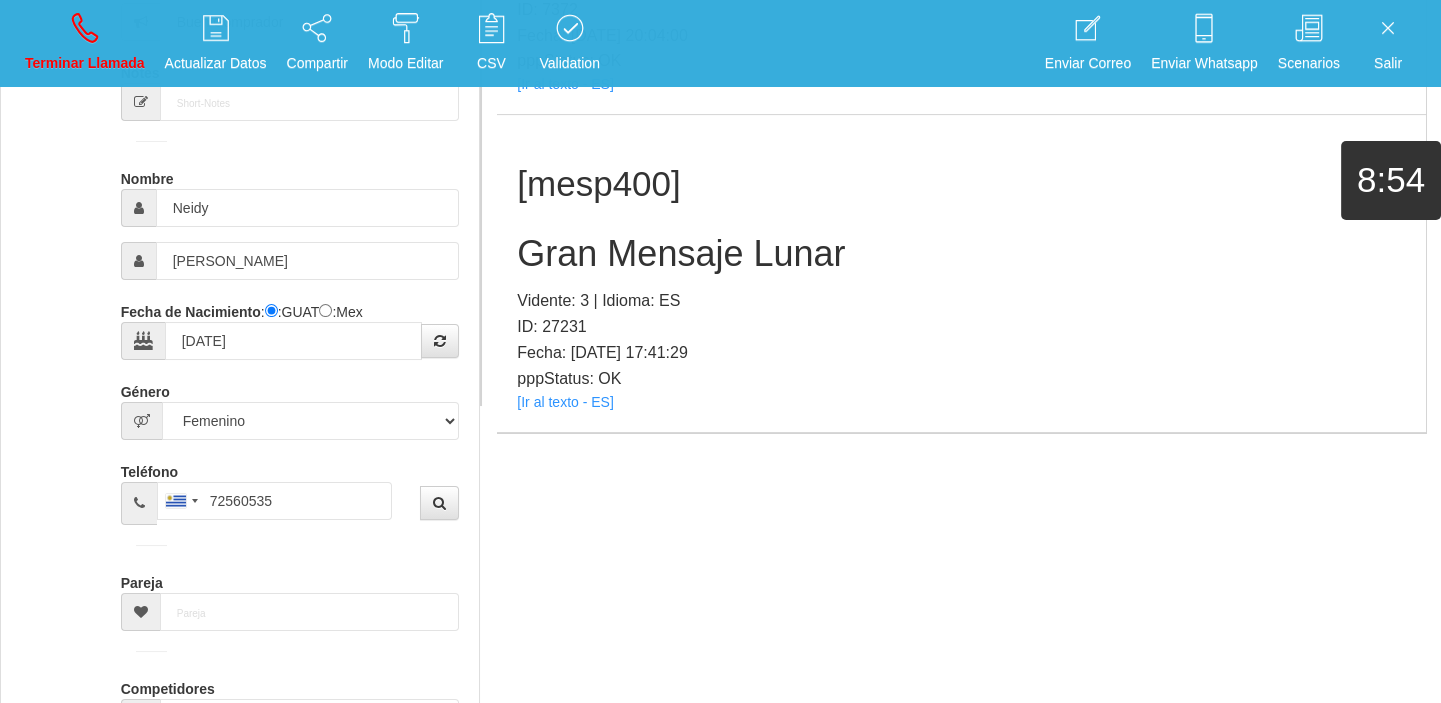 click on "Gran Mensaje Lunar" at bounding box center [961, 254] 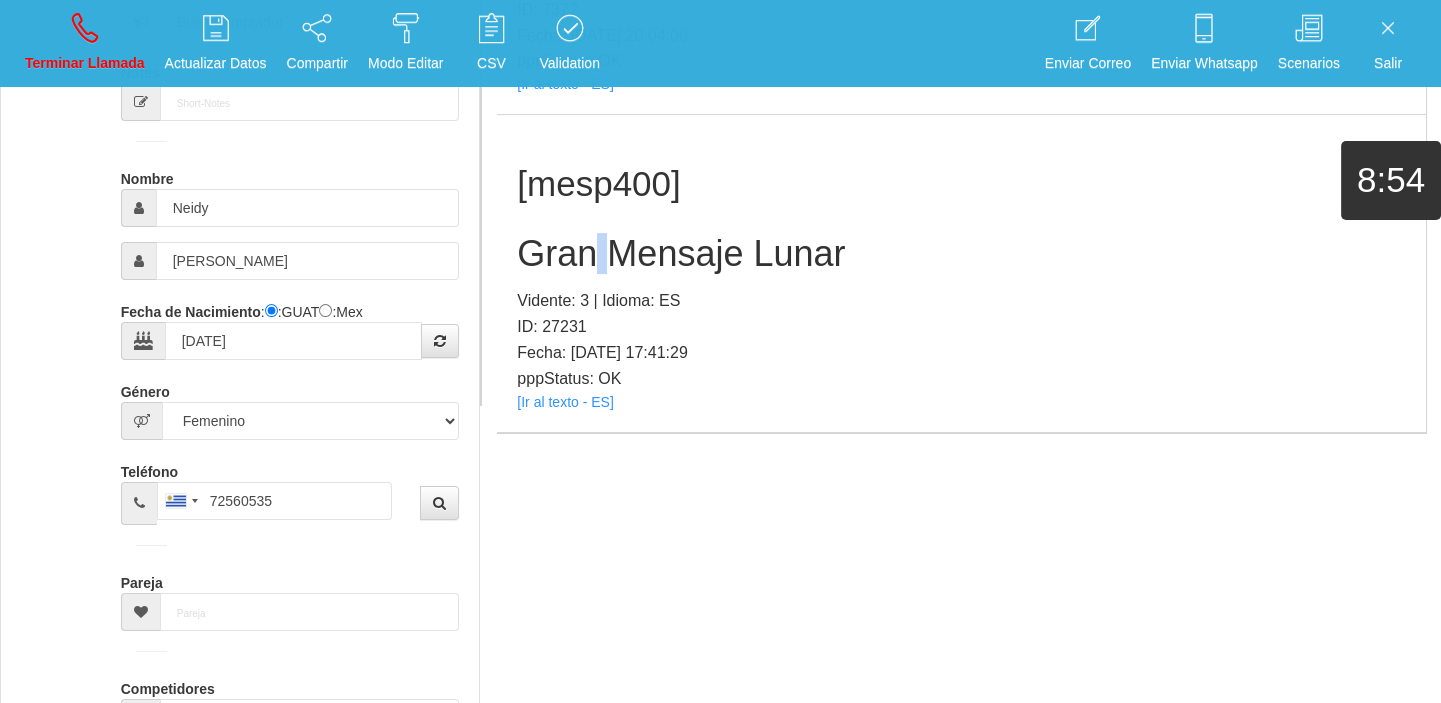 click on "Gran Mensaje Lunar" at bounding box center [961, 254] 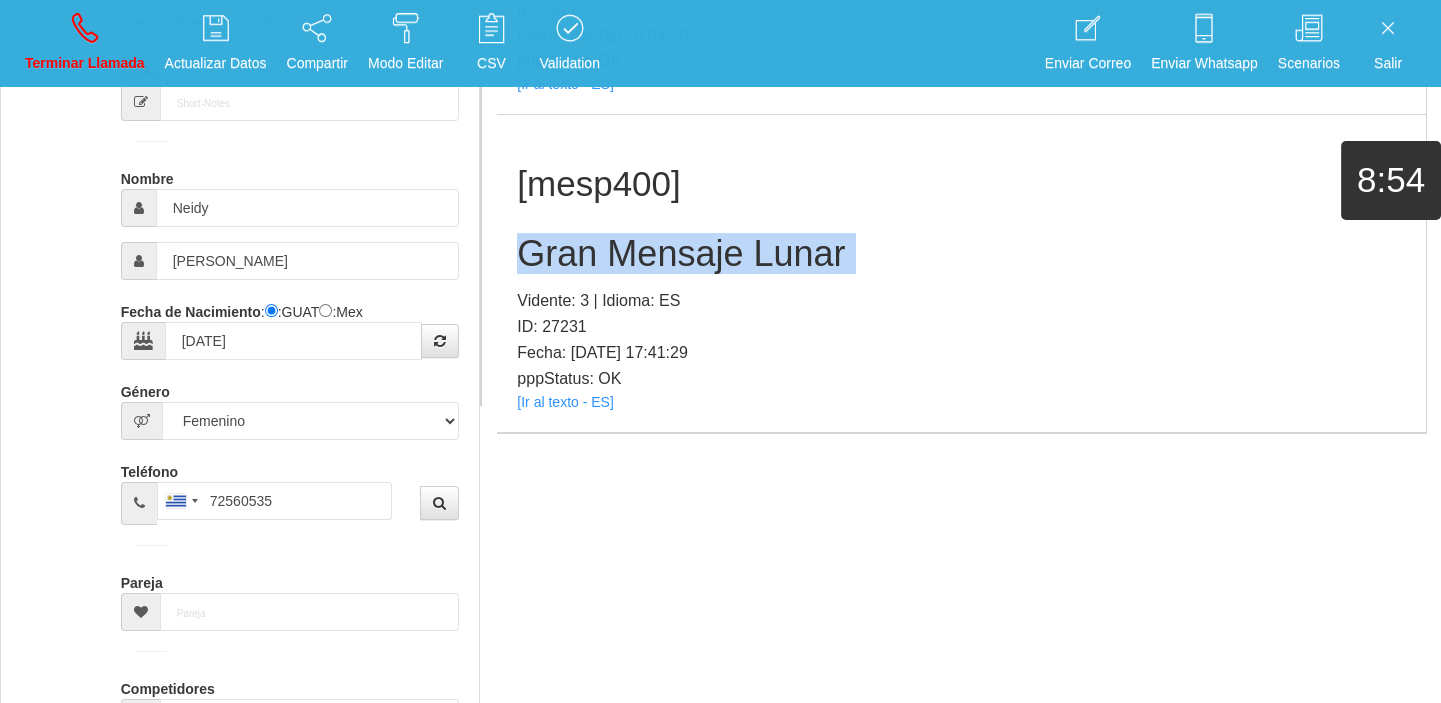 click on "Gran Mensaje Lunar" at bounding box center [961, 254] 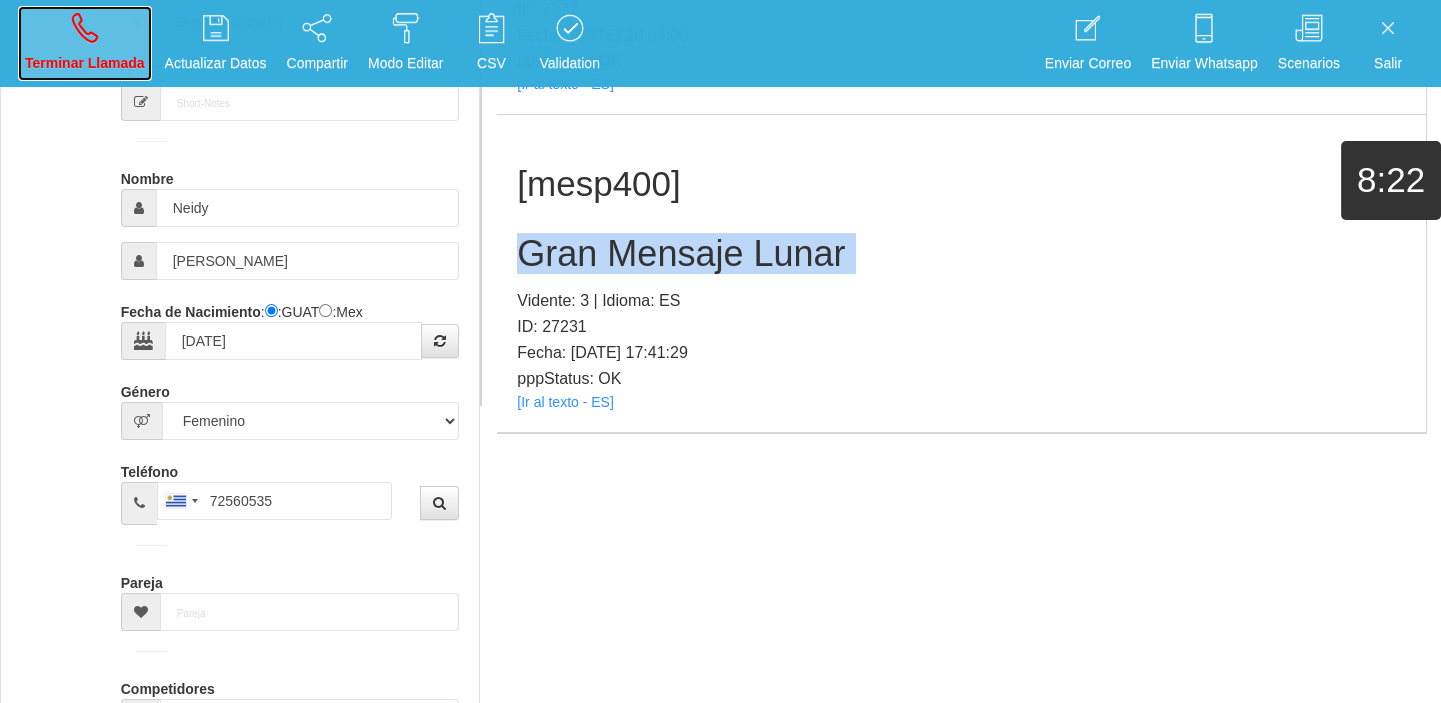 drag, startPoint x: 90, startPoint y: 42, endPoint x: 790, endPoint y: 102, distance: 702.5667 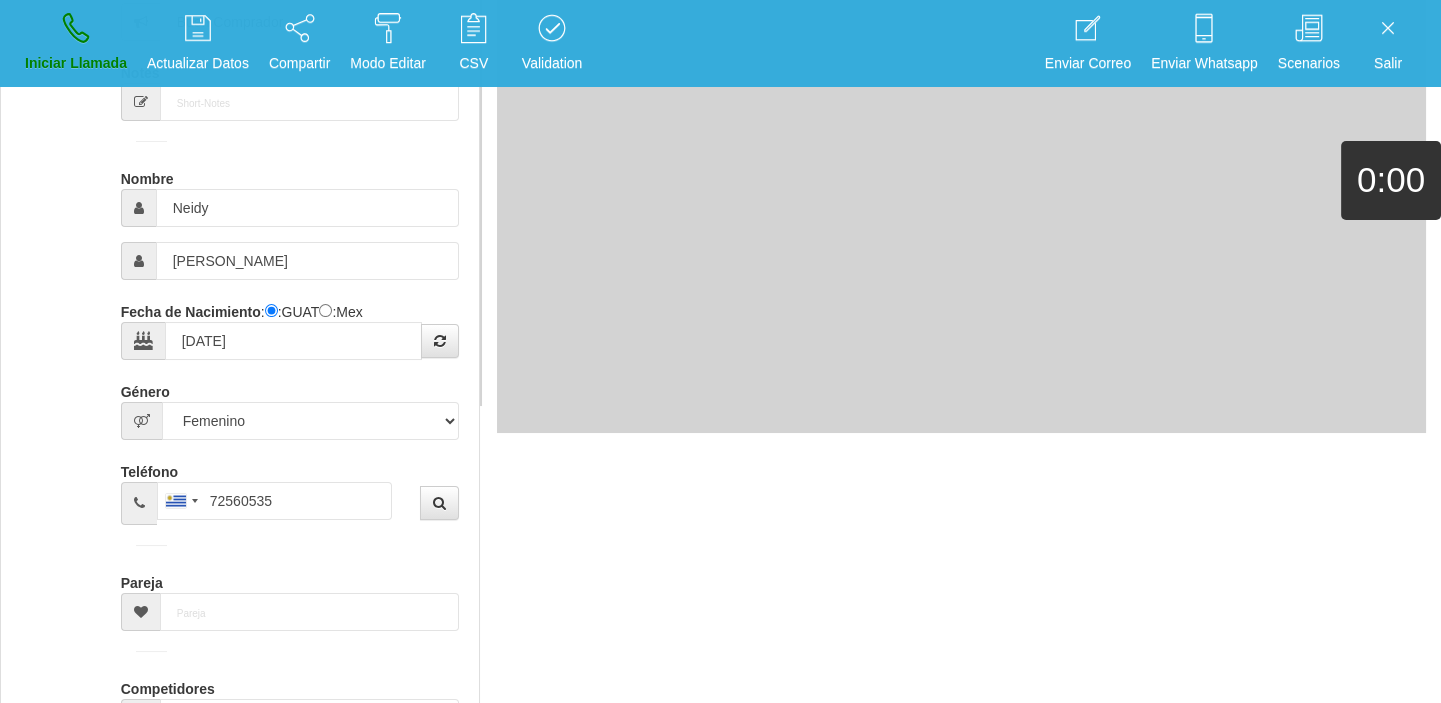 type 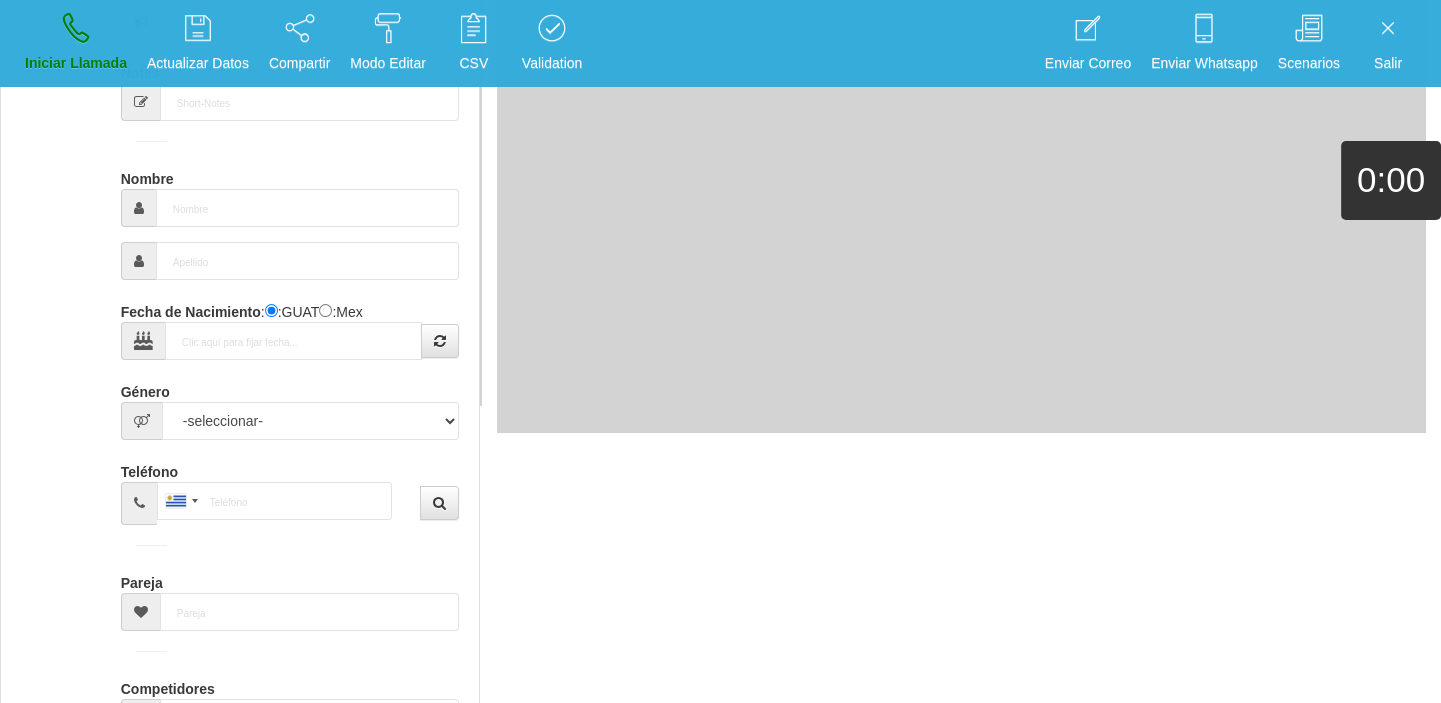 scroll, scrollTop: 0, scrollLeft: 0, axis: both 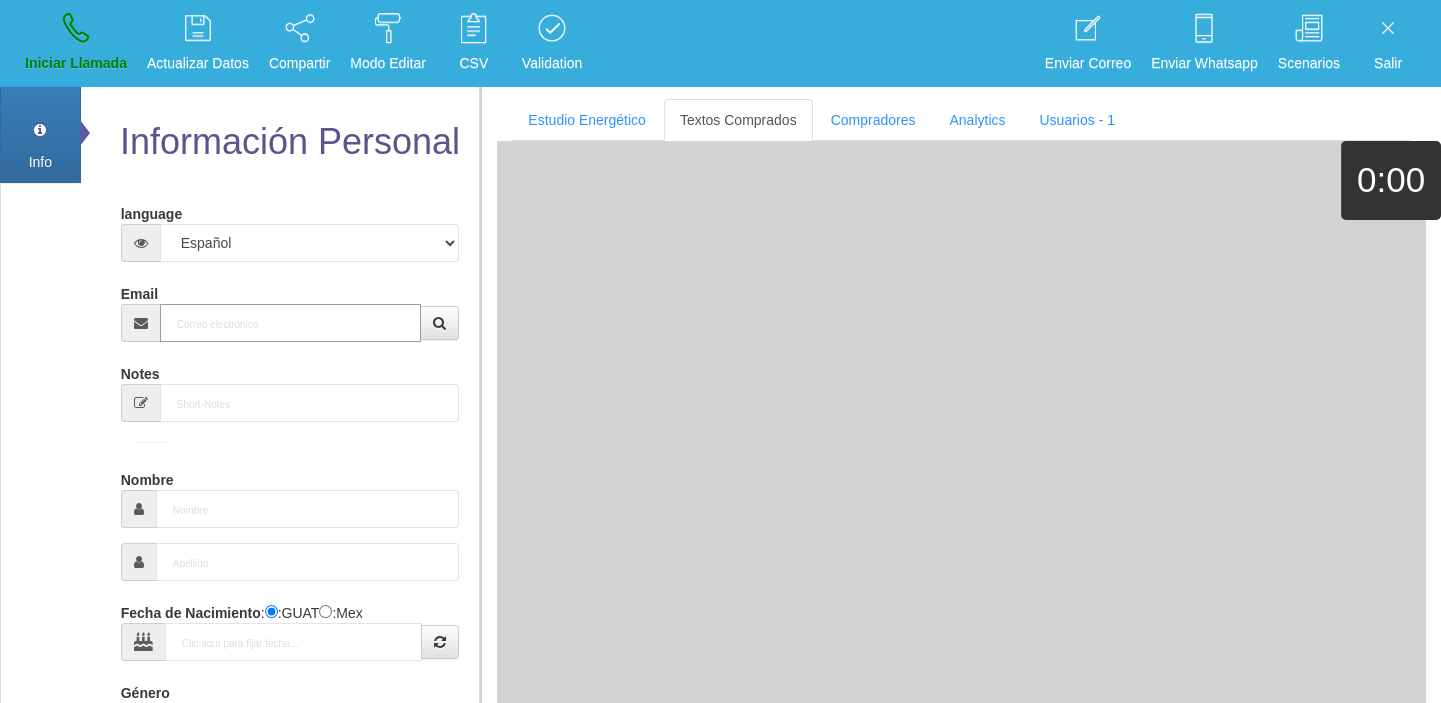 click on "Email" at bounding box center [291, 323] 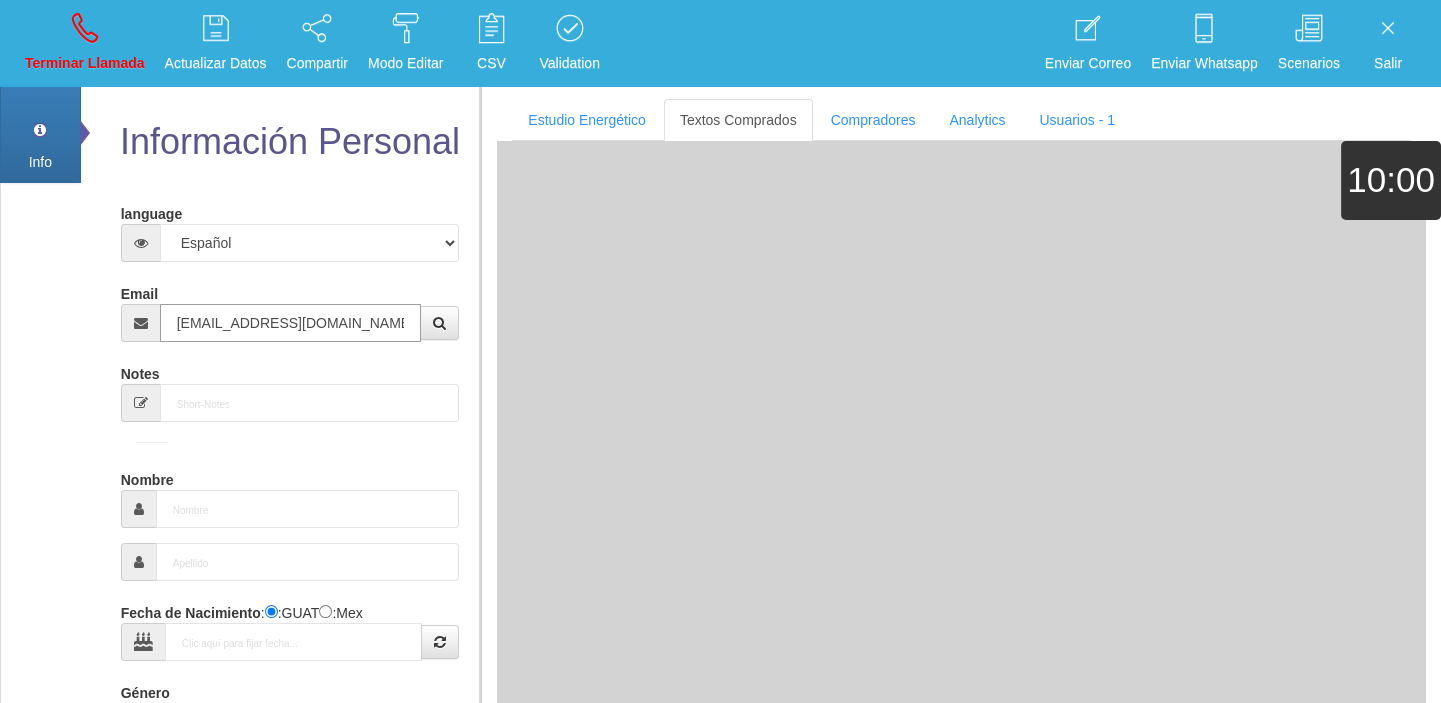 type on "[DATE]" 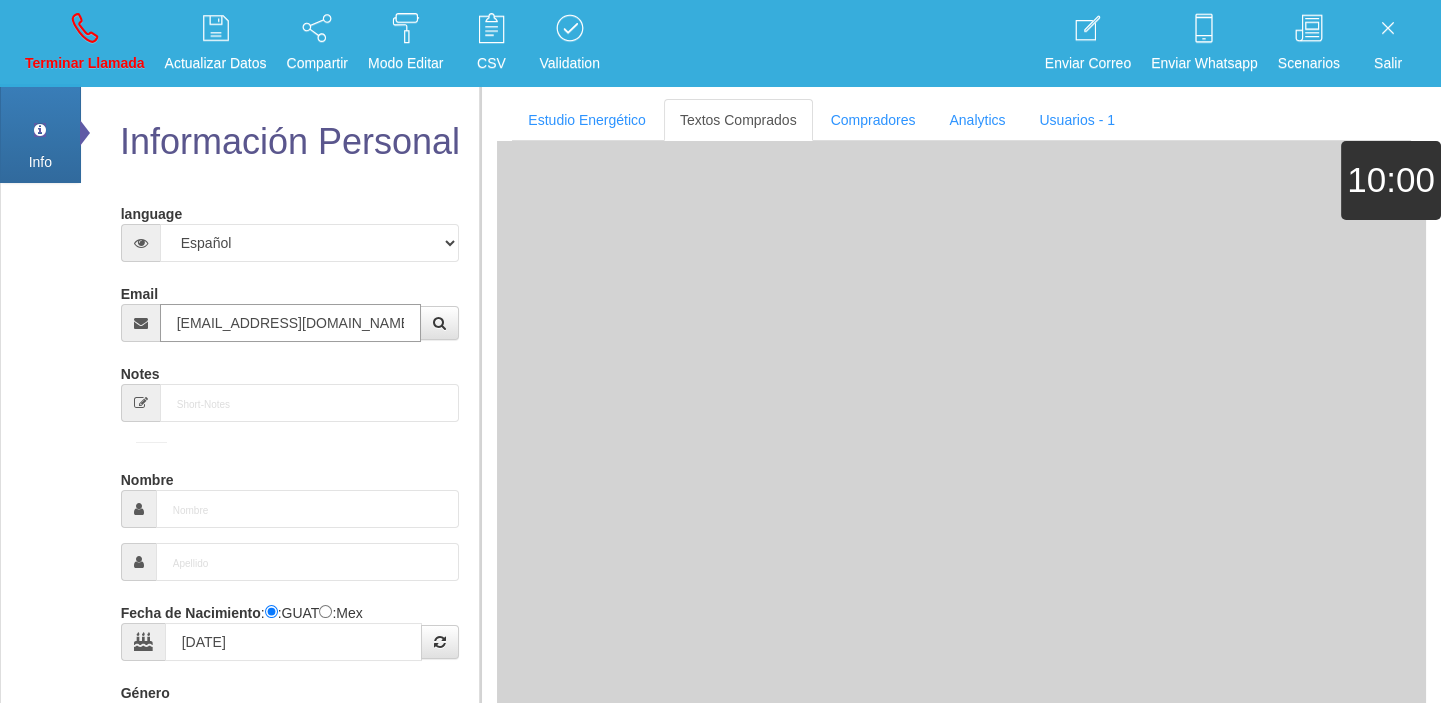 type on "Excelente Comprador" 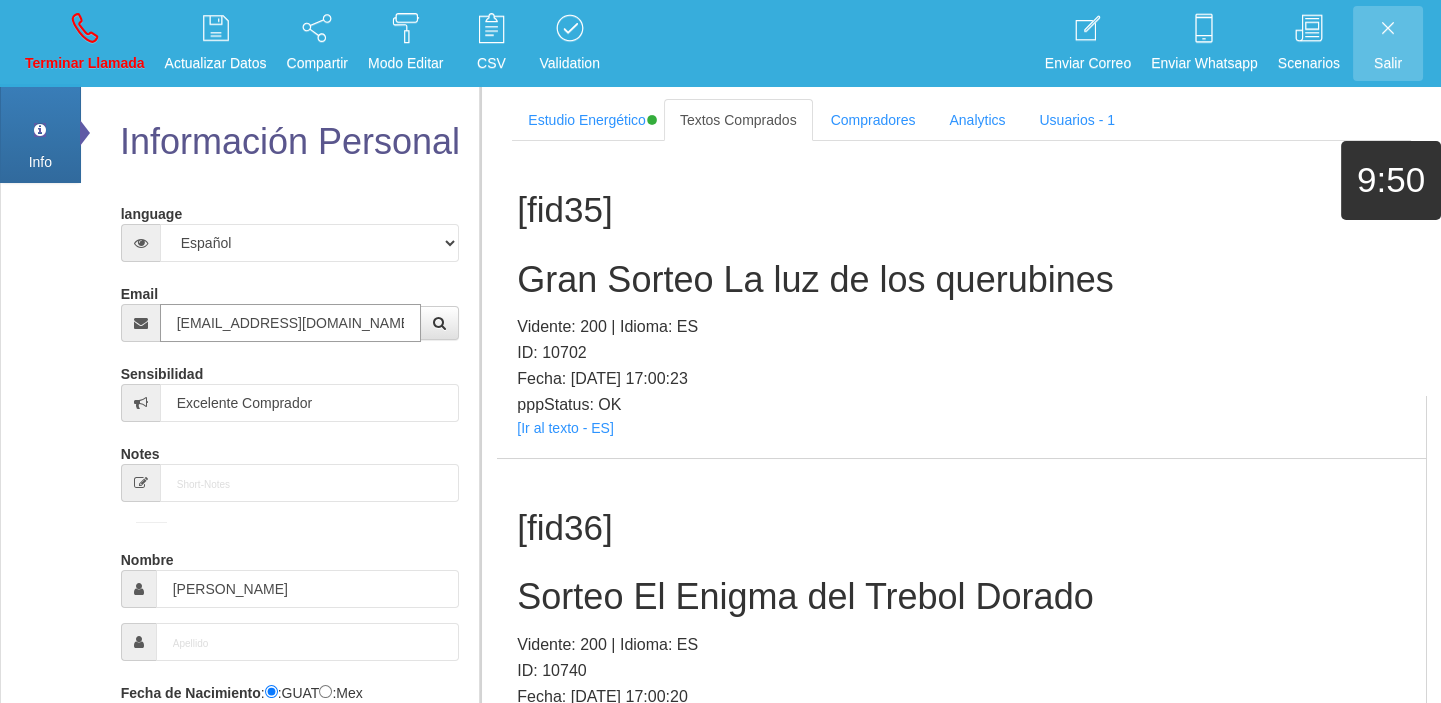 type on "[EMAIL_ADDRESS][DOMAIN_NAME]" 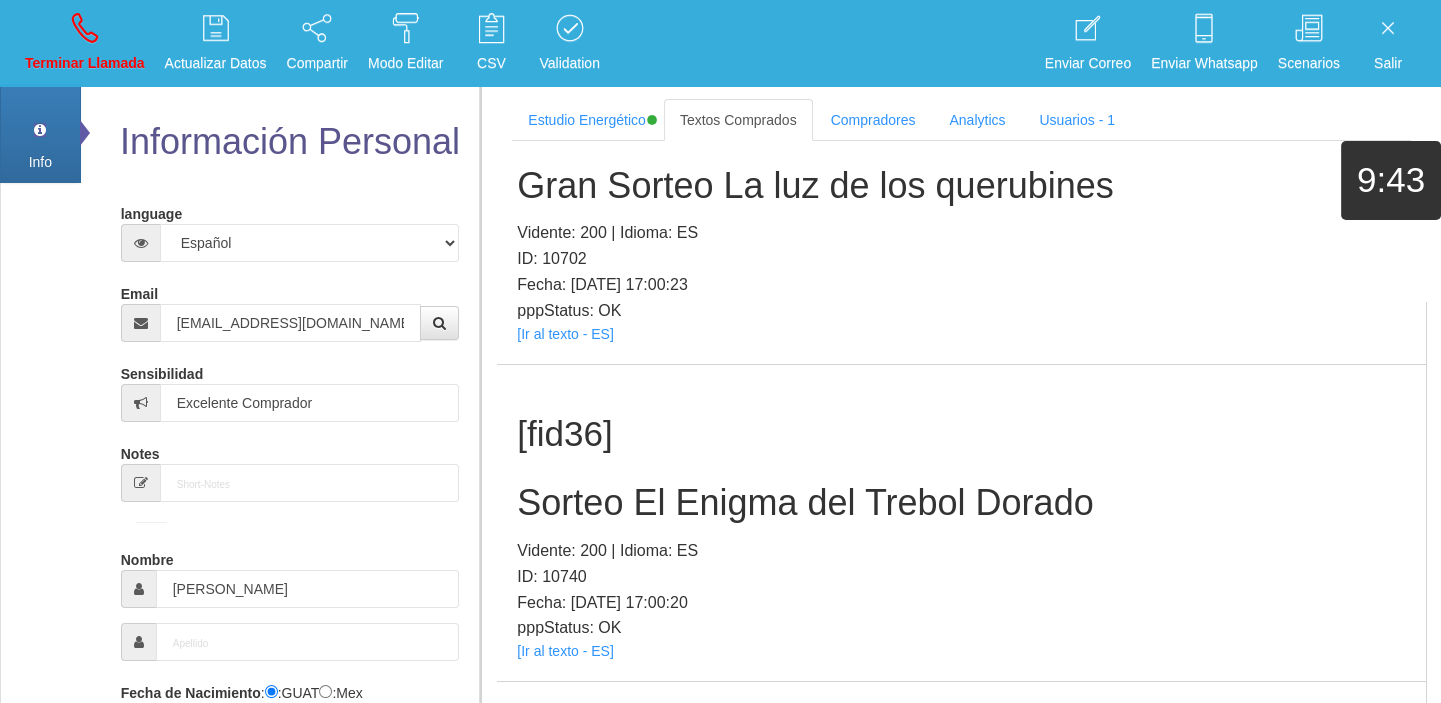 scroll, scrollTop: 181, scrollLeft: 0, axis: vertical 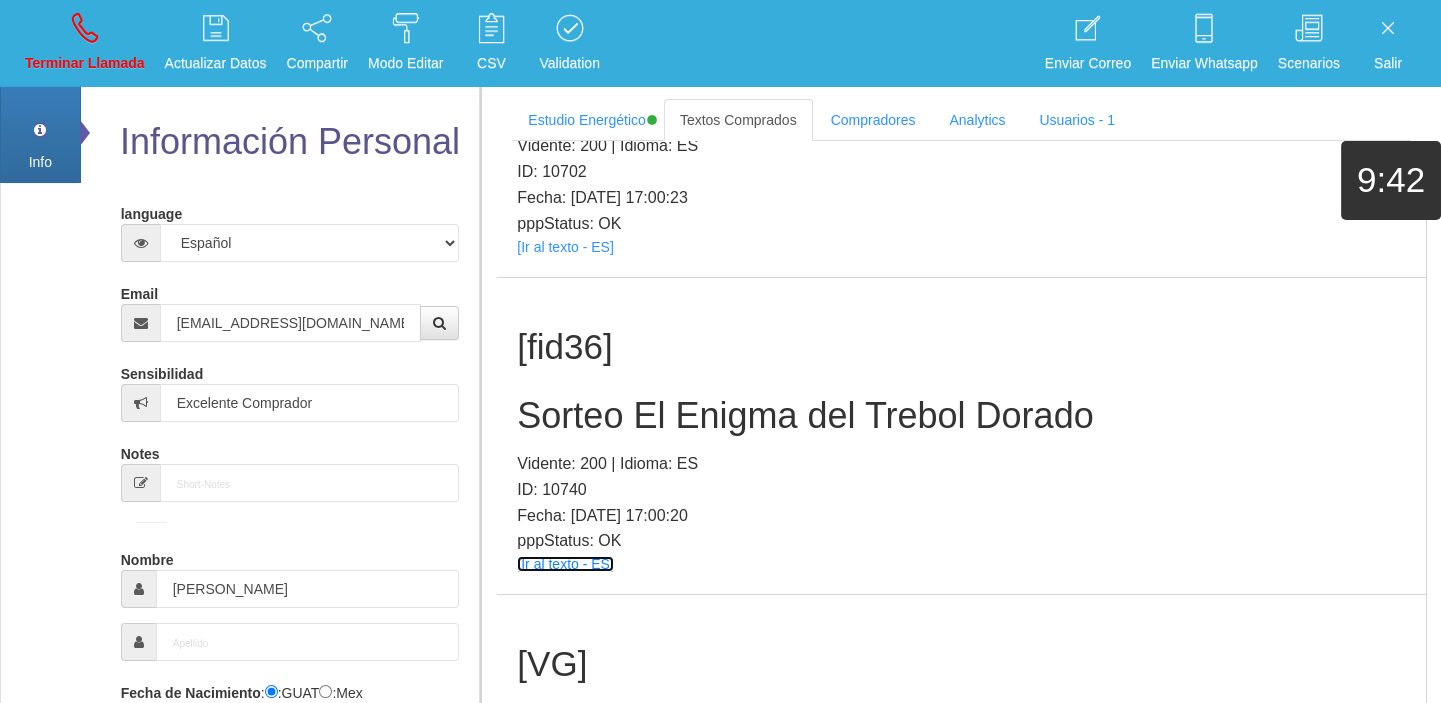 click on "[Ir al texto - ES]" at bounding box center (565, 564) 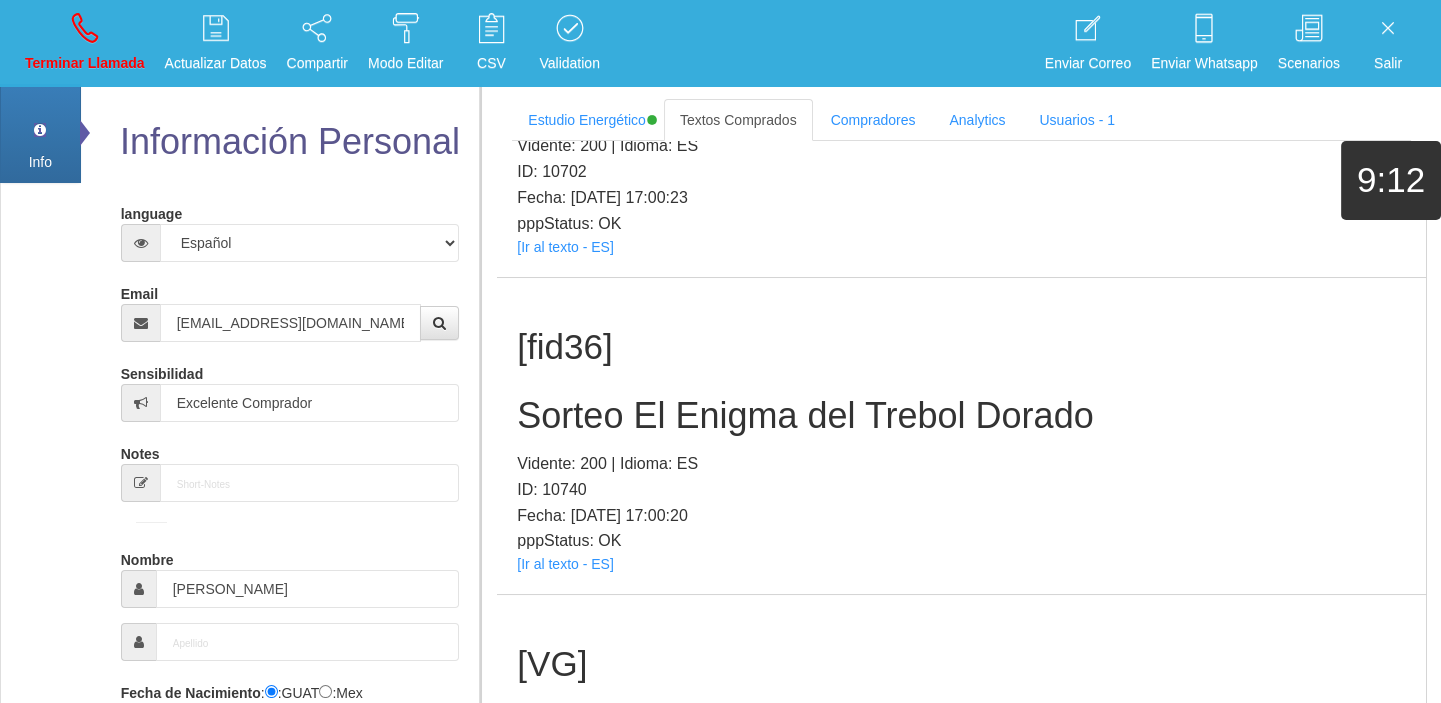 click on "[fid36] Sorteo El Enigma del Trebol Dorado Vidente: 200 | Idioma: ES ID: 10740 Fecha: [DATE] 17:00:20 pppStatus: OK [Ir al texto - ES]" at bounding box center [961, 436] 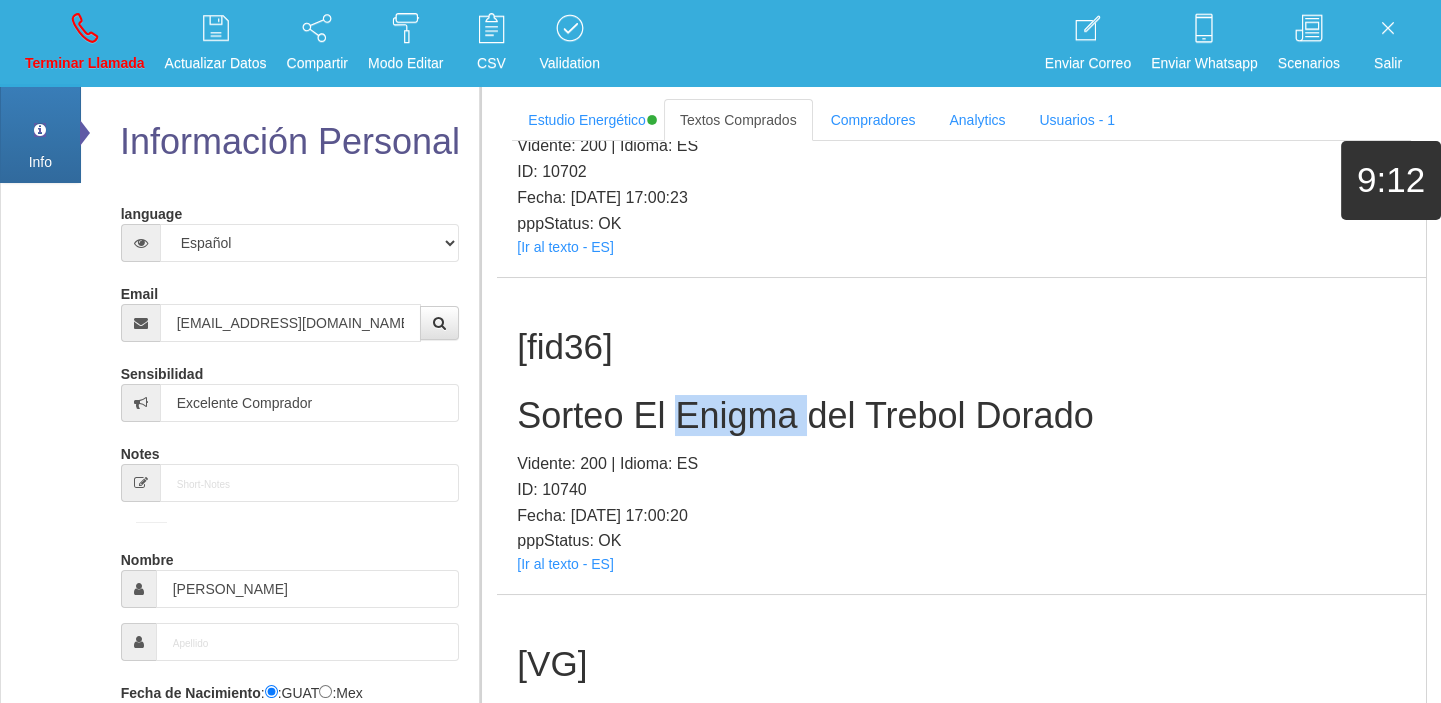 click on "[fid36] Sorteo El Enigma del Trebol Dorado Vidente: 200 | Idioma: ES ID: 10740 Fecha: [DATE] 17:00:20 pppStatus: OK [Ir al texto - ES]" at bounding box center [961, 436] 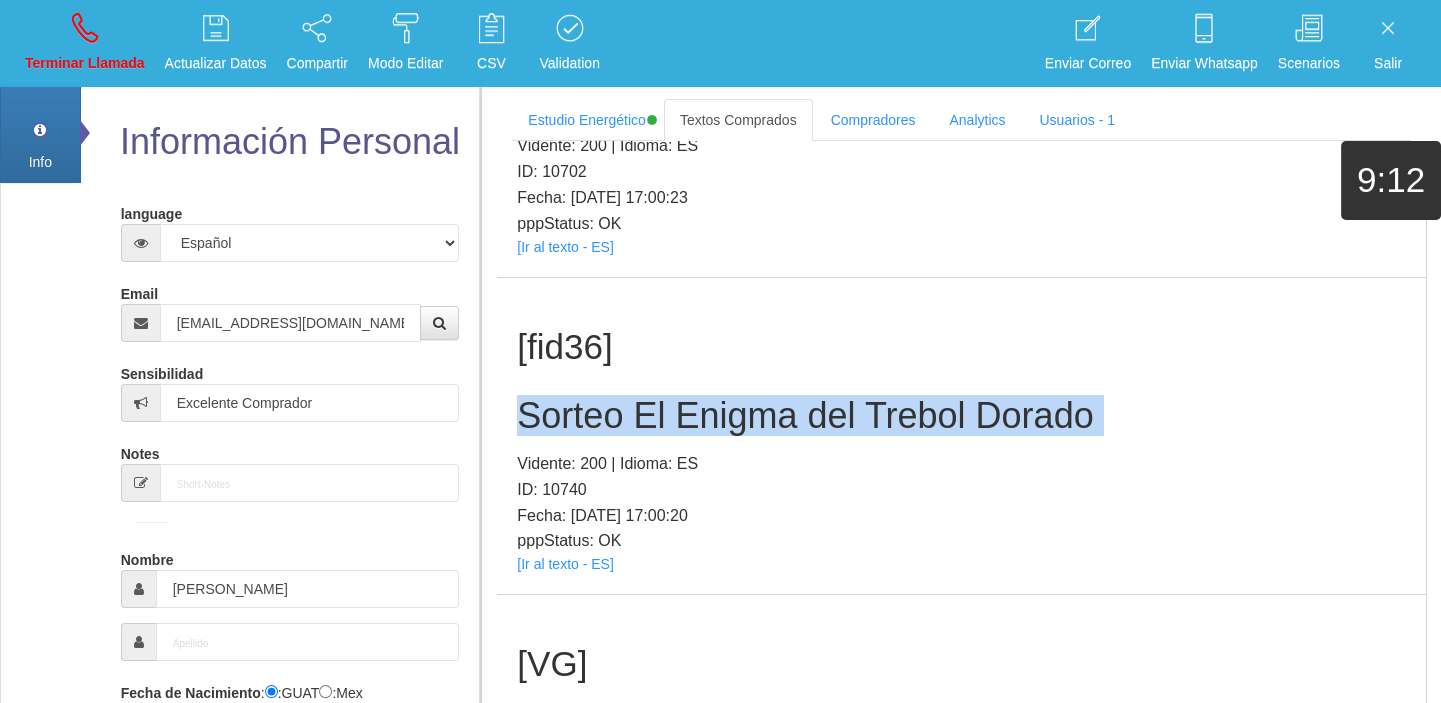 click on "[fid36] Sorteo El Enigma del Trebol Dorado Vidente: 200 | Idioma: ES ID: 10740 Fecha: [DATE] 17:00:20 pppStatus: OK [Ir al texto - ES]" at bounding box center (961, 436) 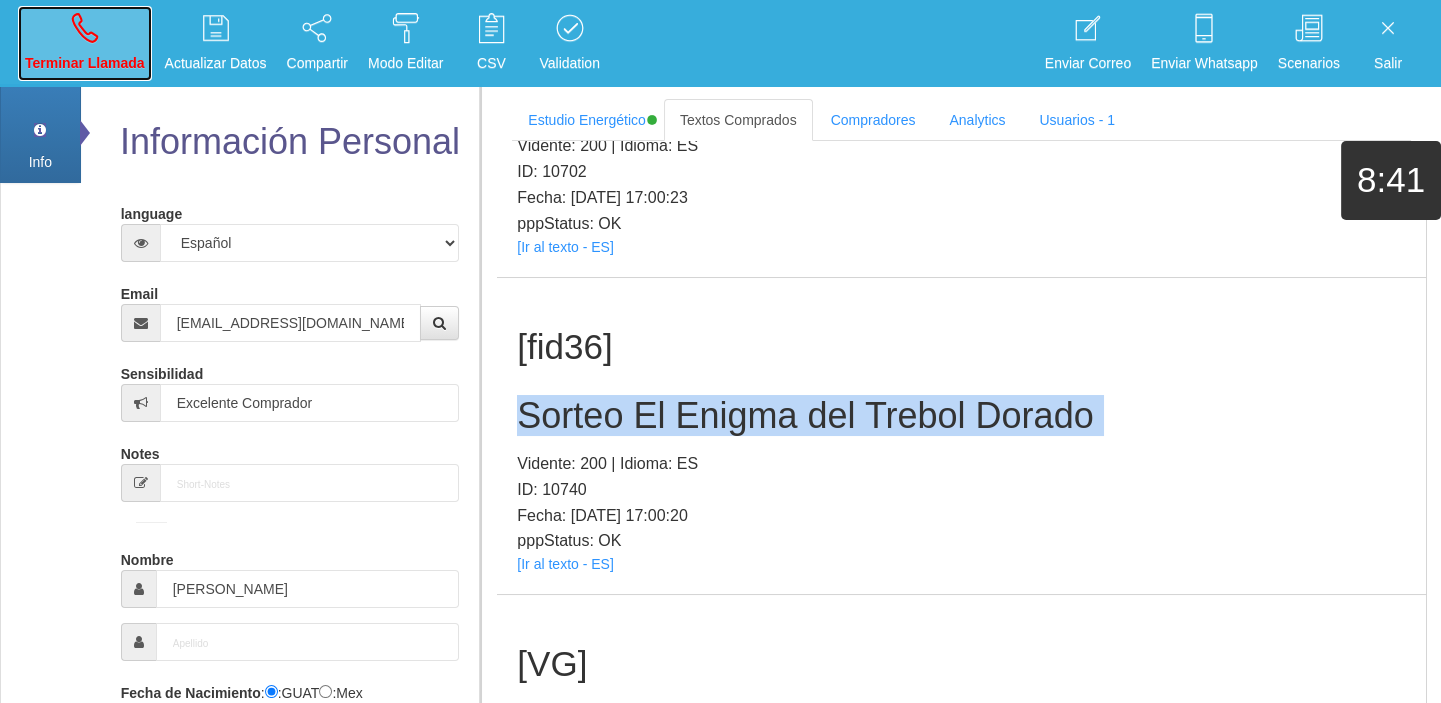 click on "Terminar Llamada" at bounding box center [85, 43] 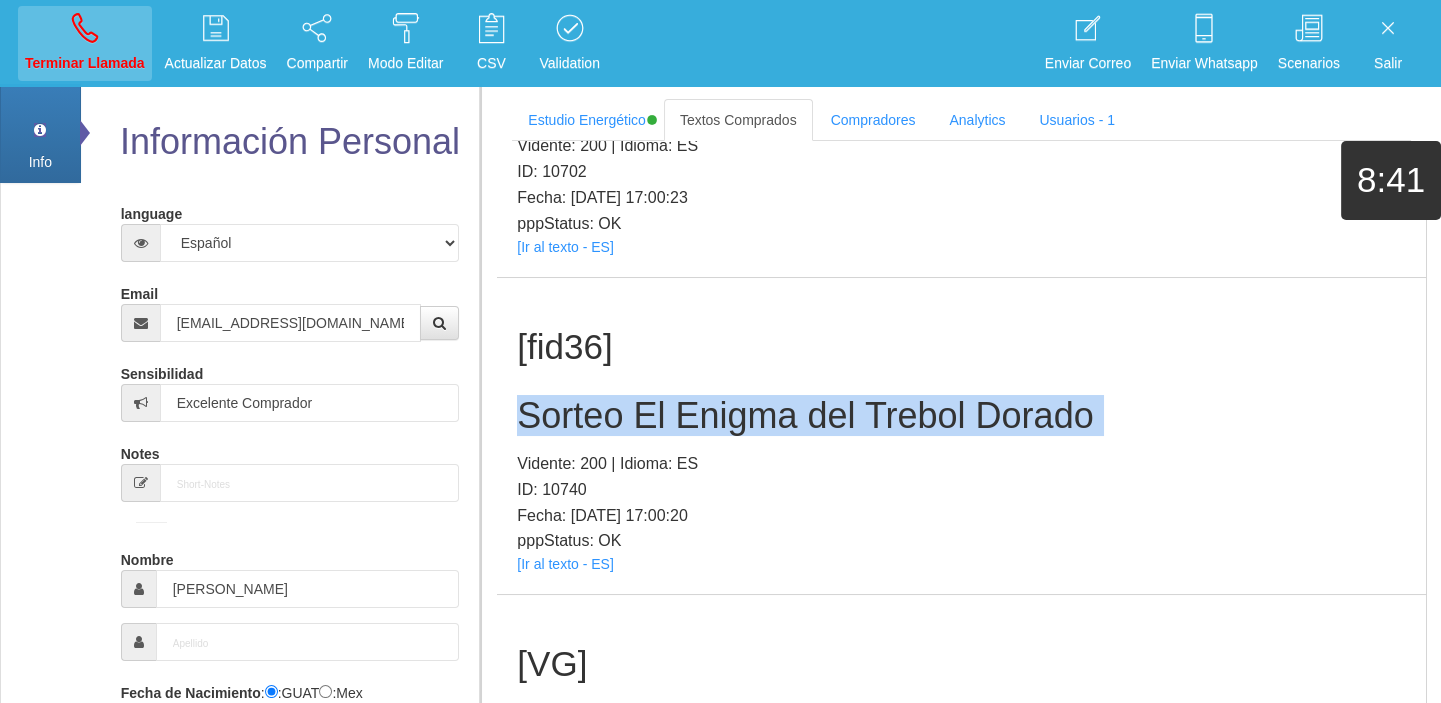 type 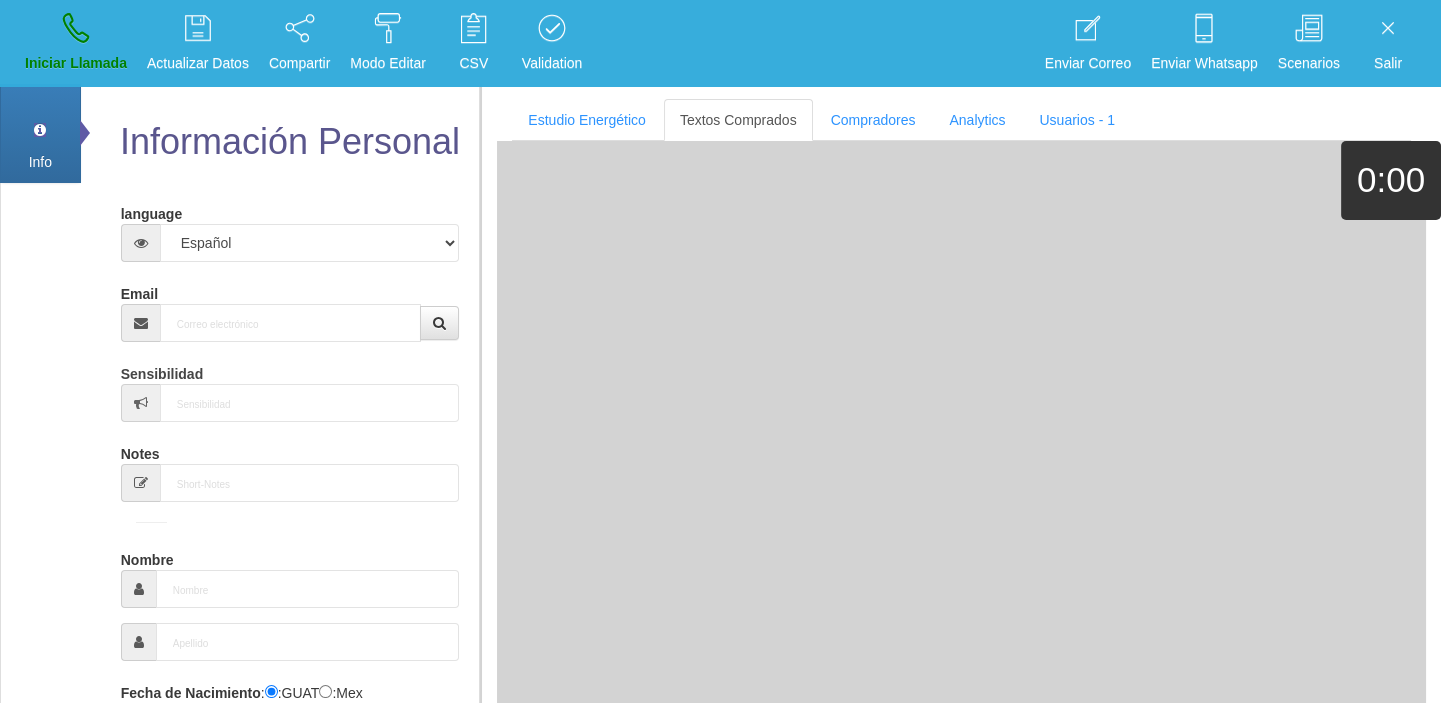 scroll, scrollTop: 0, scrollLeft: 0, axis: both 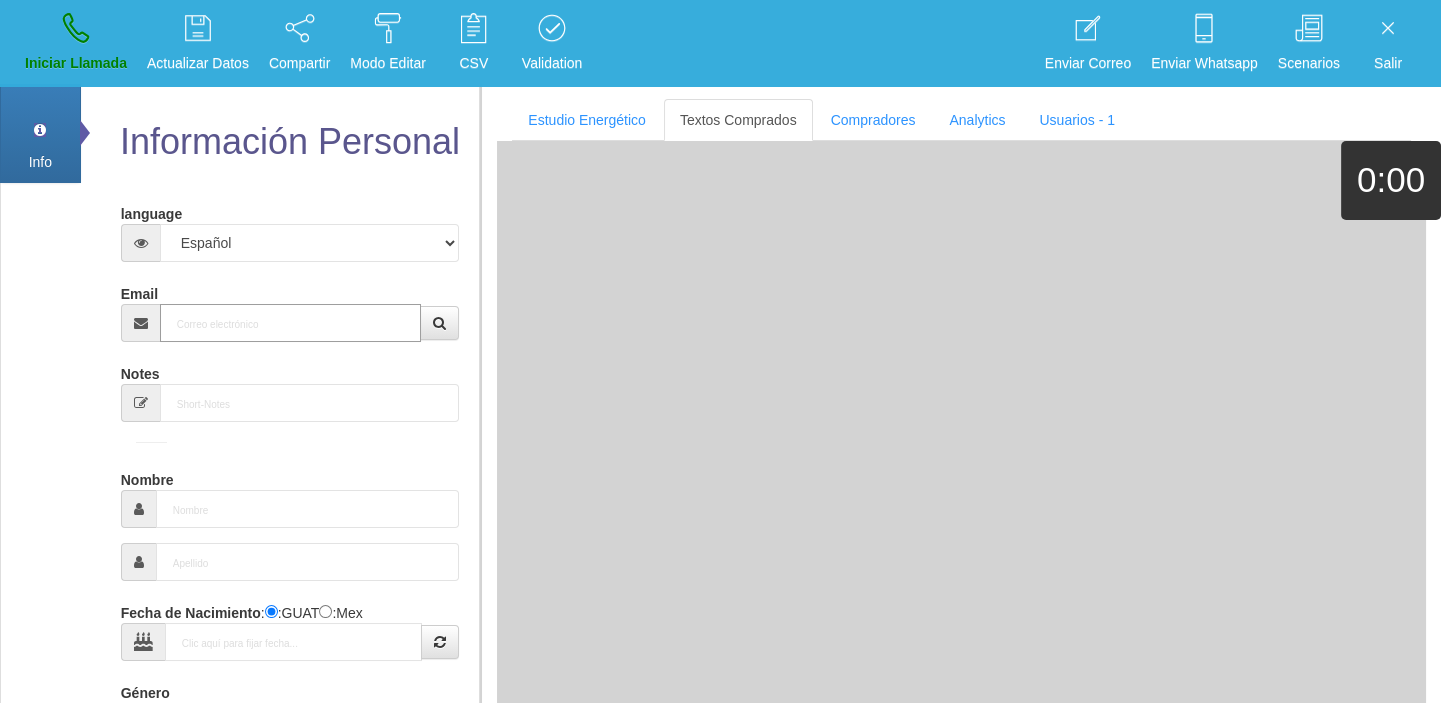 click on "Email" at bounding box center [291, 323] 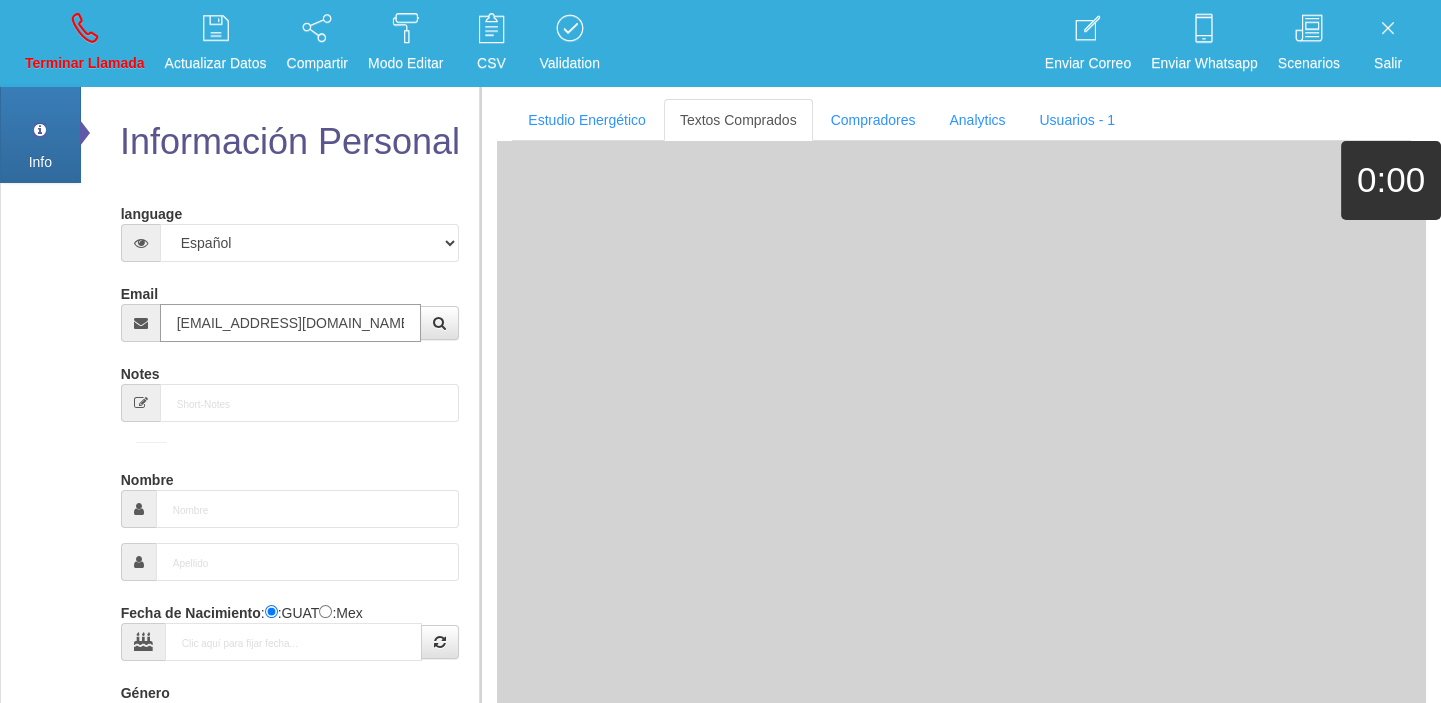 type on "24 Abr 1968" 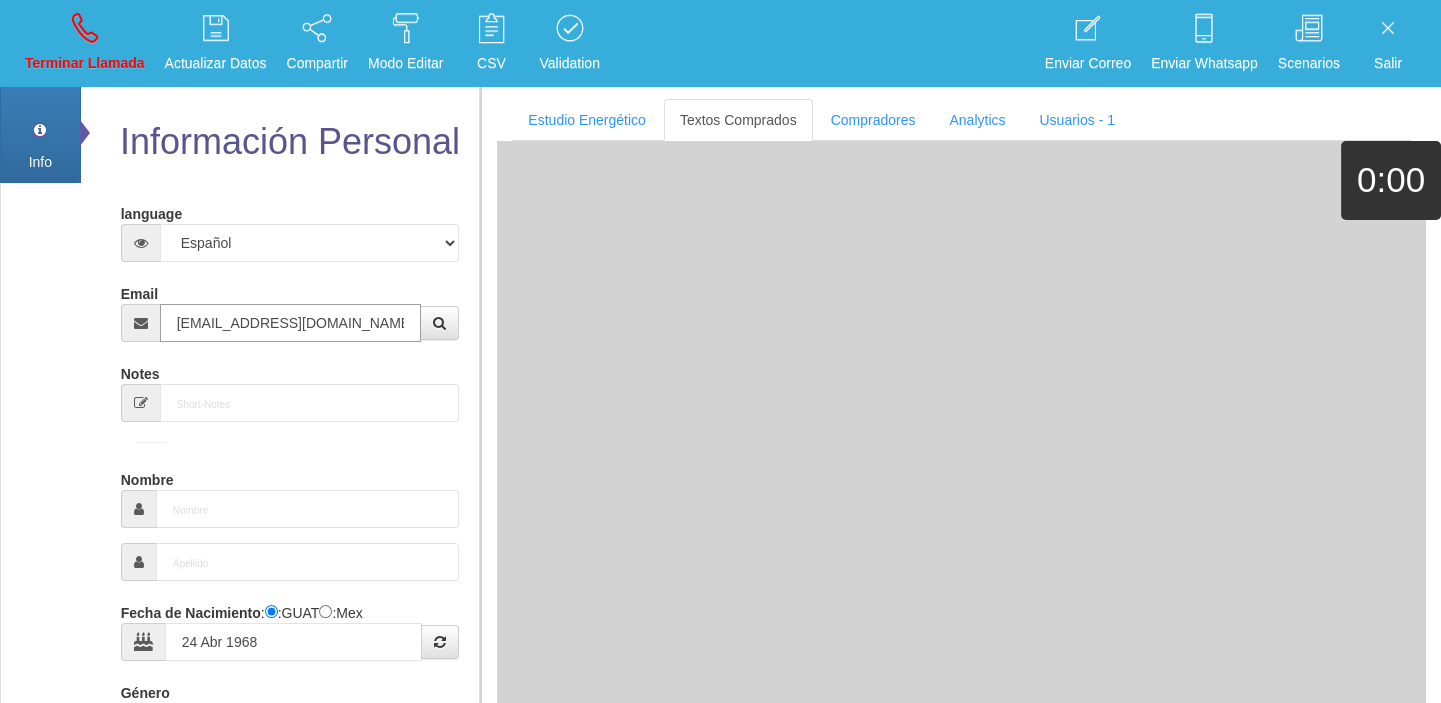 type on "Comprador bajo" 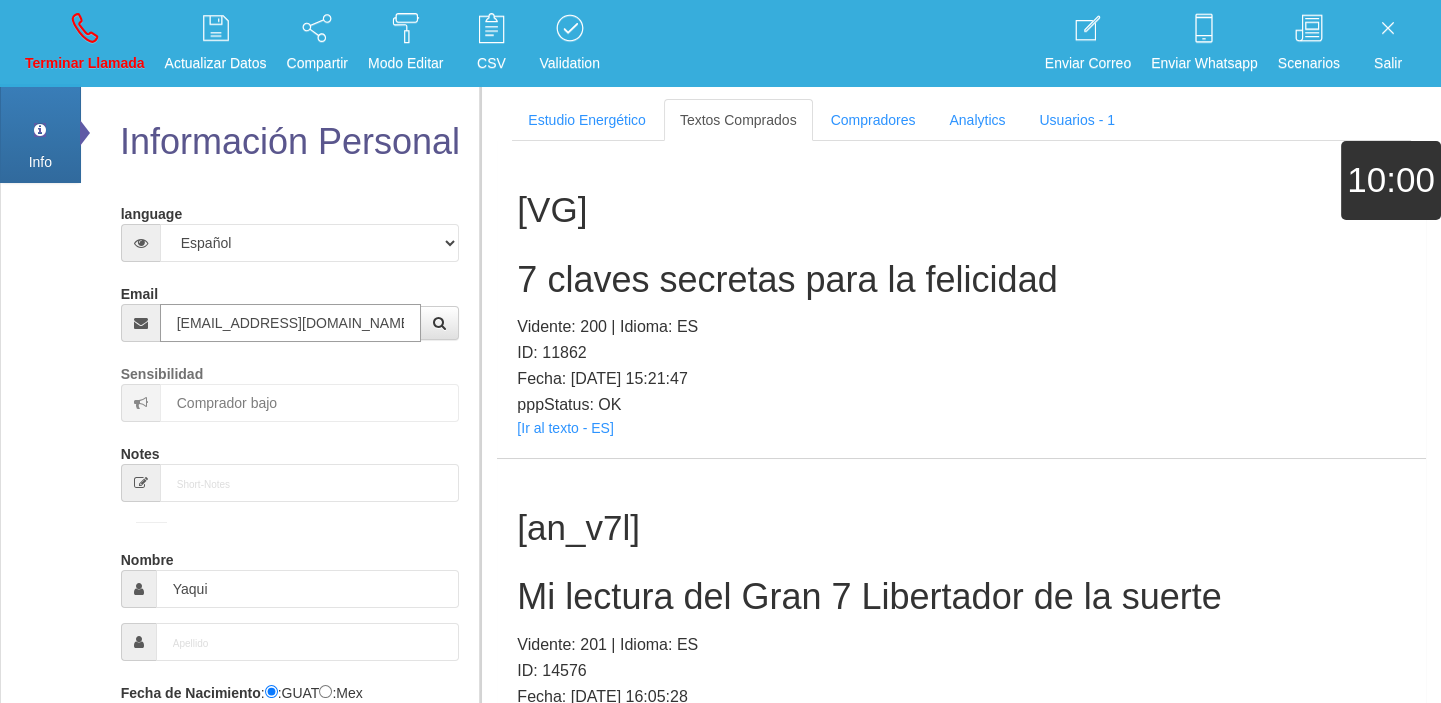 type on "[EMAIL_ADDRESS][DOMAIN_NAME]" 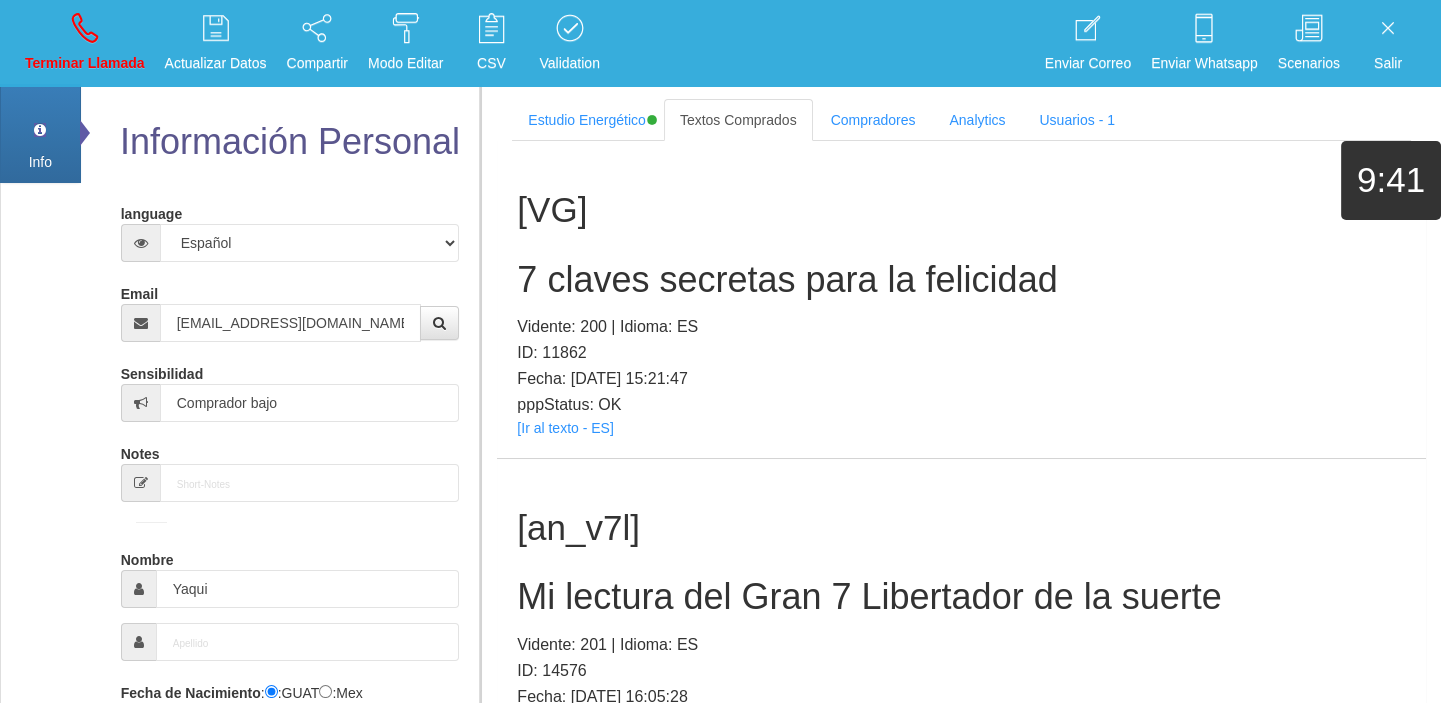scroll, scrollTop: 181, scrollLeft: 0, axis: vertical 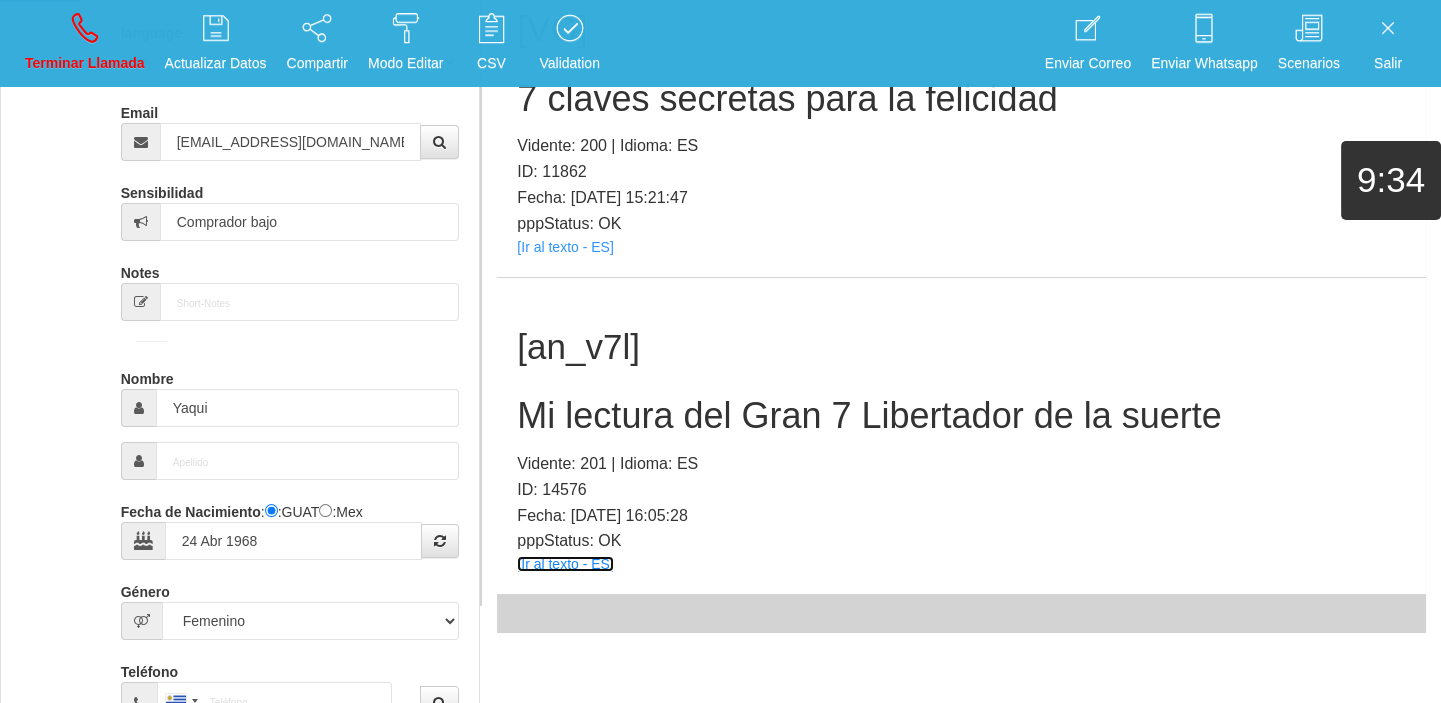 click on "[Ir al texto - ES]" at bounding box center (565, 564) 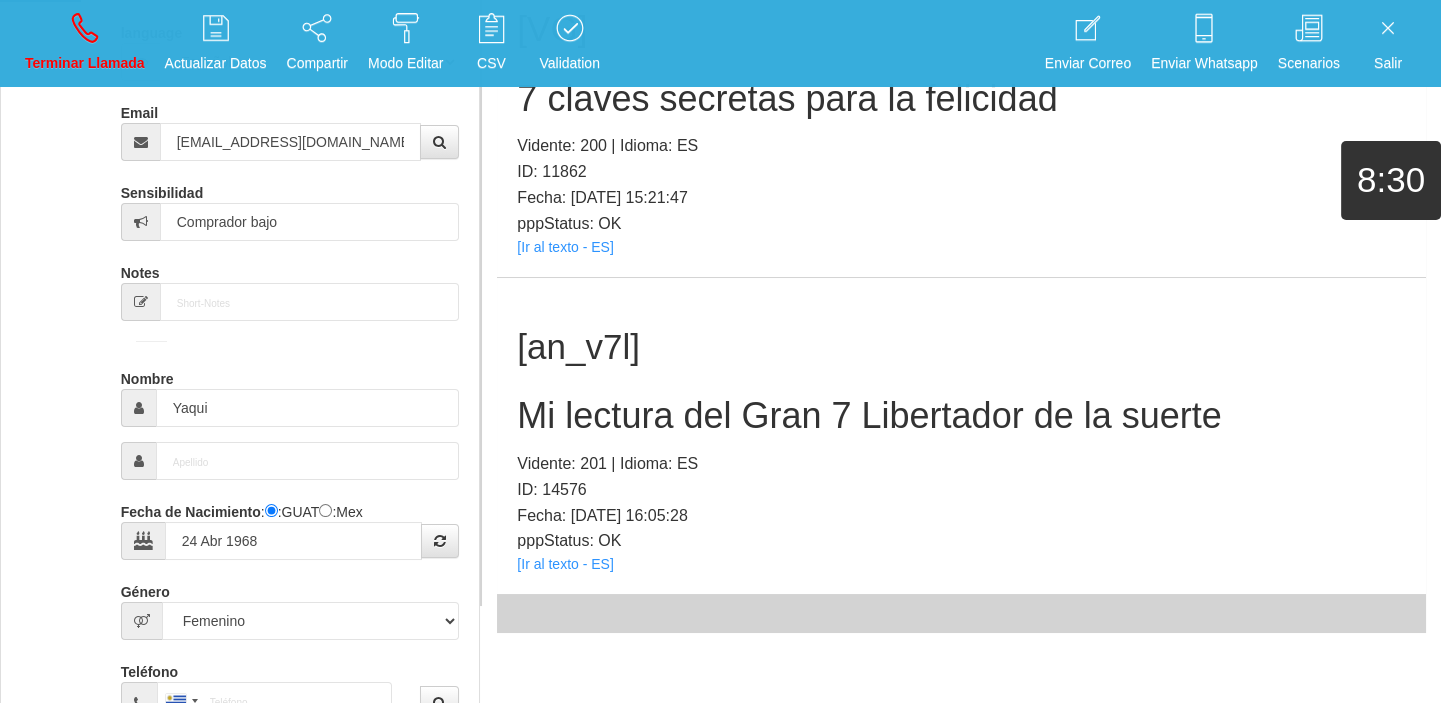click on "Mi lectura del Gran 7 Libertador de la suerte" at bounding box center (961, 416) 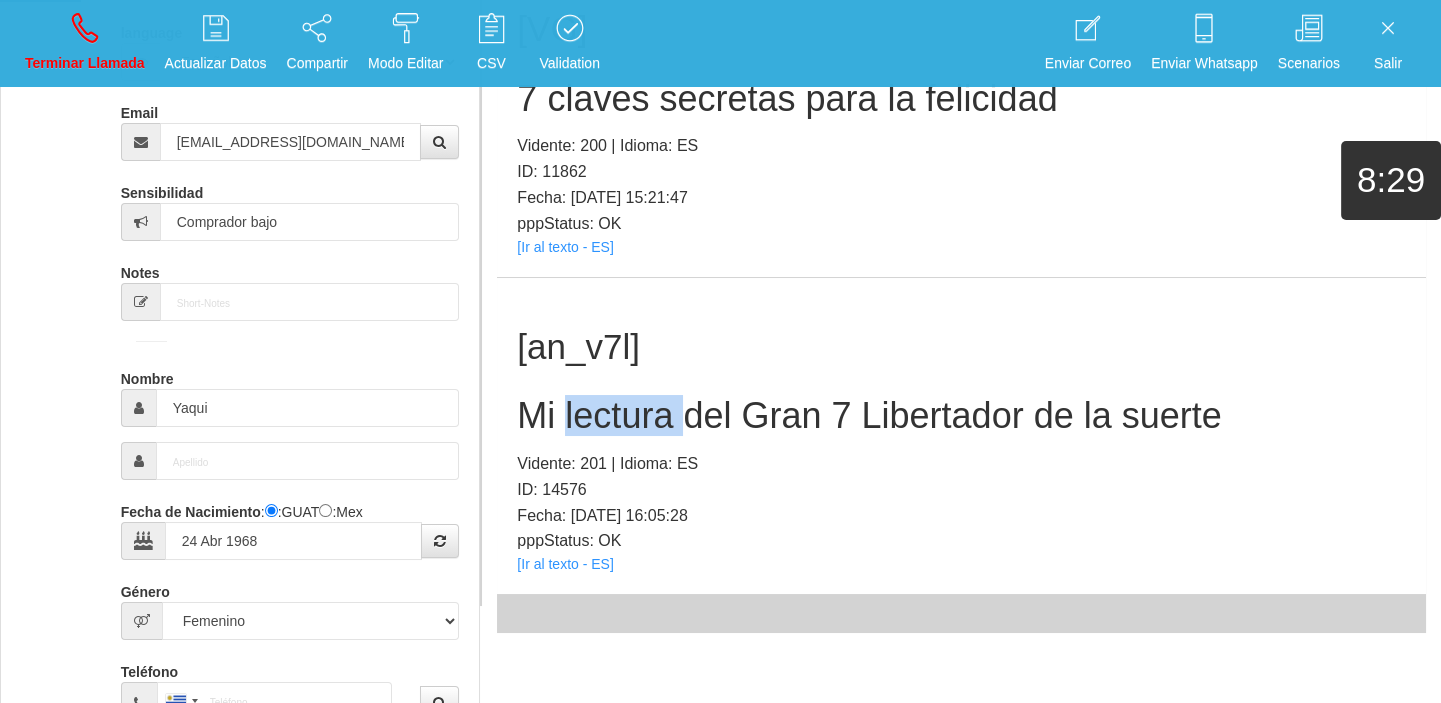click on "Mi lectura del Gran 7 Libertador de la suerte" at bounding box center [961, 416] 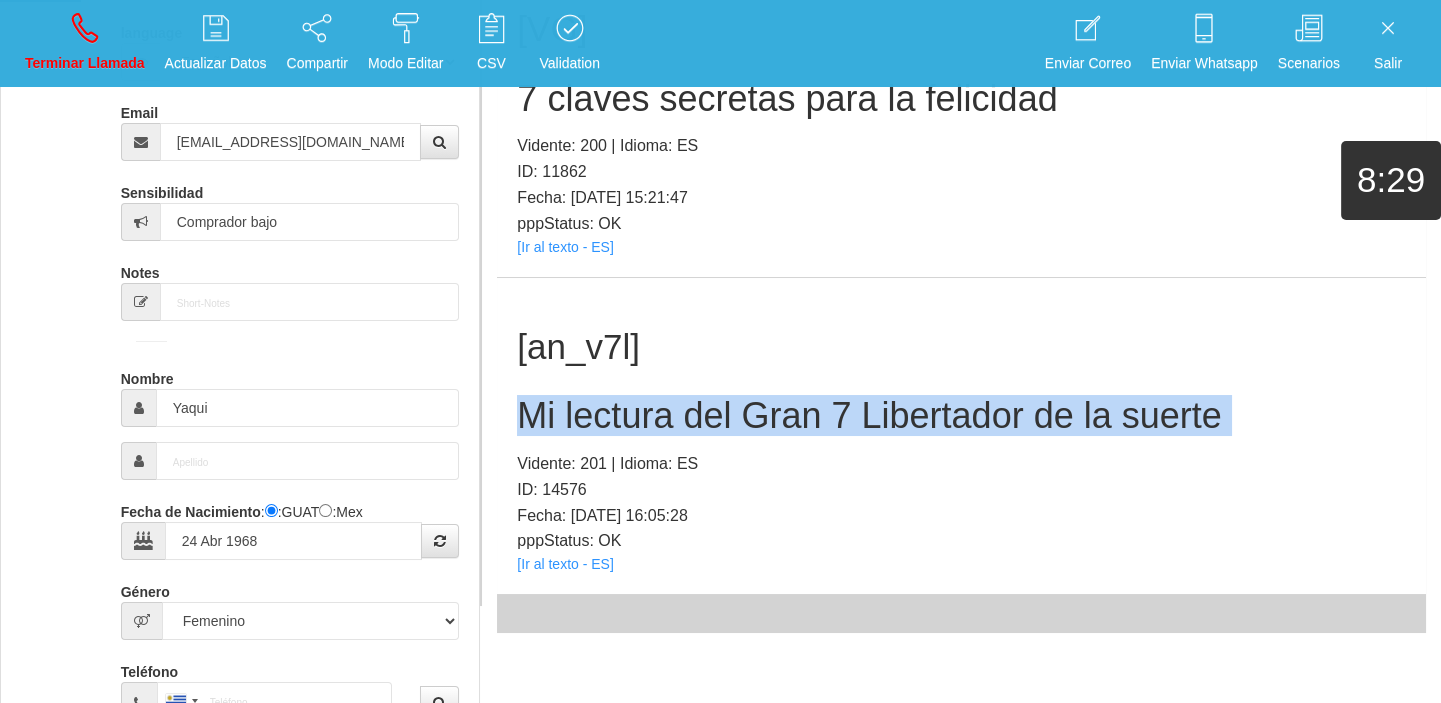 click on "Mi lectura del Gran 7 Libertador de la suerte" at bounding box center (961, 416) 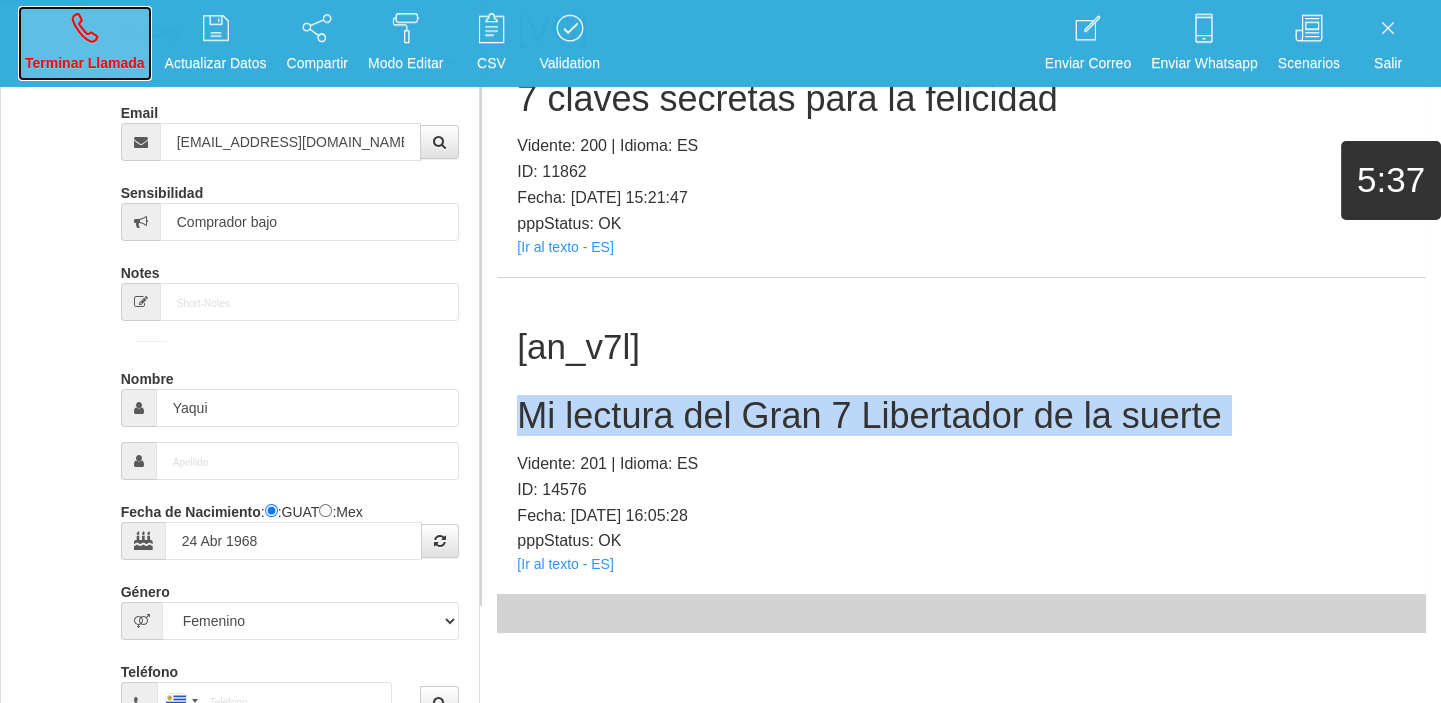click at bounding box center [85, 28] 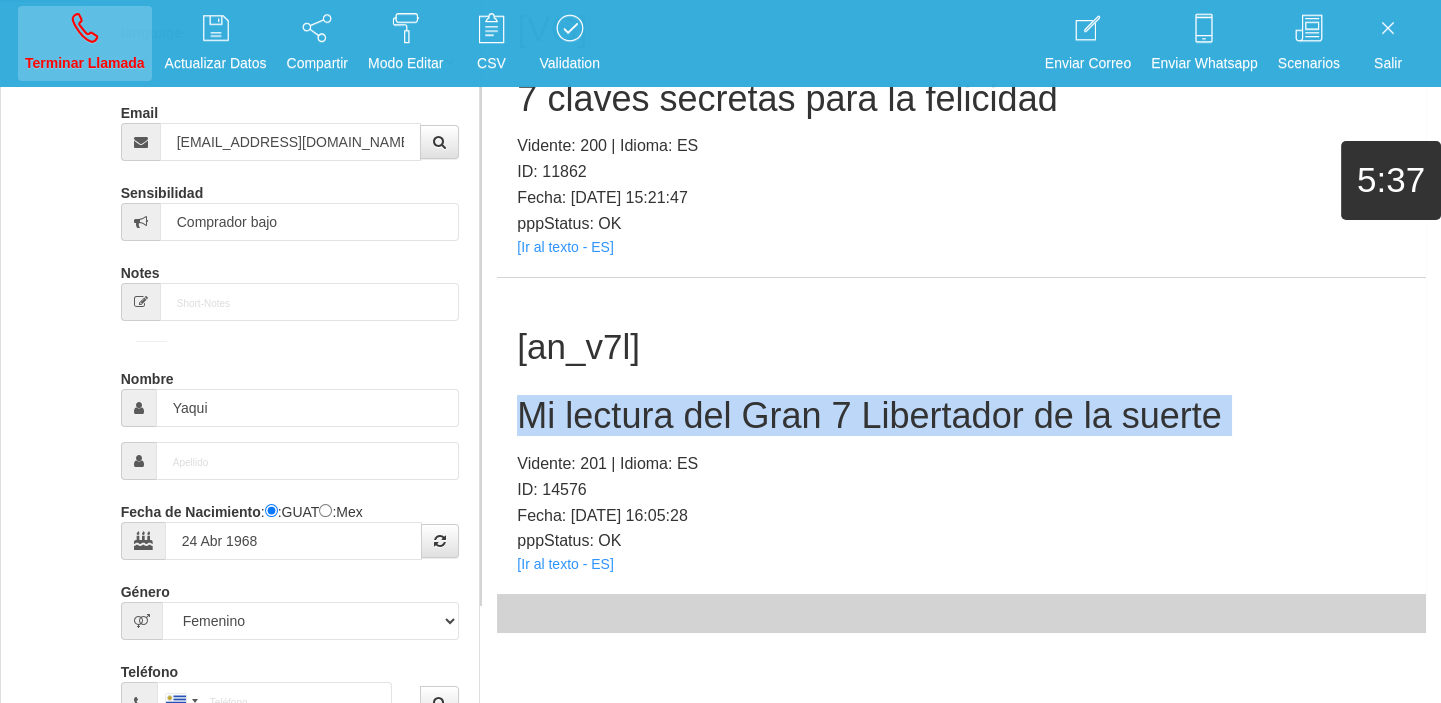 type 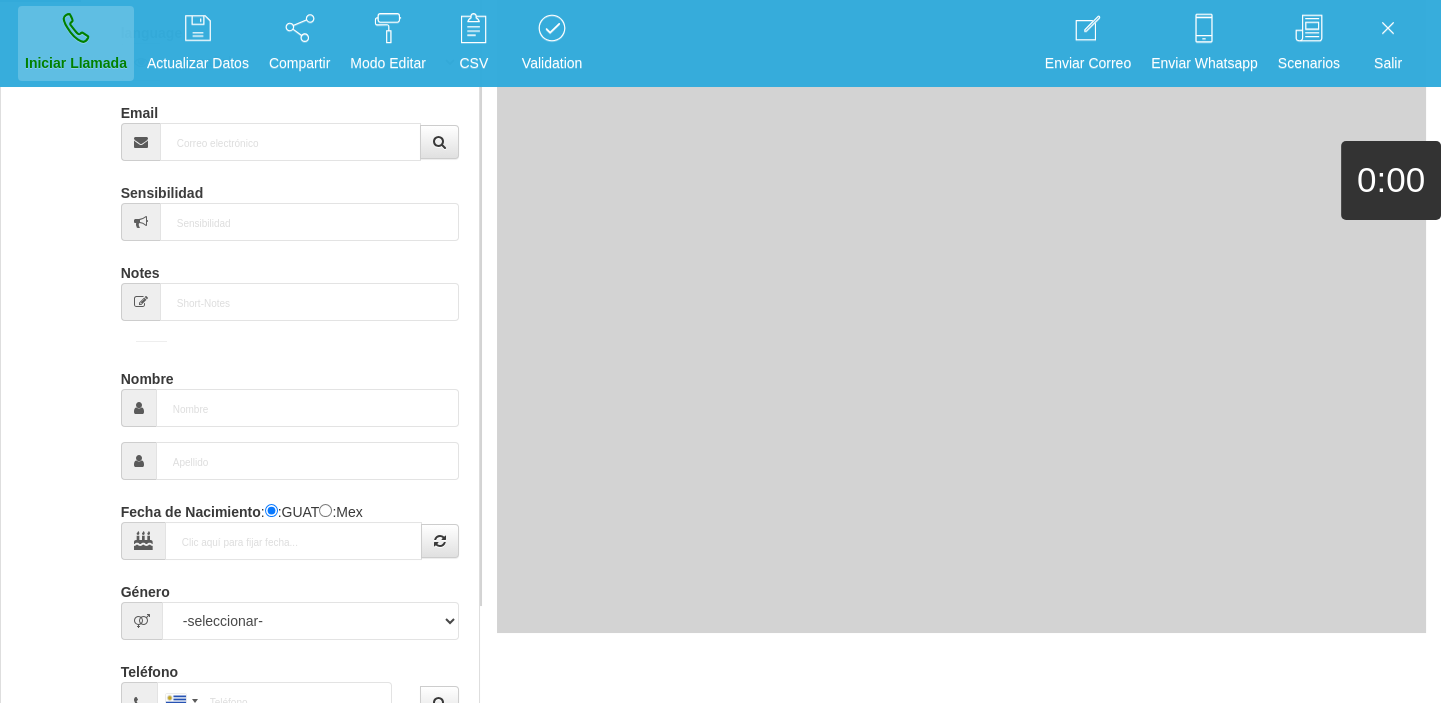 scroll, scrollTop: 0, scrollLeft: 0, axis: both 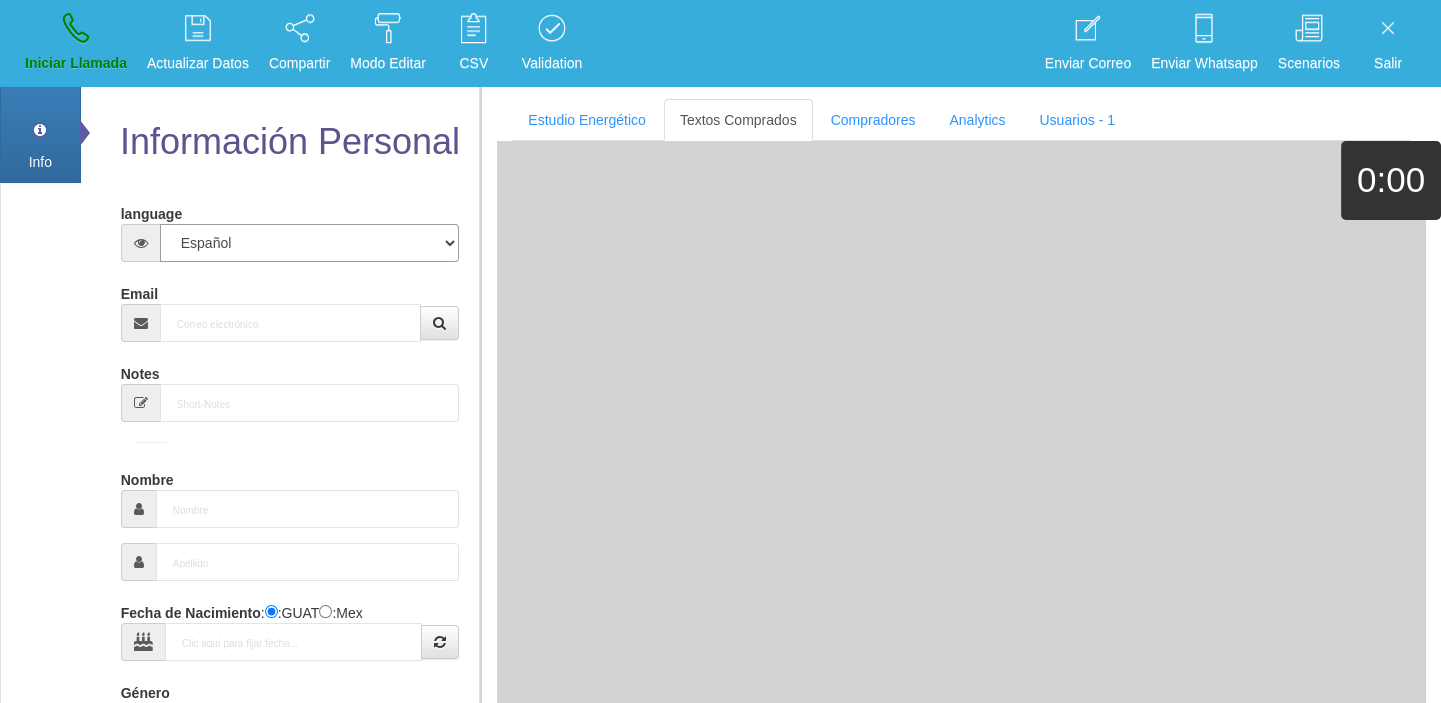 click on "Español Portugues [PERSON_NAME]" at bounding box center (310, 243) 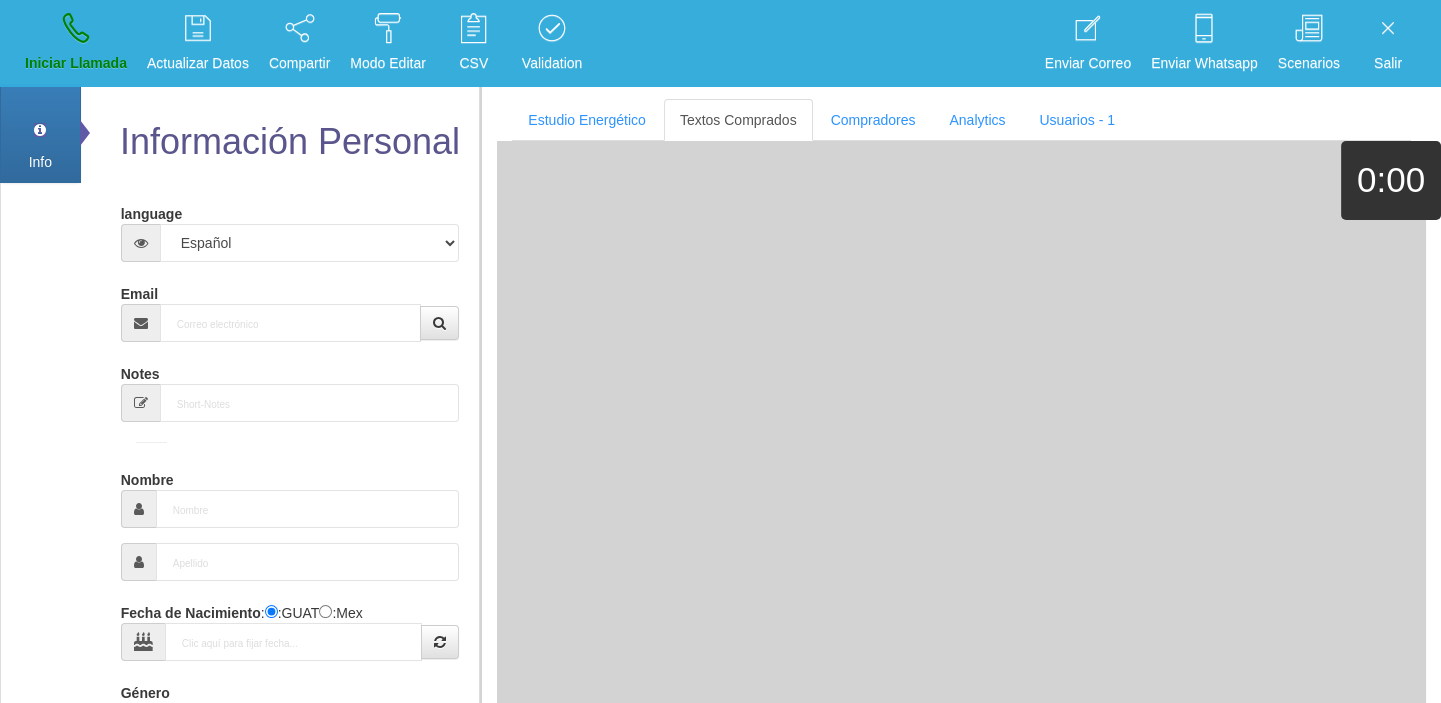 click on "Info
Pref
Extra
Información Personal
language Español Portugues [PERSON_NAME]
Email
Sensibilidad
Notes
Comprador de lotería" at bounding box center [240, 617] 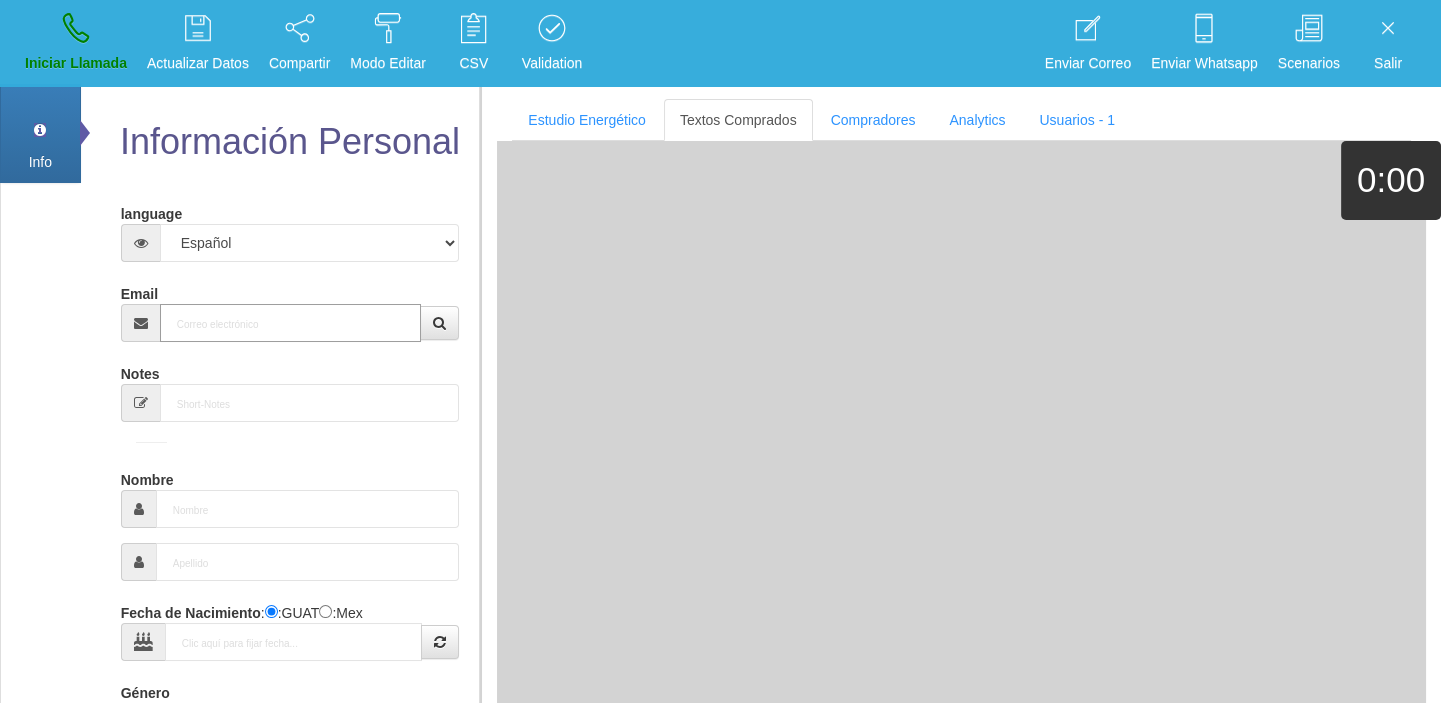 paste on "[EMAIL_ADDRESS][DOMAIN_NAME]" 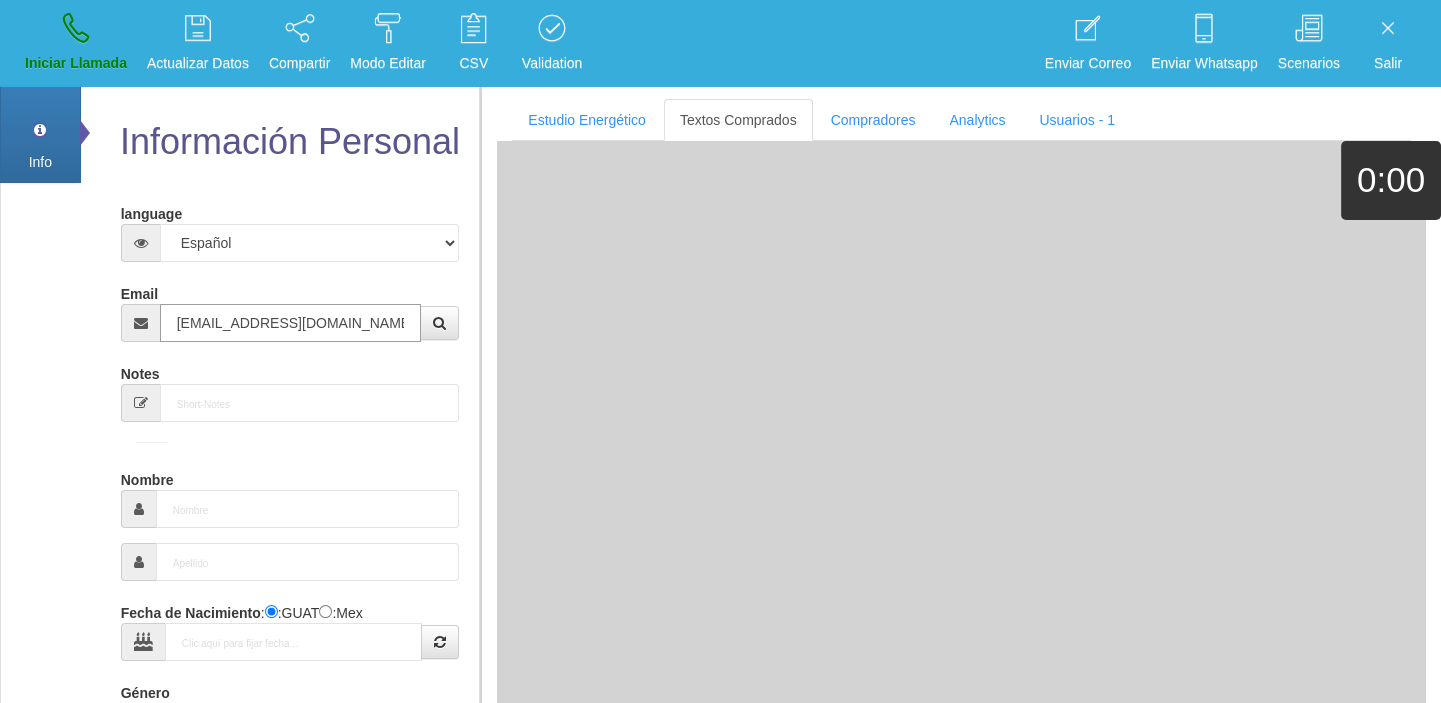 click on "[EMAIL_ADDRESS][DOMAIN_NAME]" at bounding box center (291, 323) 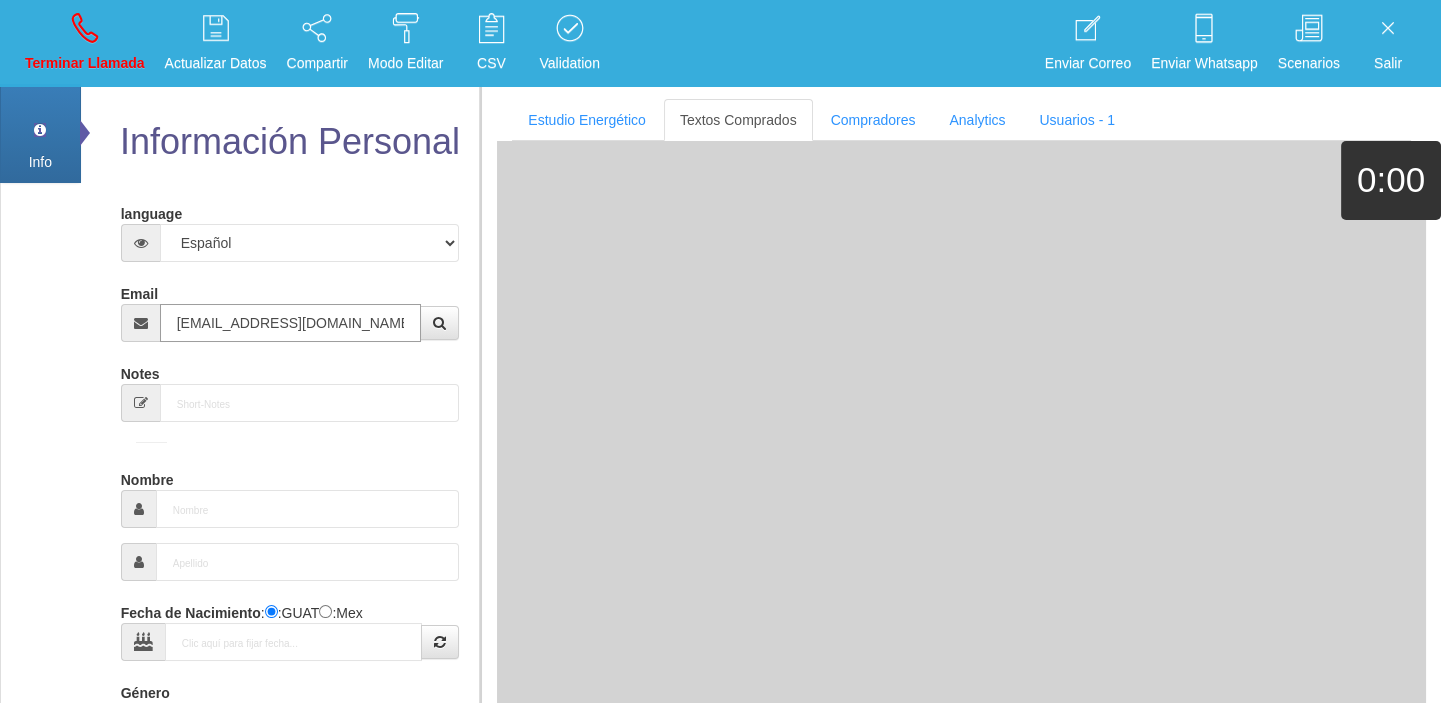 type on "[EMAIL_ADDRESS][DOMAIN_NAME]" 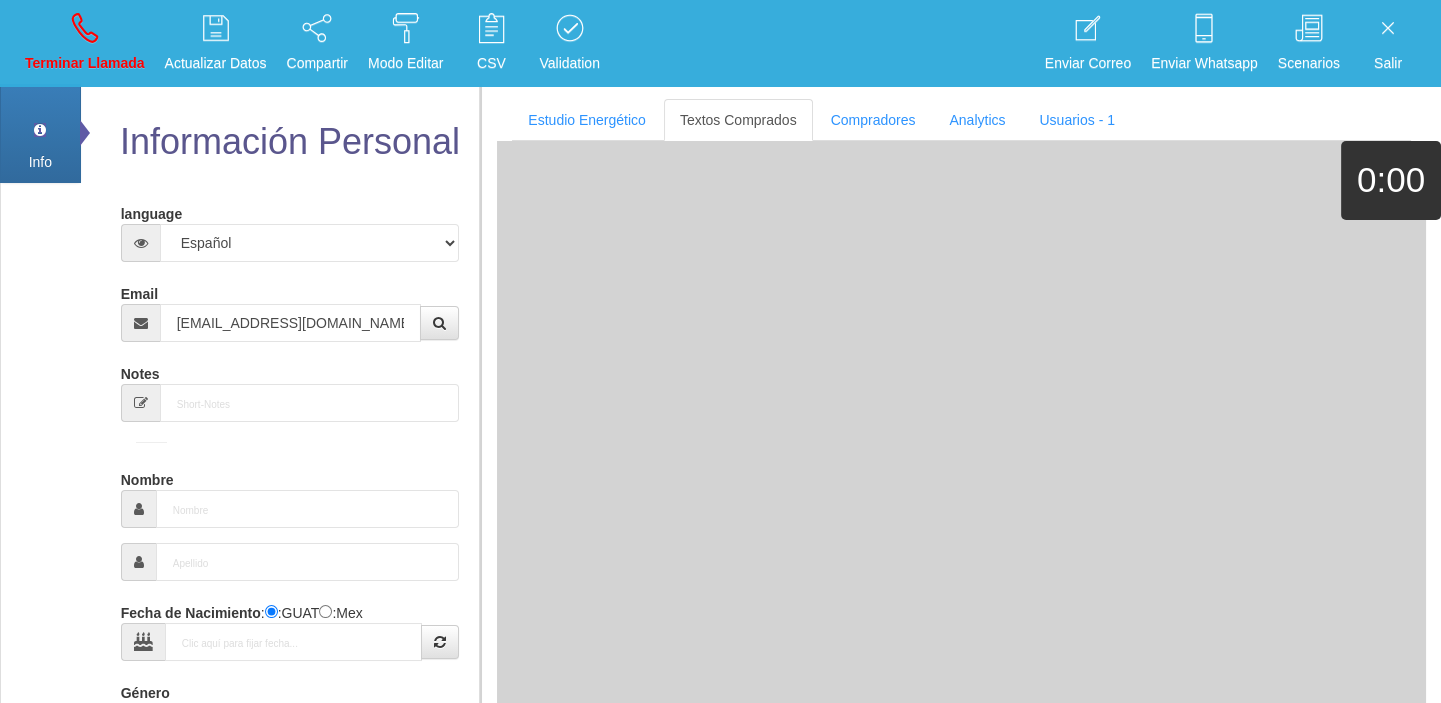 type on "[DATE]" 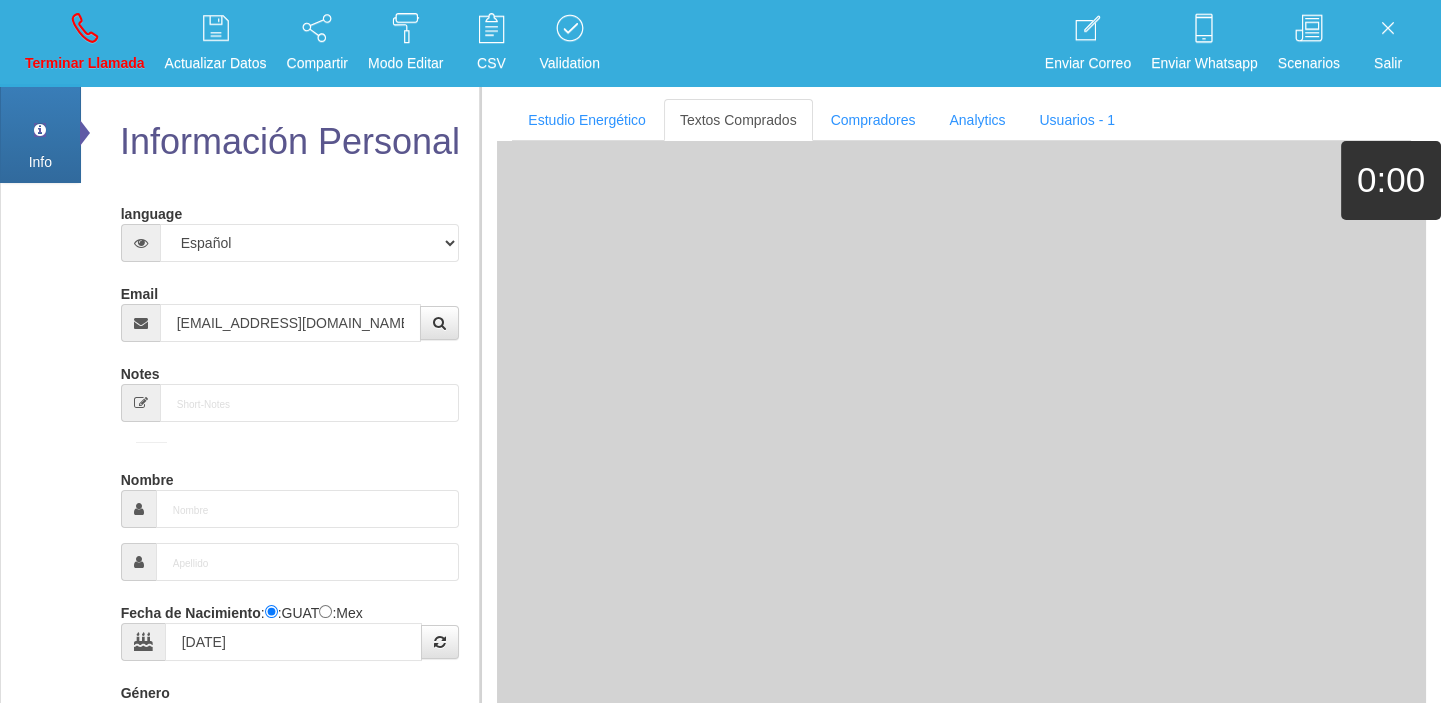 select on "4" 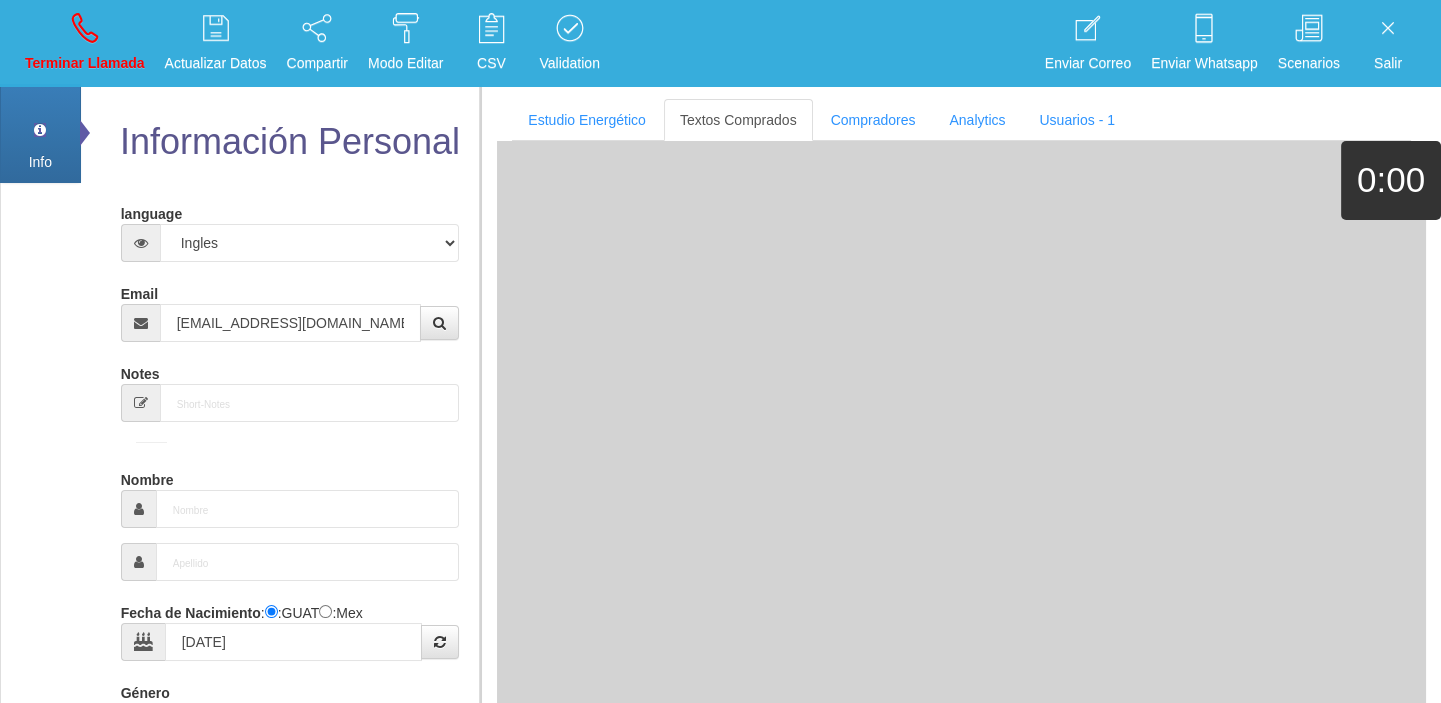 type on "Comprador bajo" 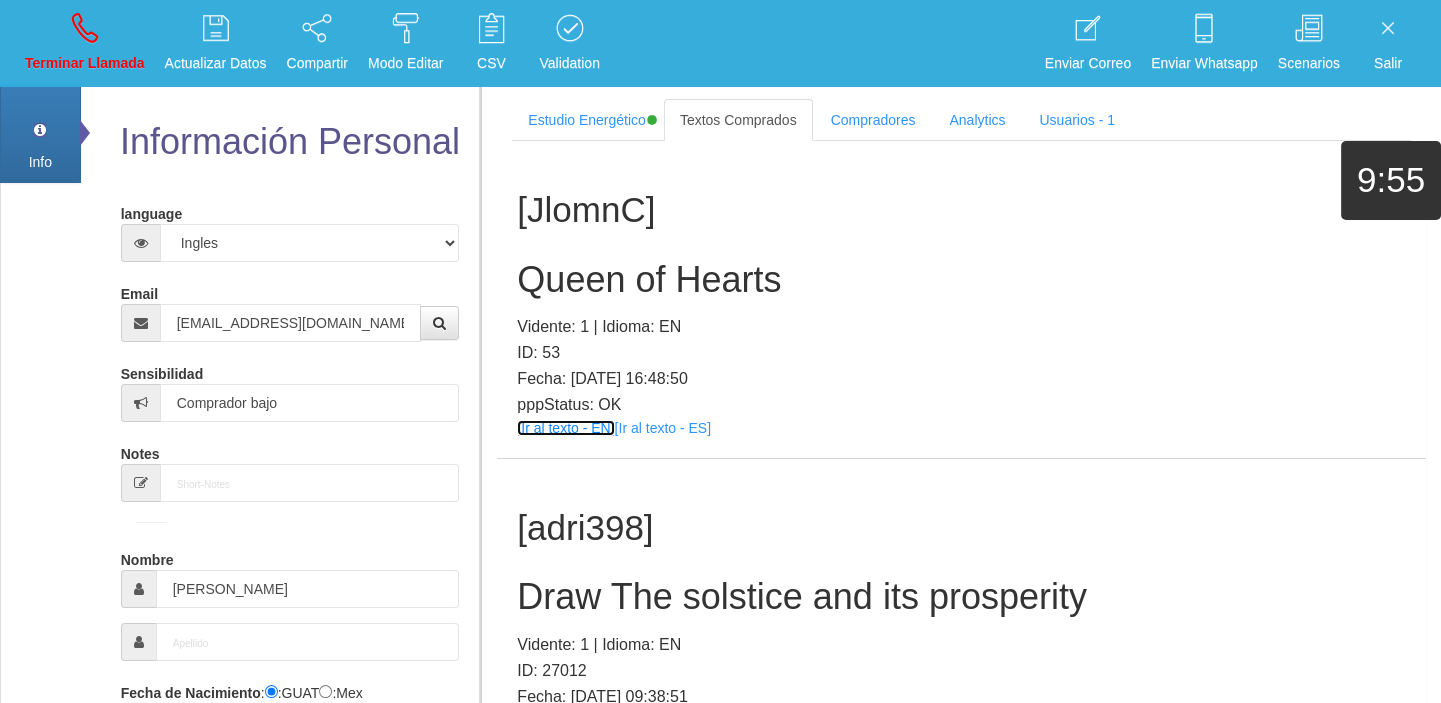 click on "[Ir al texto - EN]" at bounding box center (565, 428) 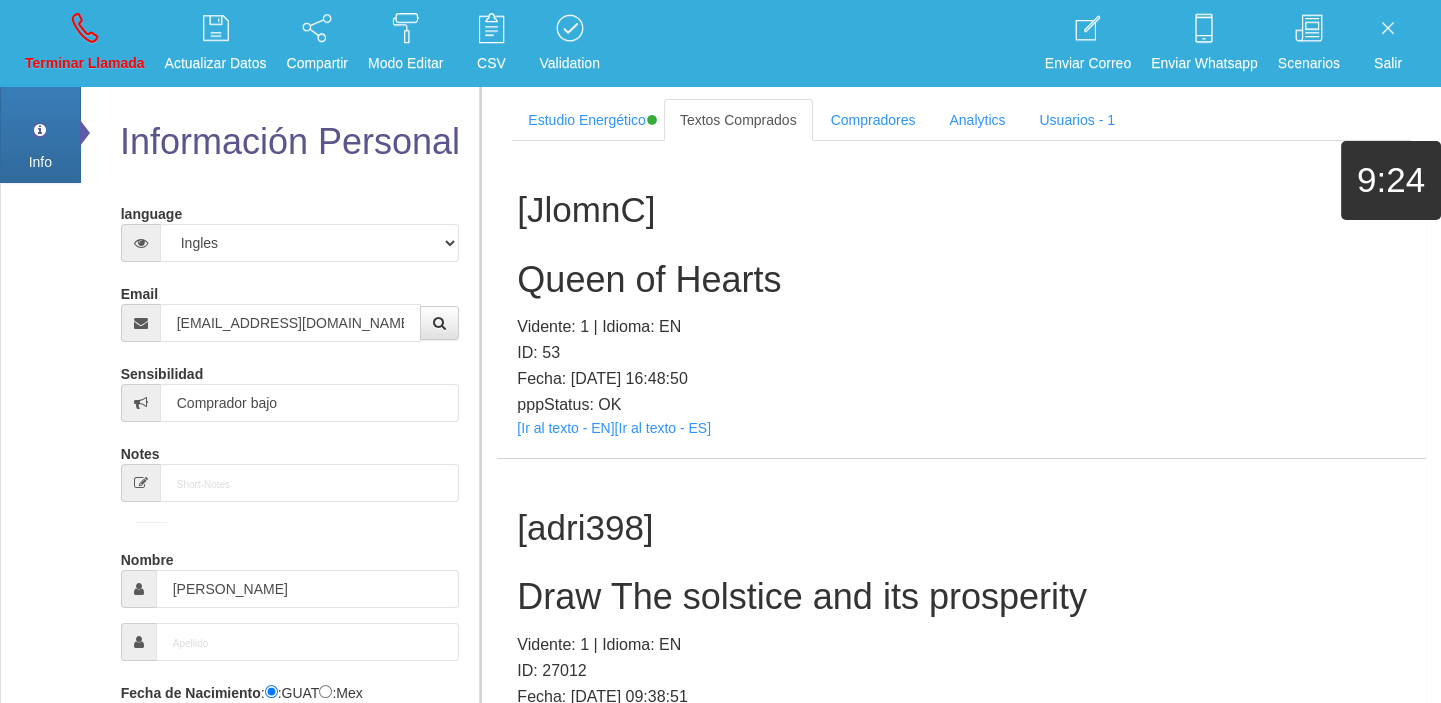 click on "Queen of Hearts" at bounding box center (961, 280) 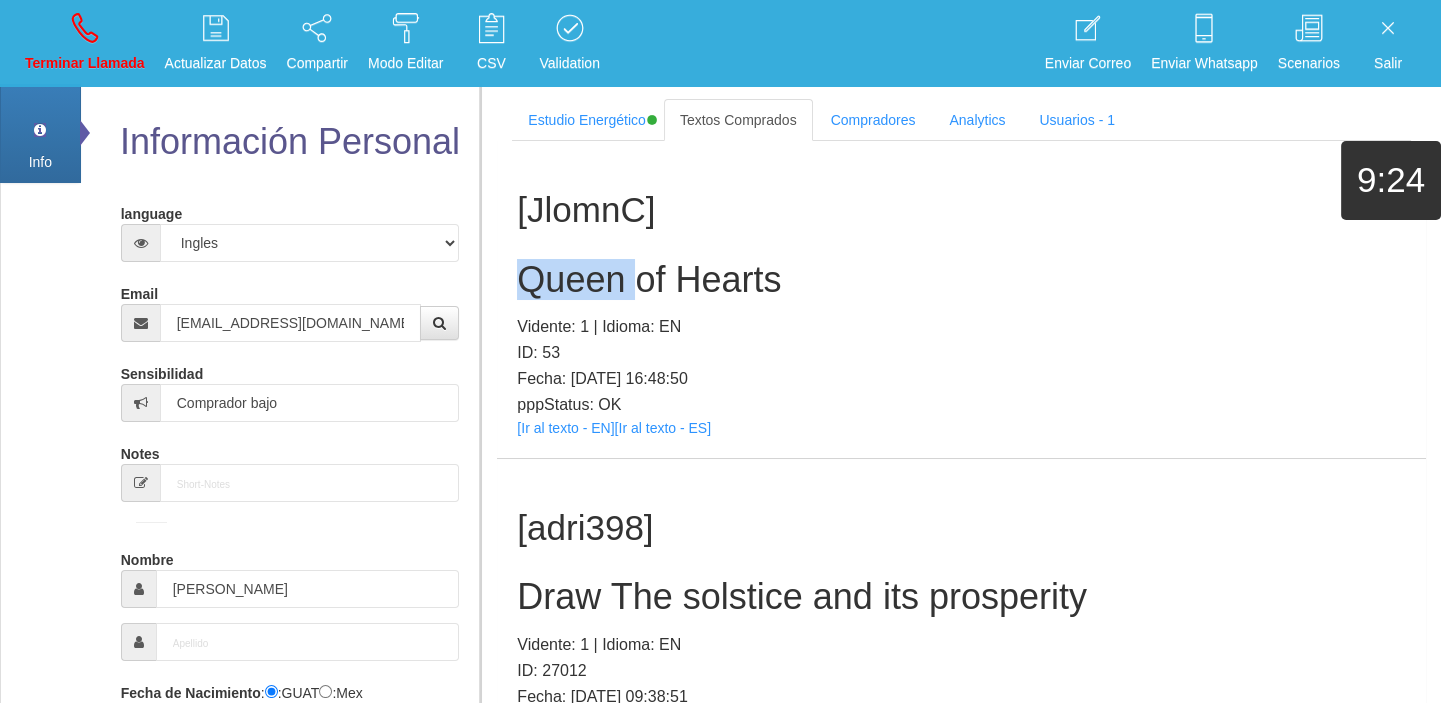 click on "Queen of Hearts" at bounding box center (961, 280) 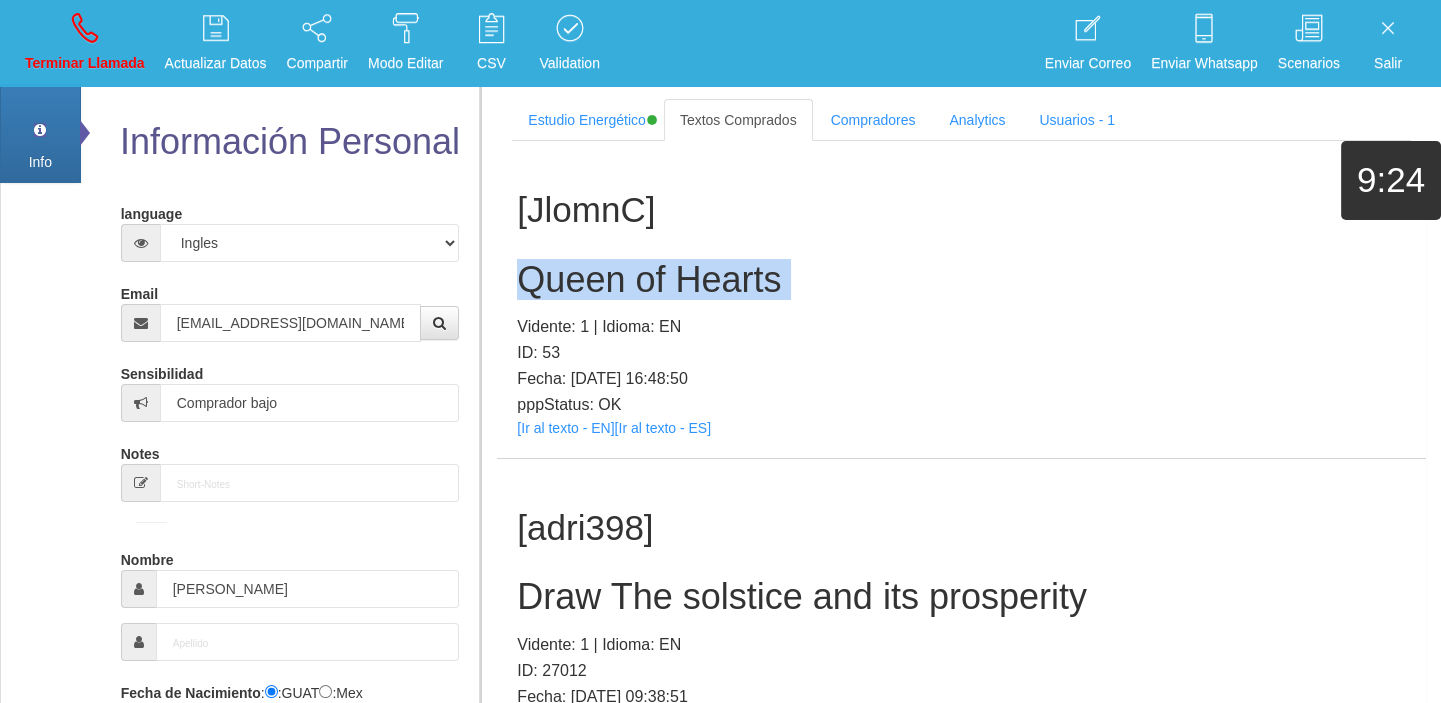 click on "Queen of Hearts" at bounding box center (961, 280) 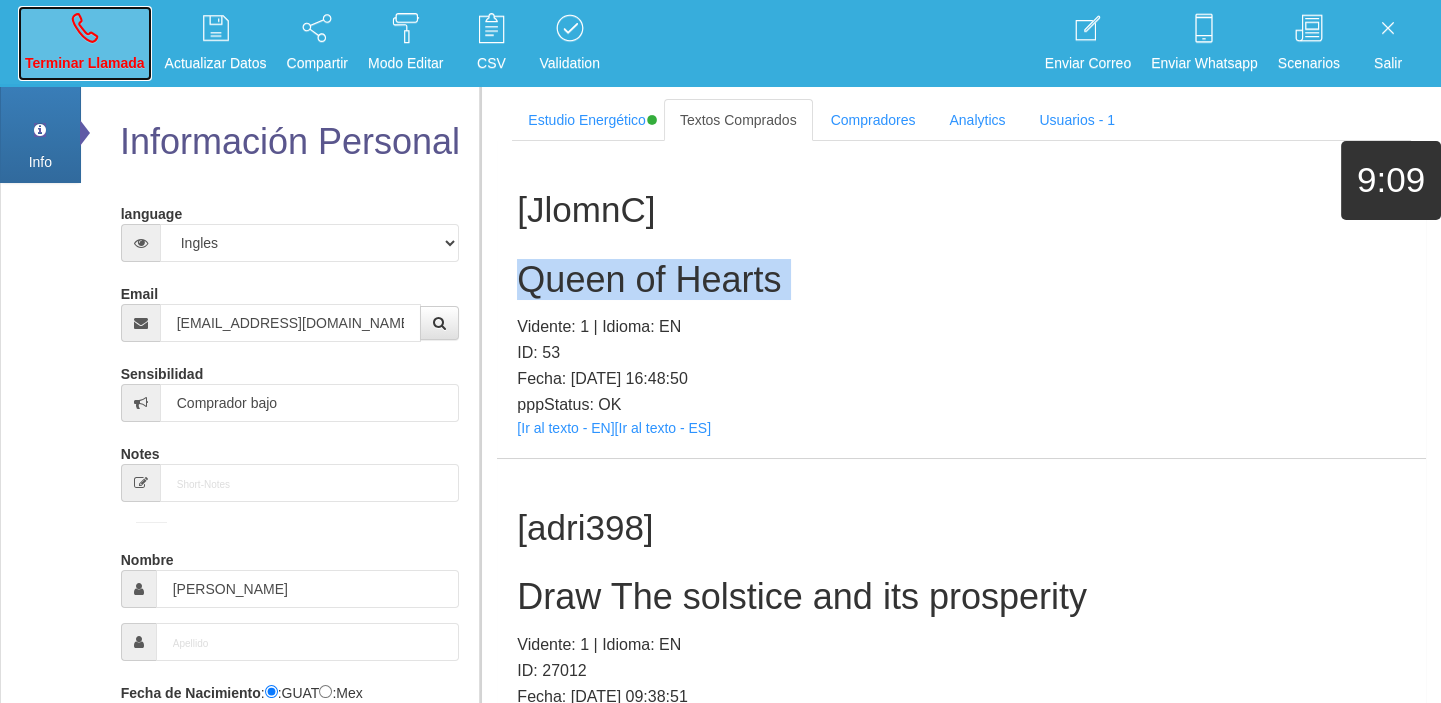 click on "Terminar Llamada" at bounding box center (85, 63) 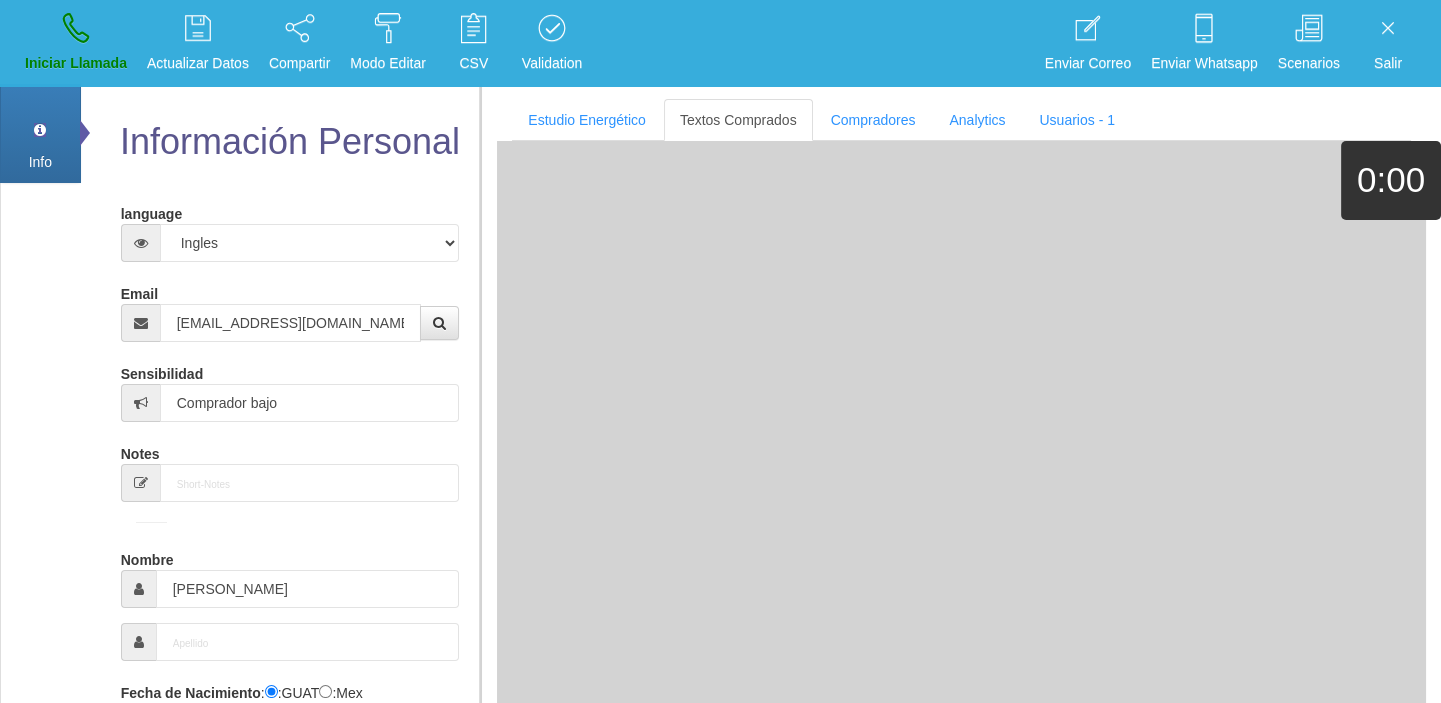 type 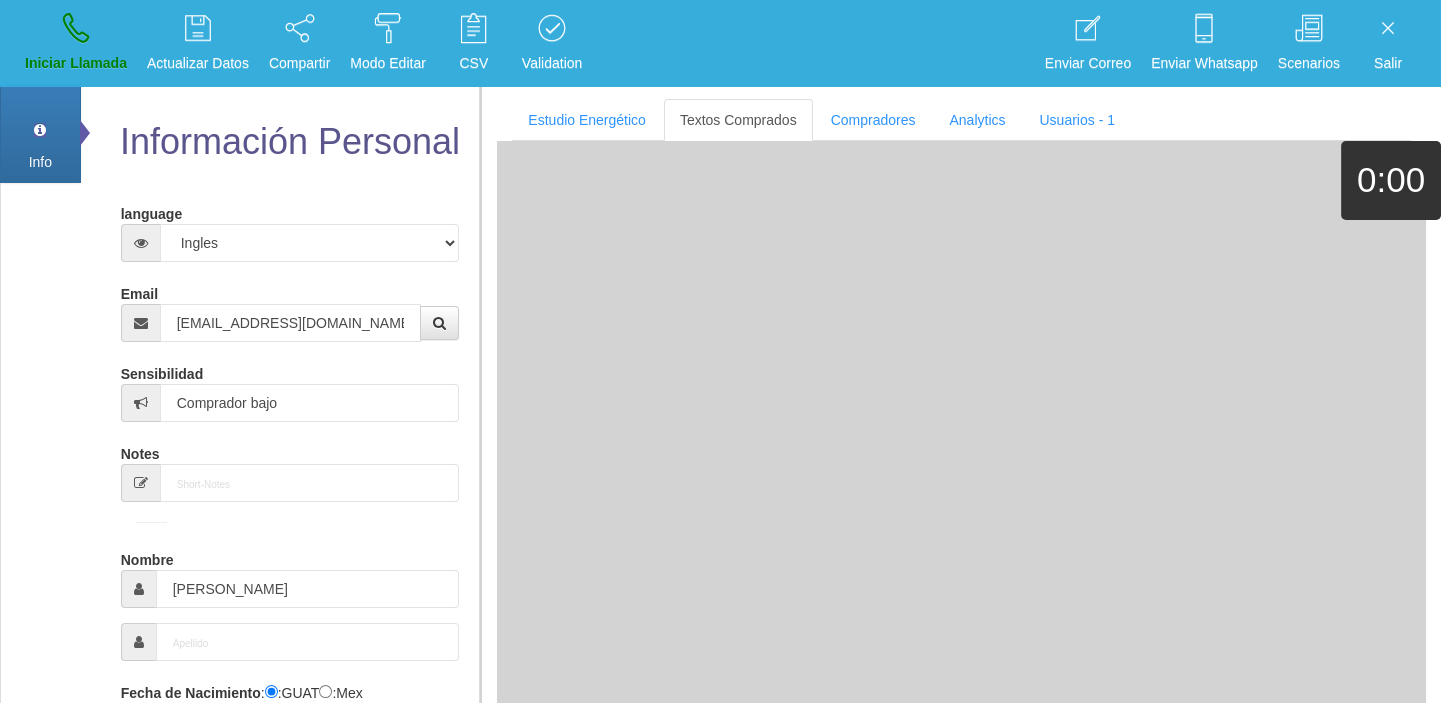 type 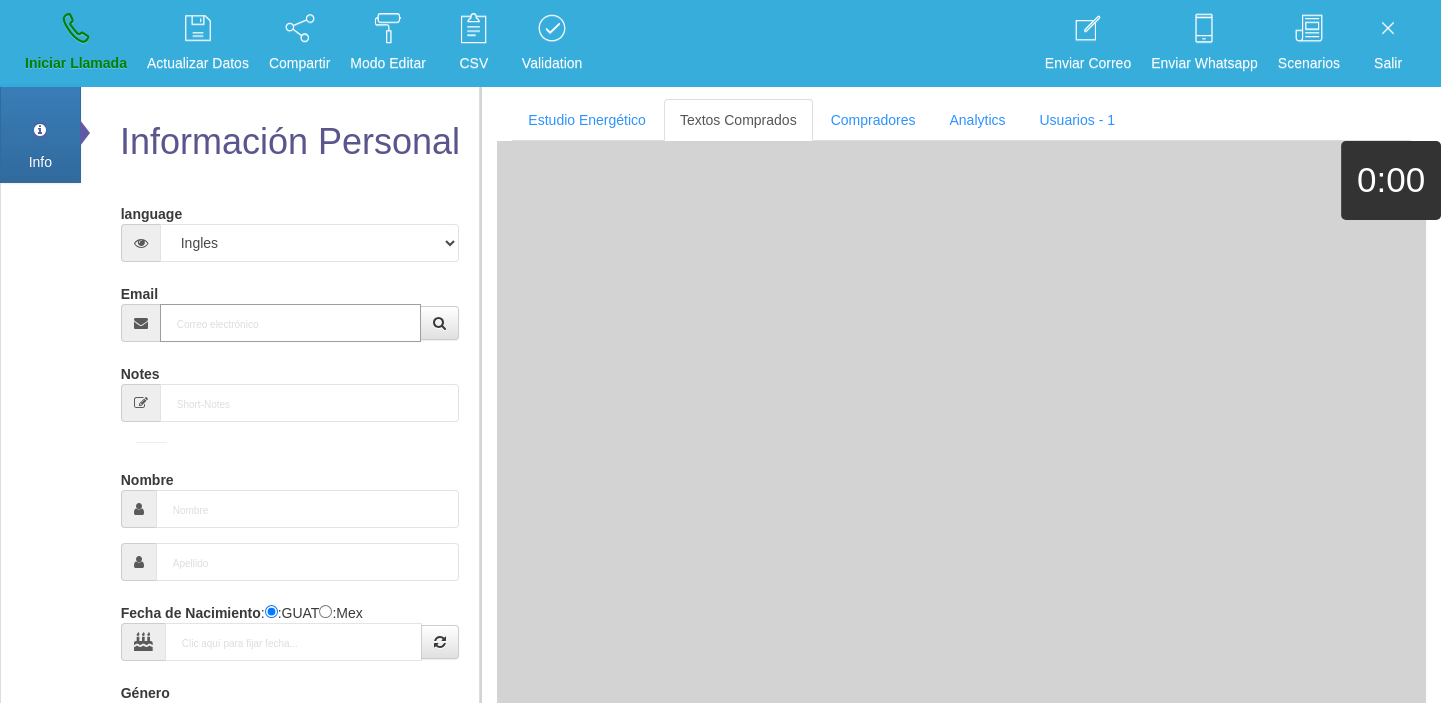 click on "Email" at bounding box center (291, 323) 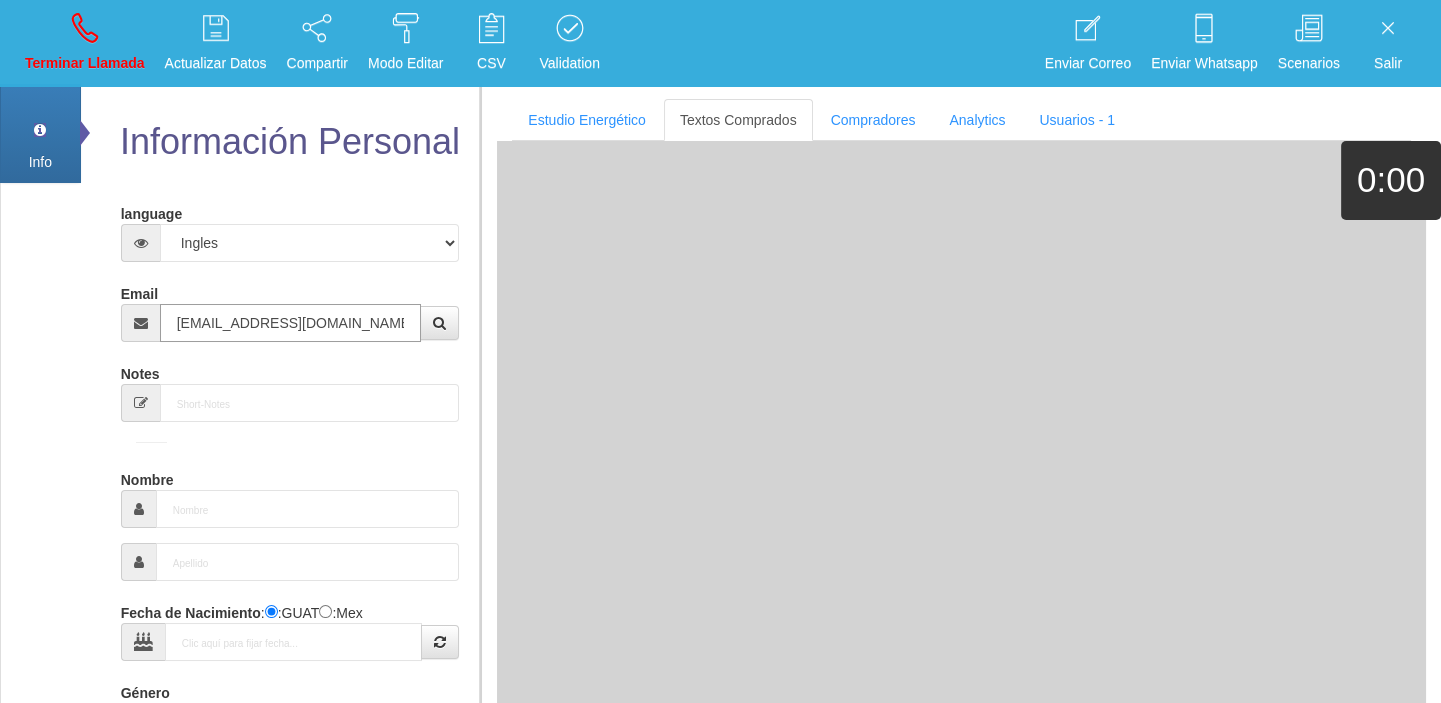 type on "[DATE]" 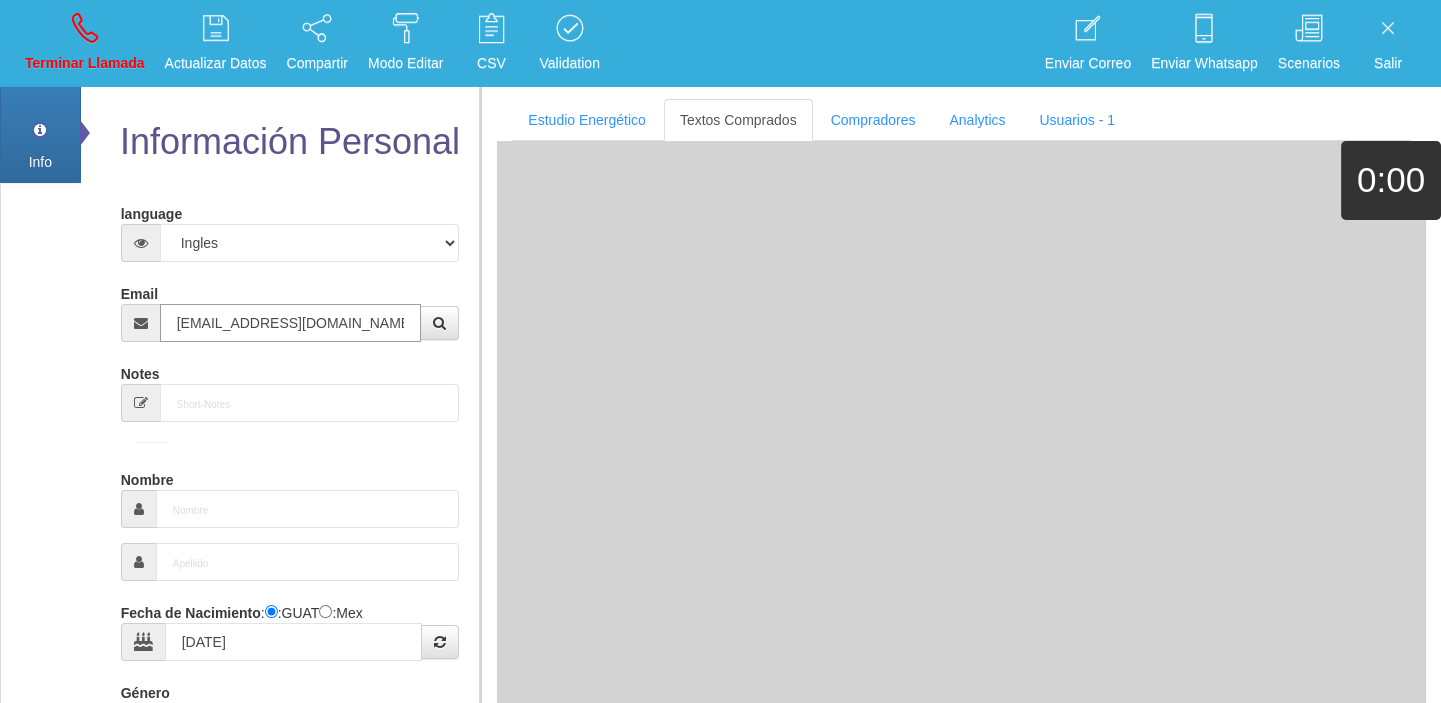 select 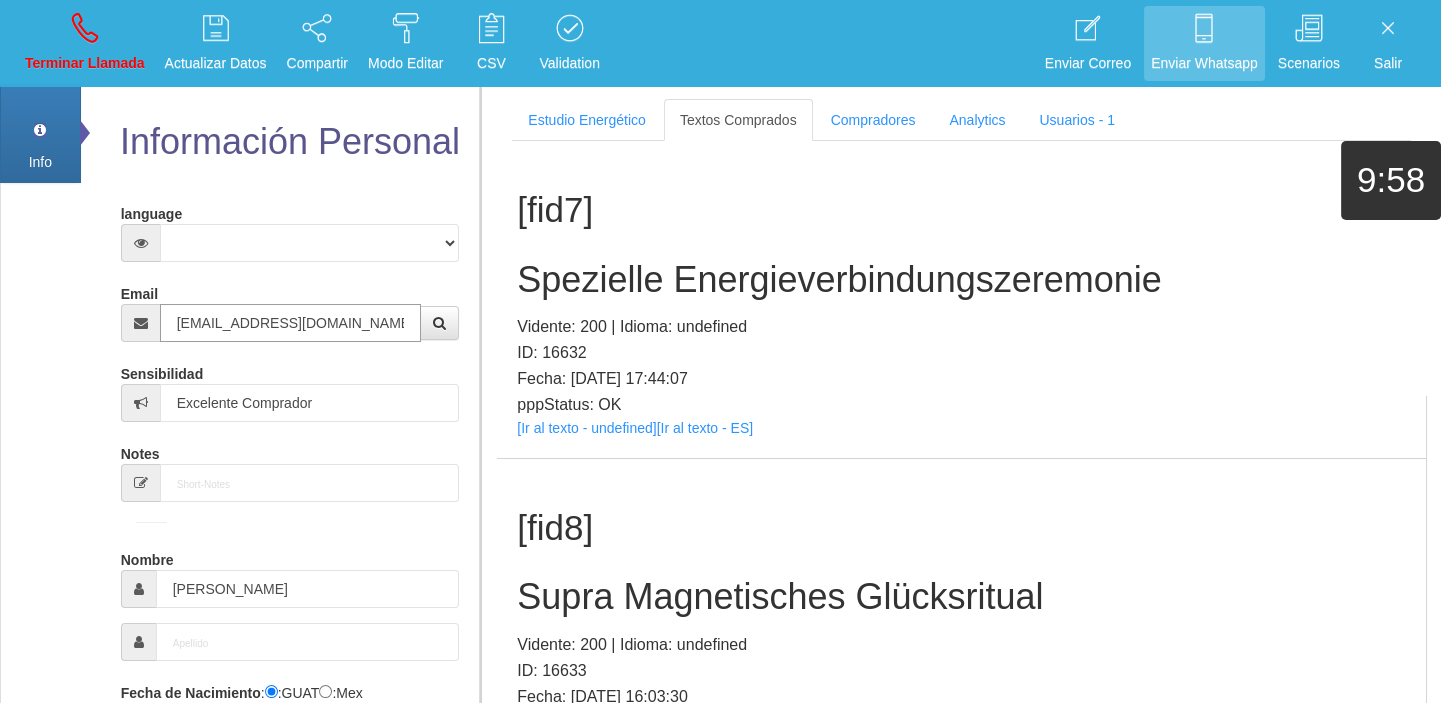 type on "[EMAIL_ADDRESS][DOMAIN_NAME]" 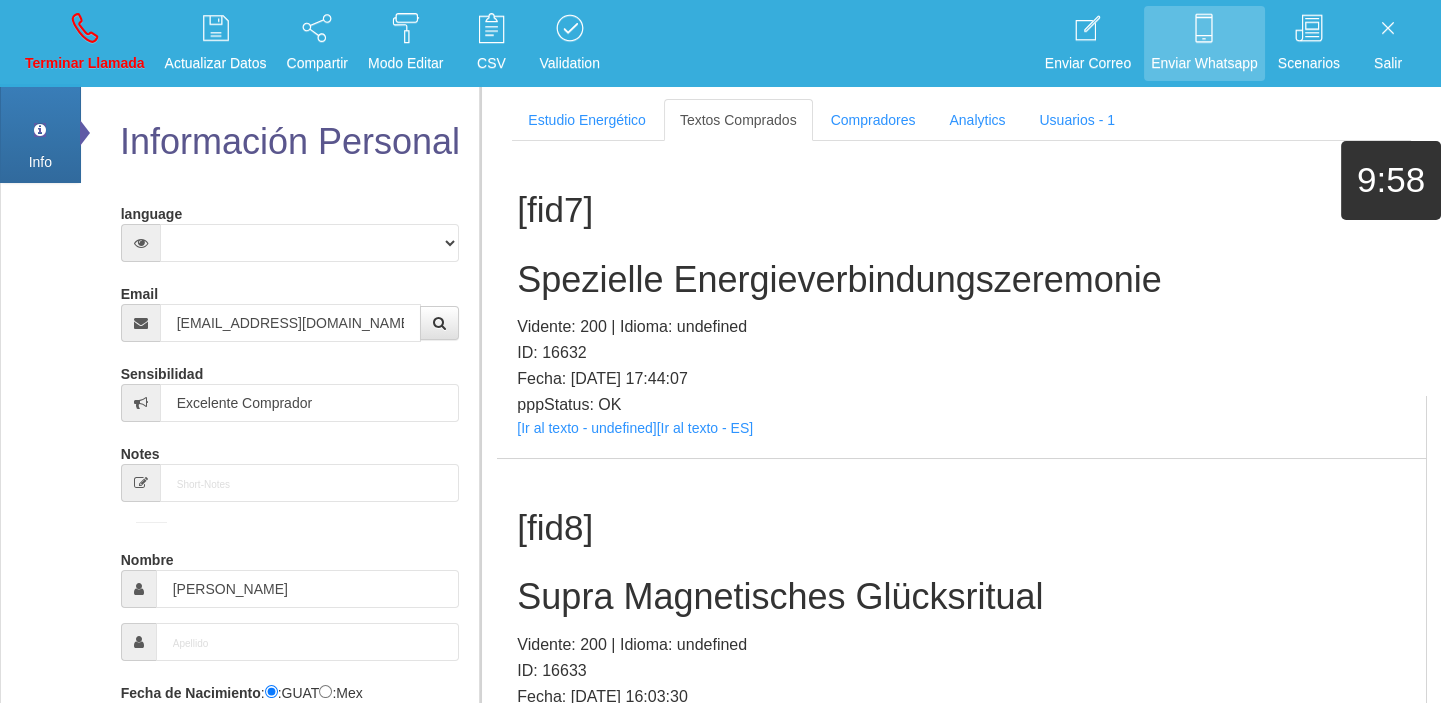 scroll, scrollTop: 17053, scrollLeft: 0, axis: vertical 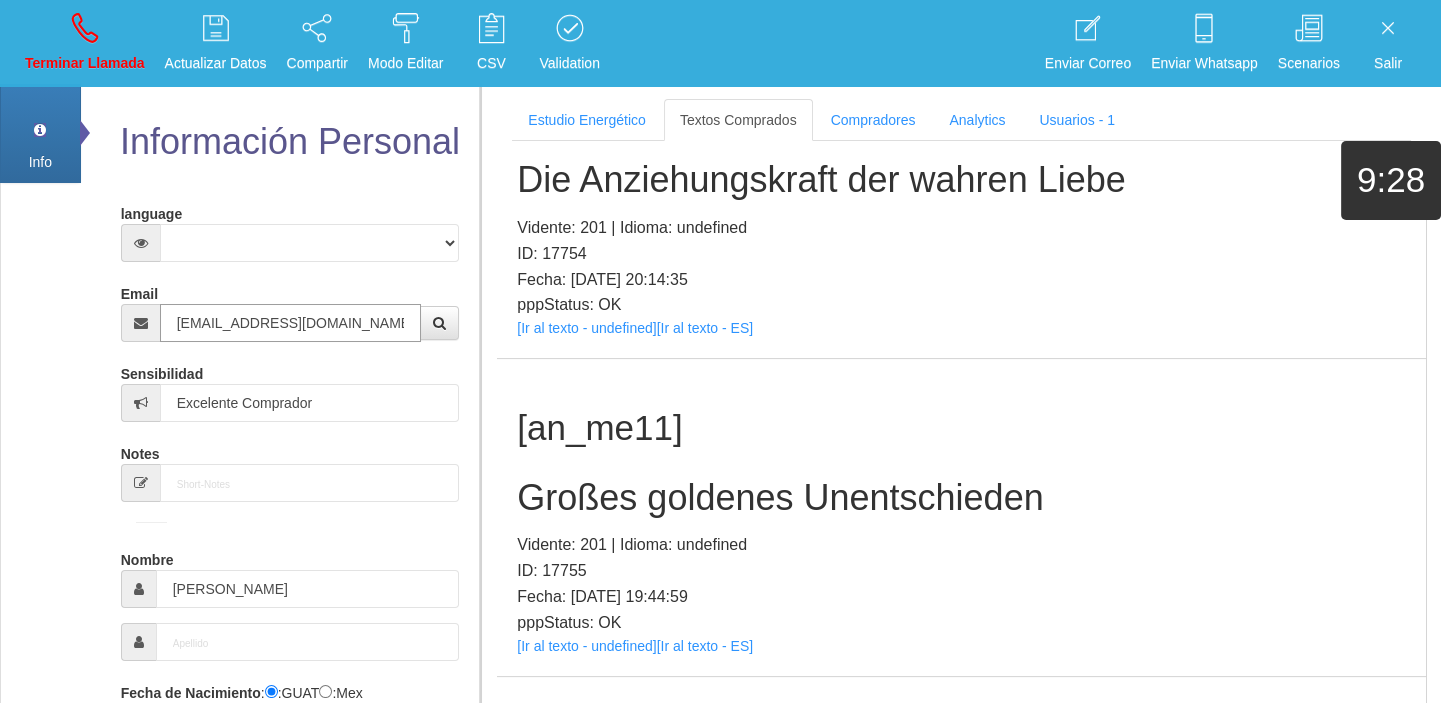 click on "[EMAIL_ADDRESS][DOMAIN_NAME]" at bounding box center [291, 323] 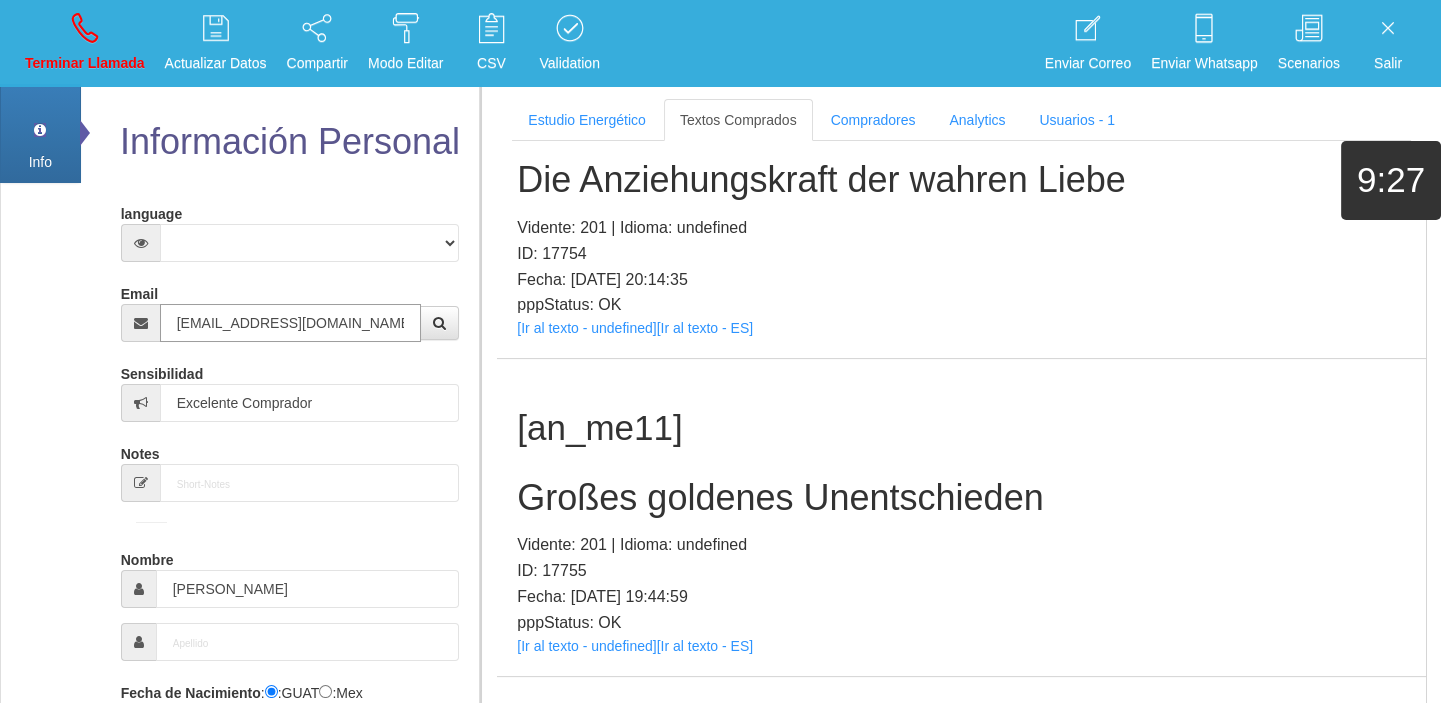 click on "[EMAIL_ADDRESS][DOMAIN_NAME]" at bounding box center [291, 323] 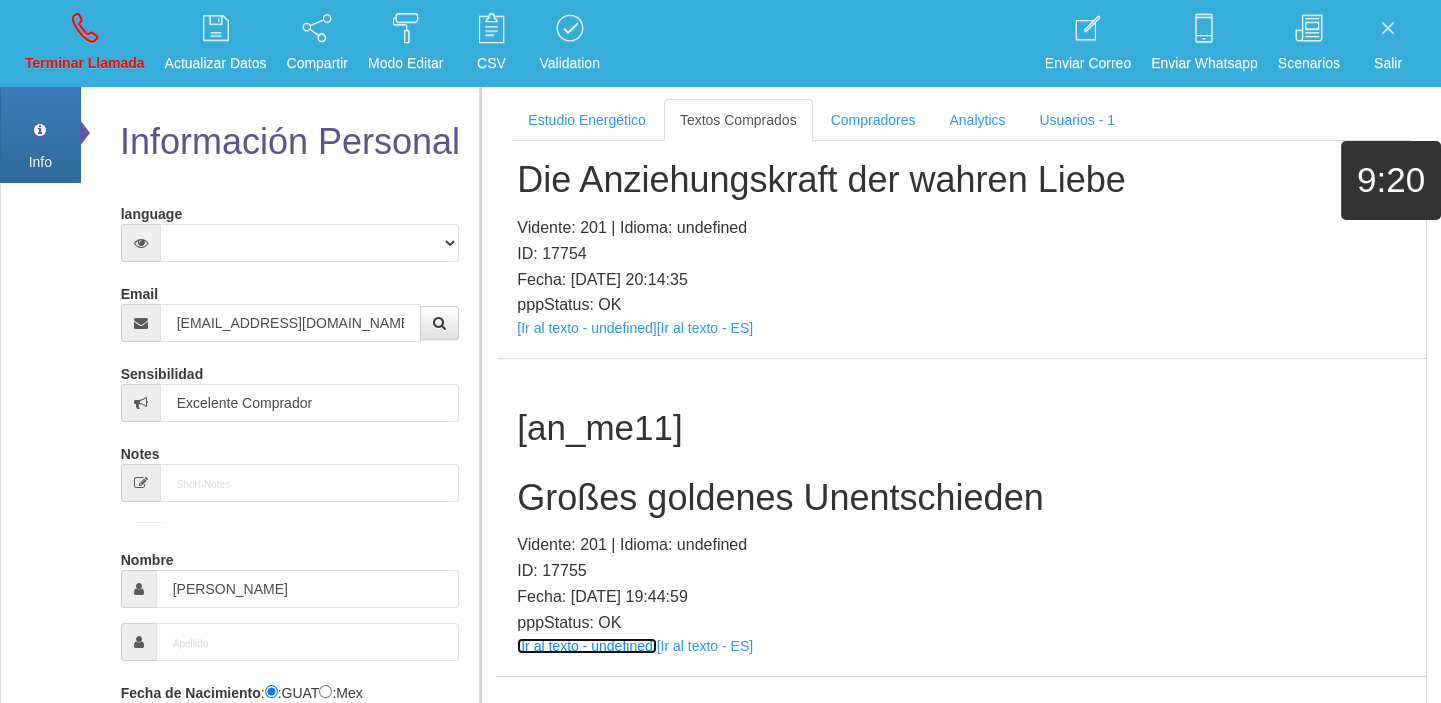 click on "[Ir al texto - undefined]" at bounding box center [586, 646] 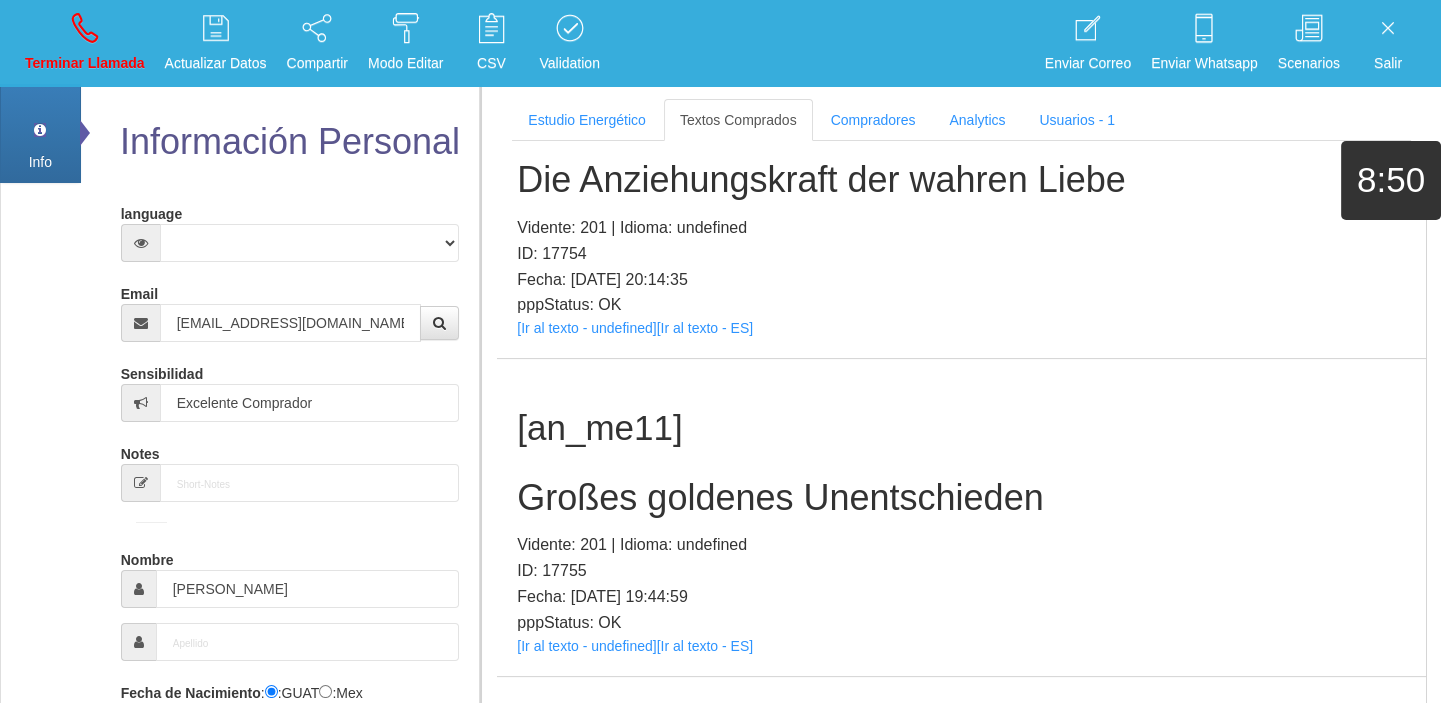 click on "[an_me11] Großes goldenes Unentschieden Vidente: 201 | Idioma: undefined ID: 17755 Fecha: [DATE] 19:44:59 pppStatus: OK [Ir al texto - undefined] [Ir al texto - ES]" at bounding box center [961, 517] 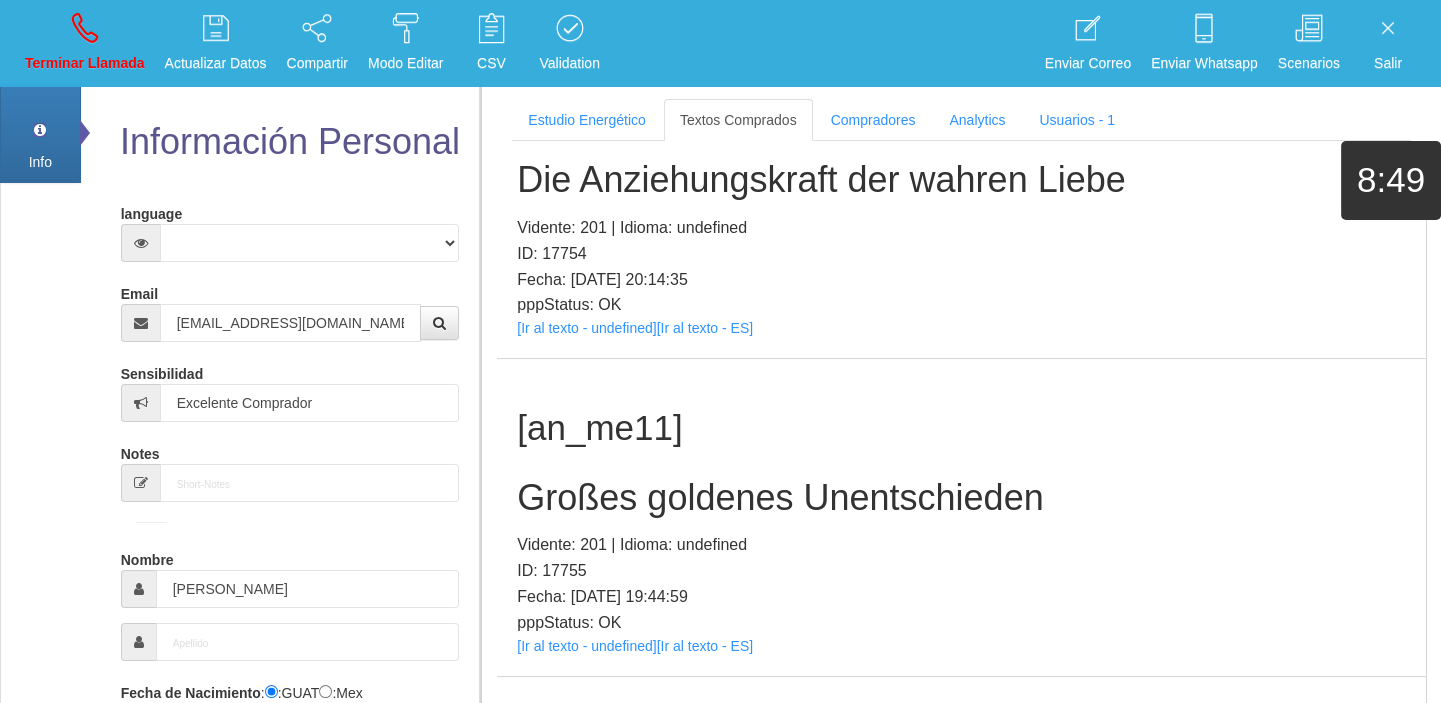 click on "Großes goldenes Unentschieden" at bounding box center [961, 498] 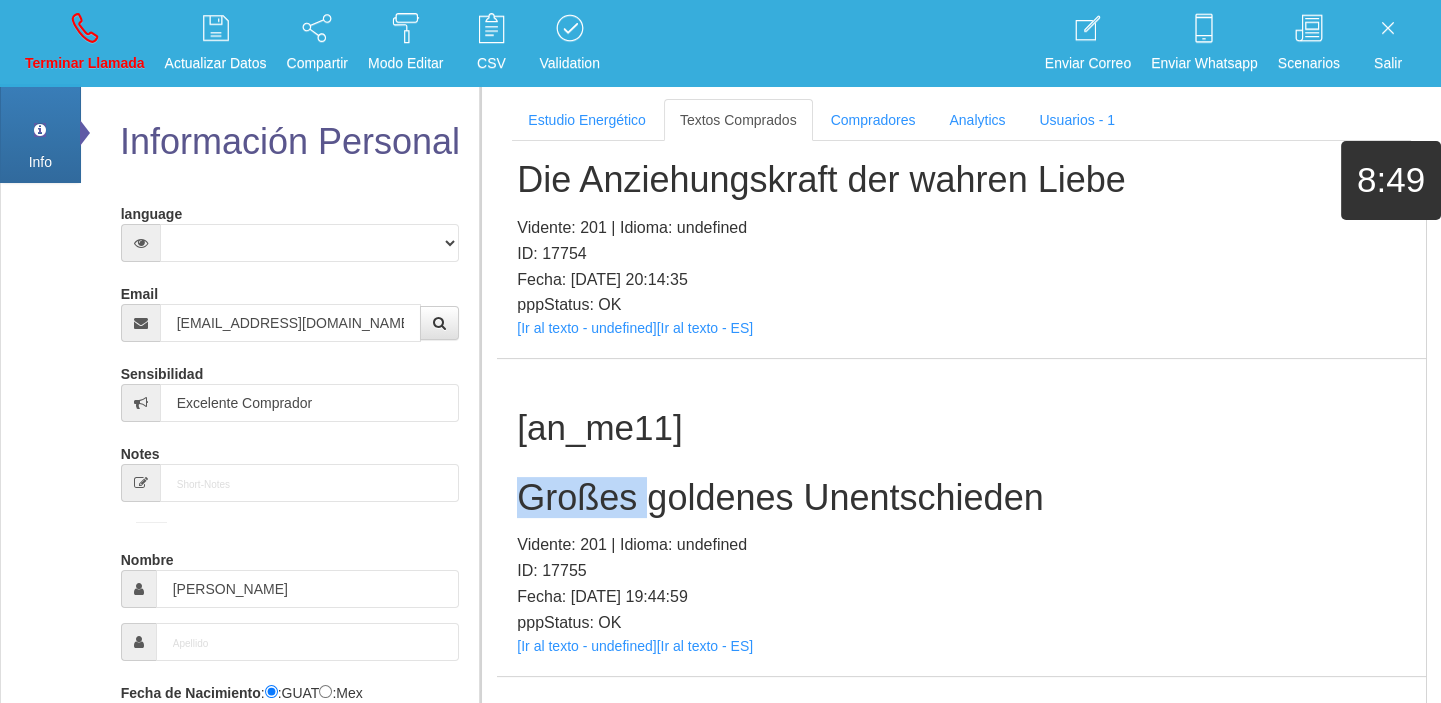 click on "Großes goldenes Unentschieden" at bounding box center (961, 498) 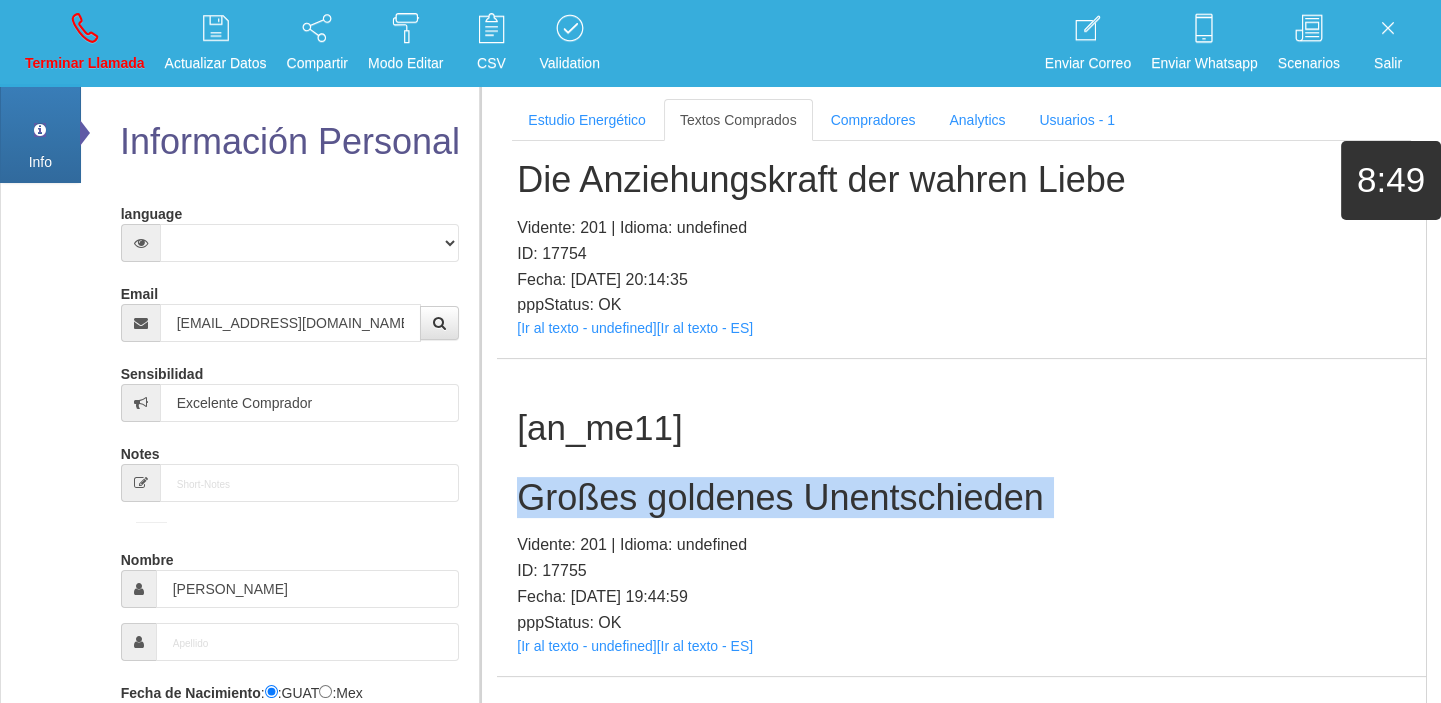 click on "Großes goldenes Unentschieden" at bounding box center [961, 498] 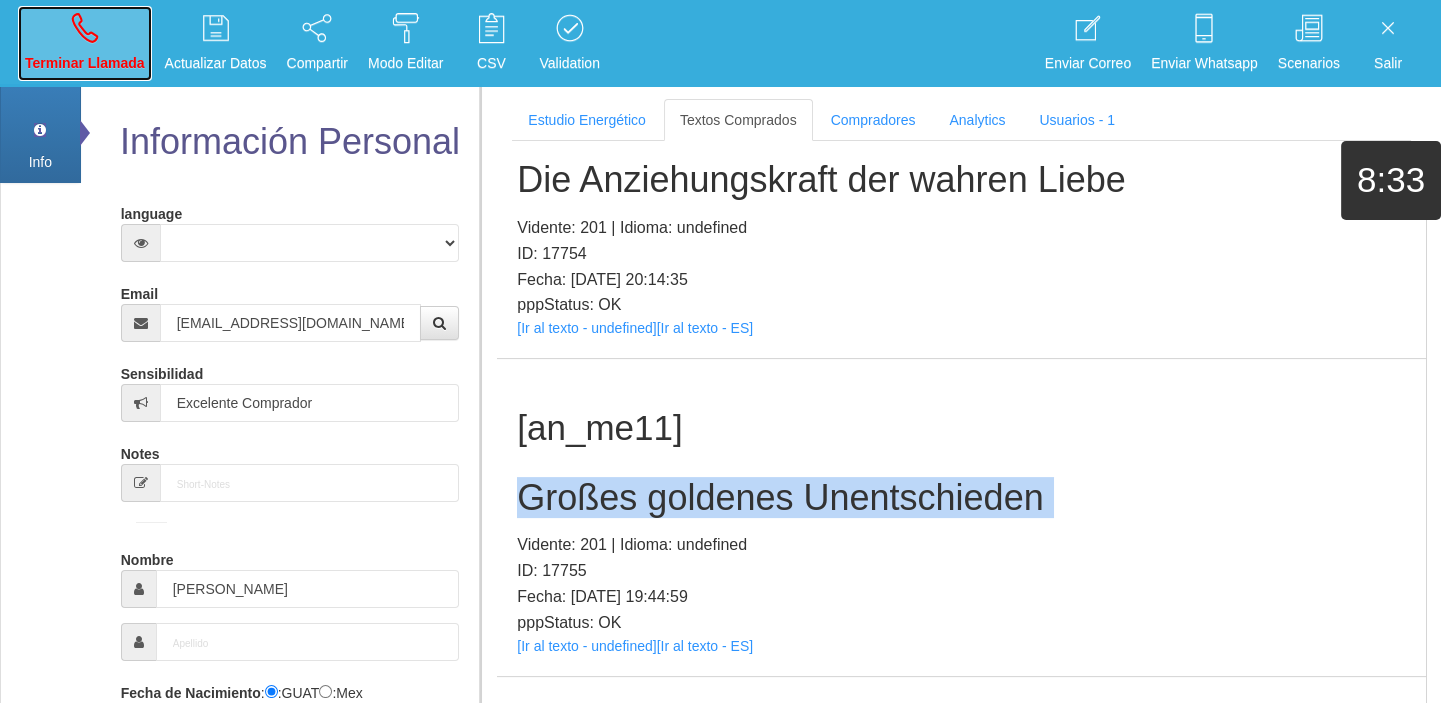 click on "Terminar Llamada" at bounding box center (85, 63) 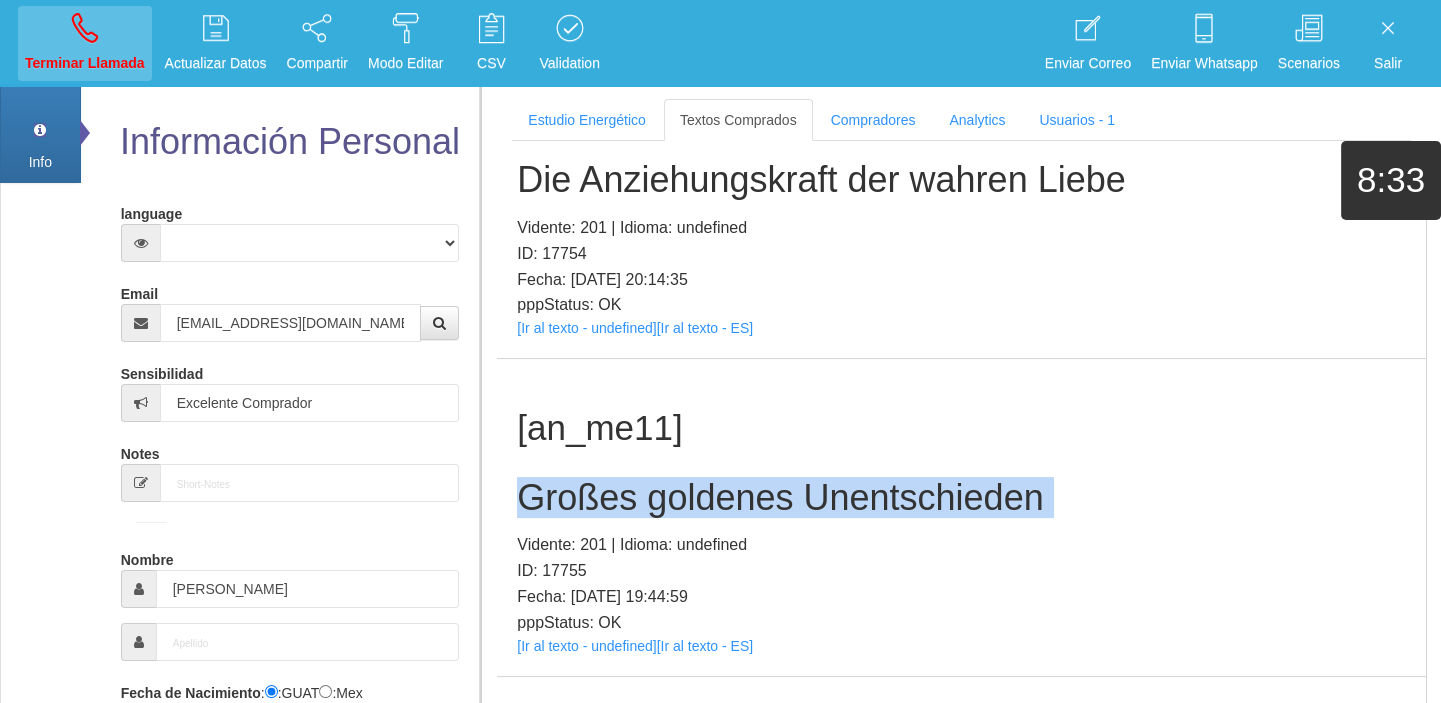 type 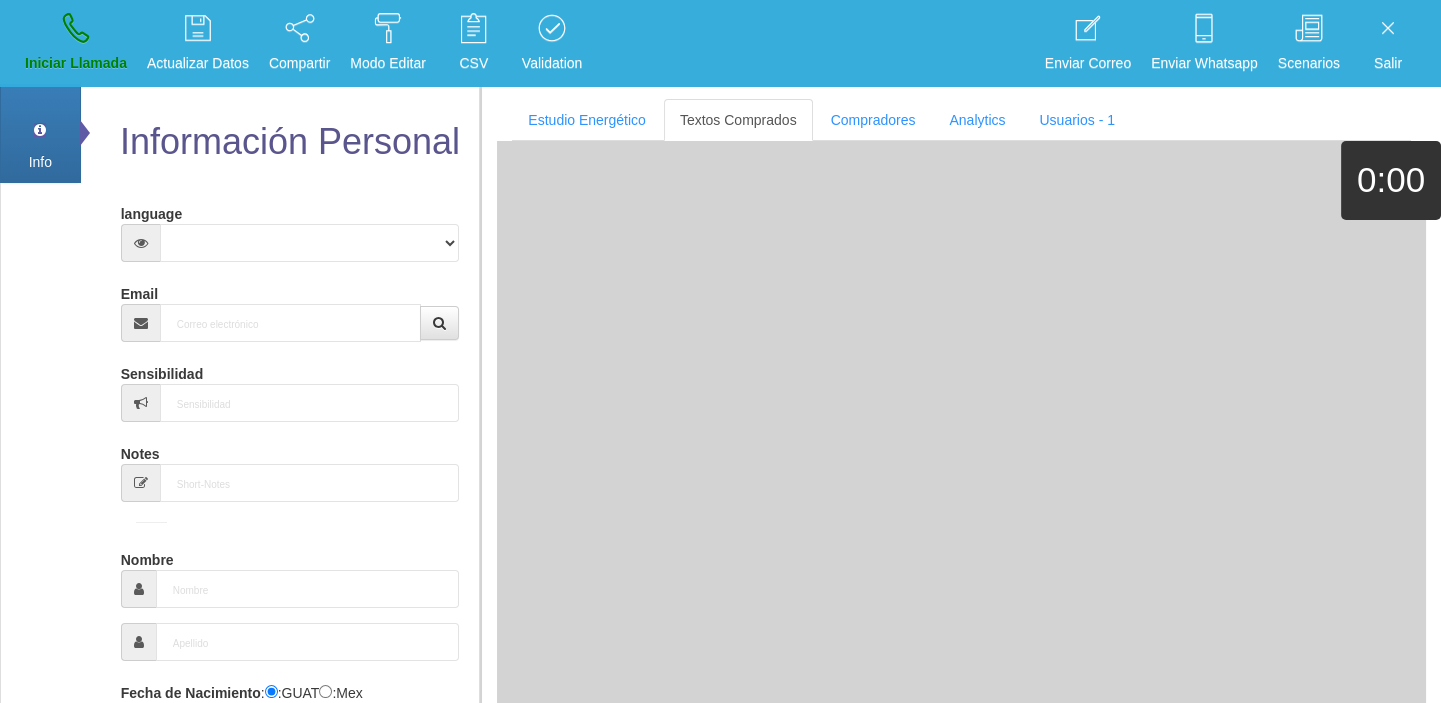 scroll, scrollTop: 0, scrollLeft: 0, axis: both 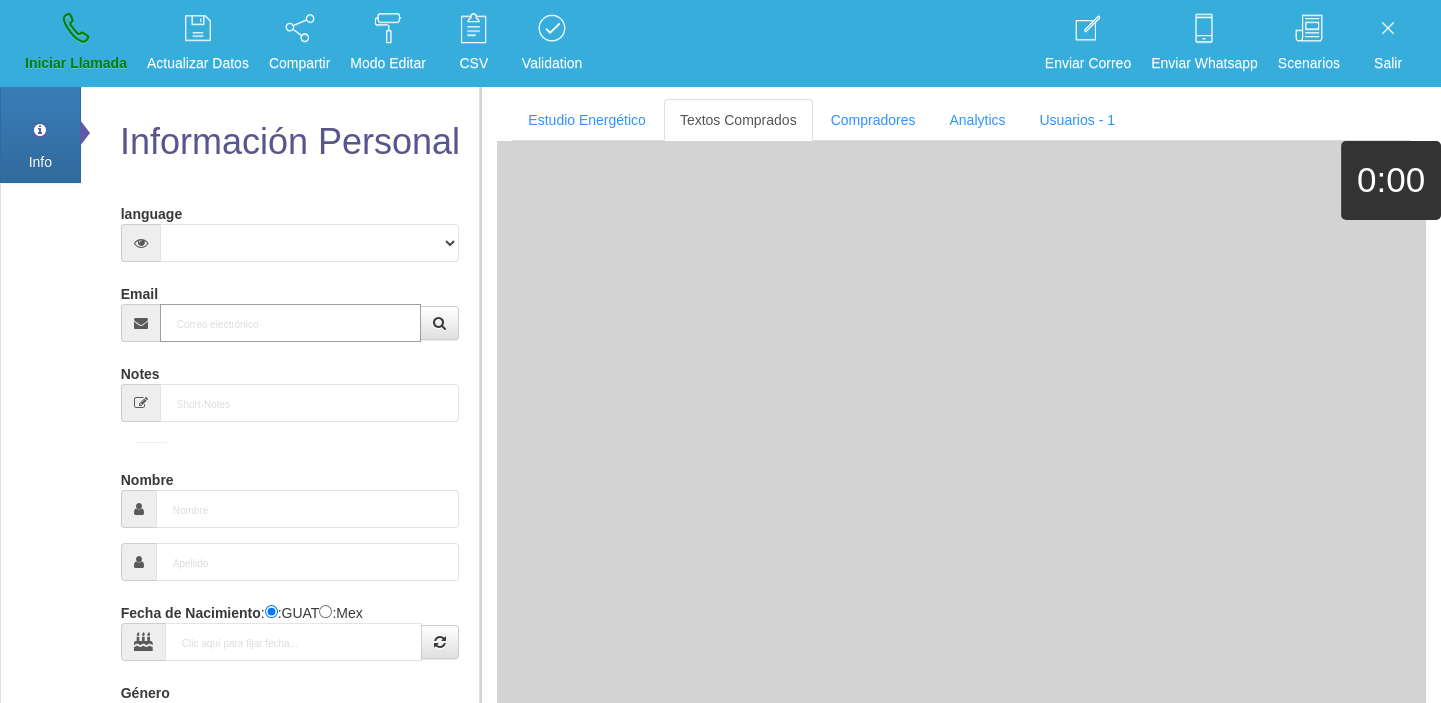 paste on "[EMAIL_ADDRESS][DOMAIN_NAME]" 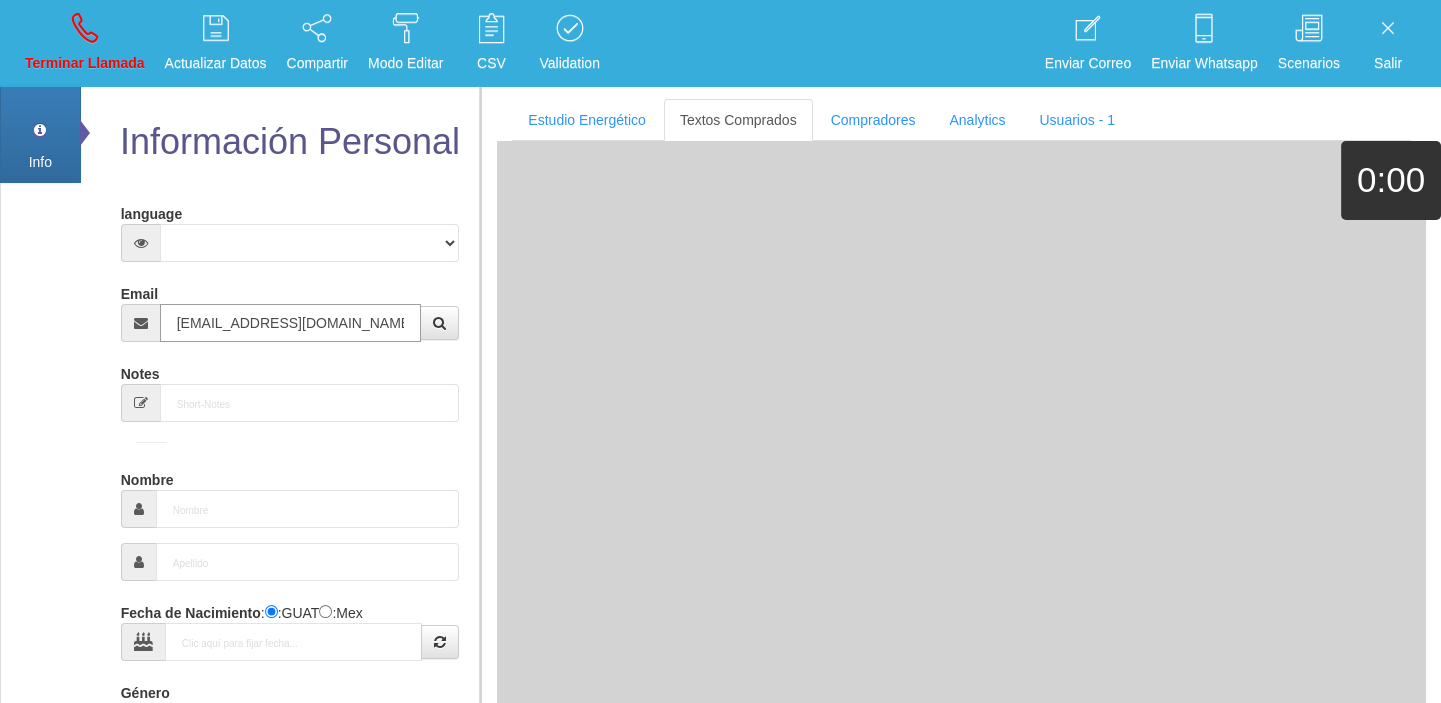 type on "[DATE]" 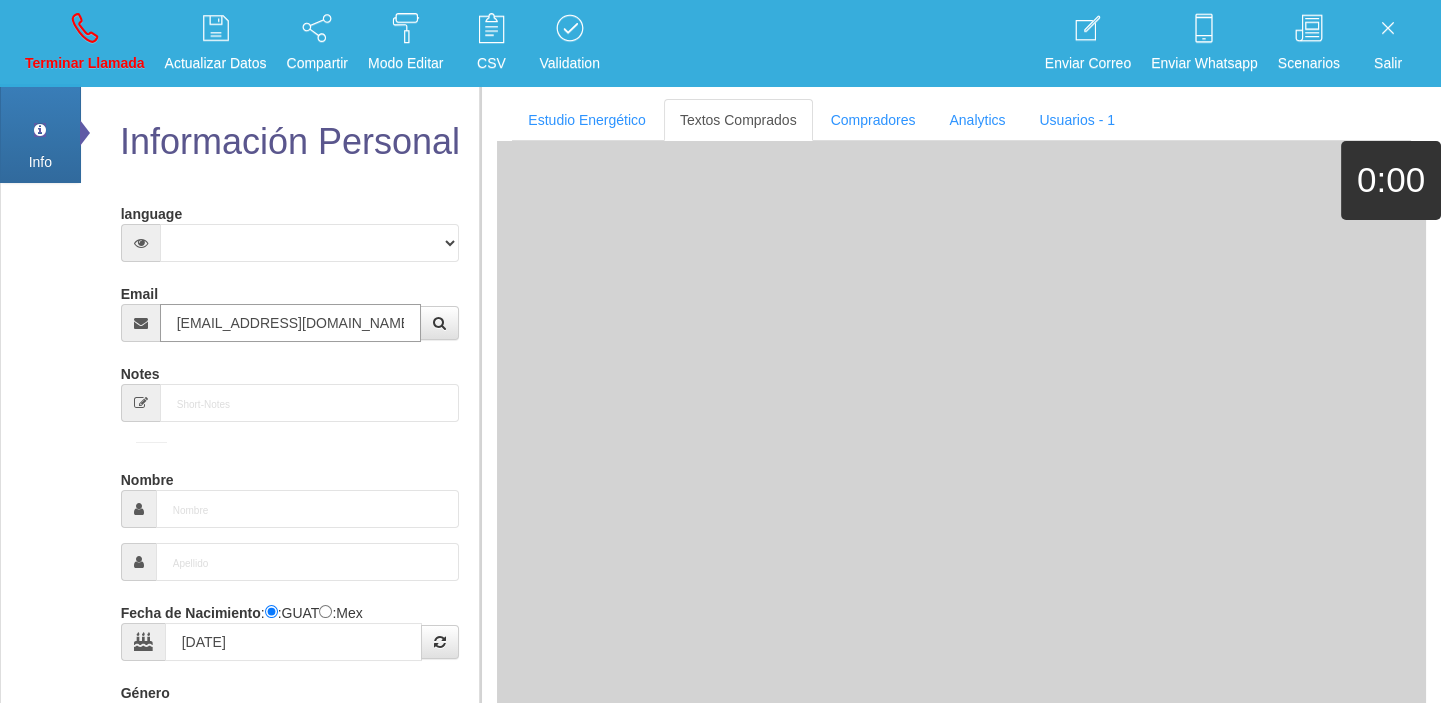 select on "4" 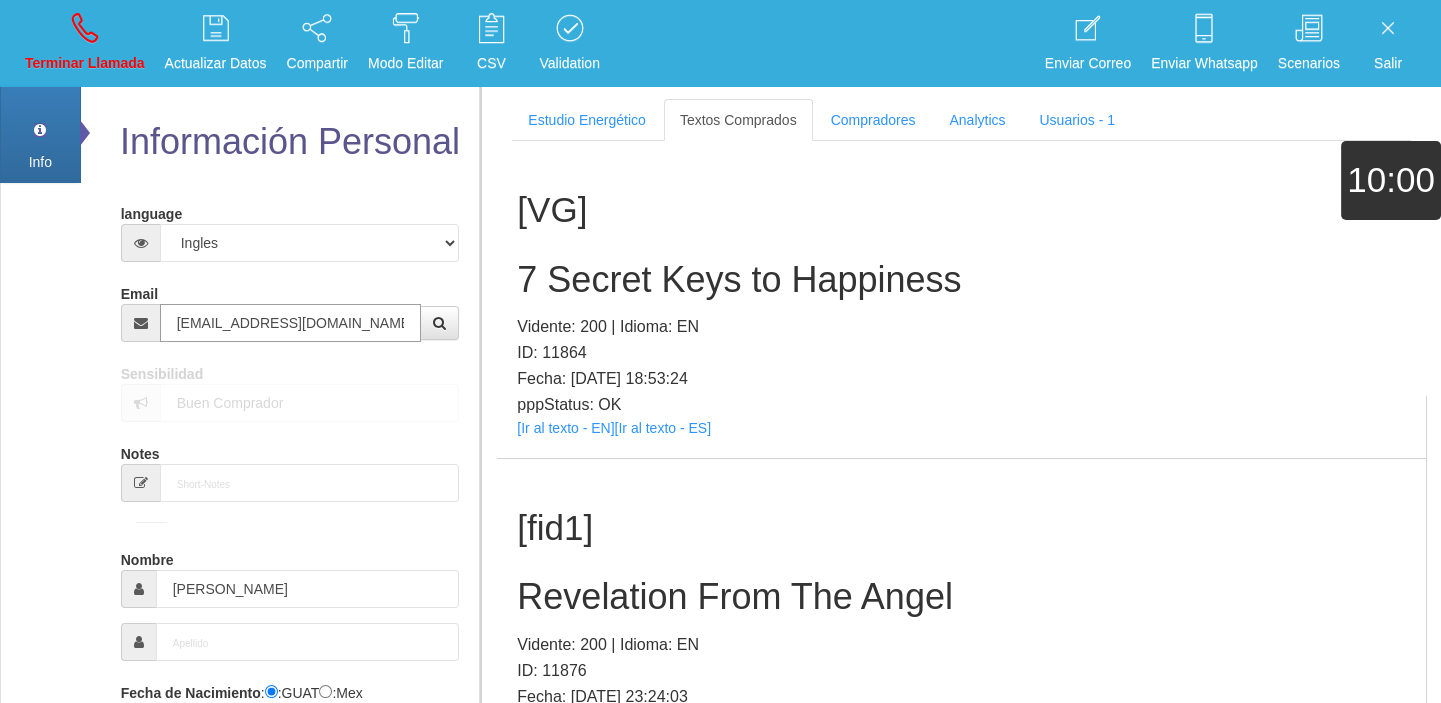 type on "[EMAIL_ADDRESS][DOMAIN_NAME]" 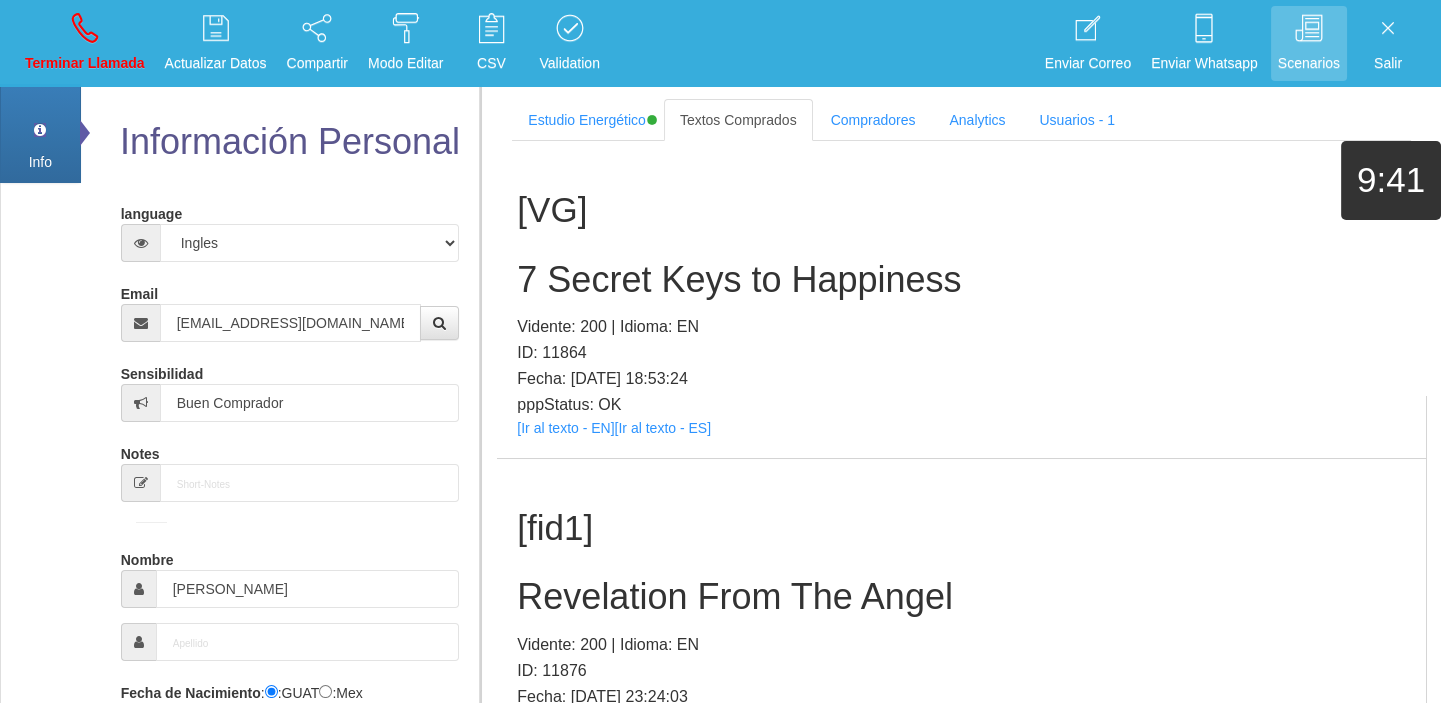 scroll, scrollTop: 1490, scrollLeft: 0, axis: vertical 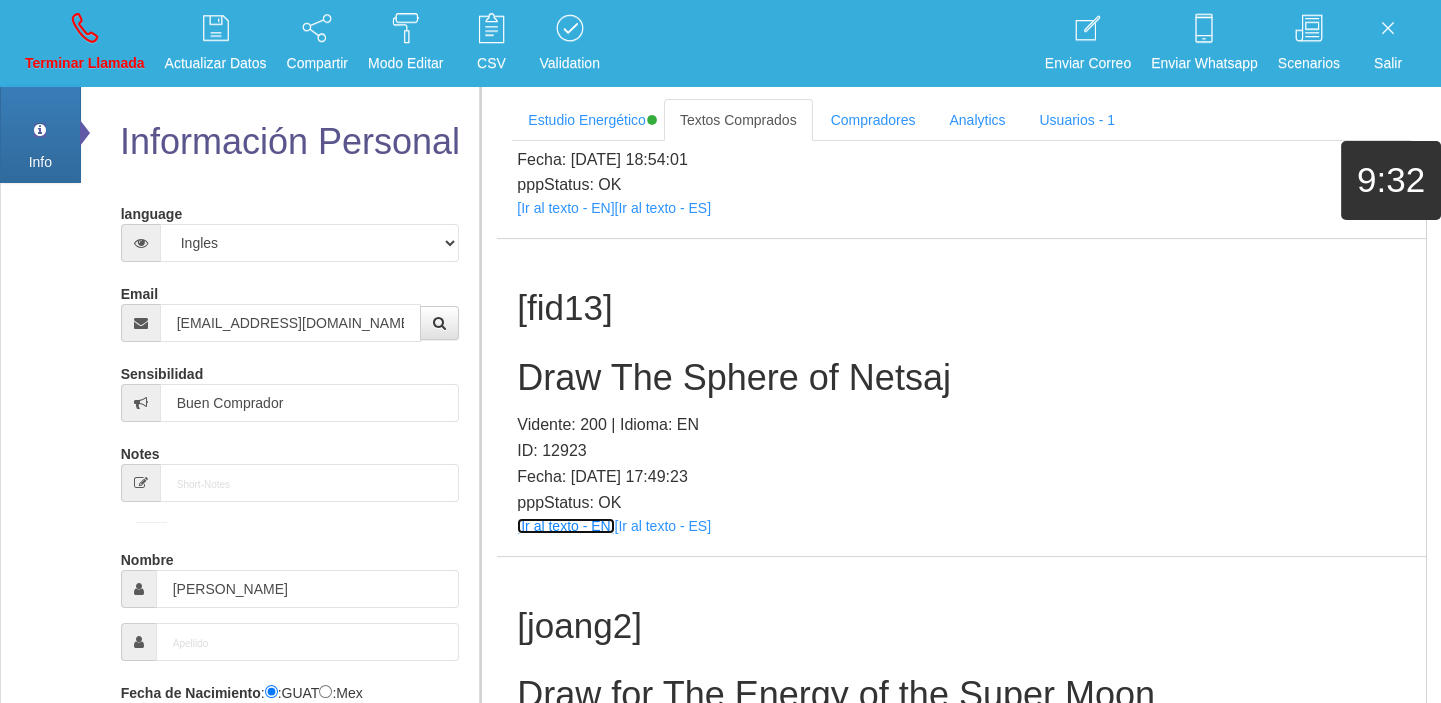 click on "[Ir al texto - EN]" at bounding box center [565, 526] 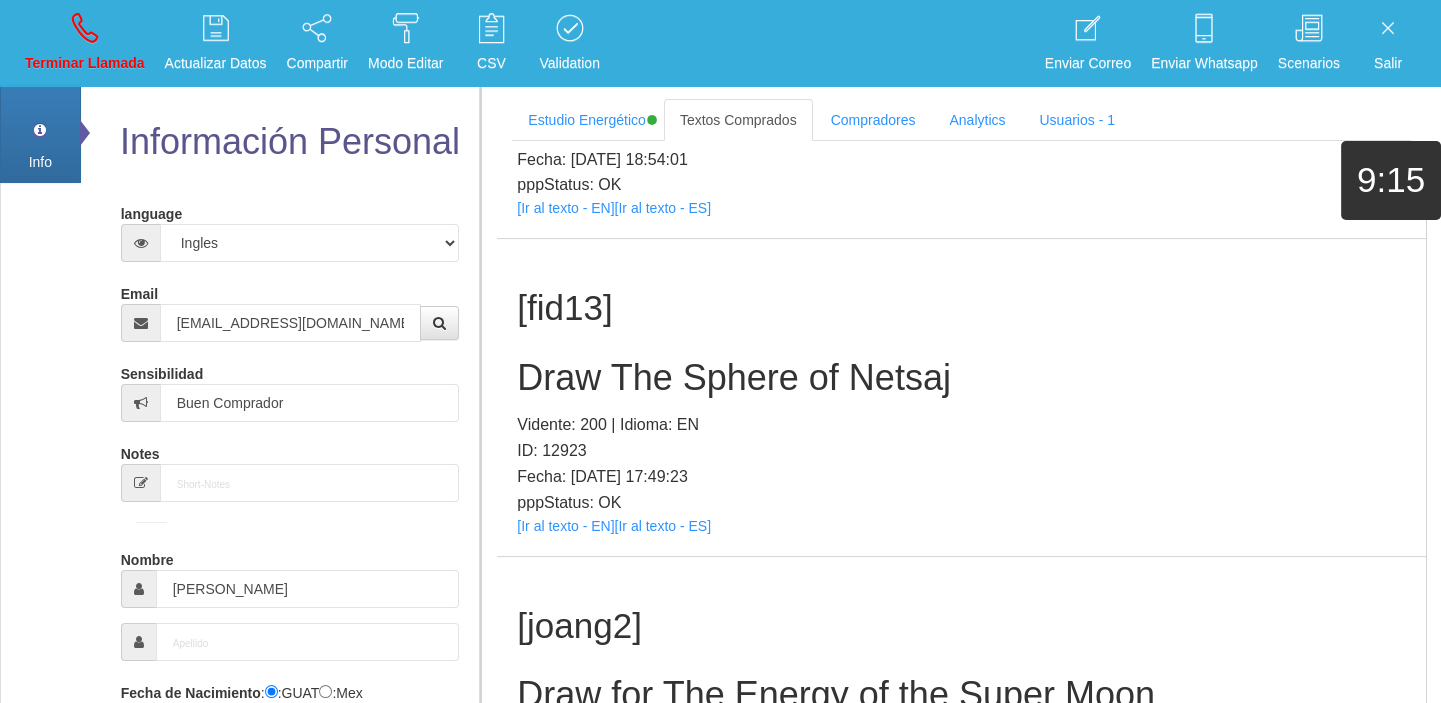 click on "Draw The Sphere of Netsaj" at bounding box center [961, 378] 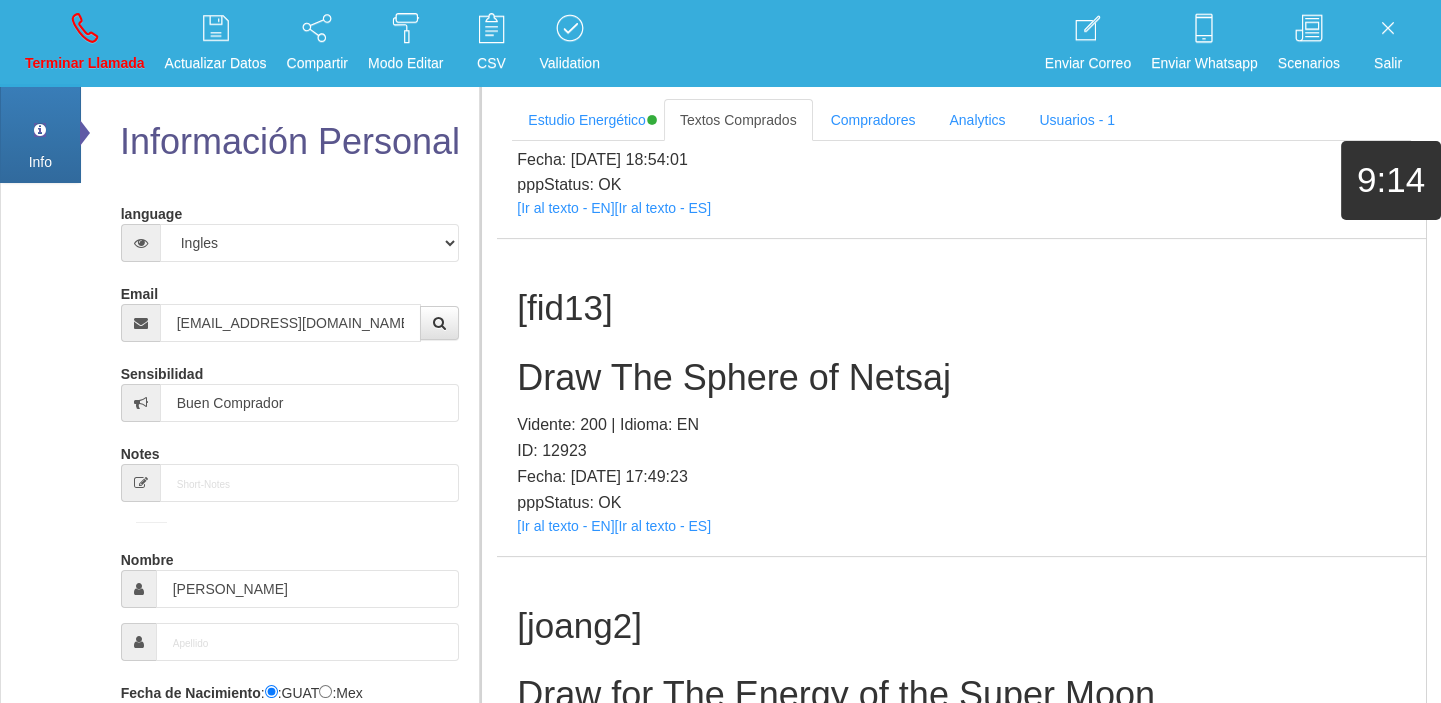 click on "Draw The Sphere of Netsaj" at bounding box center [961, 378] 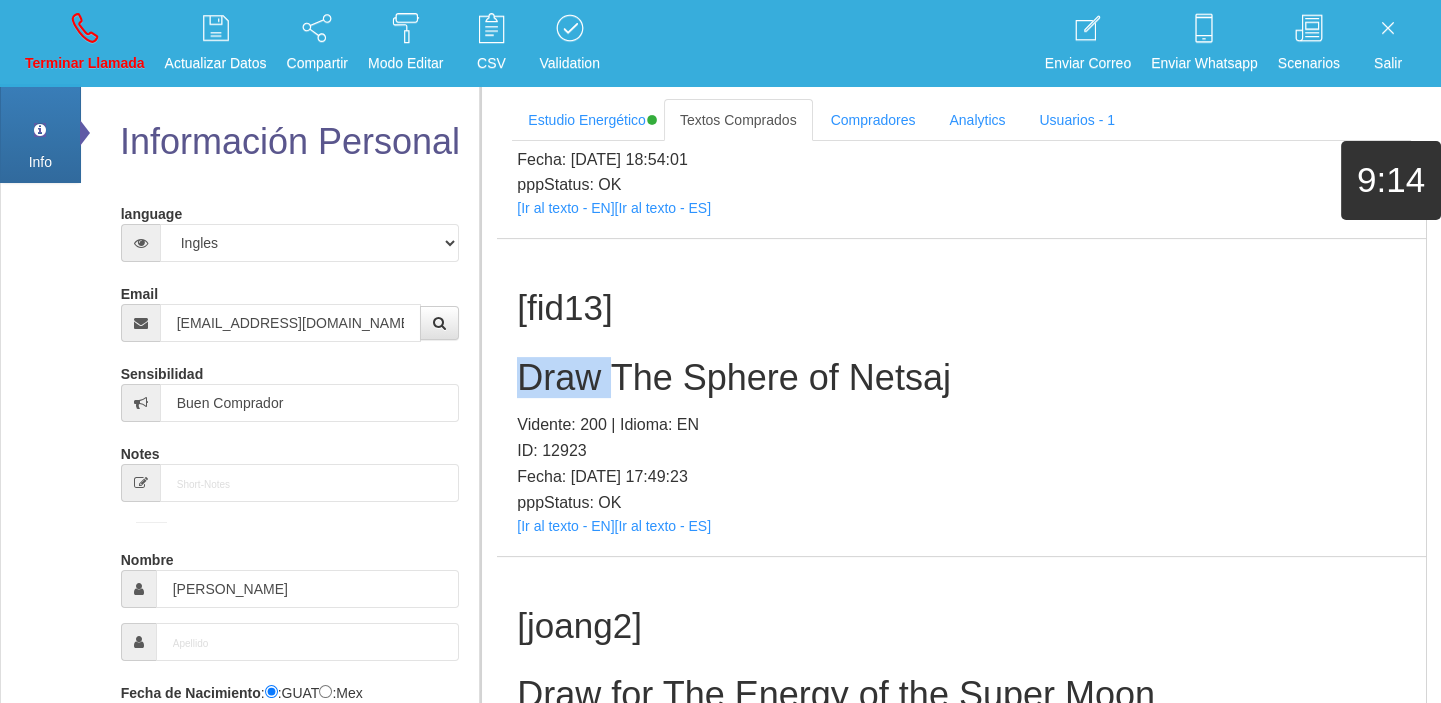 click on "Draw The Sphere of Netsaj" at bounding box center (961, 378) 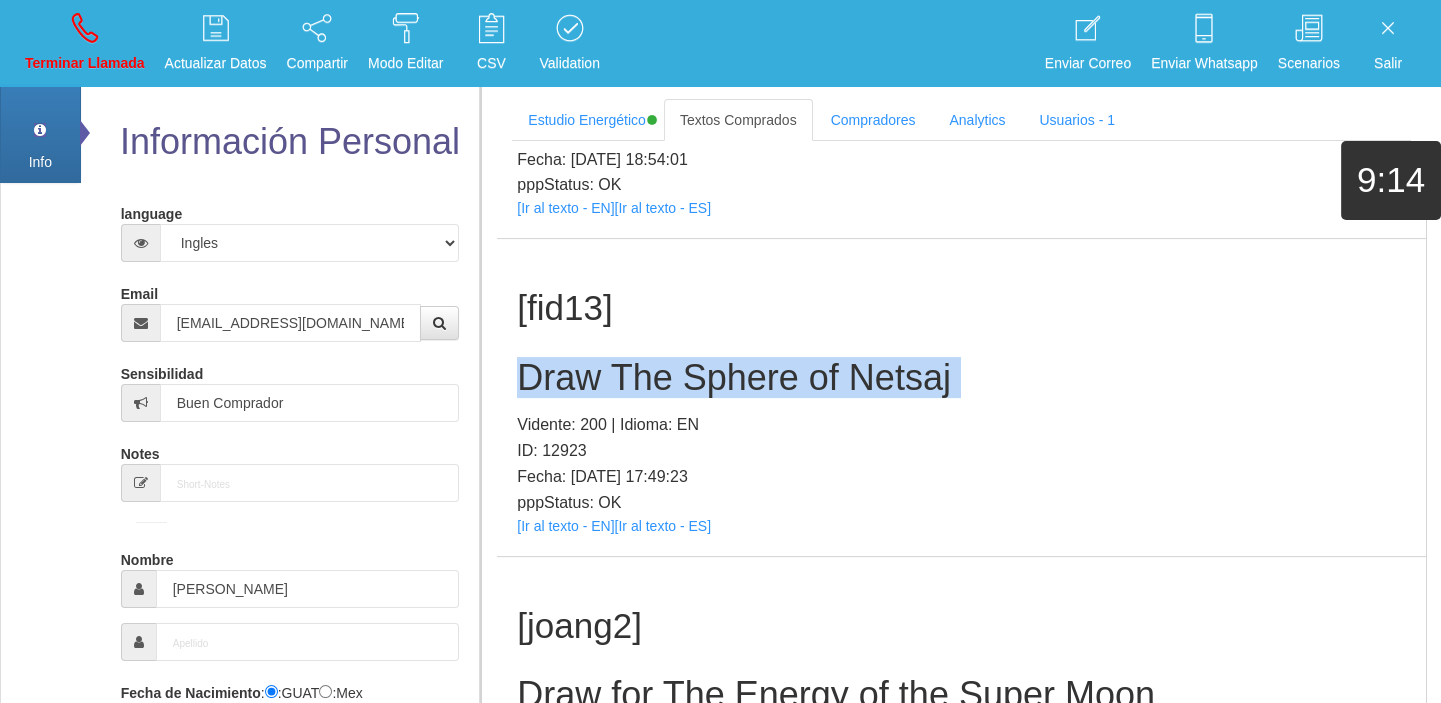 click on "Draw The Sphere of Netsaj" at bounding box center (961, 378) 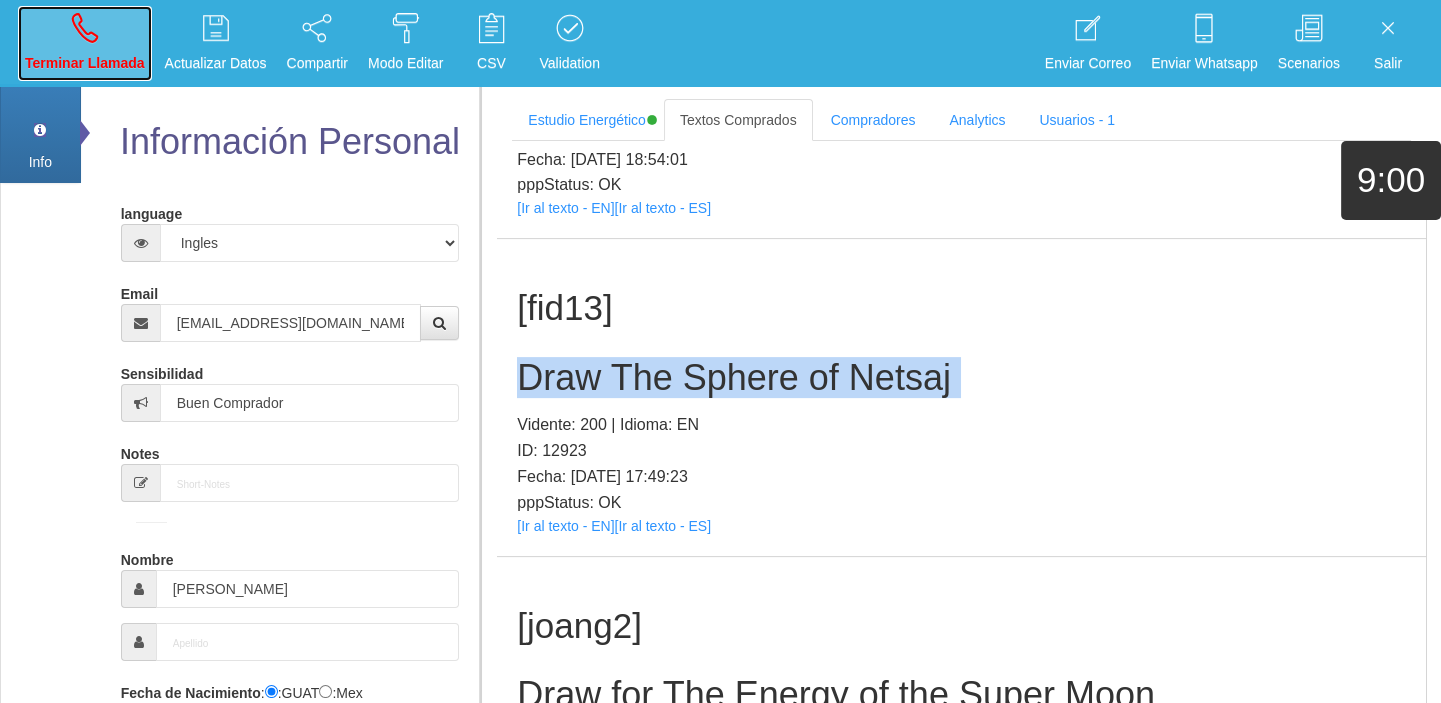 drag, startPoint x: 119, startPoint y: 48, endPoint x: 235, endPoint y: 264, distance: 245.17749 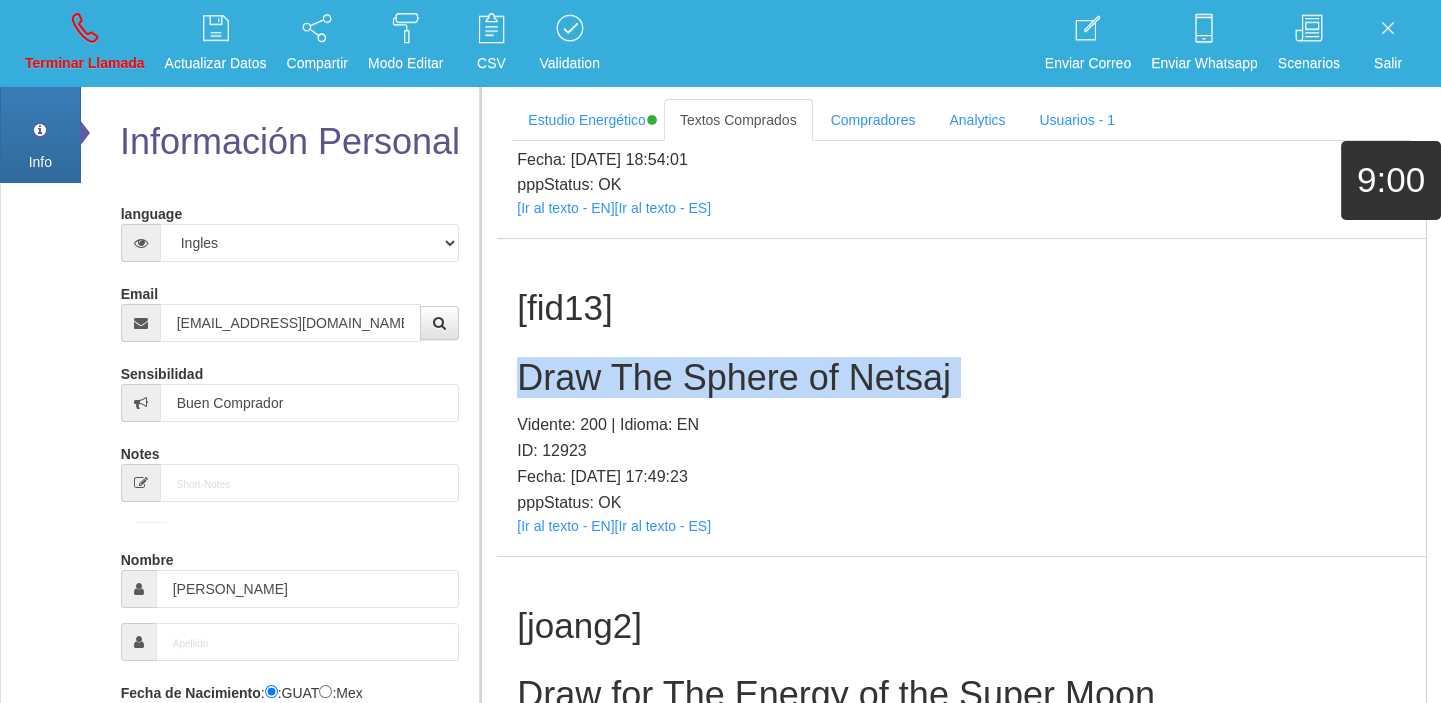 type 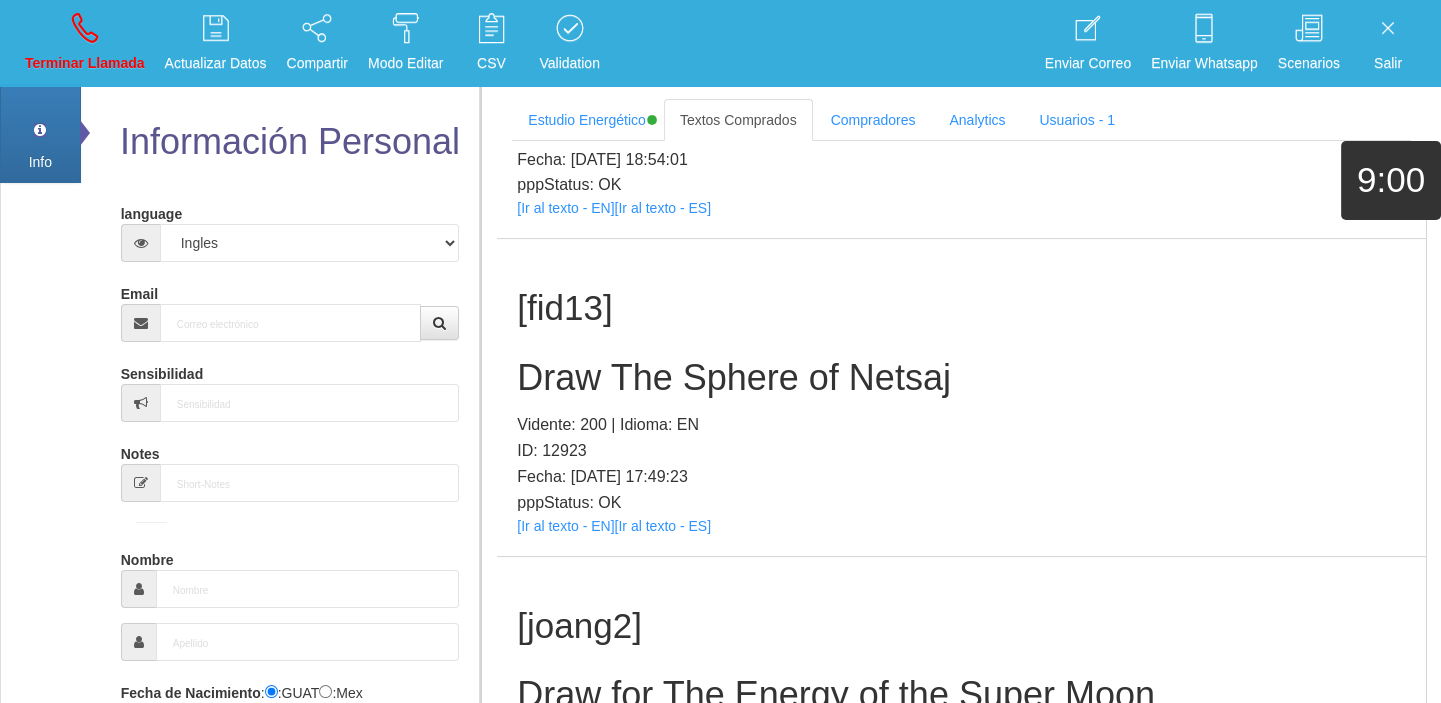 scroll, scrollTop: 0, scrollLeft: 0, axis: both 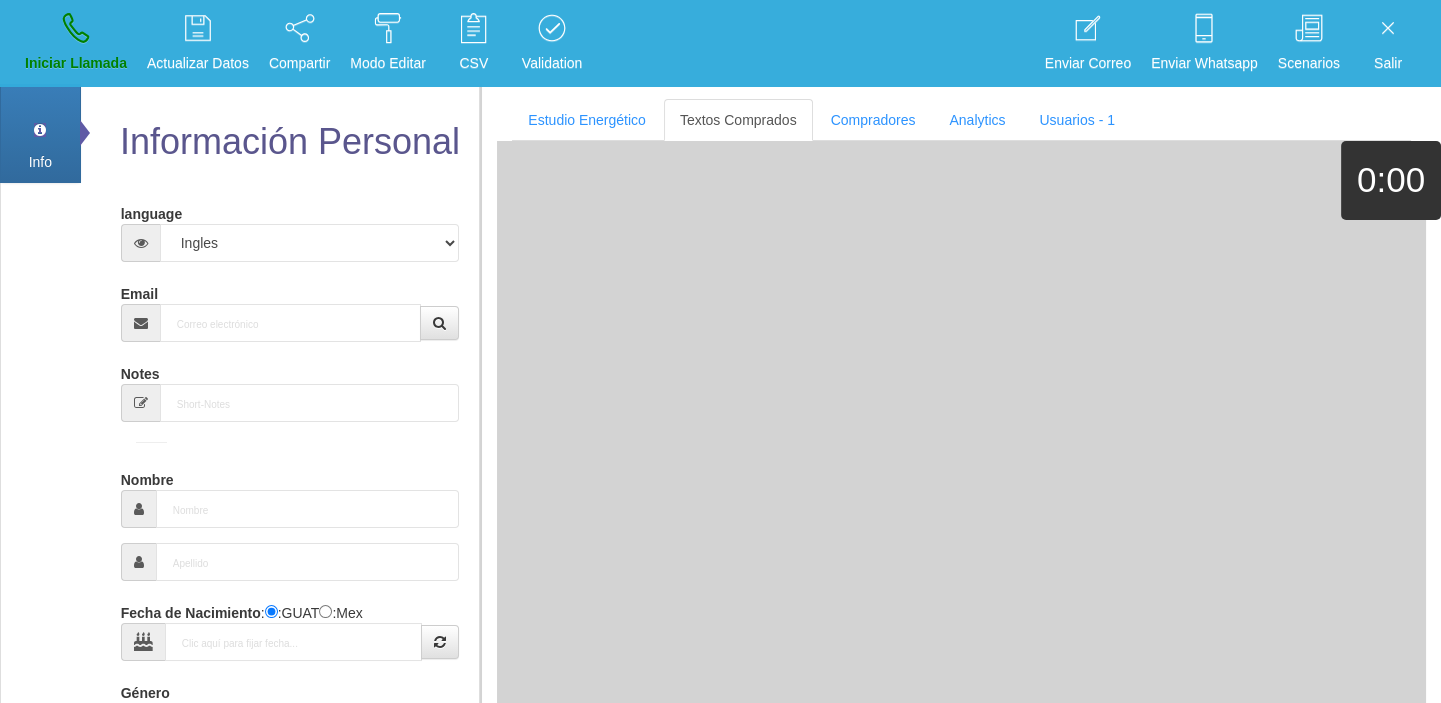drag, startPoint x: 269, startPoint y: 387, endPoint x: 219, endPoint y: 363, distance: 55.461697 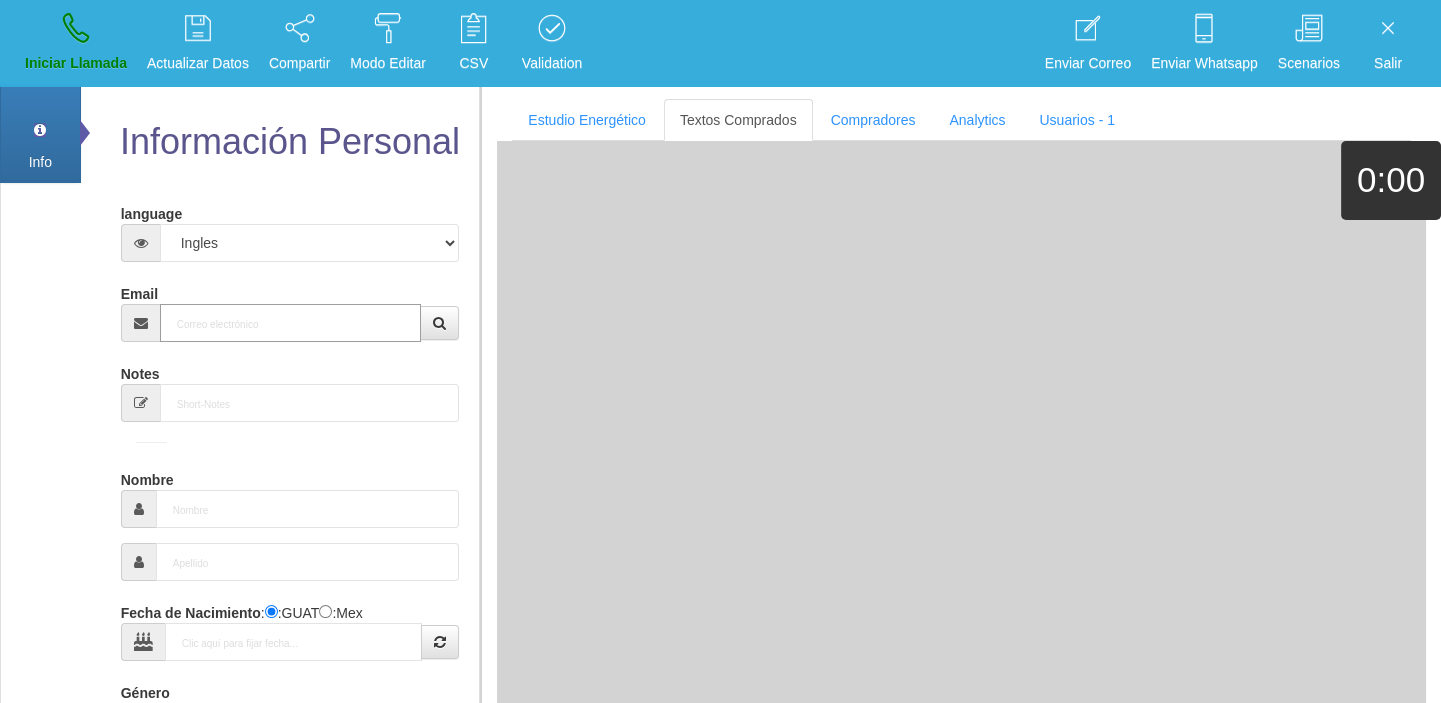 click on "Email" at bounding box center (291, 323) 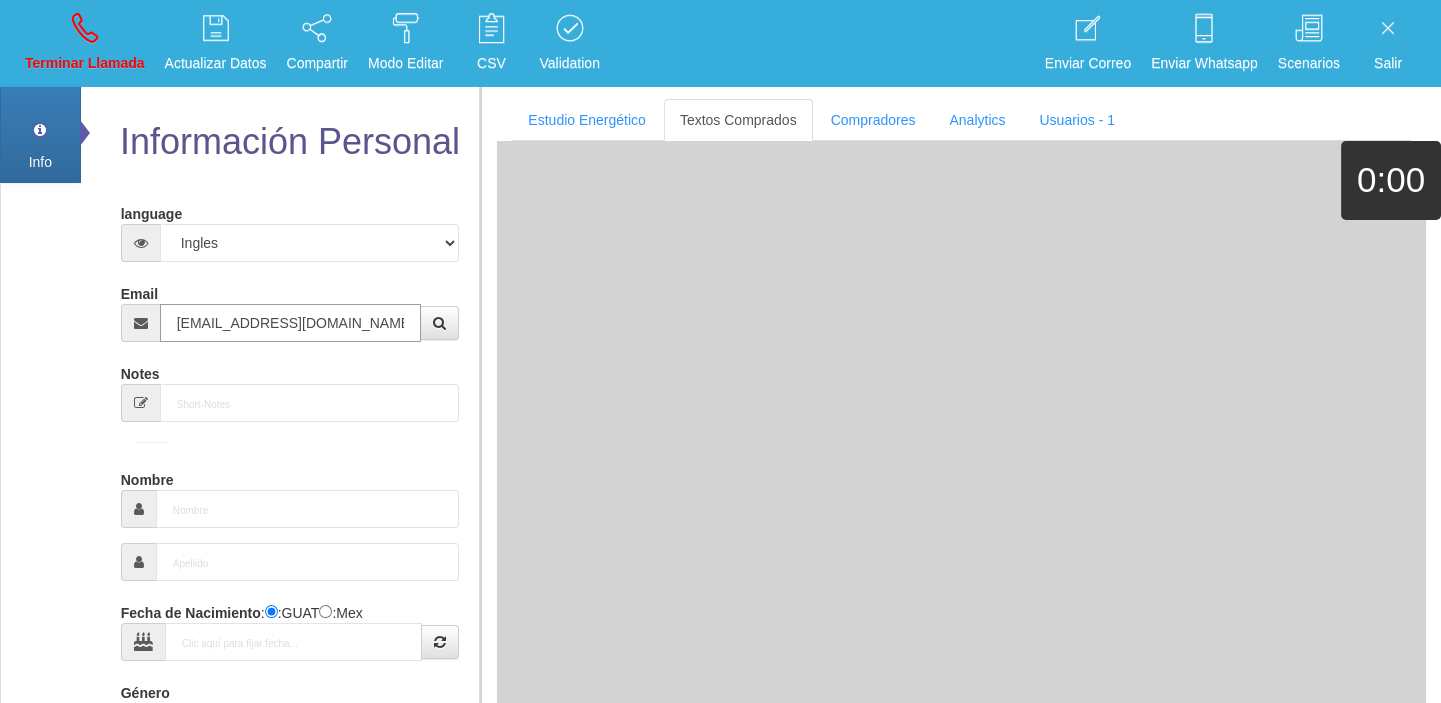type on "[EMAIL_ADDRESS][DOMAIN_NAME]" 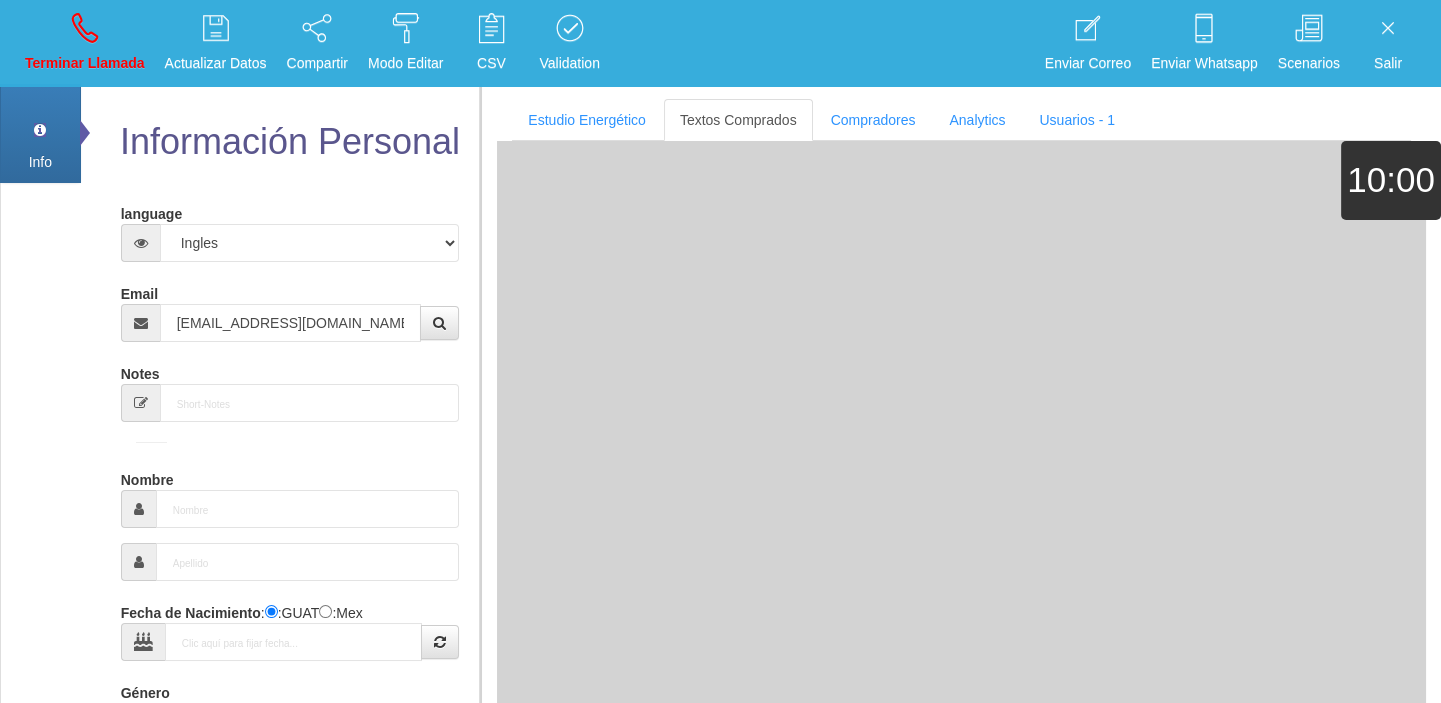 type on "[DATE]" 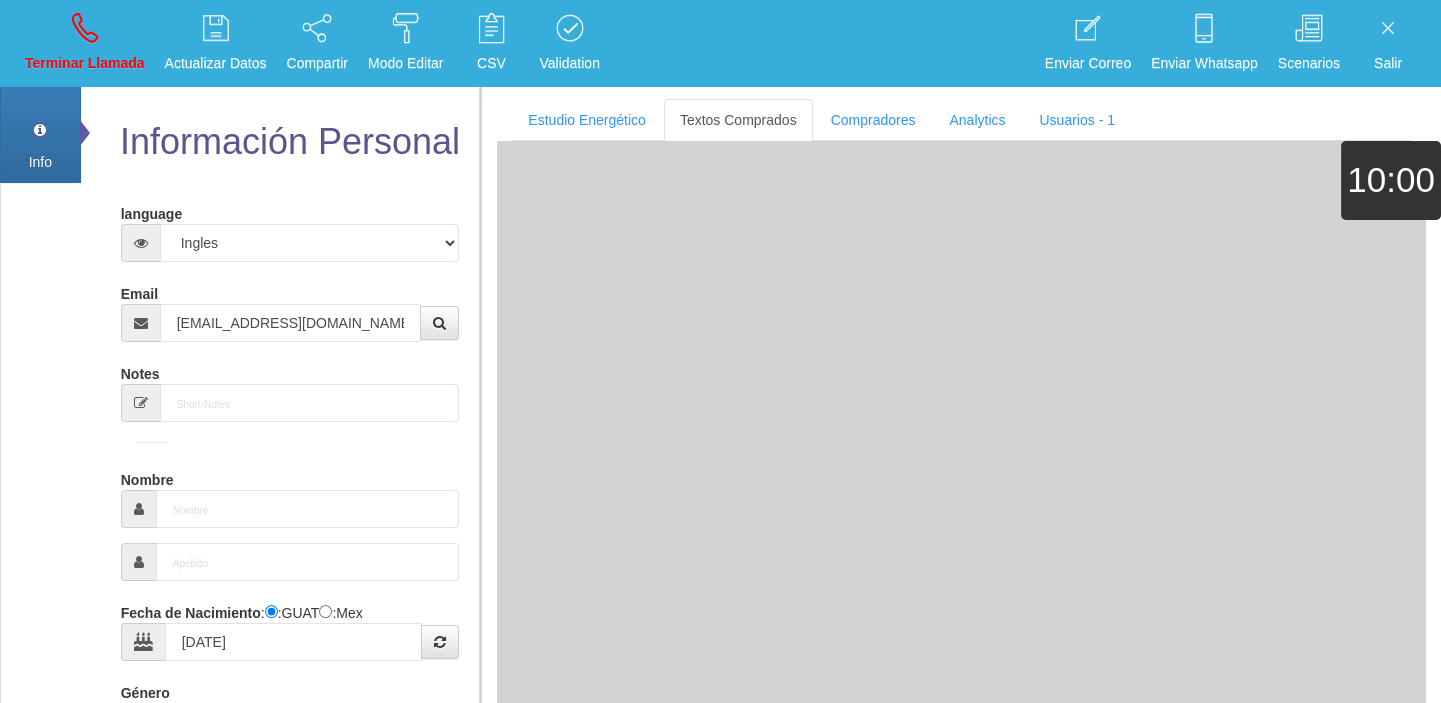 type on "Comprador bajo" 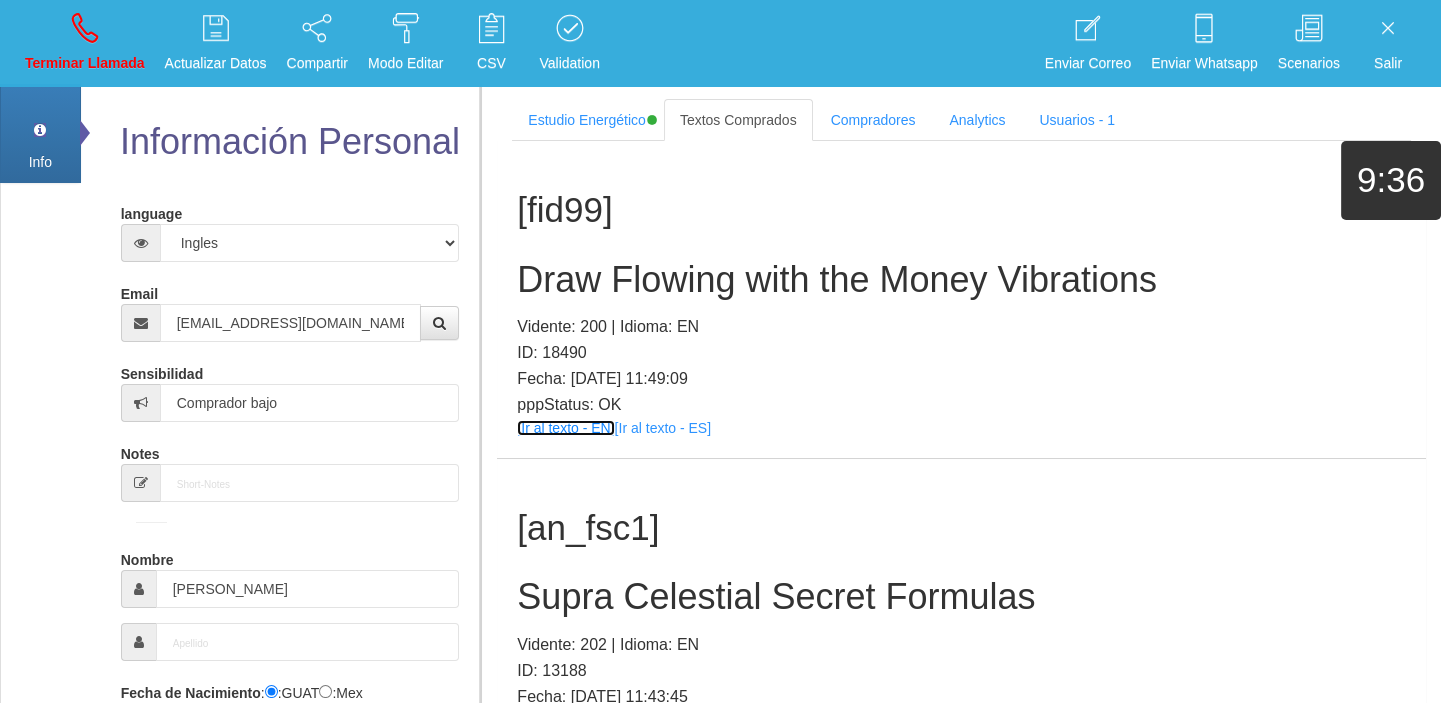 click on "[Ir al texto - EN]" at bounding box center (565, 428) 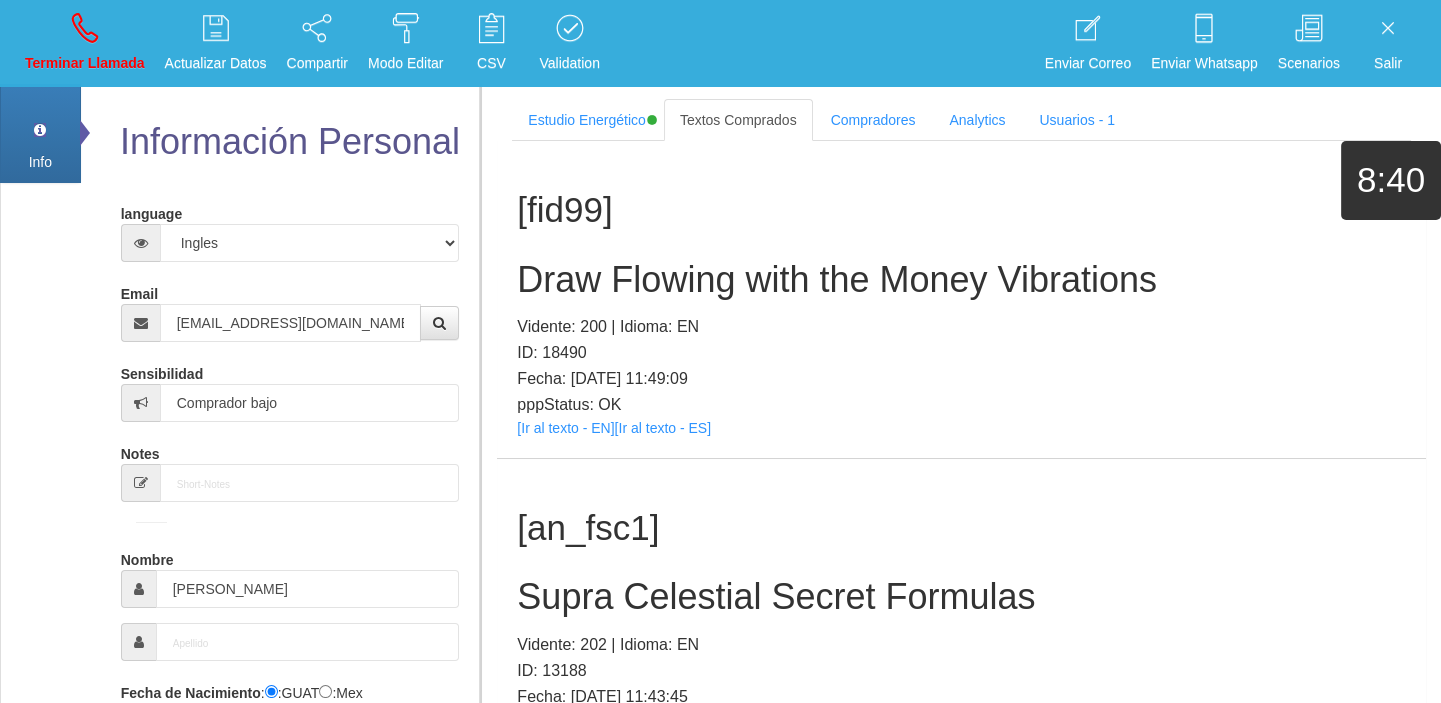 click on "[fid99] Draw Flowing with the Money Vibrations Vidente: 200 | Idioma: EN ID: 18490 Fecha: [DATE] 11:49:09 pppStatus: OK [Ir al texto - EN] [Ir al texto - ES]" at bounding box center (961, 299) 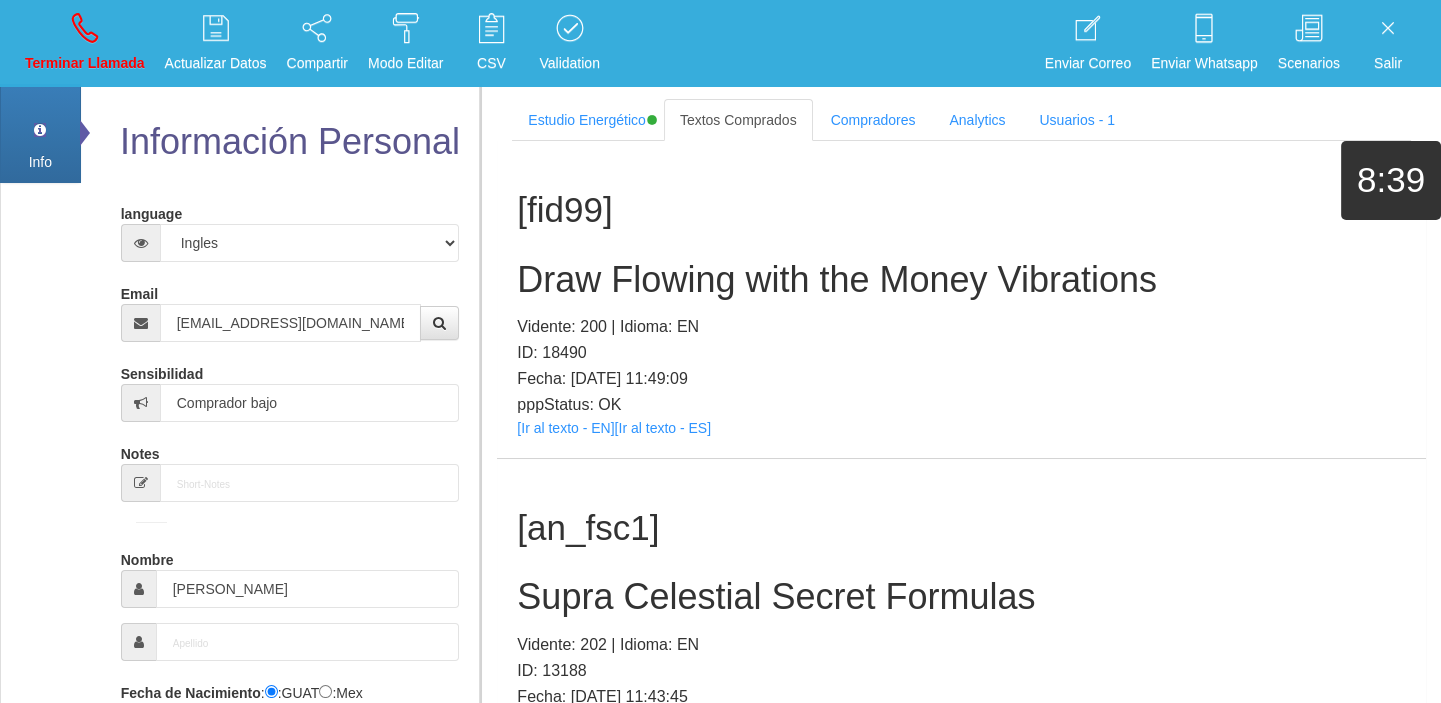 click on "Draw Flowing with the Money Vibrations" at bounding box center (961, 280) 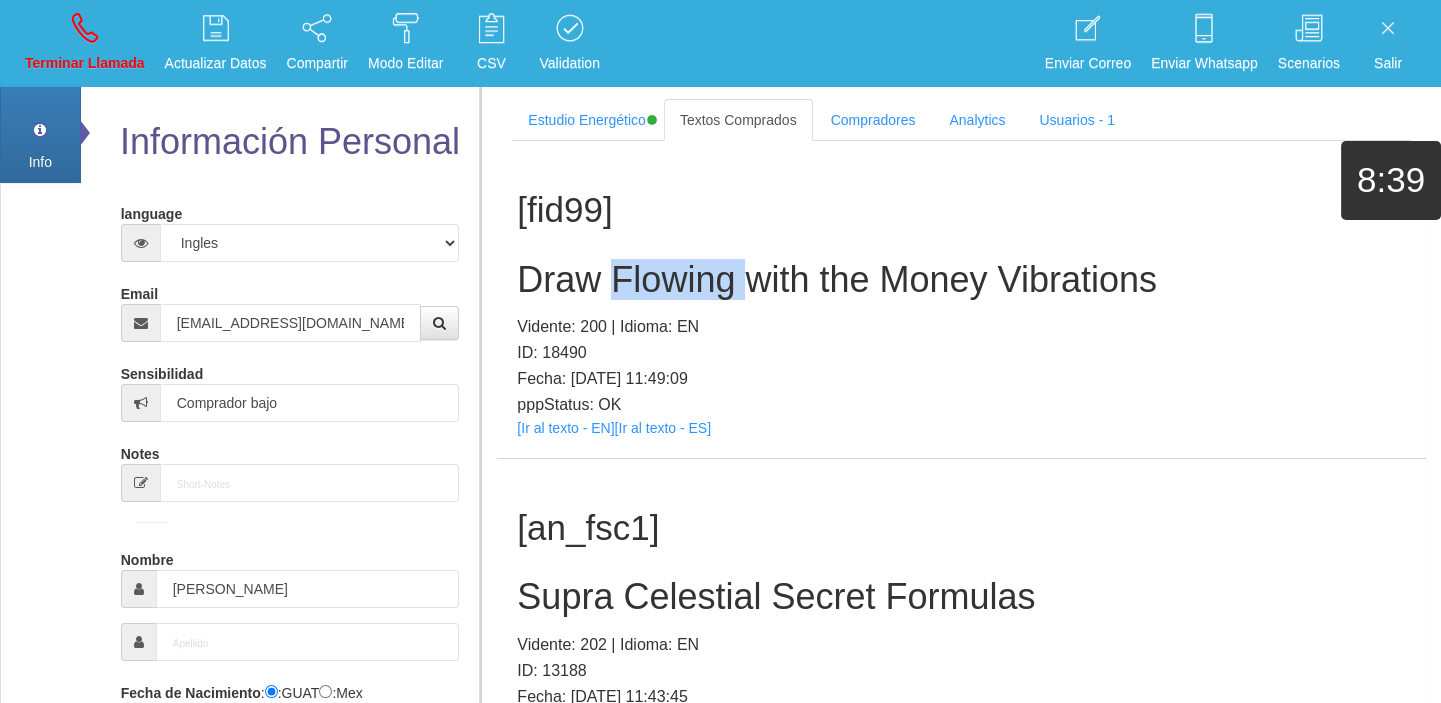 click on "Draw Flowing with the Money Vibrations" at bounding box center [961, 280] 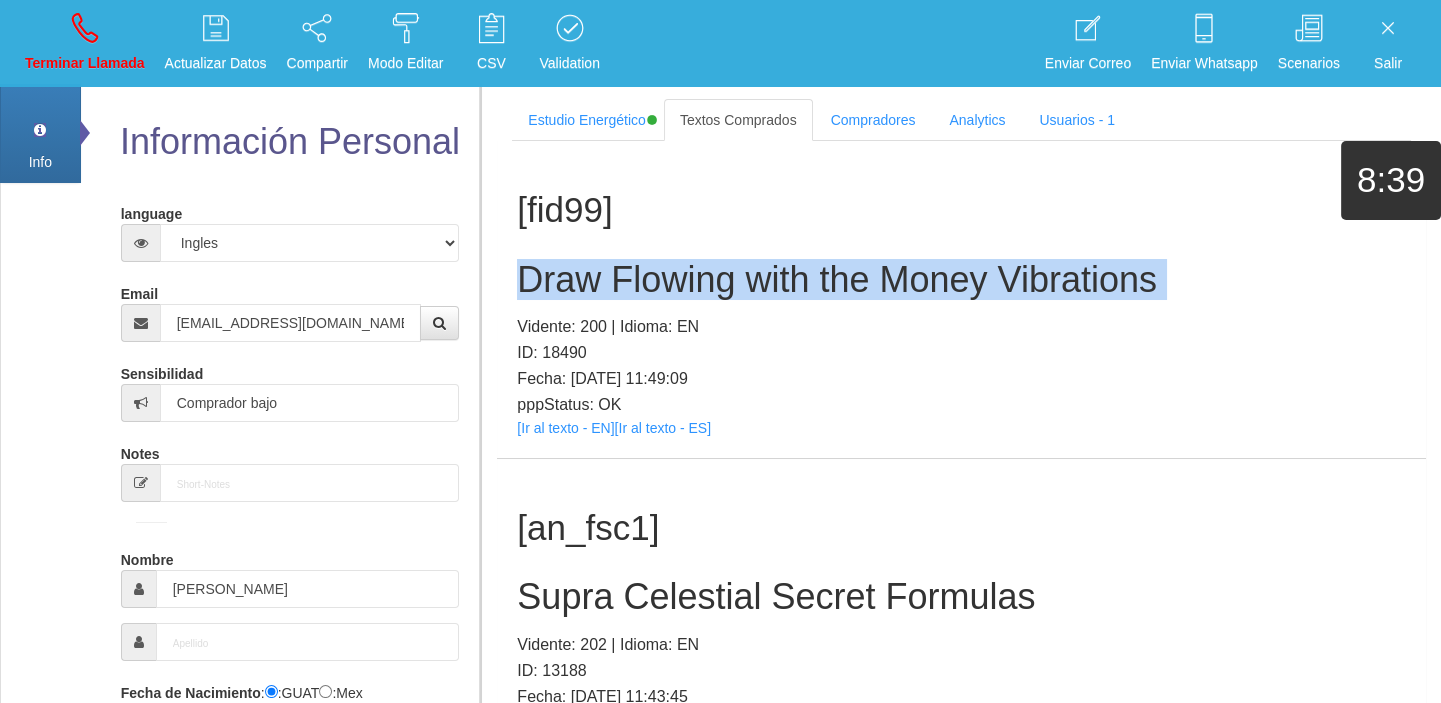 click on "Draw Flowing with the Money Vibrations" at bounding box center (961, 280) 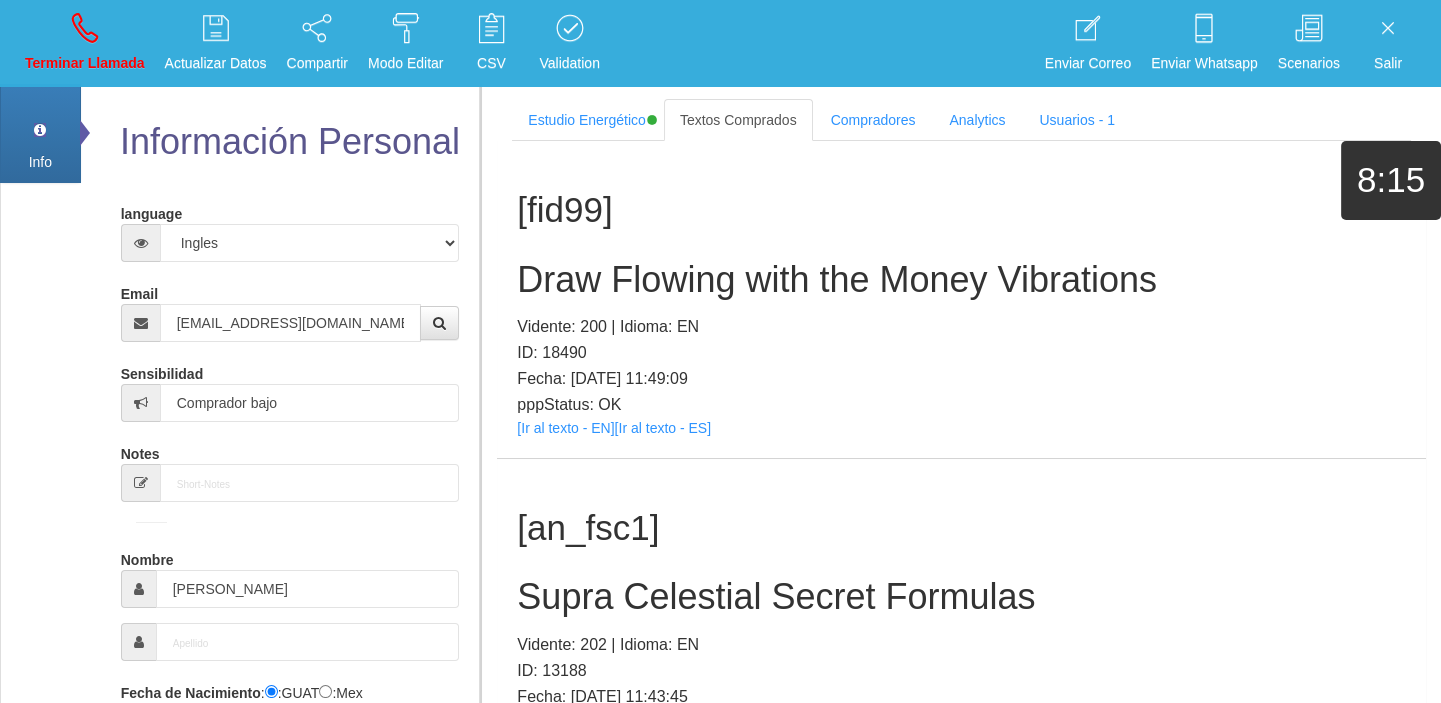 click on "Terminar Llamada" at bounding box center [85, 43] 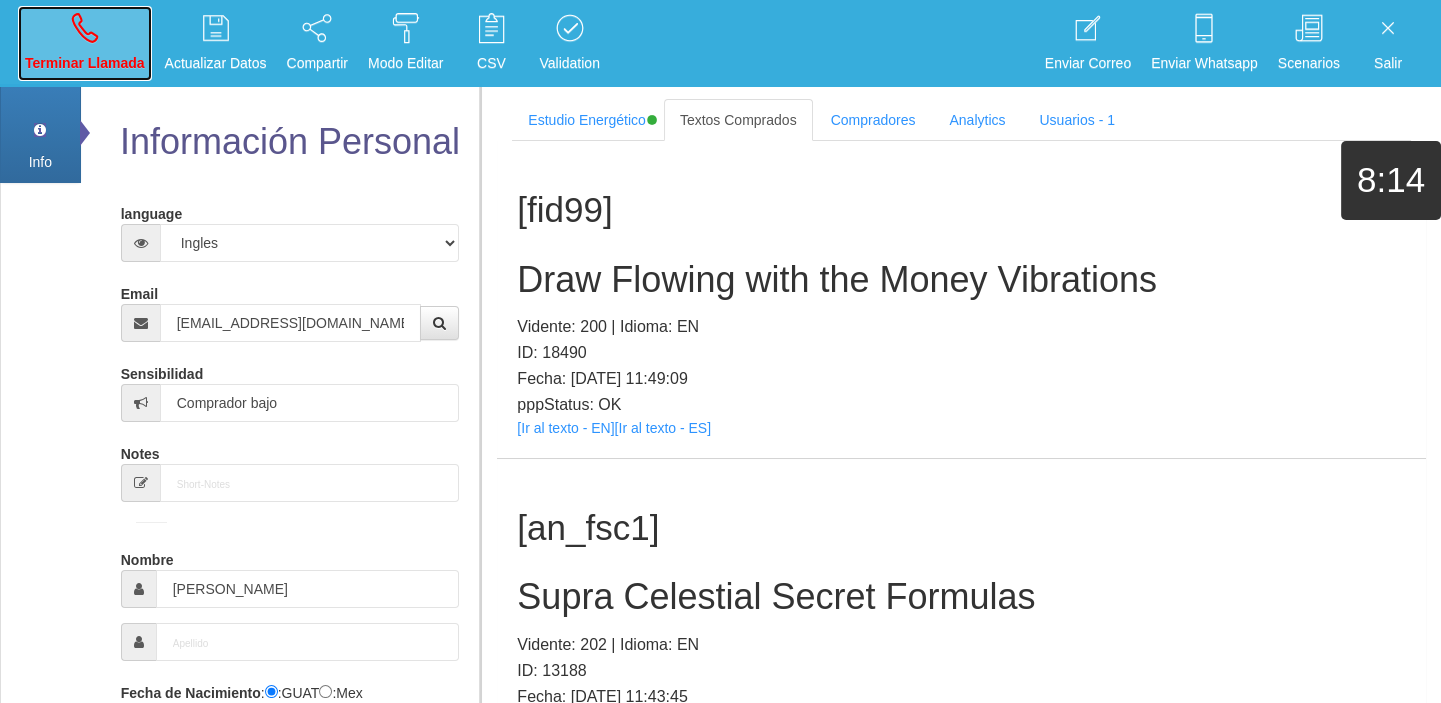 click on "Terminar Llamada" at bounding box center [85, 43] 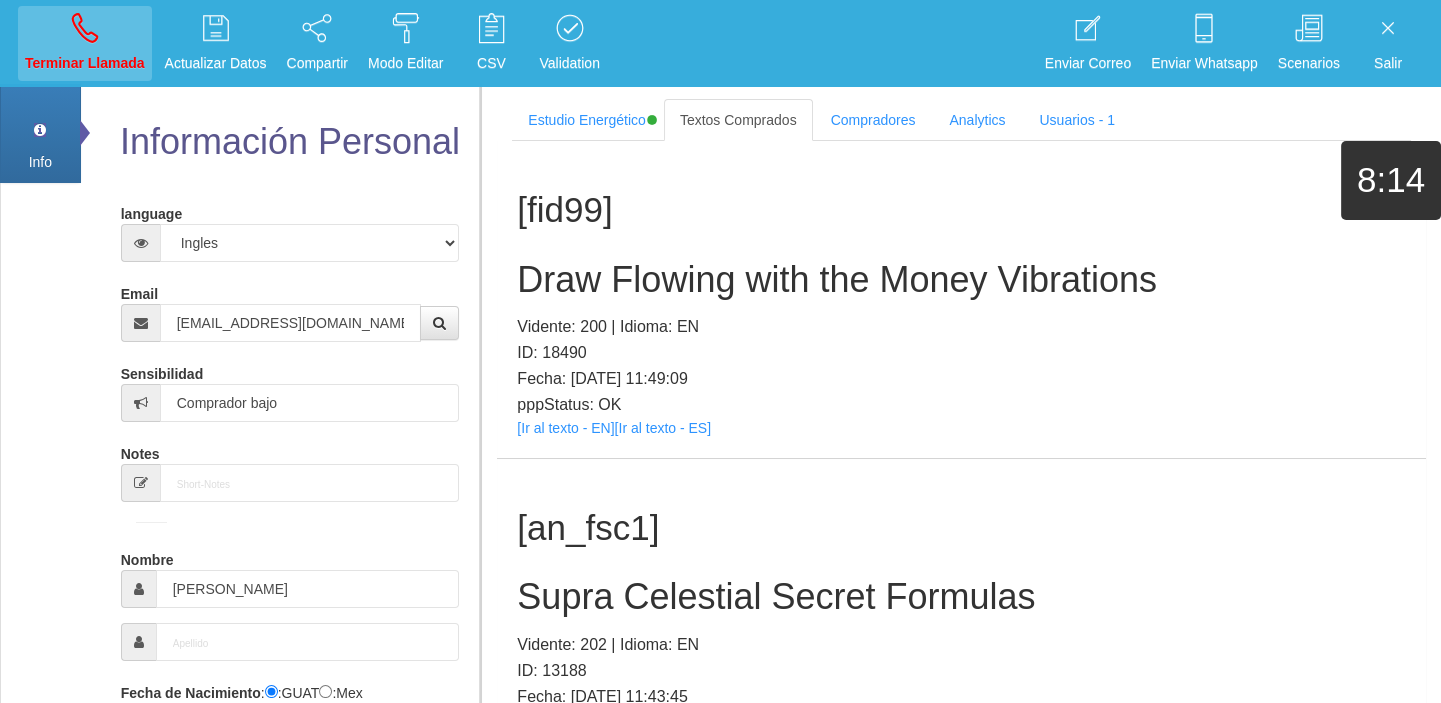 type 